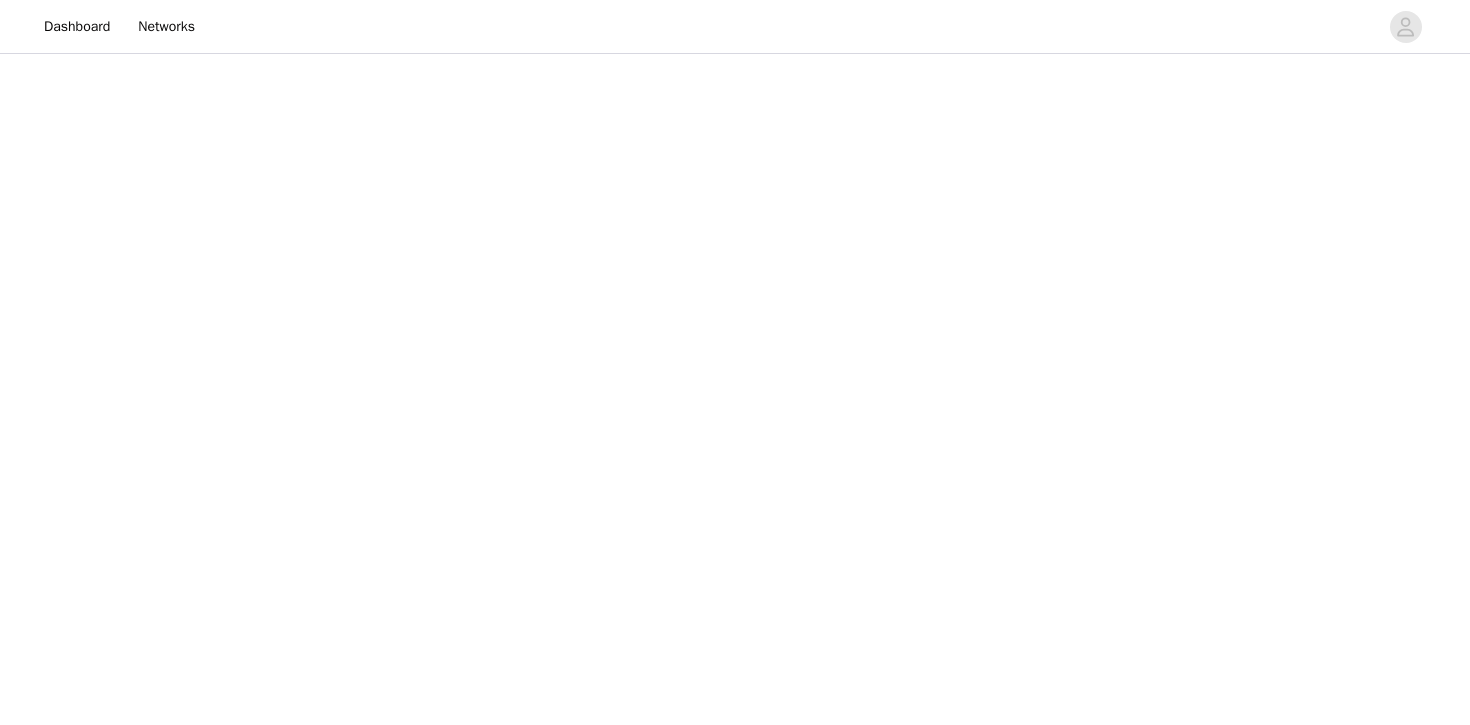 scroll, scrollTop: 0, scrollLeft: 0, axis: both 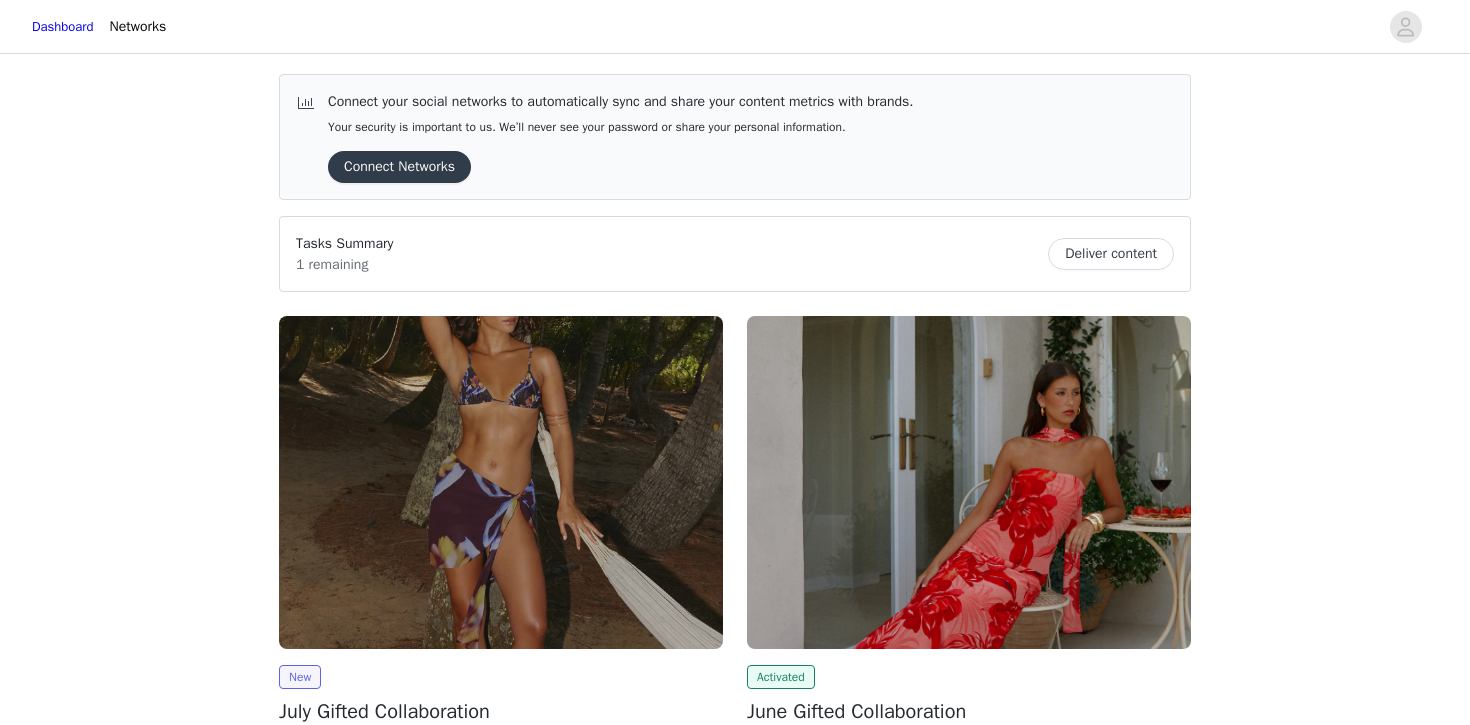 click on "Connect Networks" at bounding box center (399, 167) 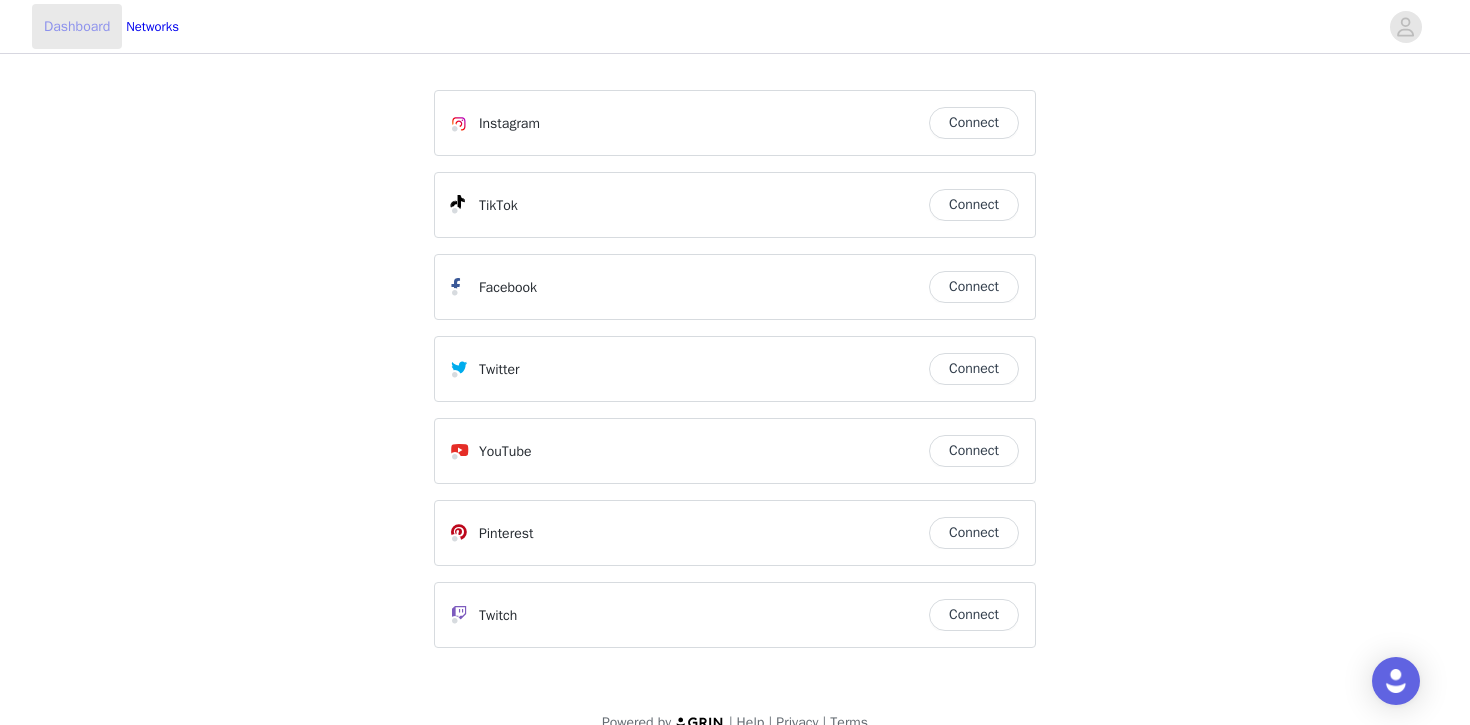 click on "Dashboard" at bounding box center [77, 26] 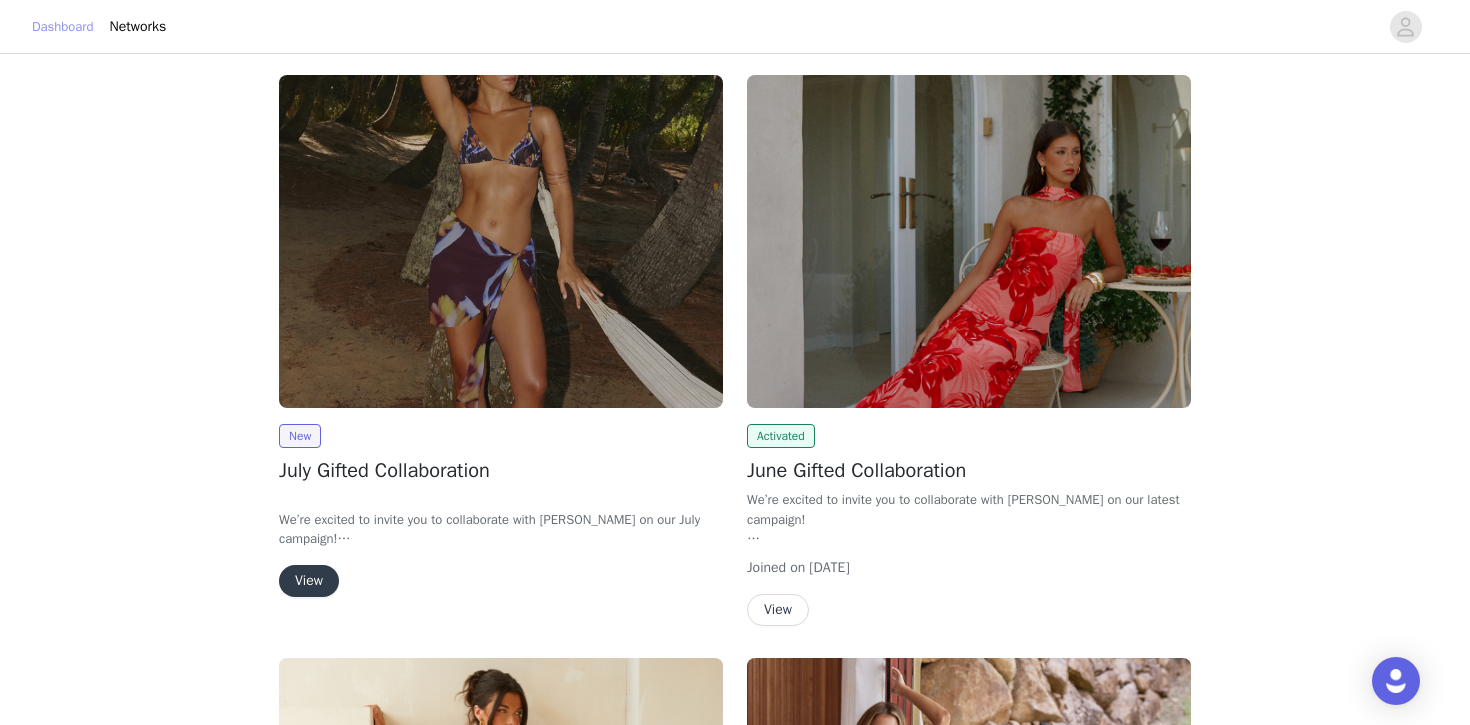 scroll, scrollTop: 246, scrollLeft: 0, axis: vertical 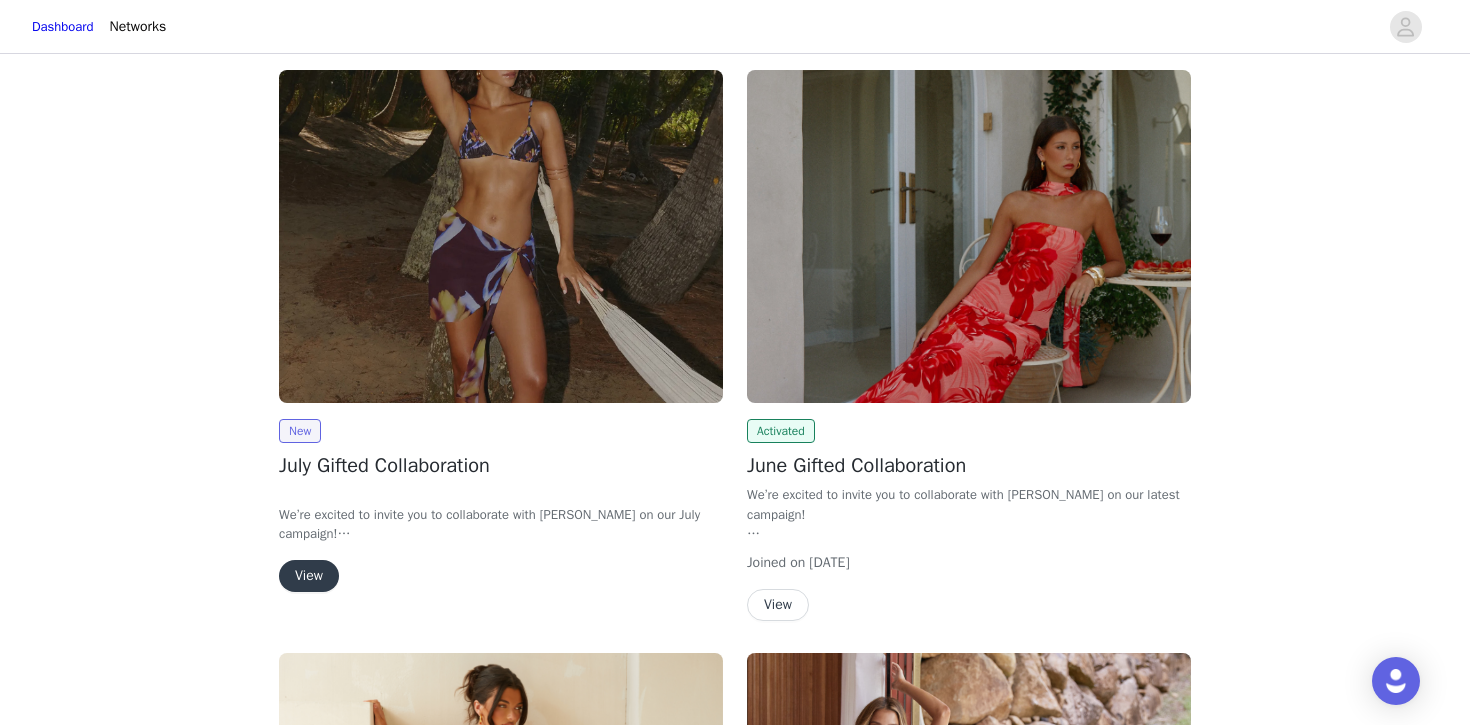 click on "View" at bounding box center [309, 576] 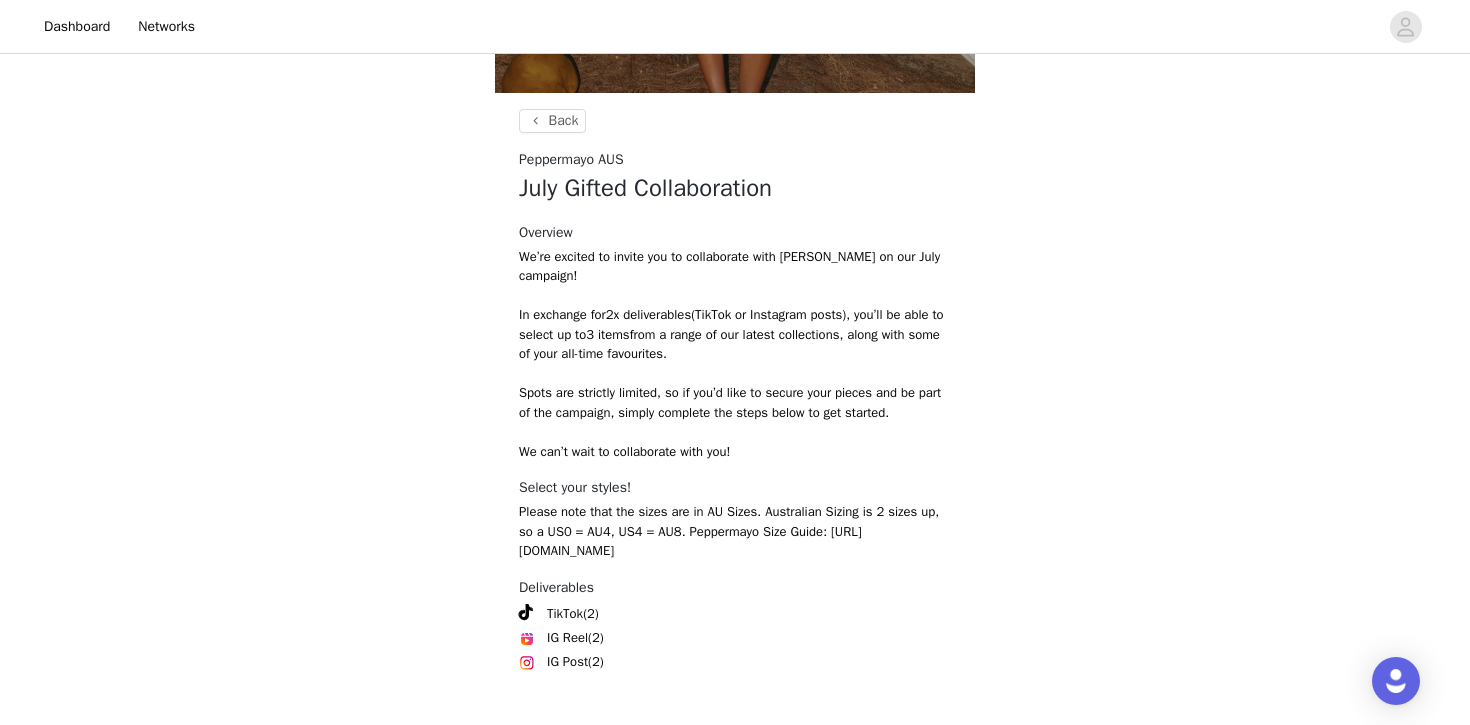 scroll, scrollTop: 578, scrollLeft: 0, axis: vertical 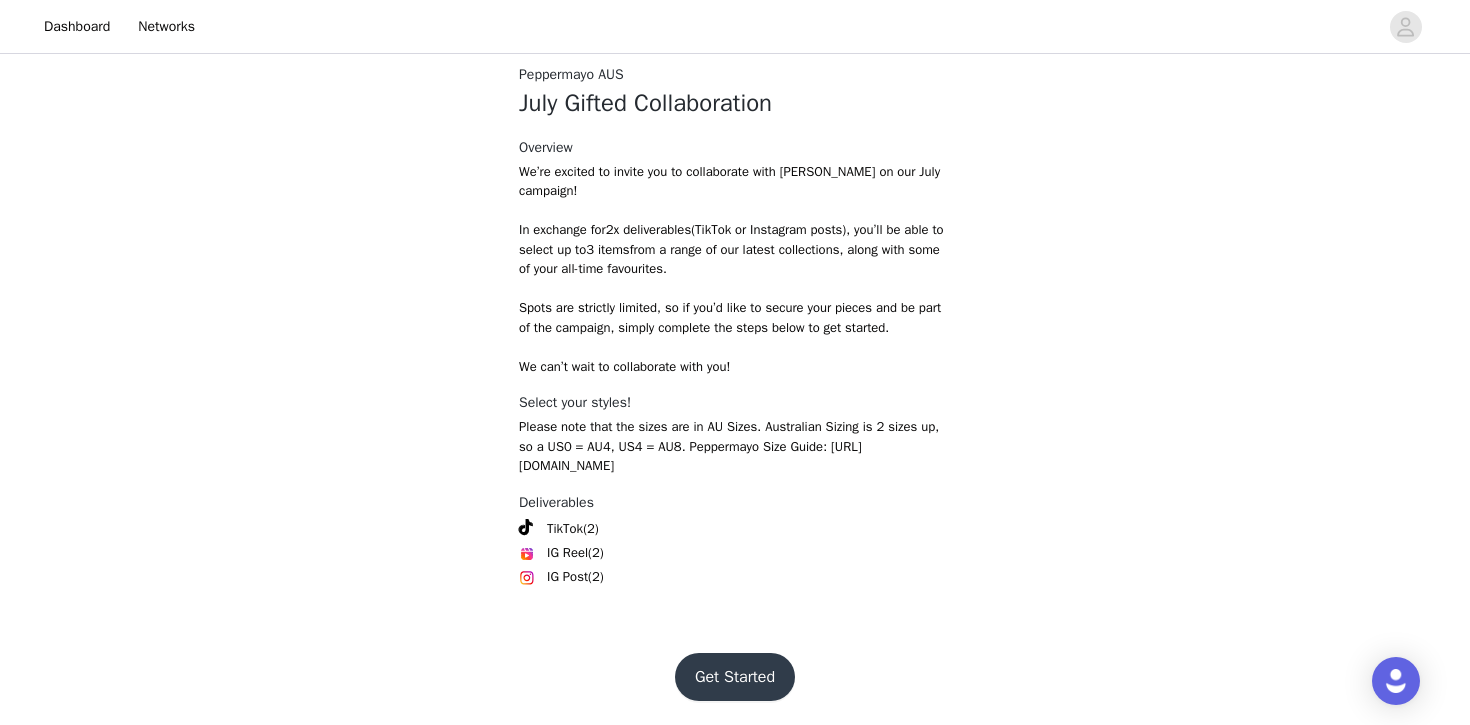 click on "Get Started" at bounding box center [735, 677] 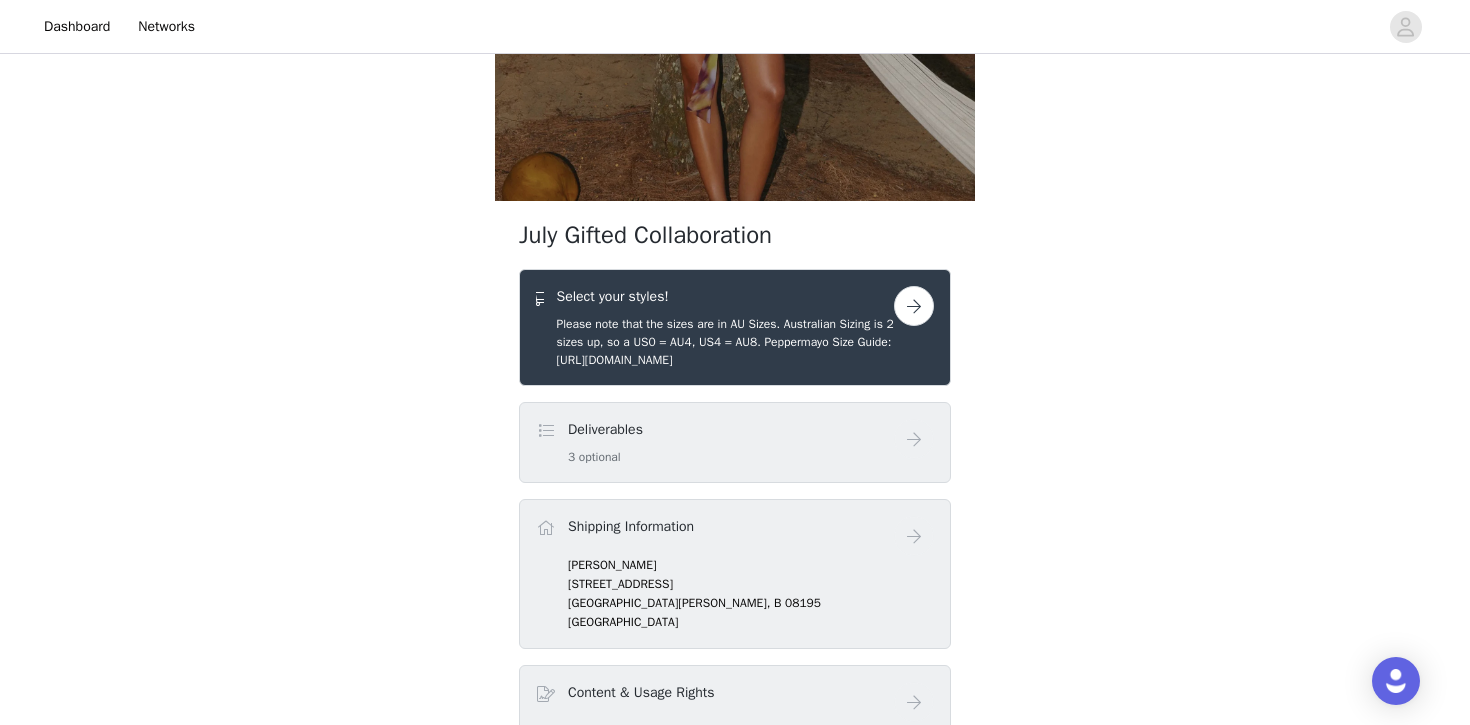 scroll, scrollTop: 442, scrollLeft: 0, axis: vertical 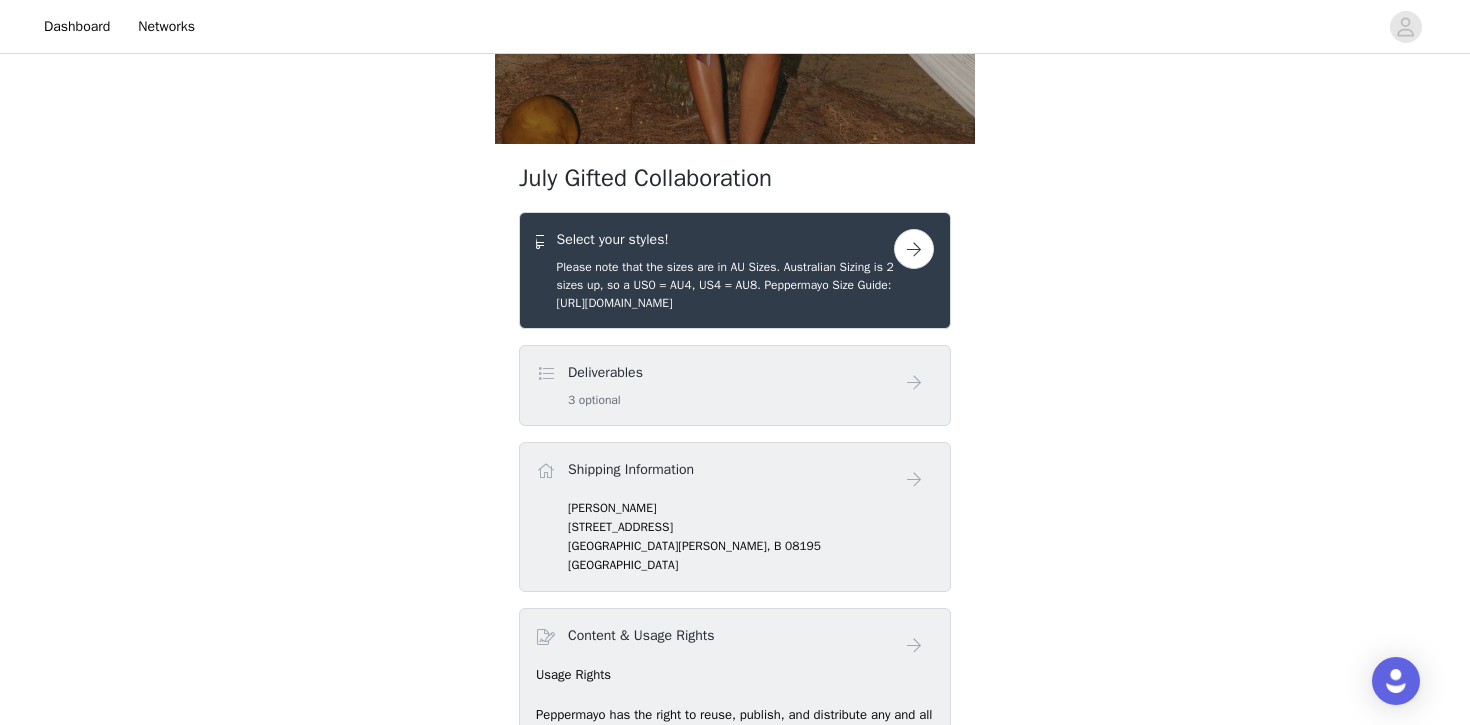 click at bounding box center (914, 249) 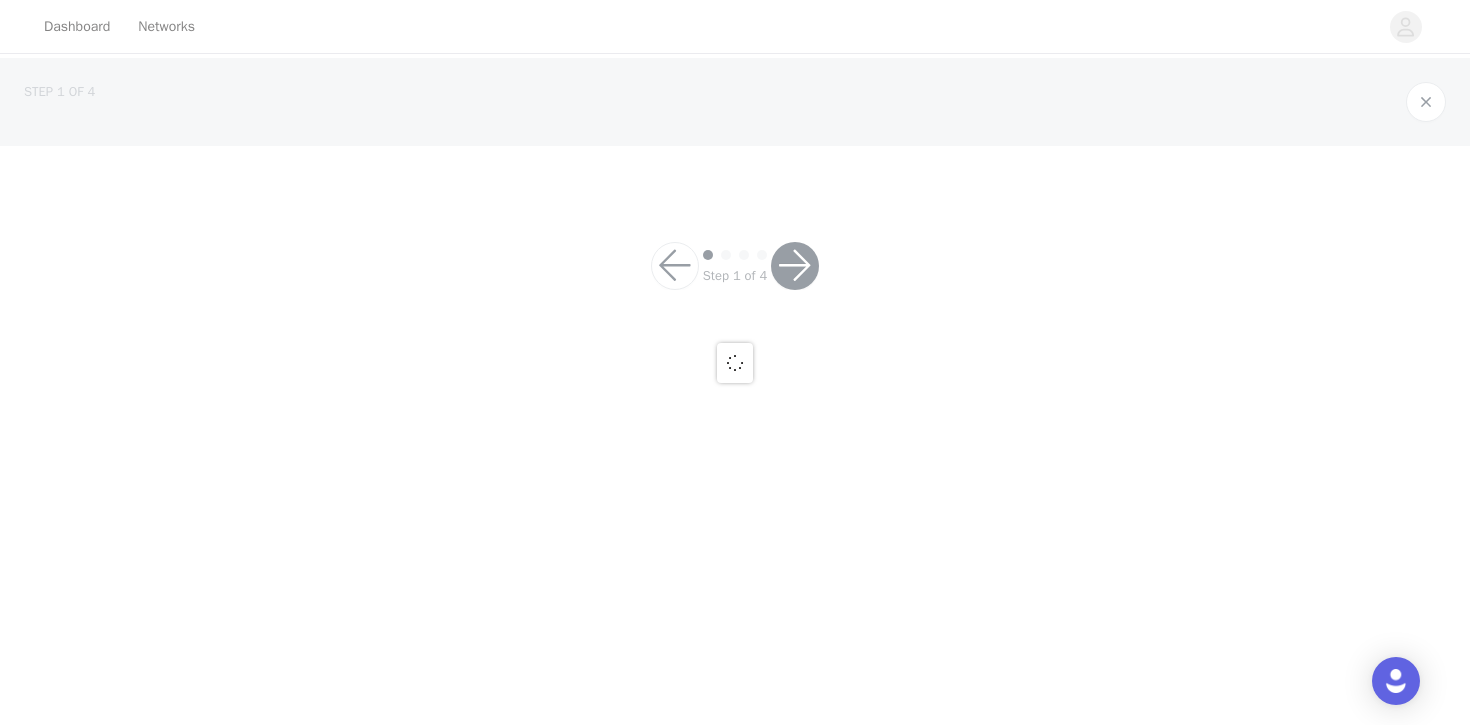 scroll, scrollTop: 0, scrollLeft: 0, axis: both 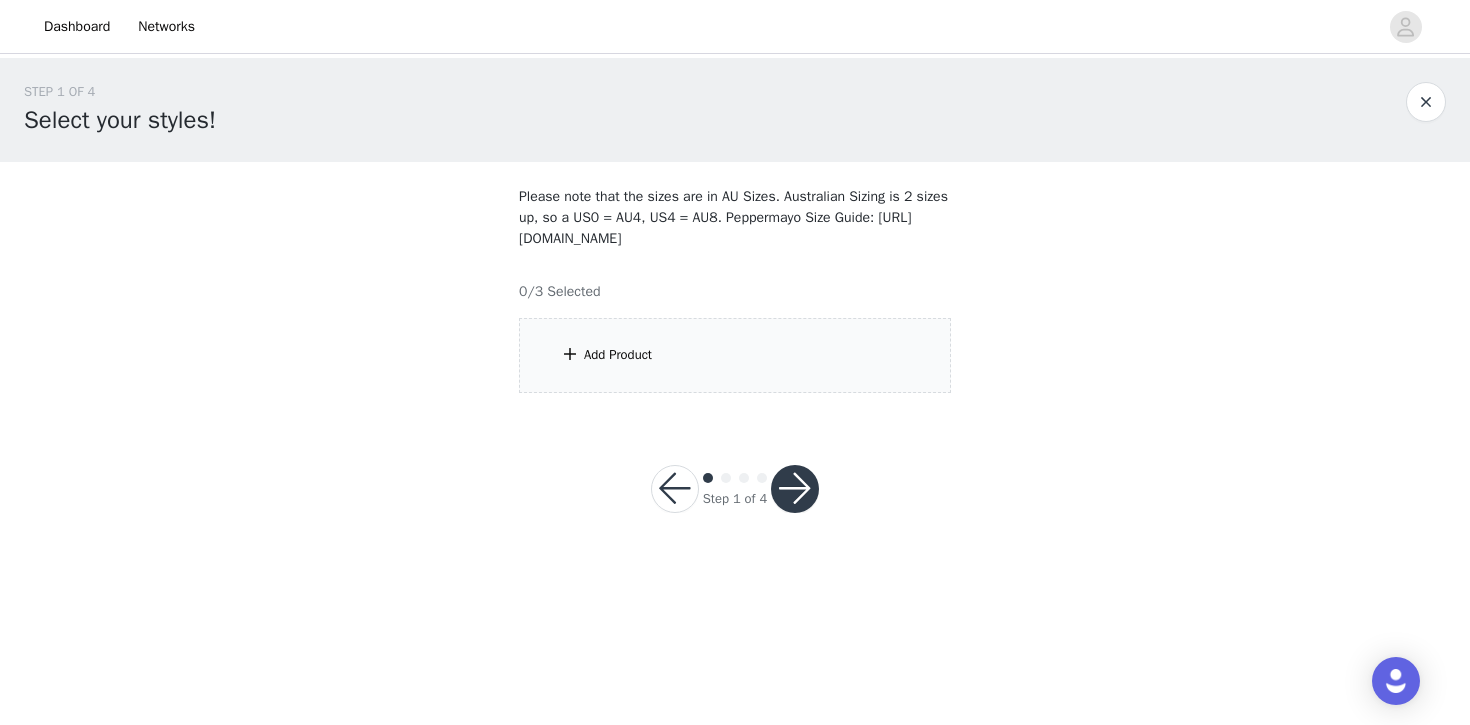 click on "Add Product" at bounding box center [735, 355] 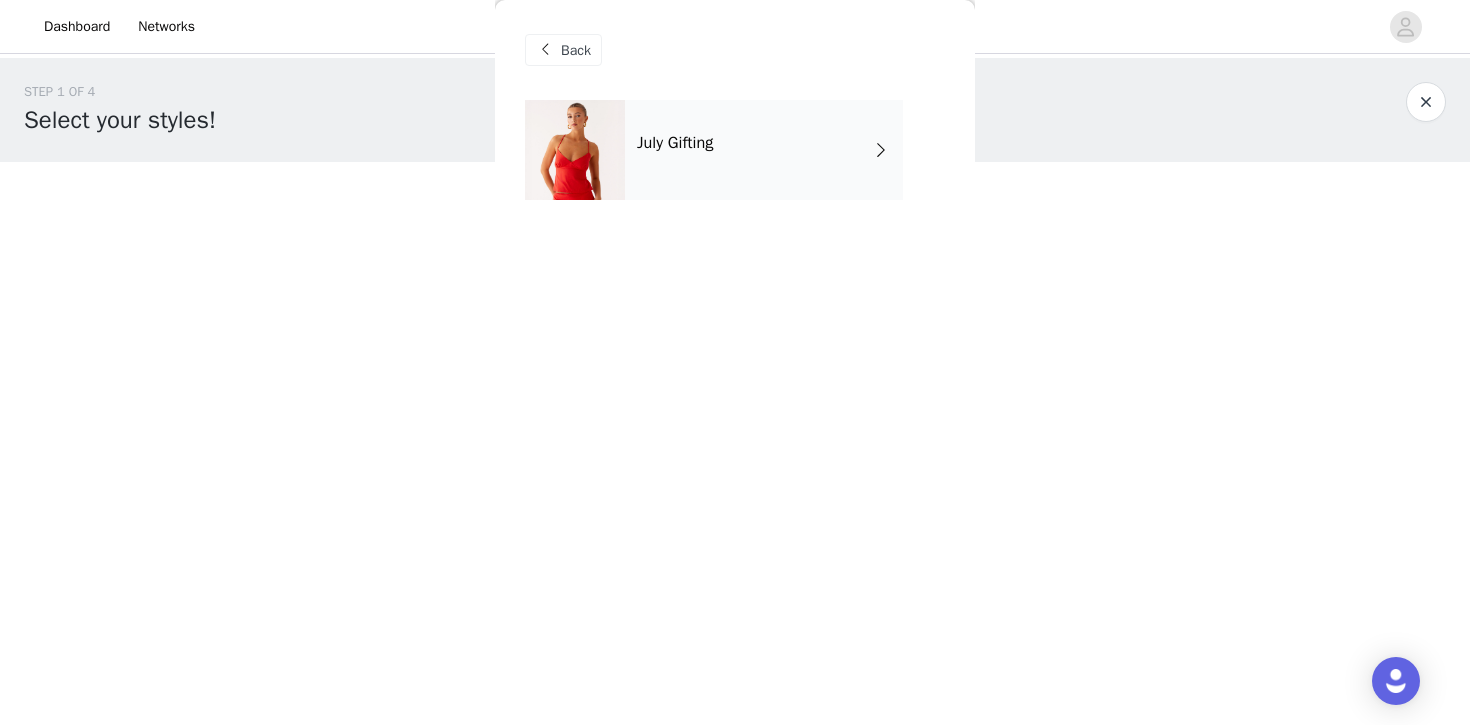click on "July Gifting" at bounding box center [764, 150] 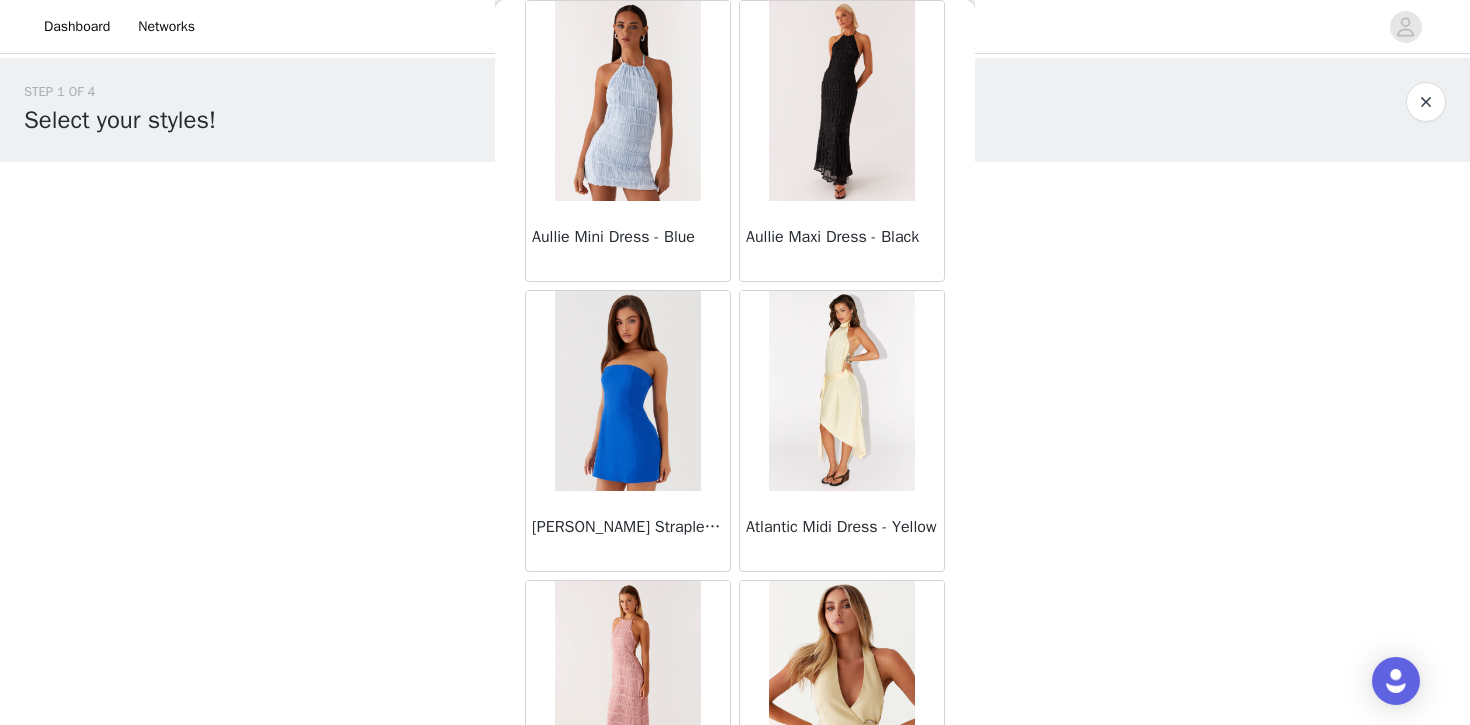 scroll, scrollTop: 2335, scrollLeft: 0, axis: vertical 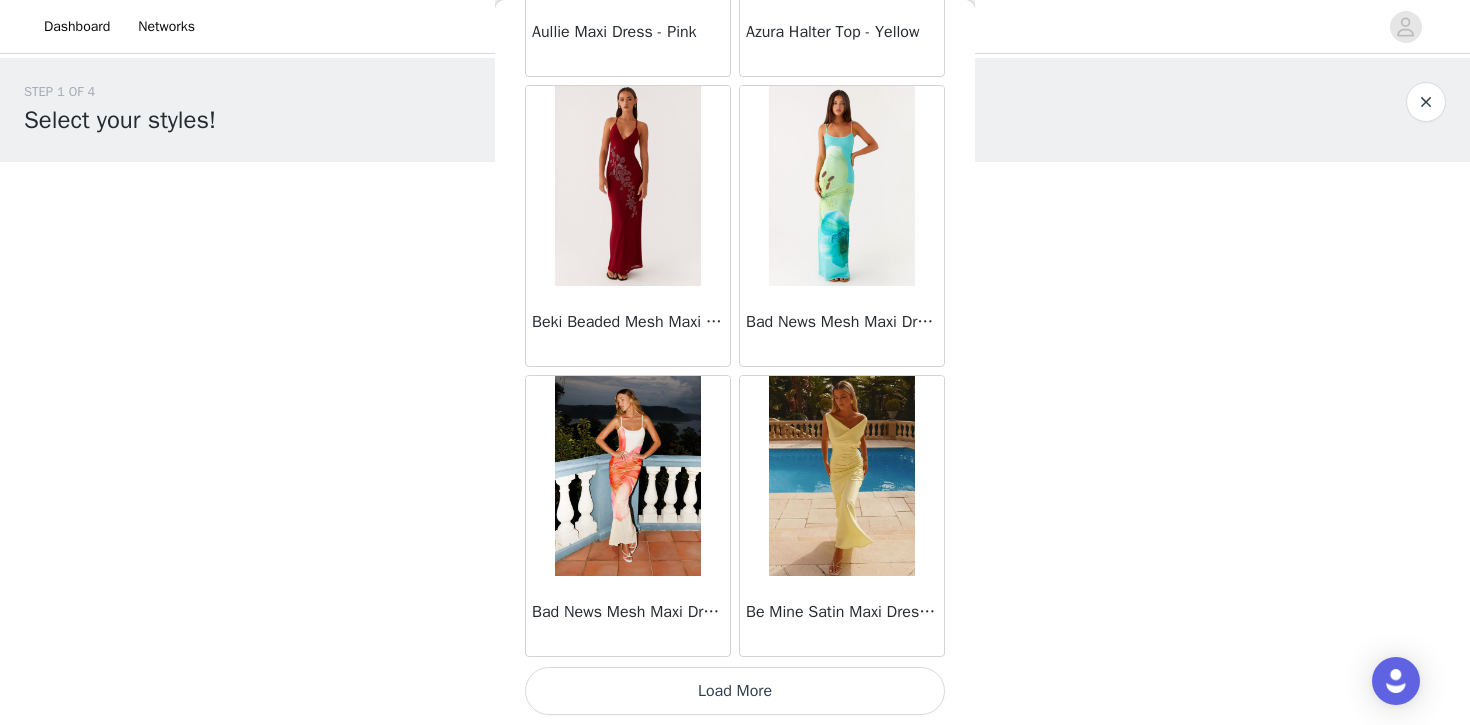 click on "Load More" at bounding box center [735, 691] 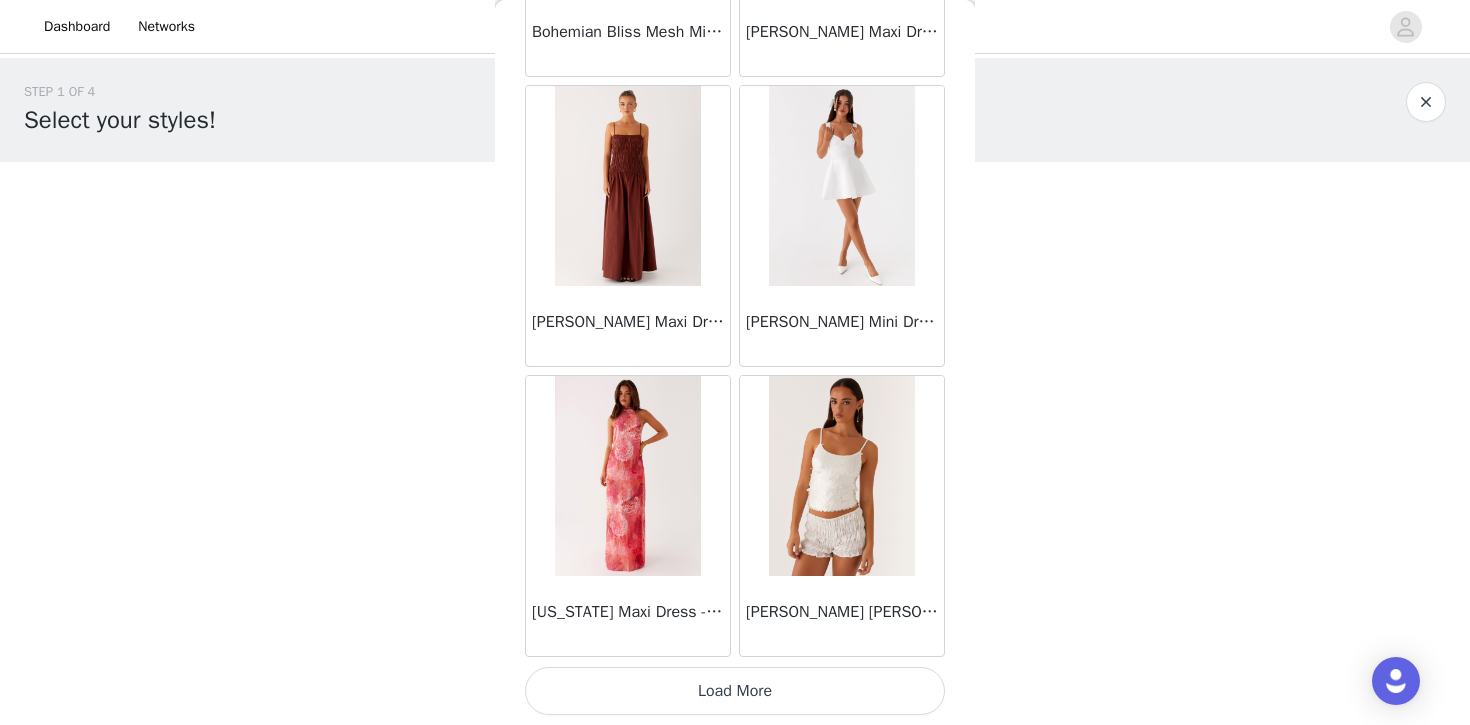 click on "Load More" at bounding box center [735, 691] 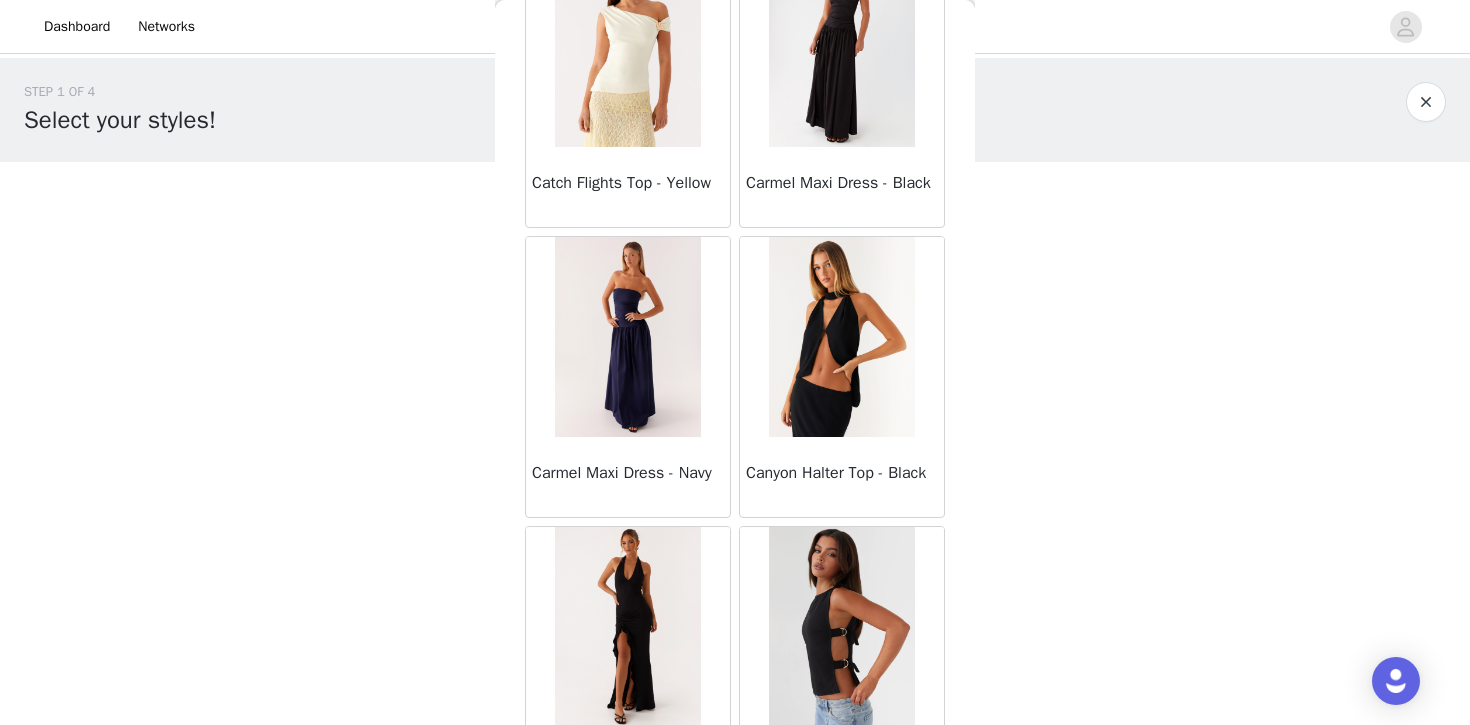 scroll, scrollTop: 8135, scrollLeft: 0, axis: vertical 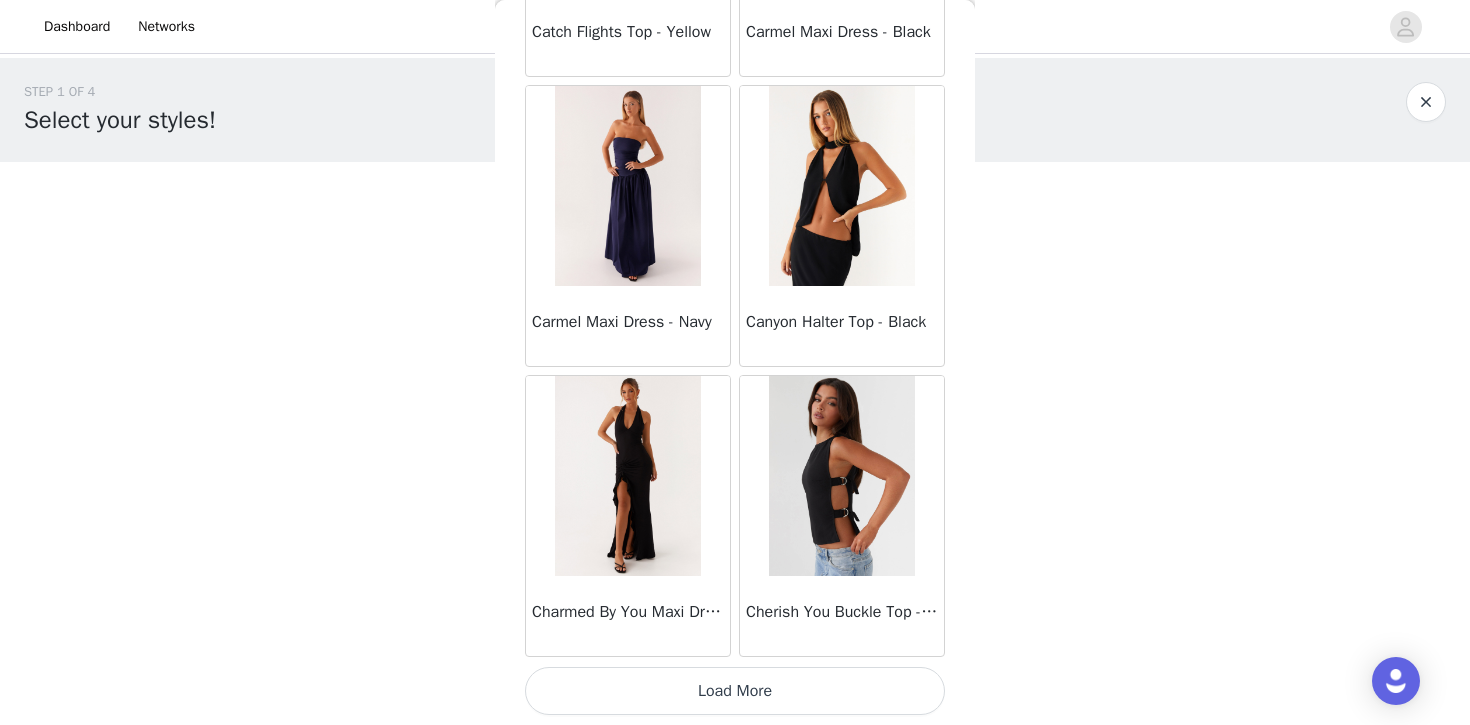 click on "Load More" at bounding box center (735, 691) 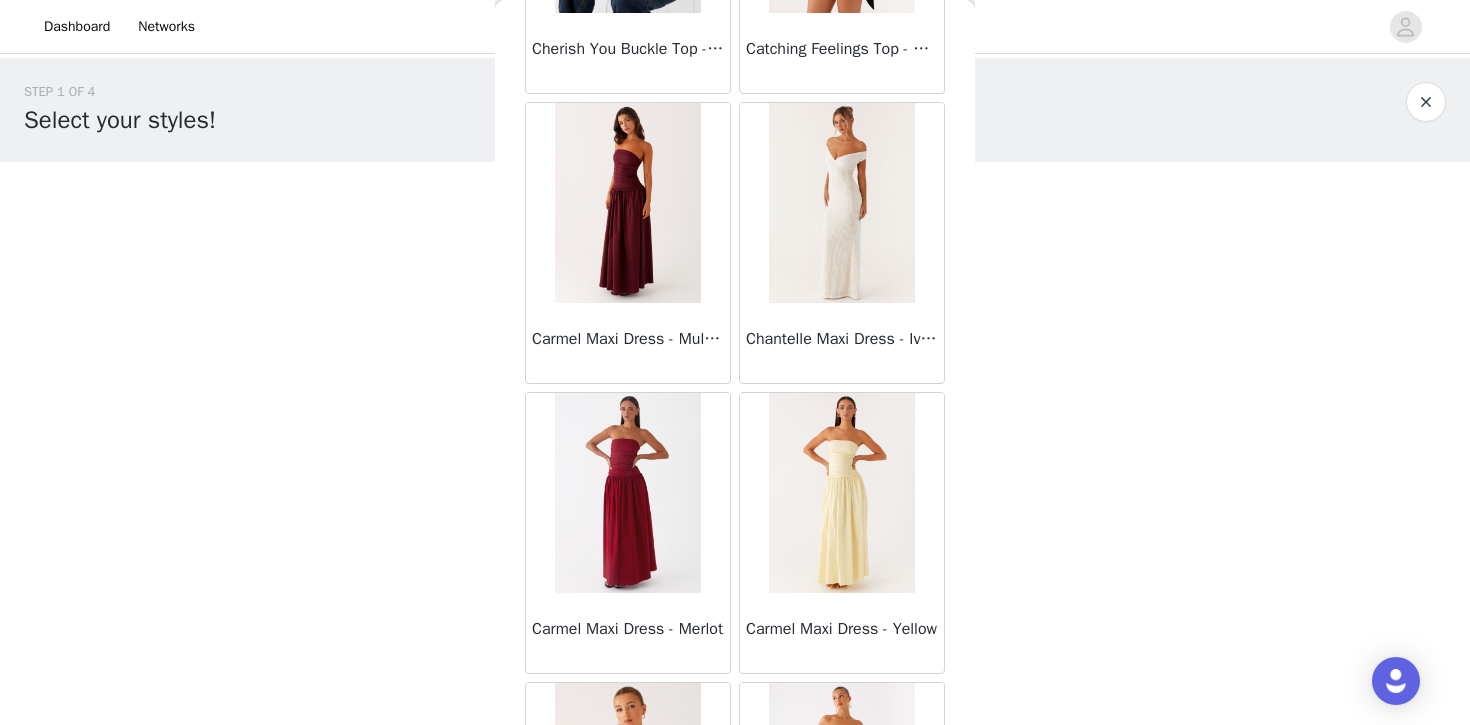 scroll, scrollTop: 11035, scrollLeft: 0, axis: vertical 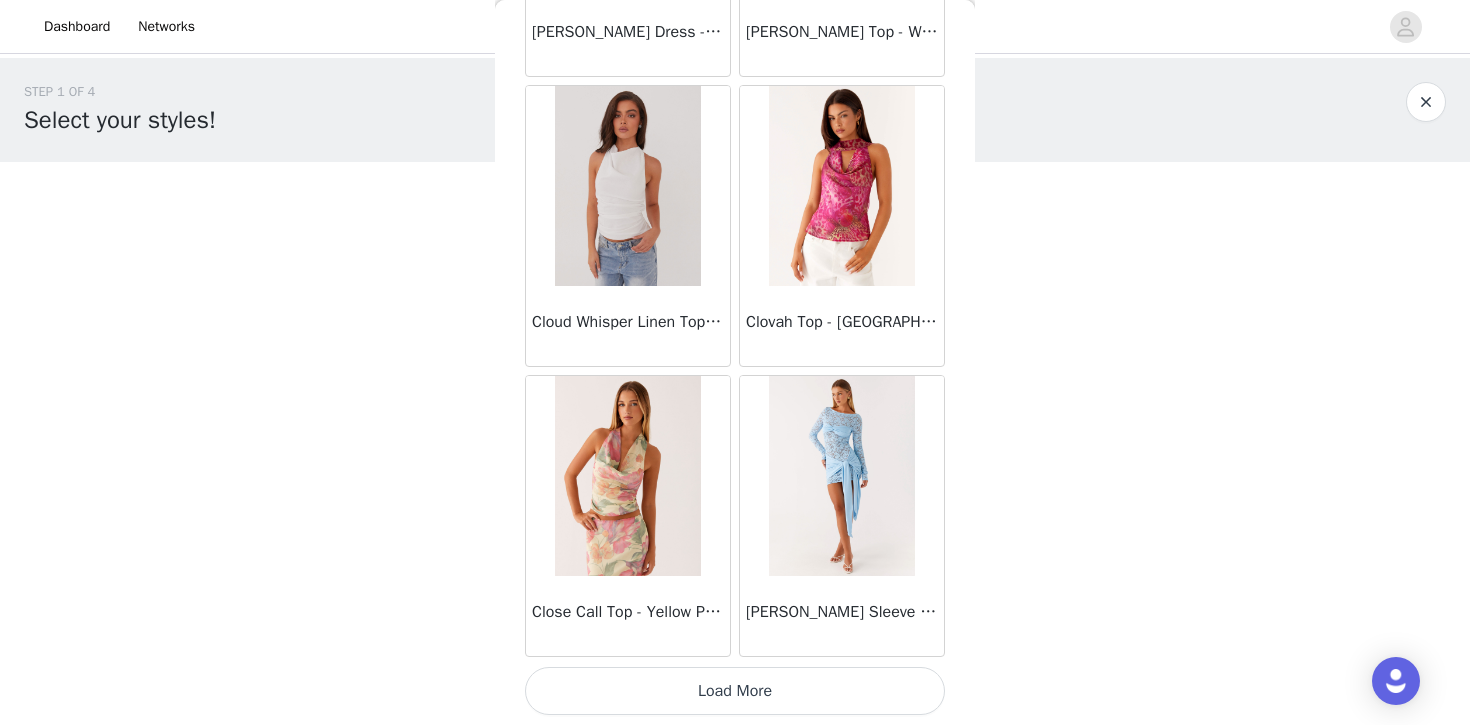 click on "Load More" at bounding box center [735, 691] 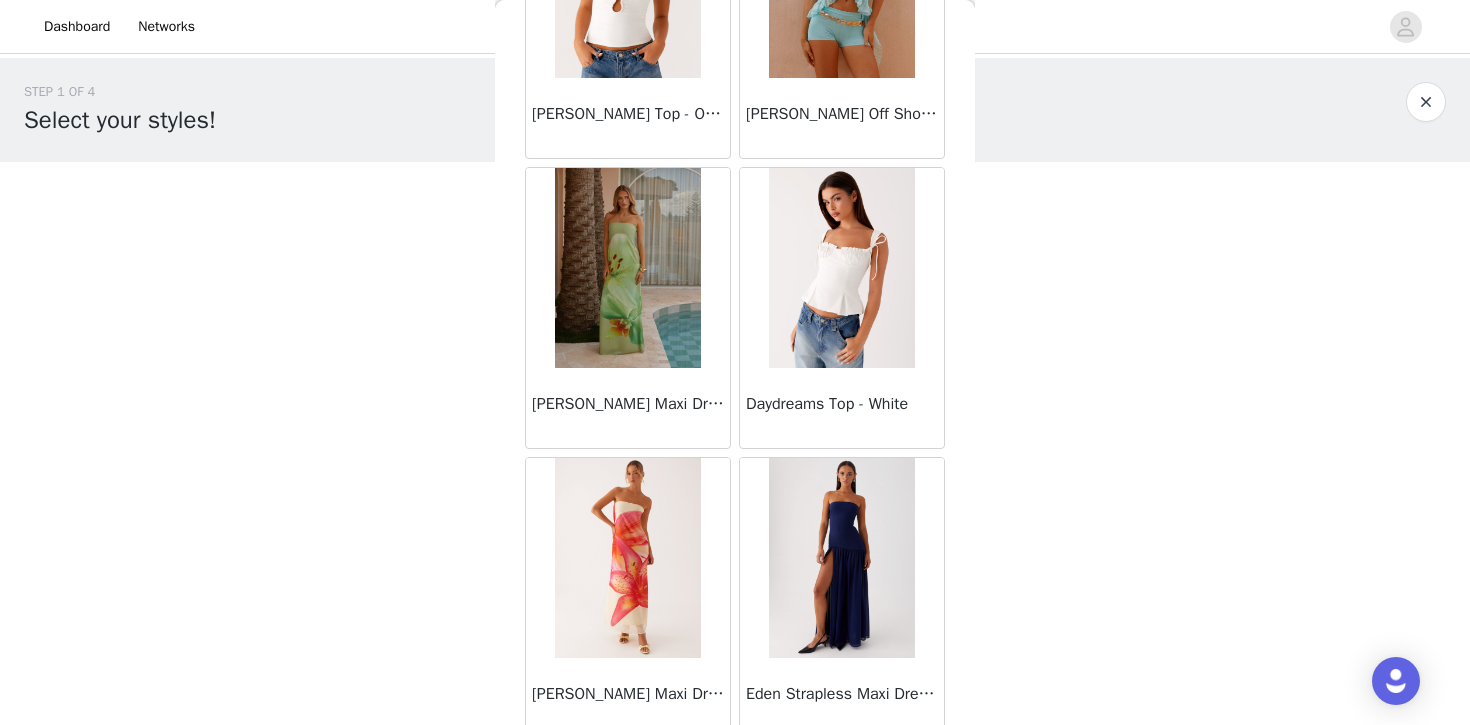 scroll, scrollTop: 13935, scrollLeft: 0, axis: vertical 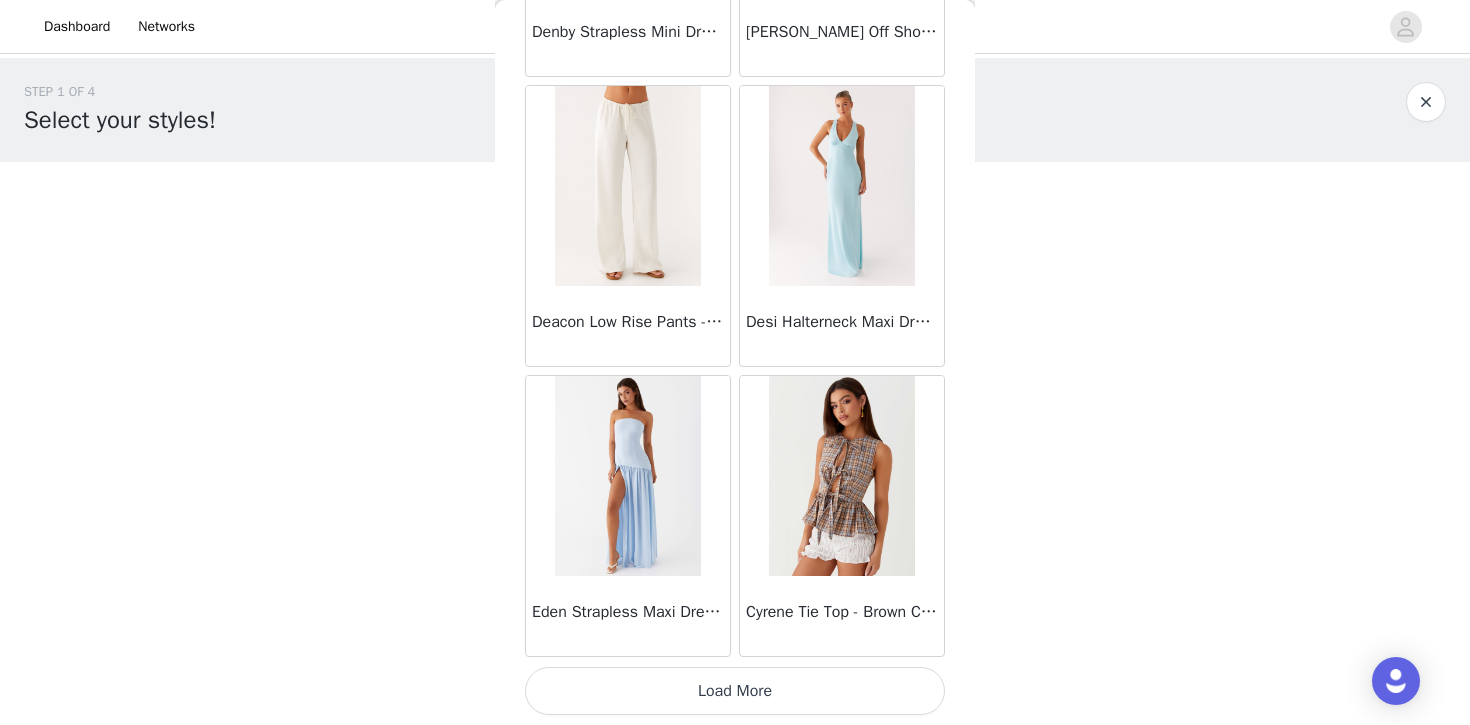 click on "Load More" at bounding box center [735, 691] 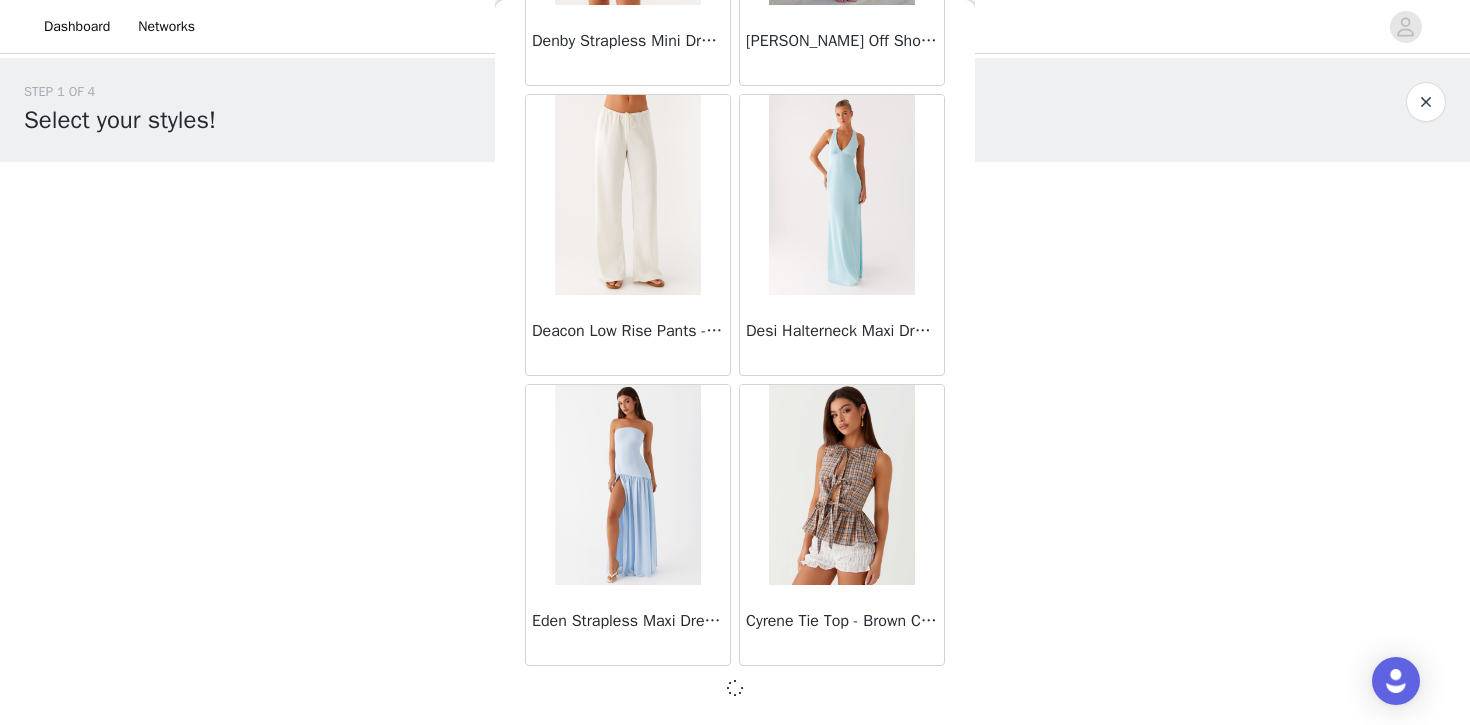scroll, scrollTop: 13926, scrollLeft: 0, axis: vertical 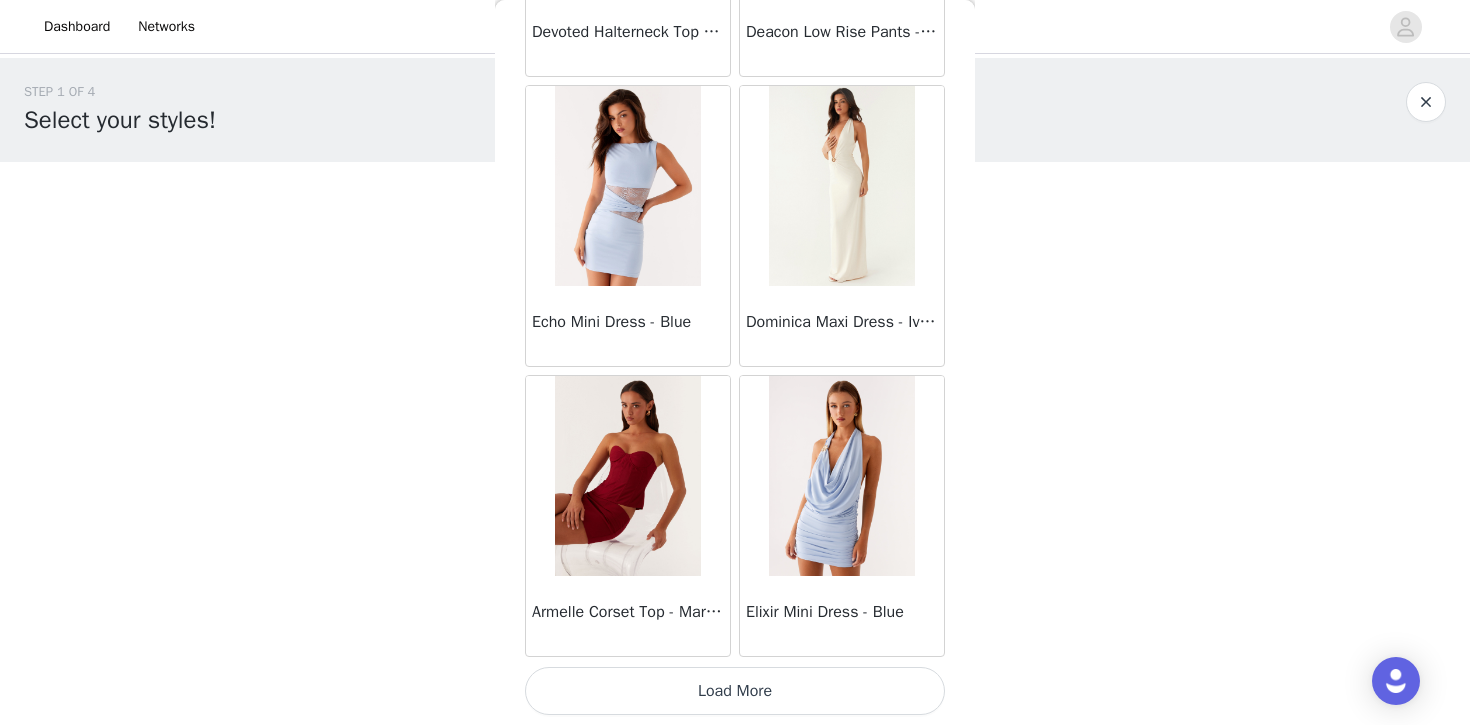click on "Load More" at bounding box center [735, 691] 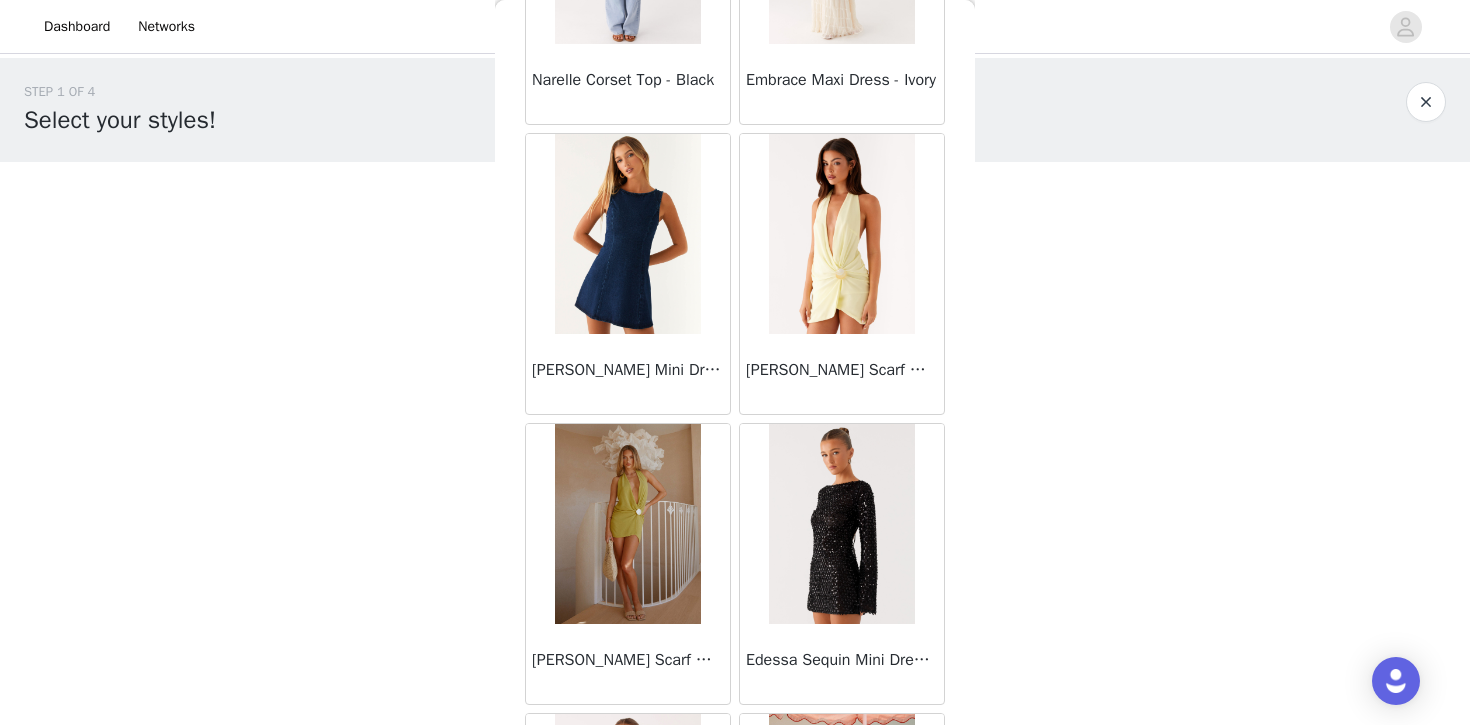 scroll, scrollTop: 19735, scrollLeft: 0, axis: vertical 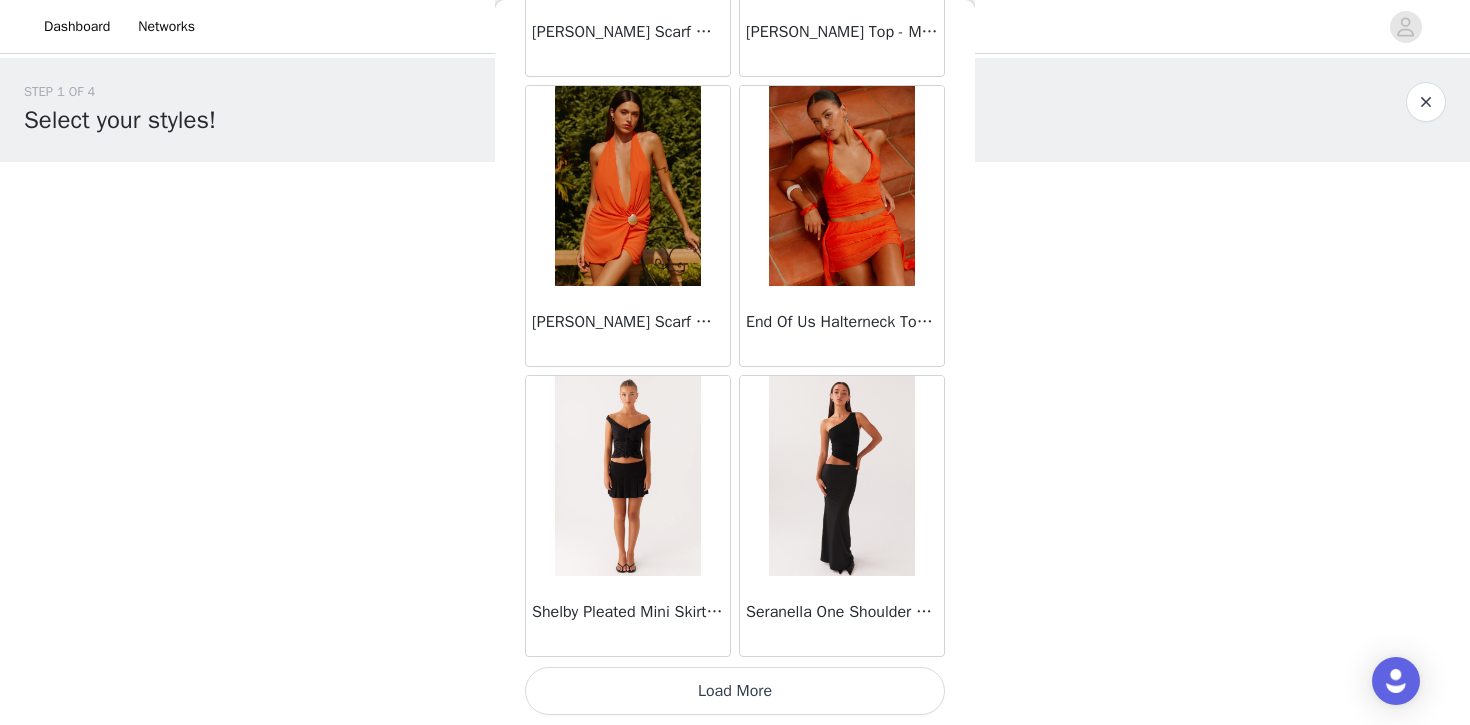 click on "Load More" at bounding box center (735, 691) 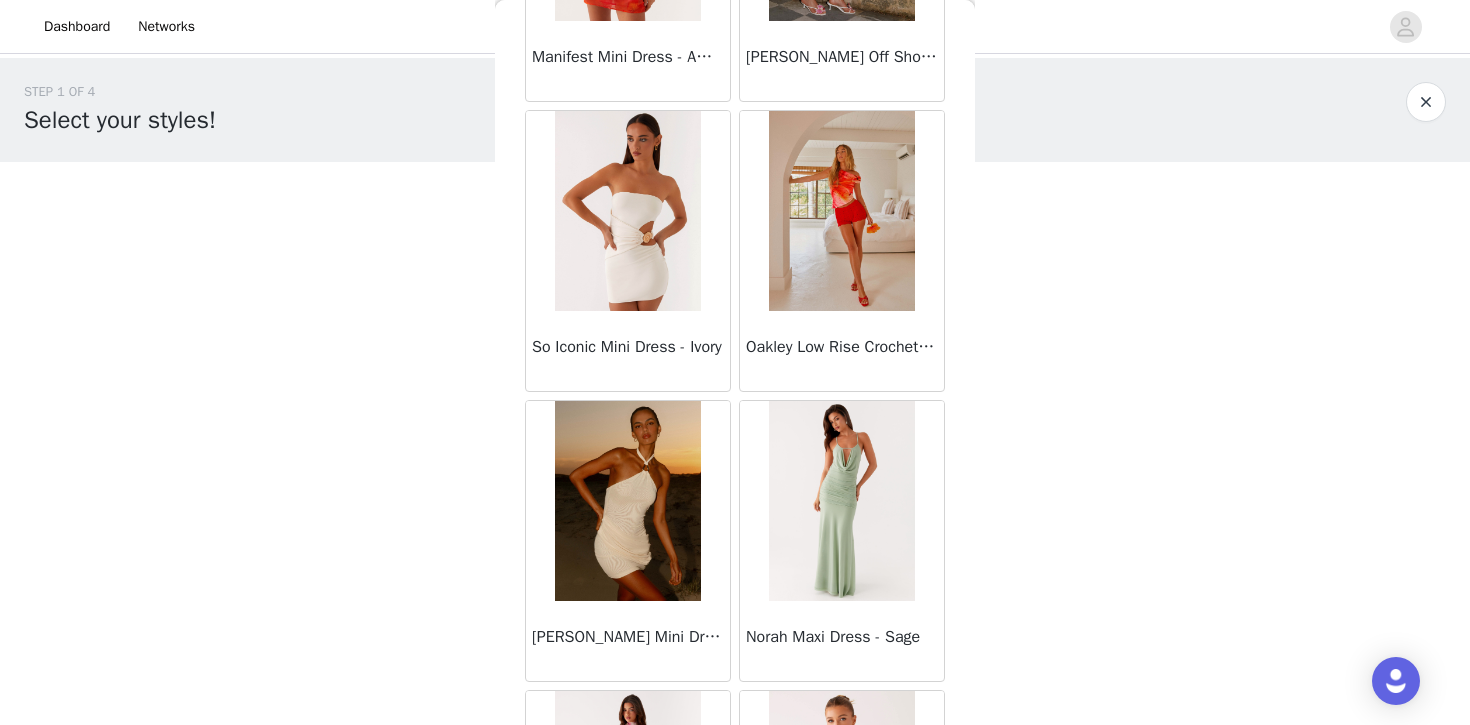 scroll, scrollTop: 22635, scrollLeft: 0, axis: vertical 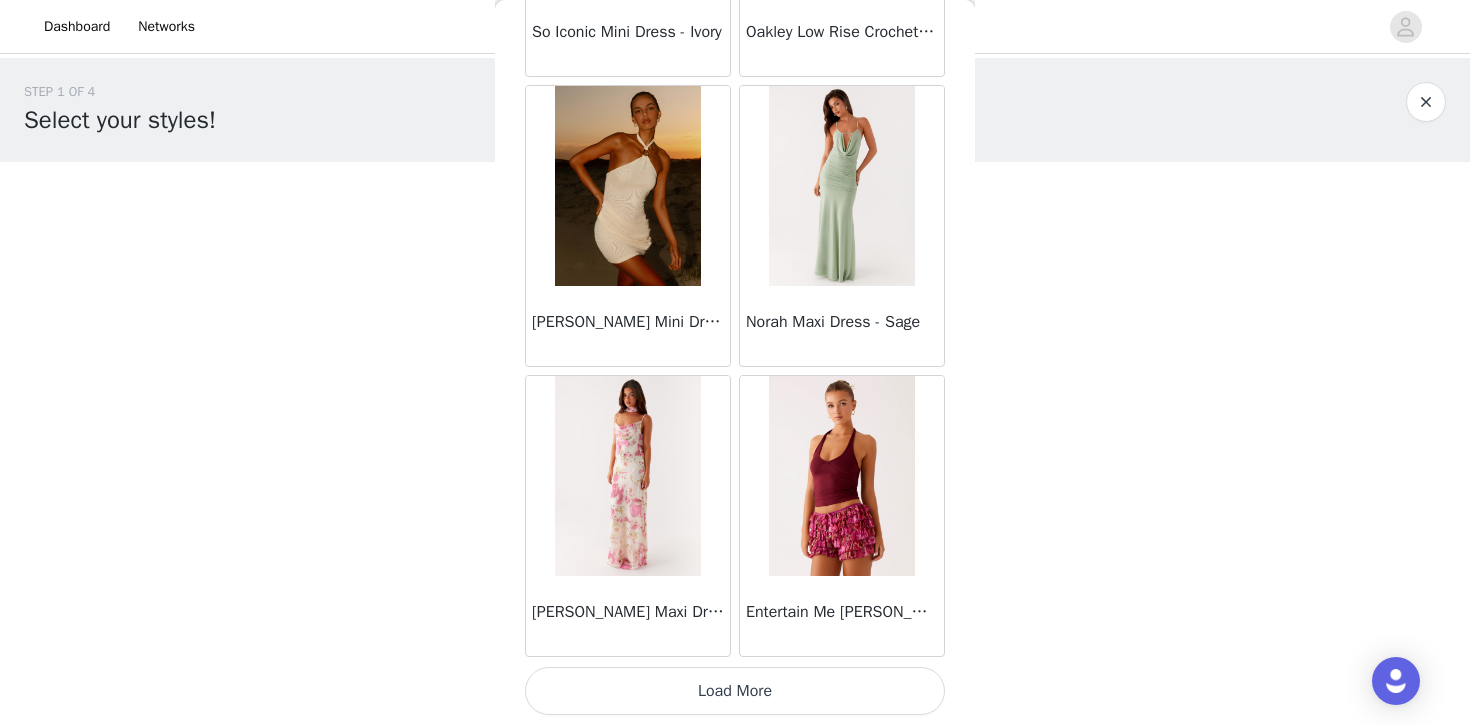 click on "Load More" at bounding box center (735, 691) 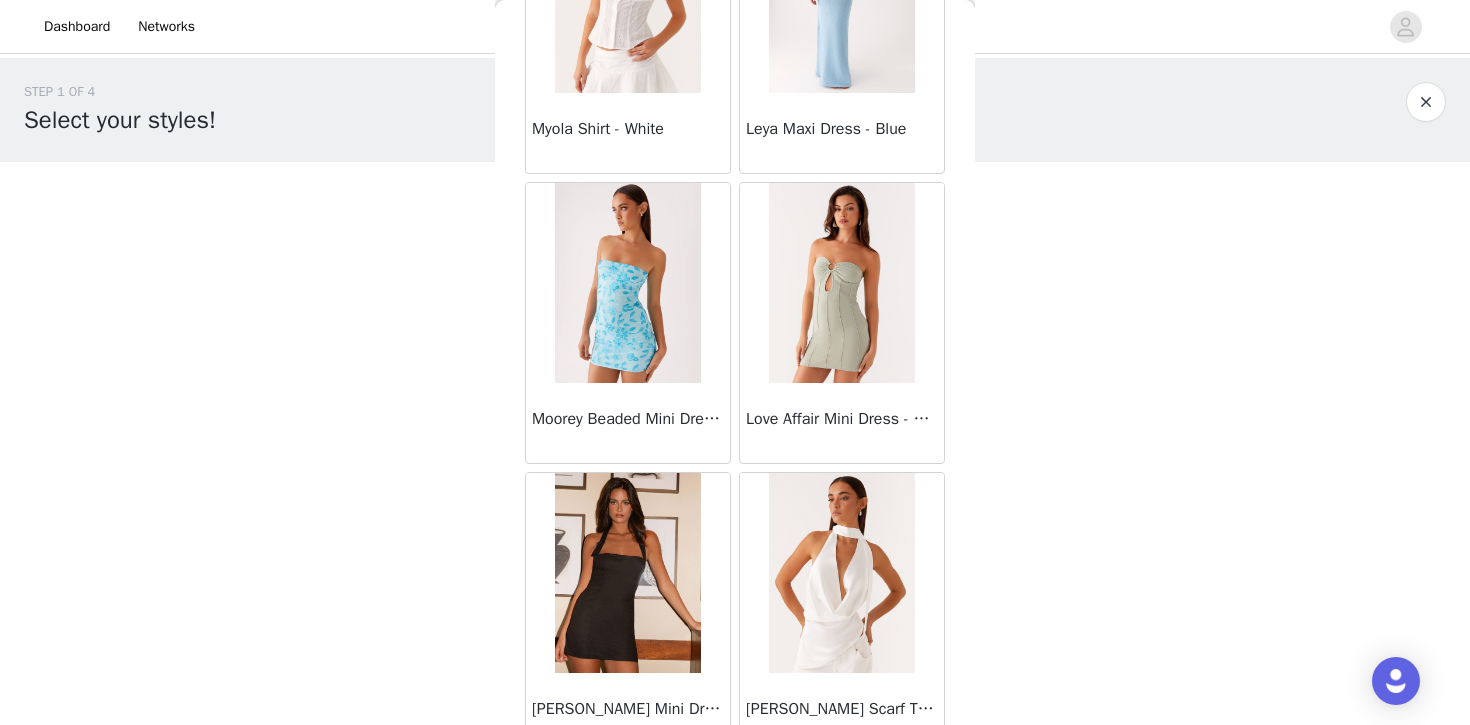 scroll, scrollTop: 25535, scrollLeft: 0, axis: vertical 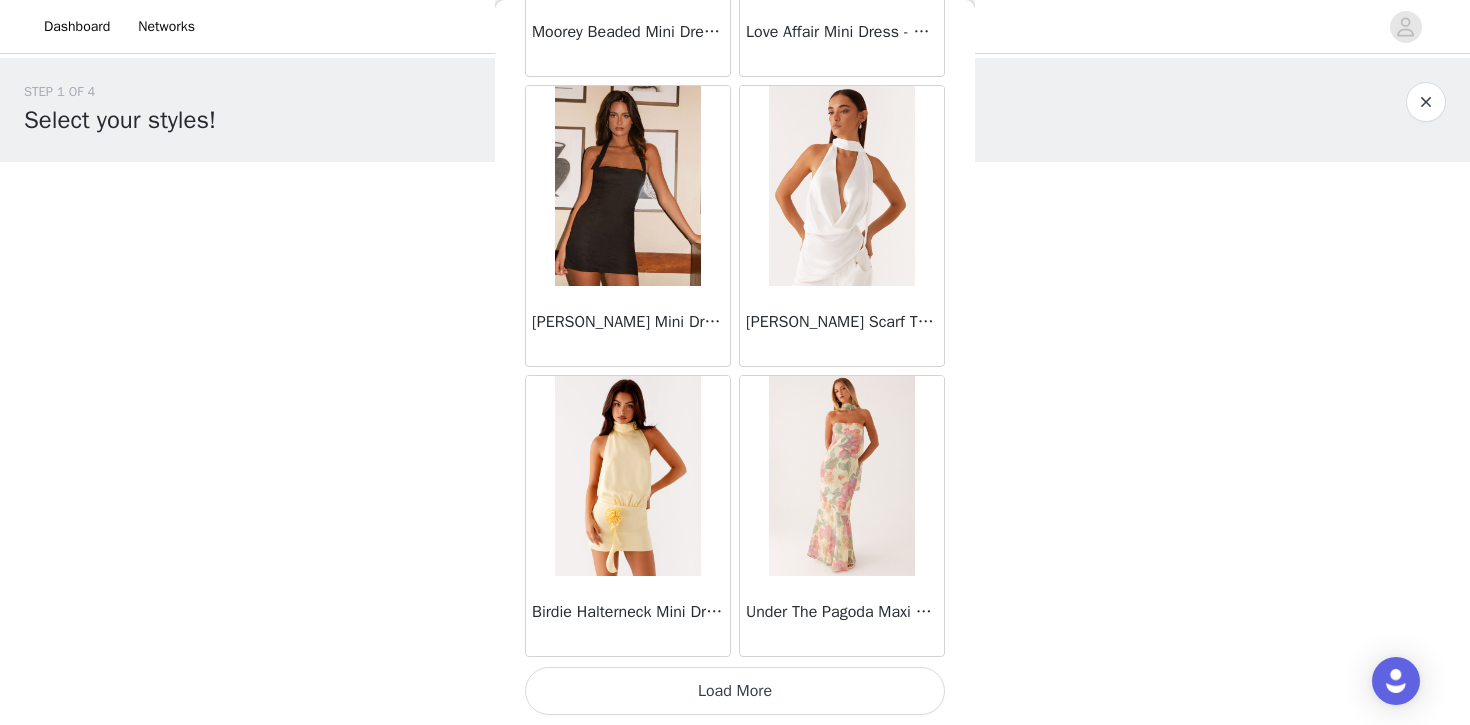 click on "Load More" at bounding box center (735, 691) 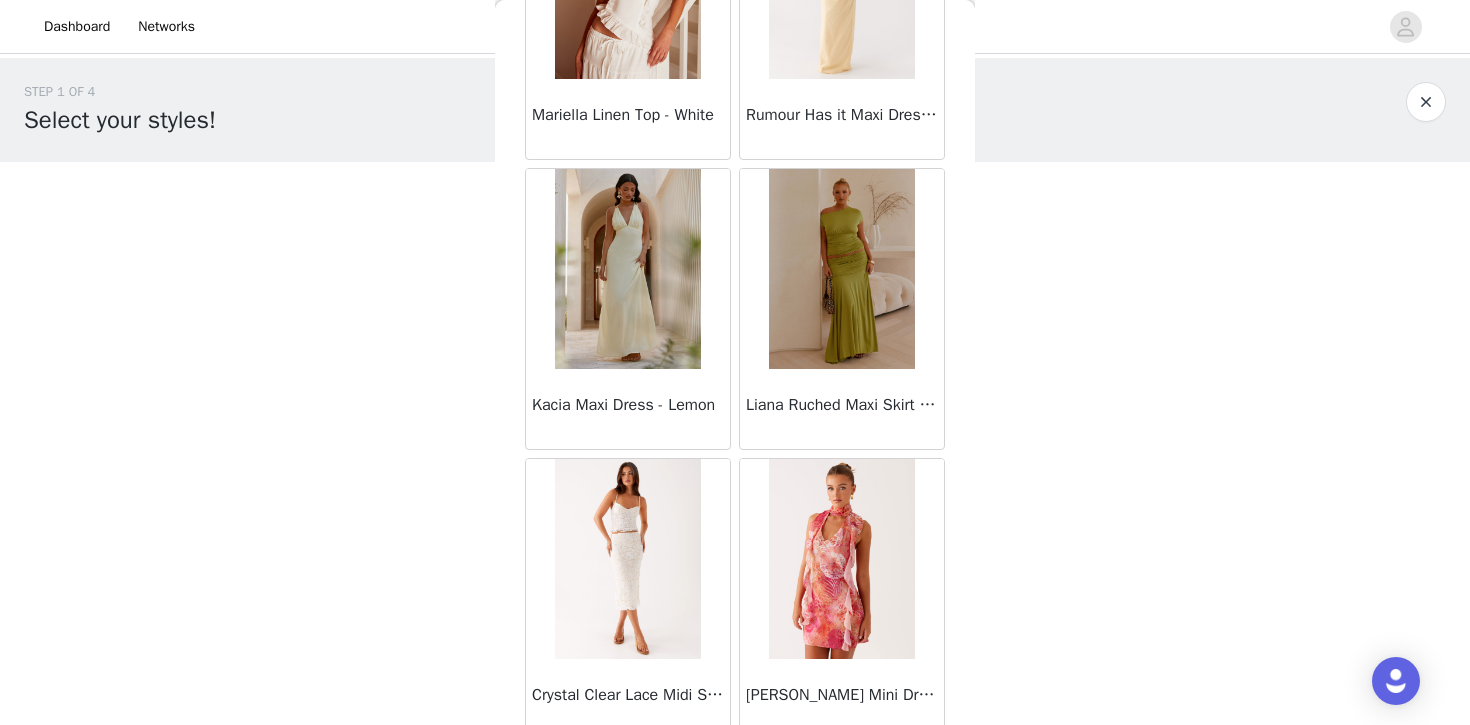 scroll, scrollTop: 28435, scrollLeft: 0, axis: vertical 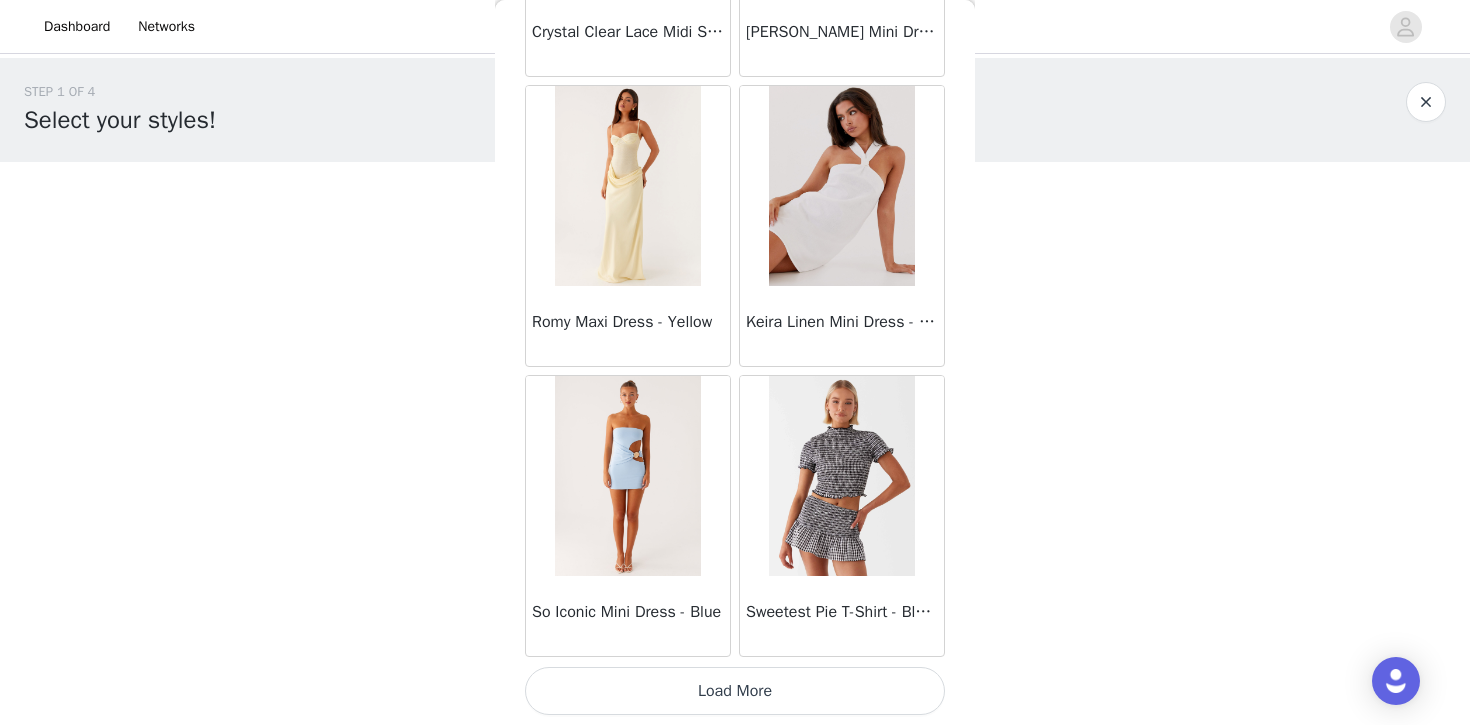 click on "Load More" at bounding box center [735, 691] 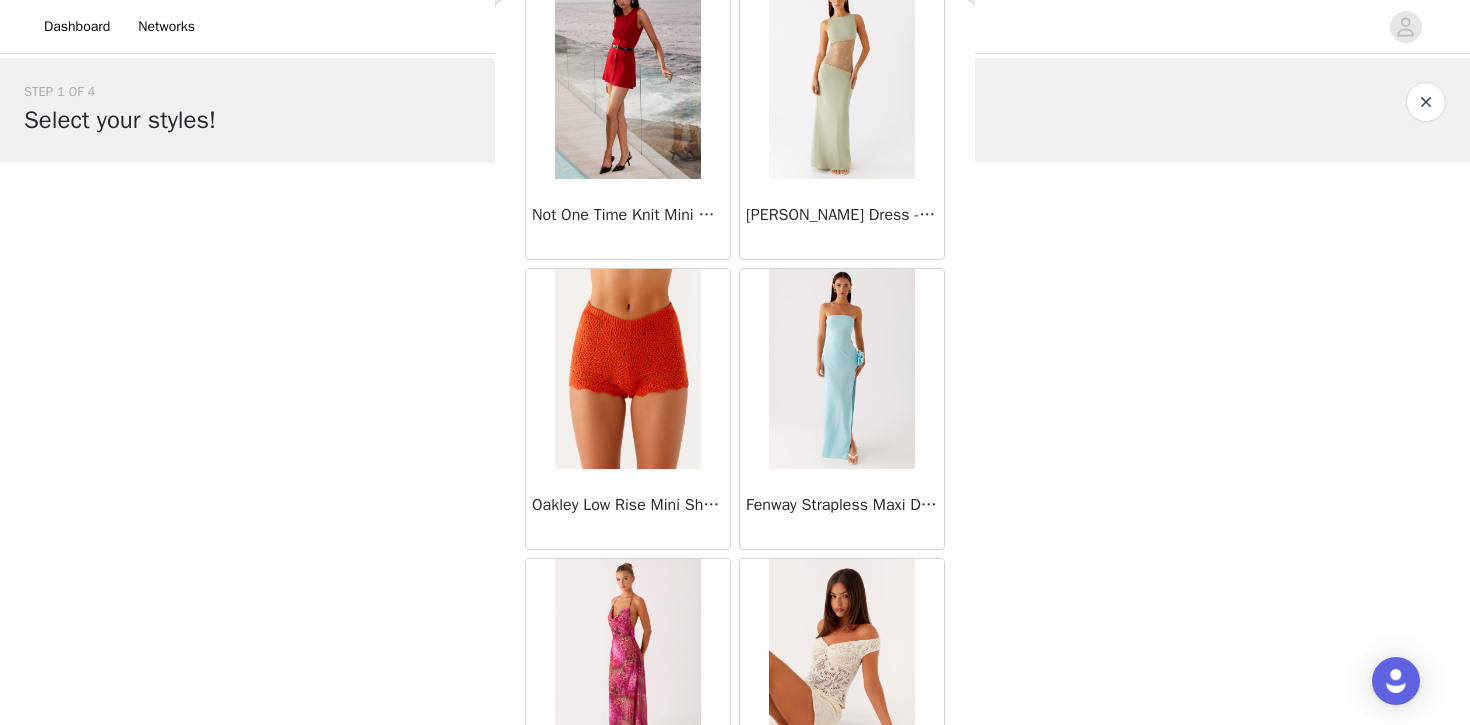 scroll, scrollTop: 31335, scrollLeft: 0, axis: vertical 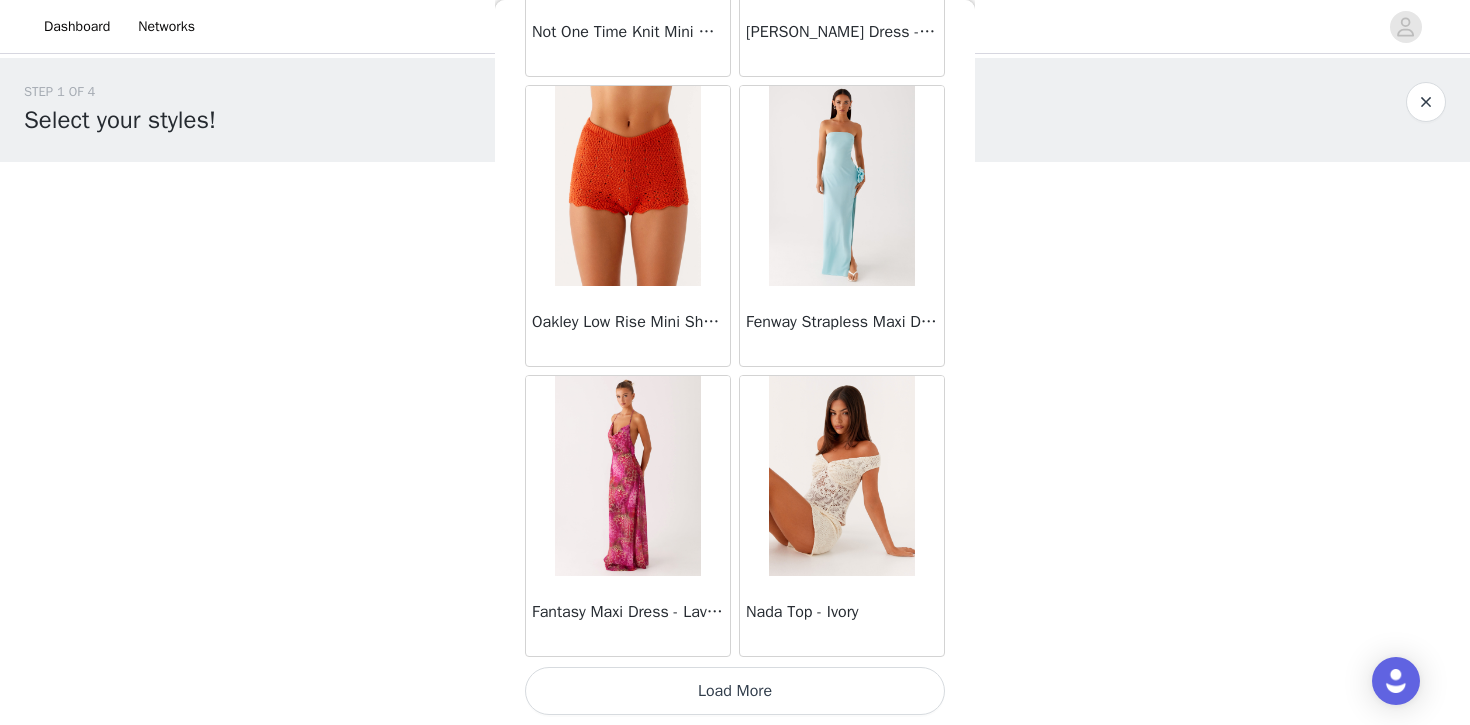click on "Load More" at bounding box center [735, 691] 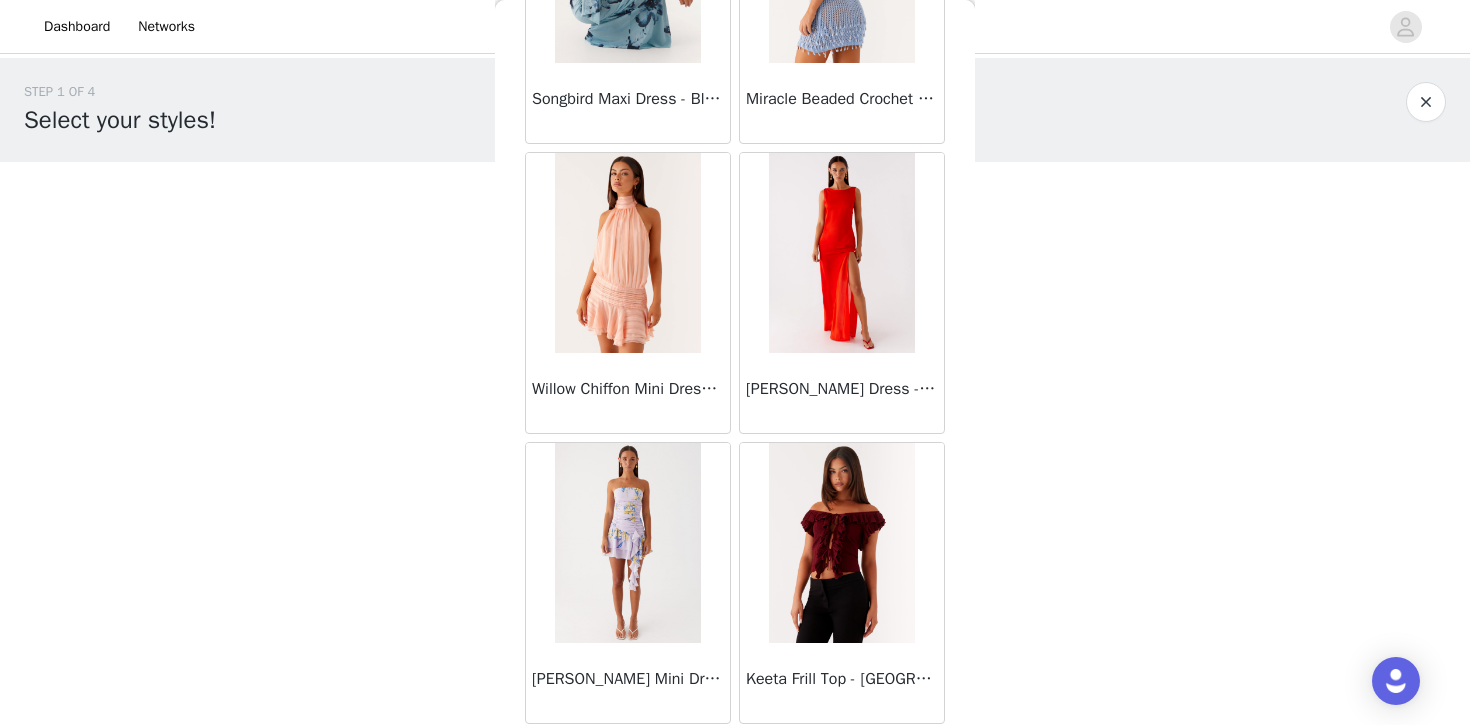 scroll, scrollTop: 34235, scrollLeft: 0, axis: vertical 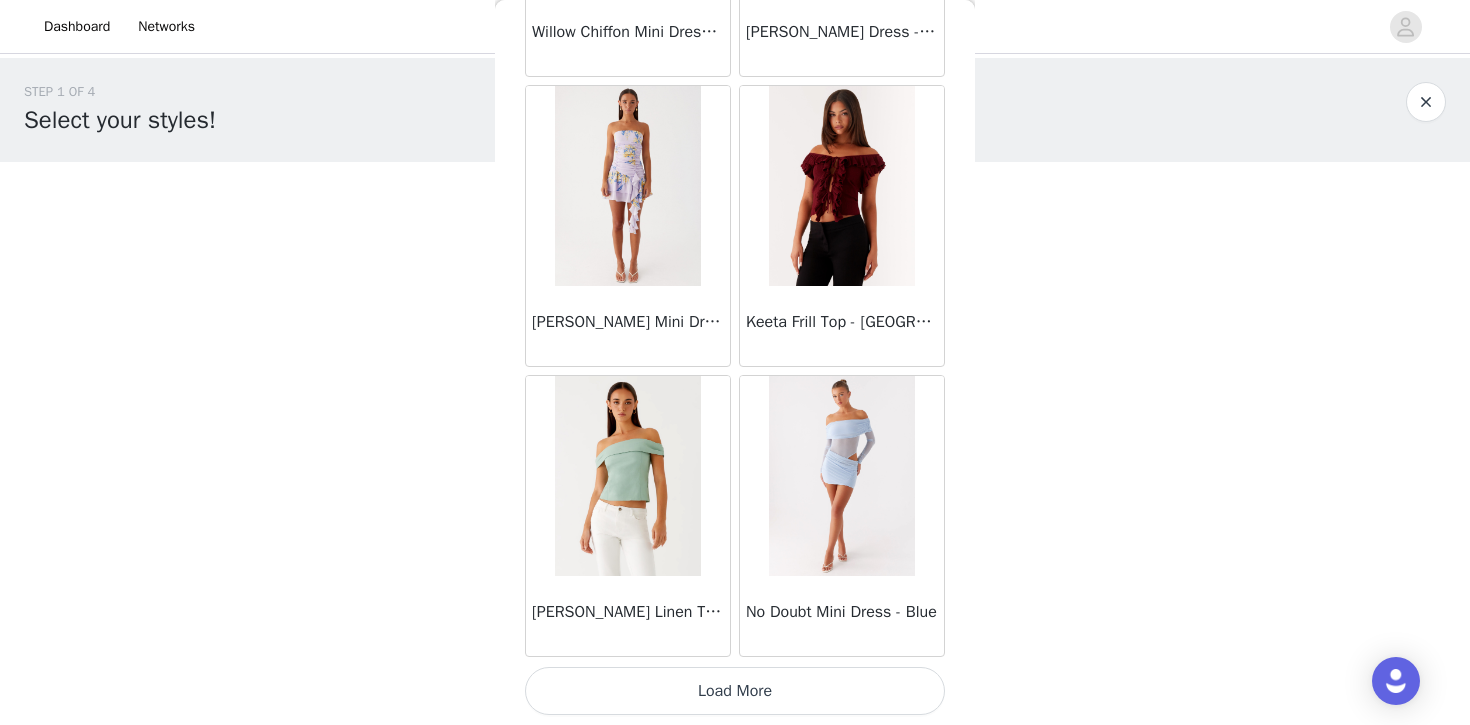 click on "Load More" at bounding box center (735, 691) 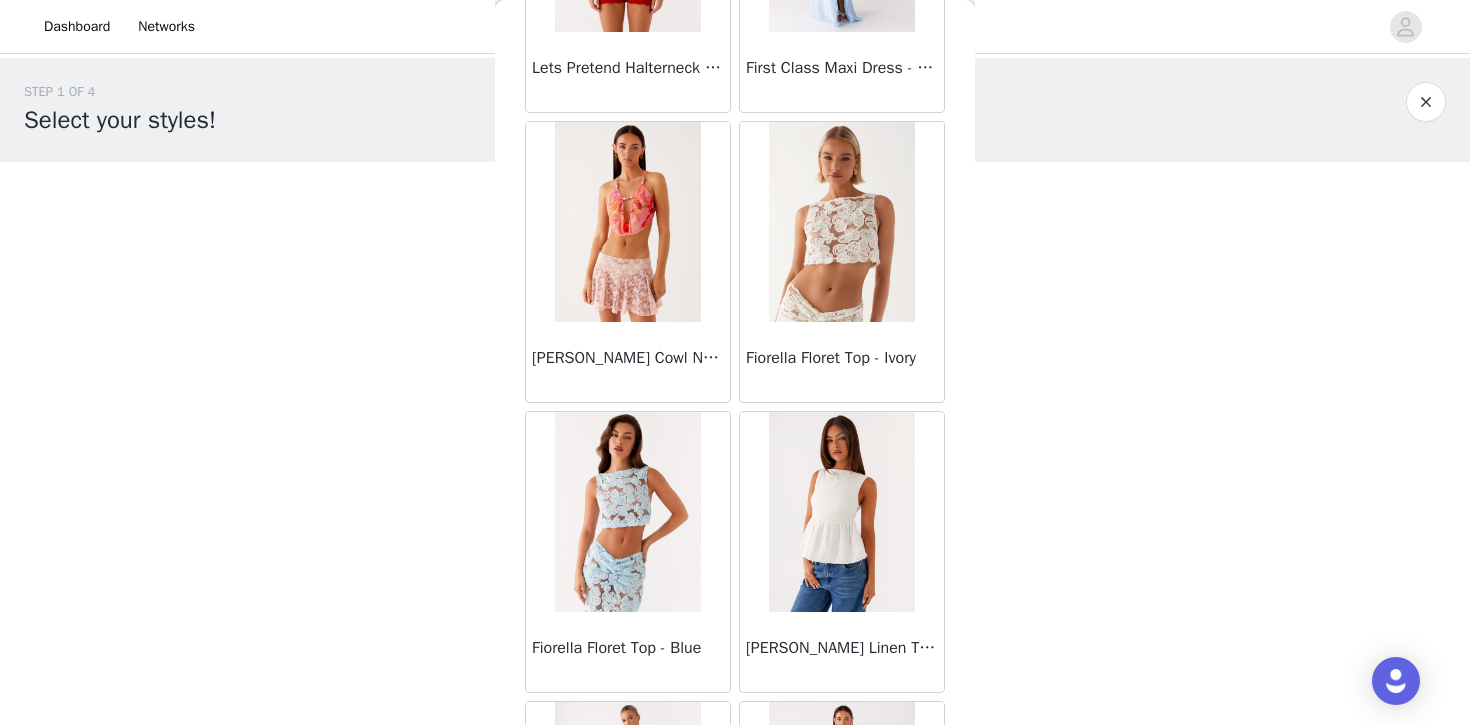 scroll, scrollTop: 37135, scrollLeft: 0, axis: vertical 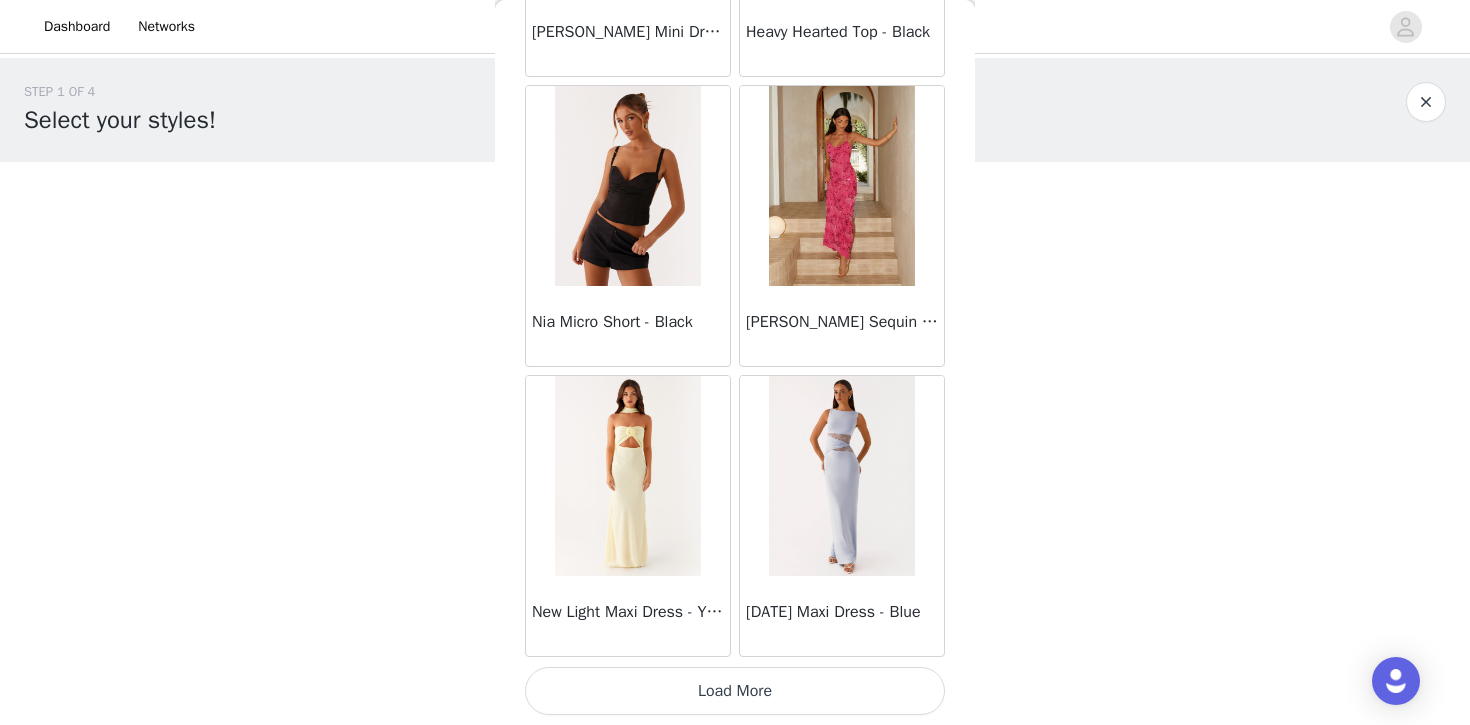 click on "Load More" at bounding box center [735, 691] 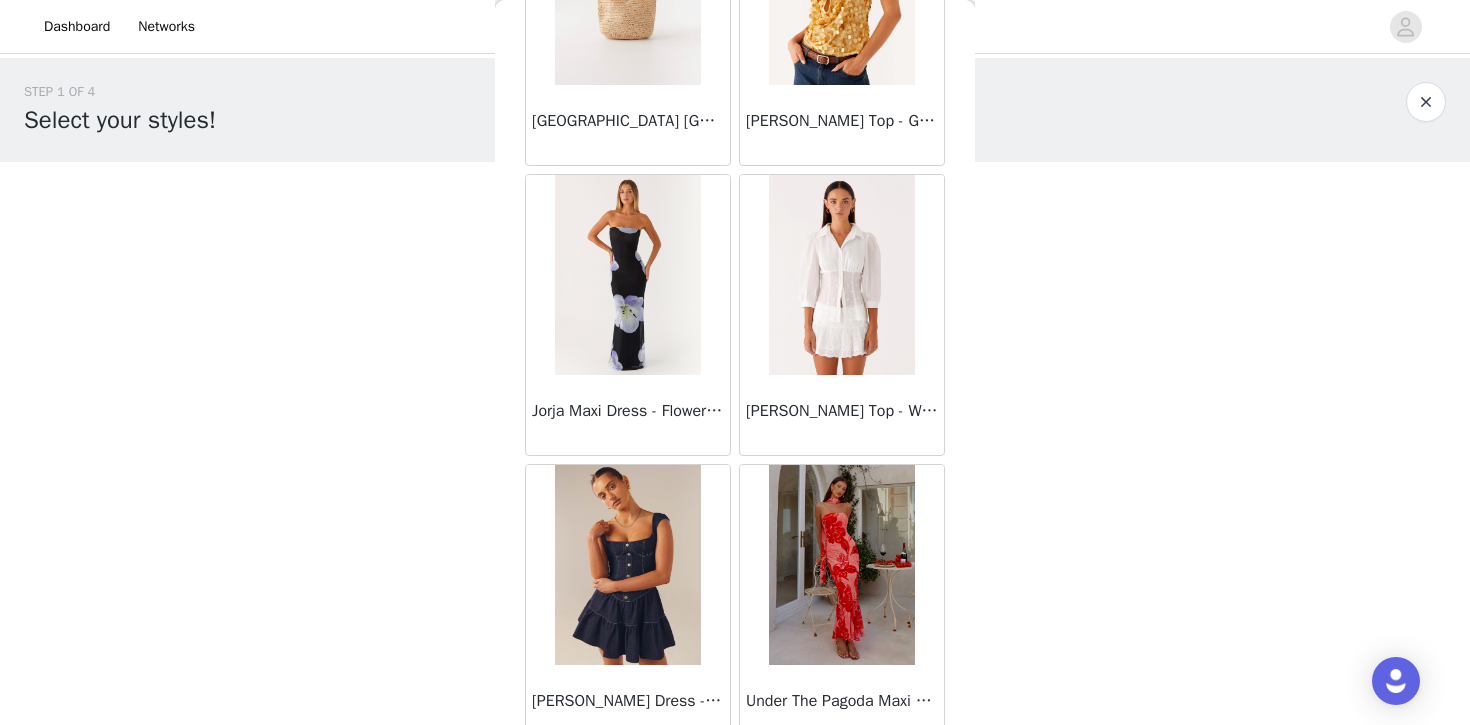 scroll, scrollTop: 40035, scrollLeft: 0, axis: vertical 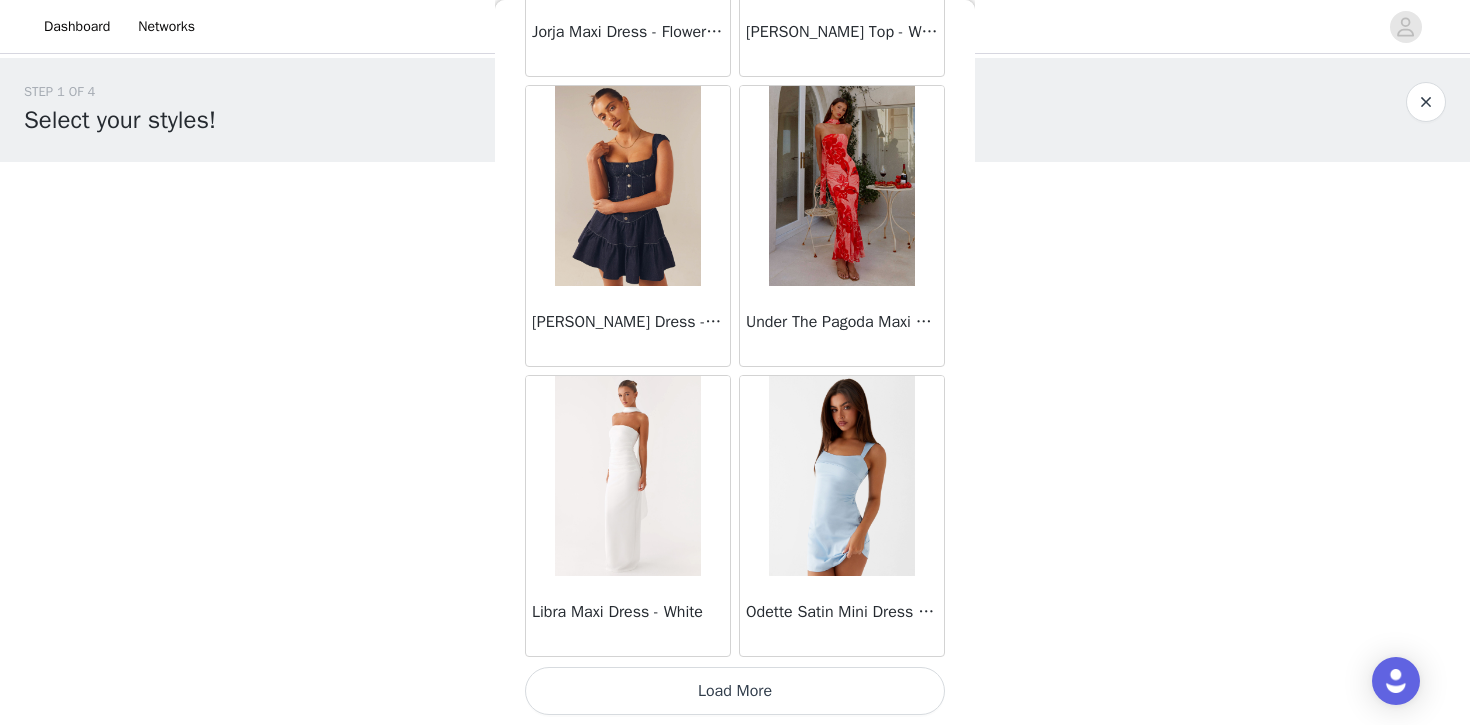 click on "Load More" at bounding box center (735, 691) 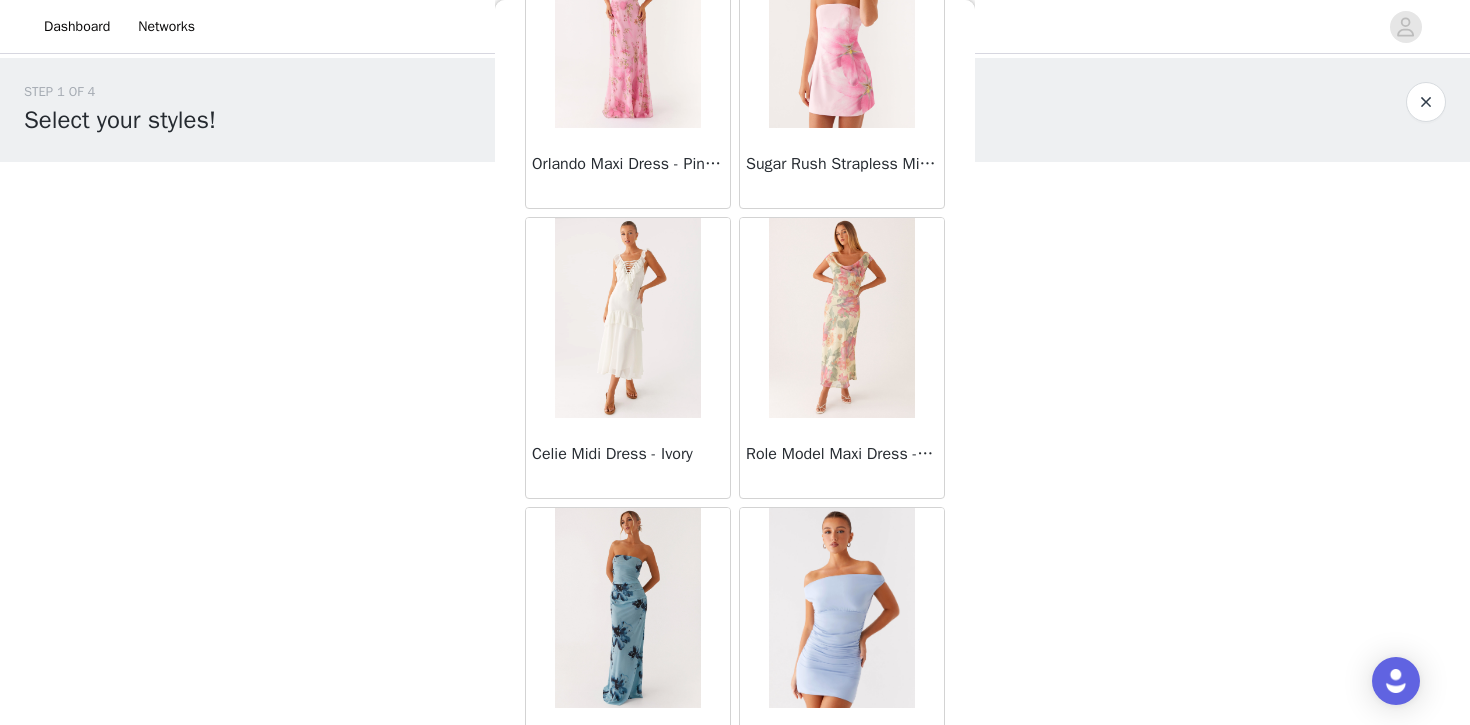 scroll, scrollTop: 42935, scrollLeft: 0, axis: vertical 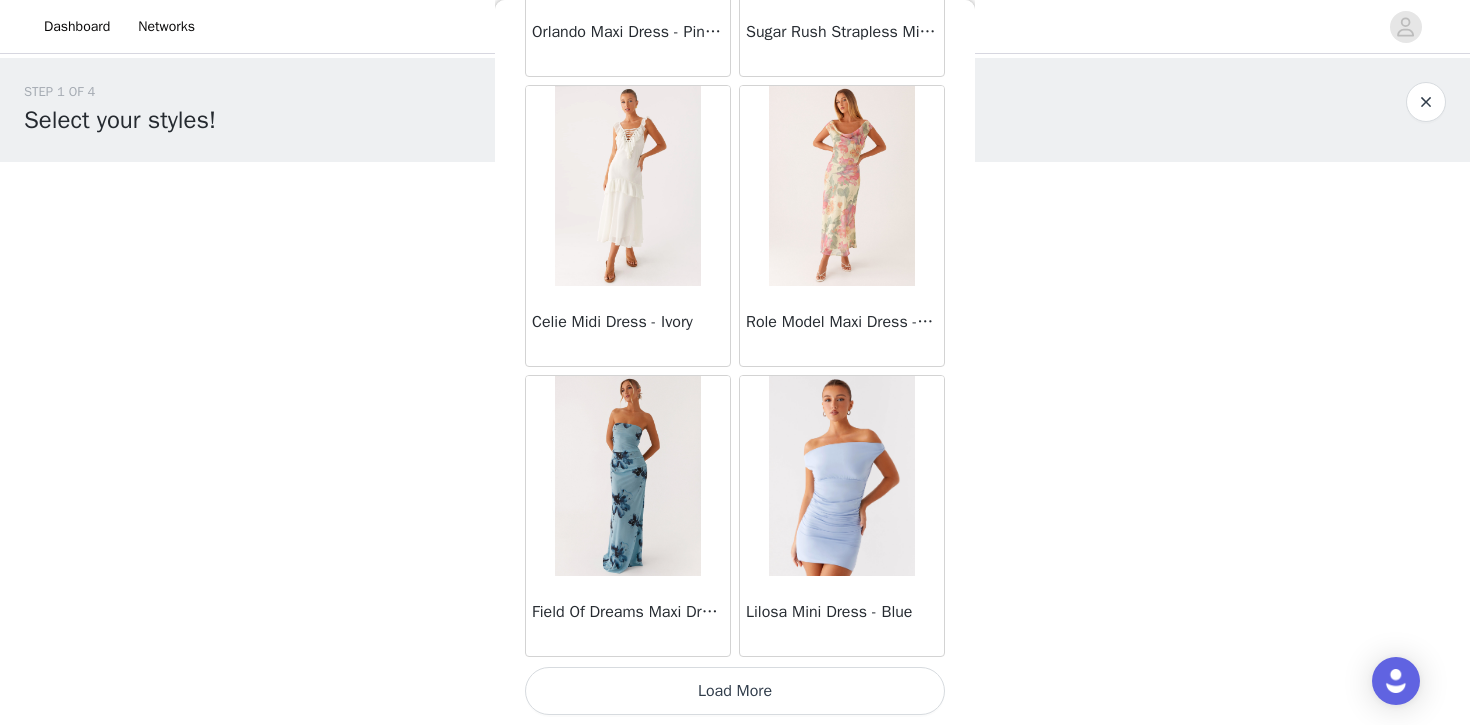 click on "Load More" at bounding box center [735, 691] 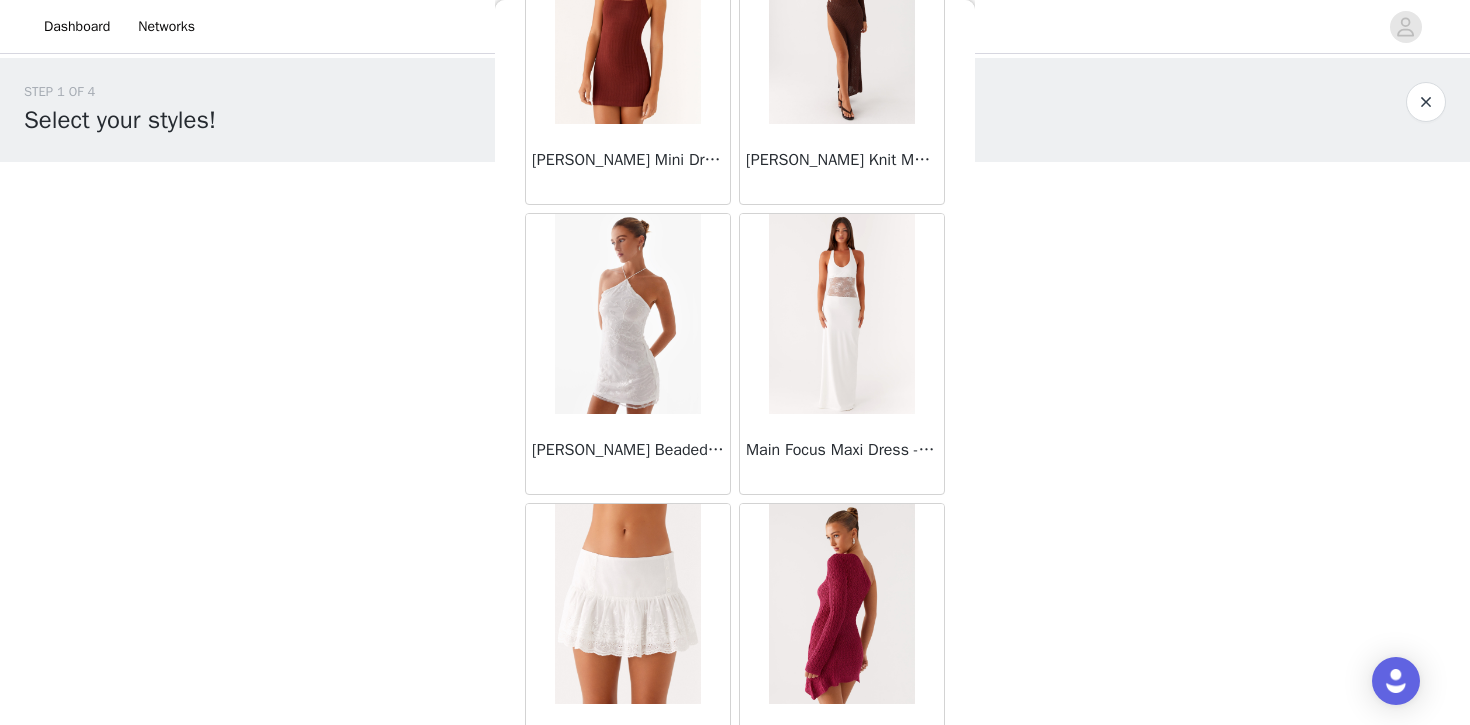 scroll, scrollTop: 45835, scrollLeft: 0, axis: vertical 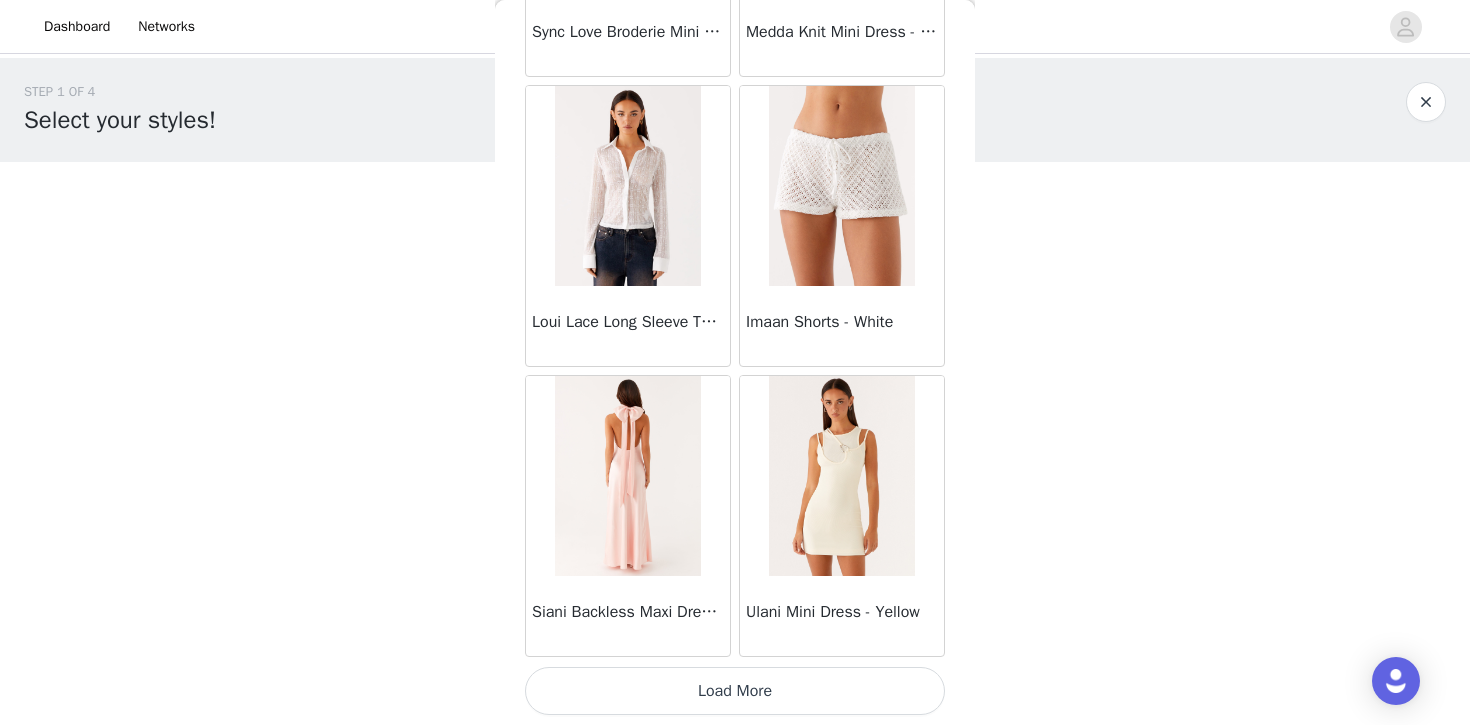 click on "Load More" at bounding box center (735, 691) 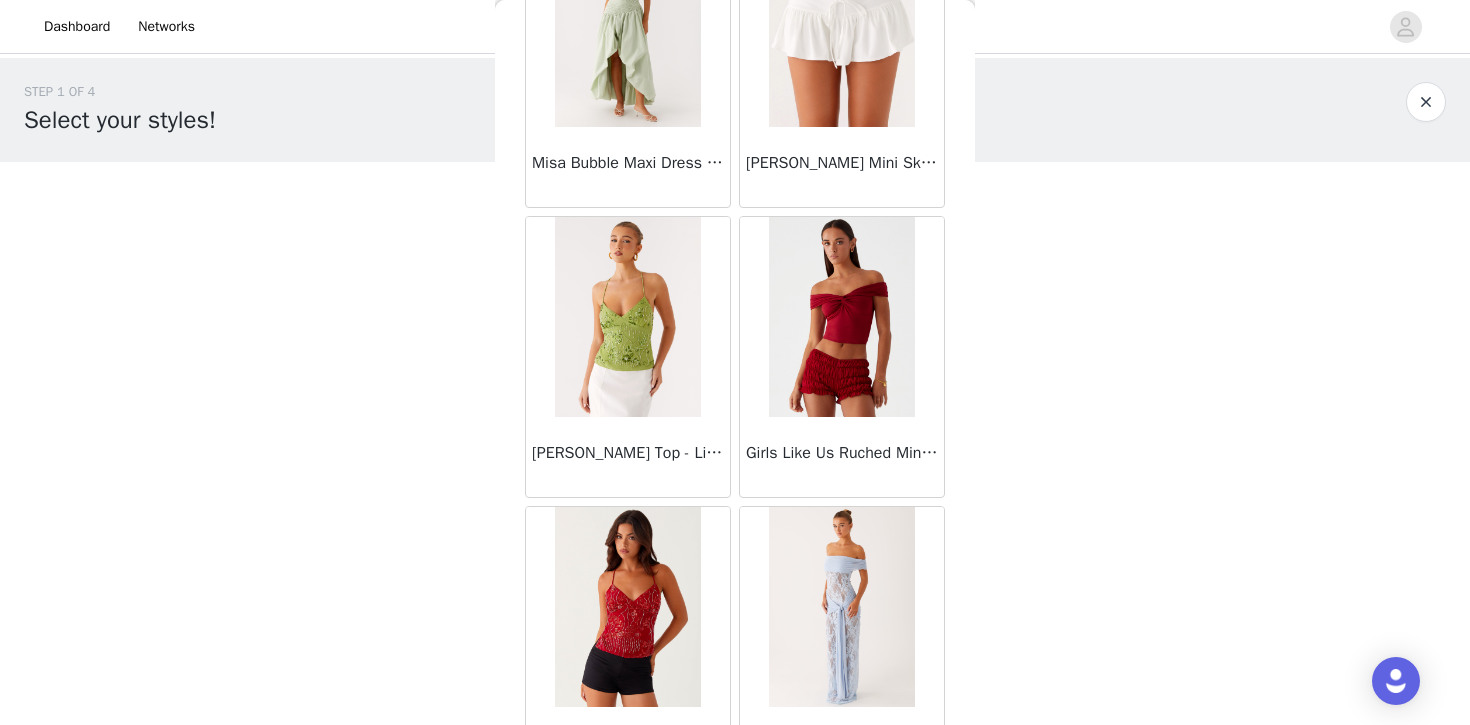 scroll, scrollTop: 48735, scrollLeft: 0, axis: vertical 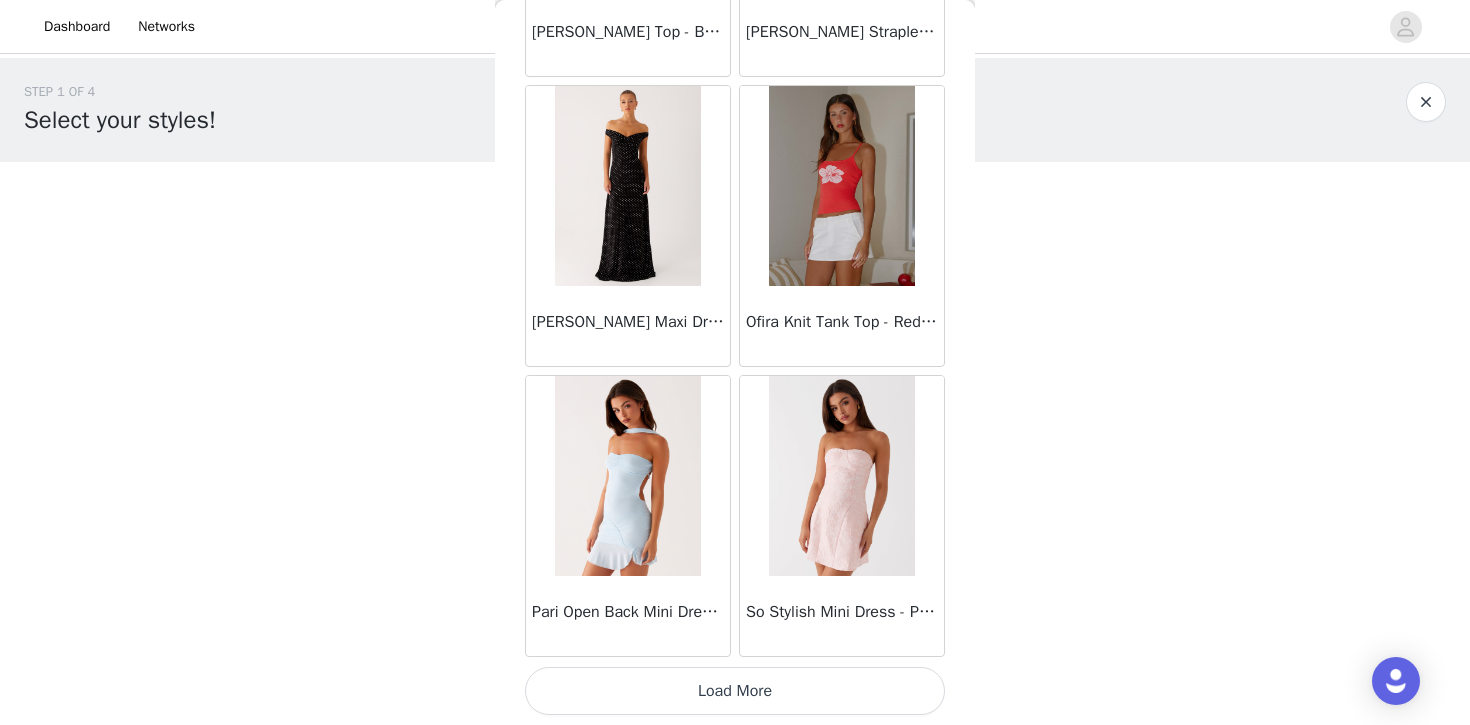 click on "Load More" at bounding box center [735, 691] 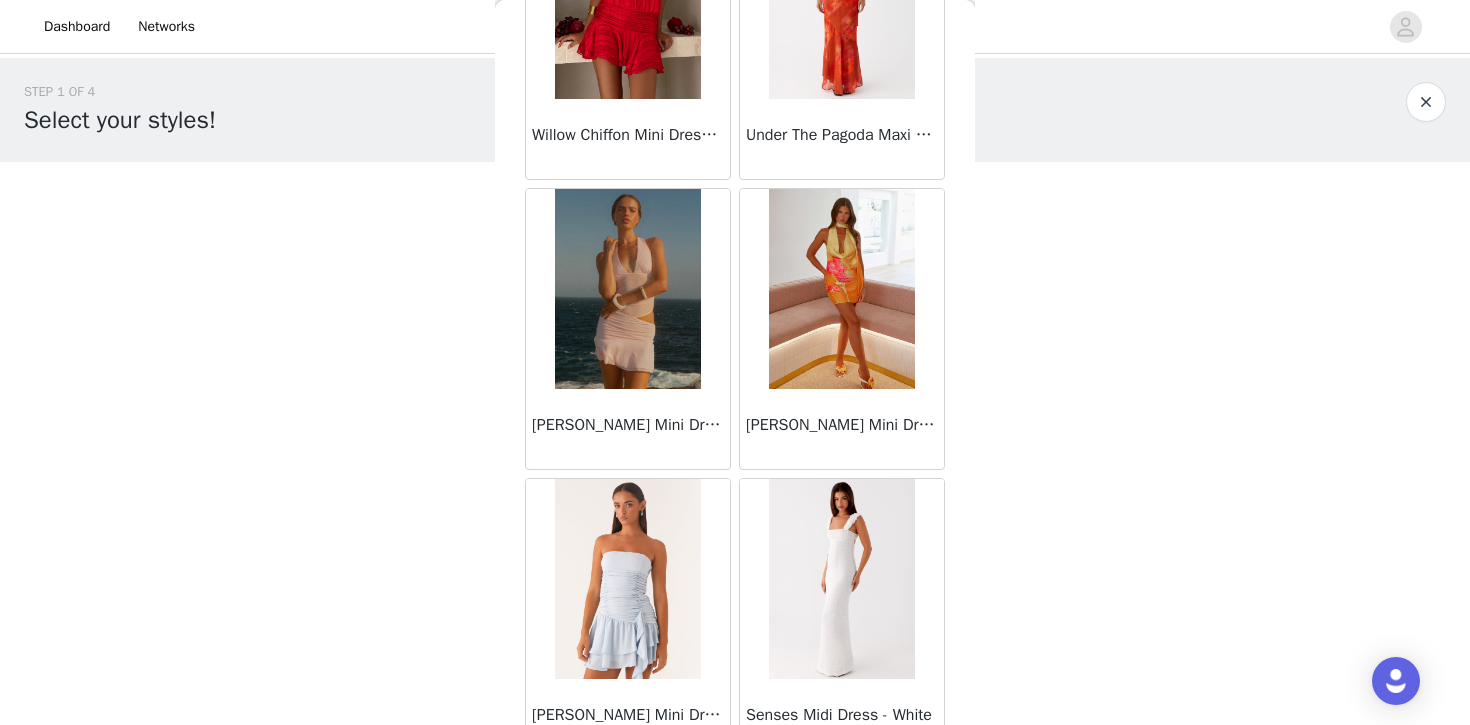 scroll, scrollTop: 51635, scrollLeft: 0, axis: vertical 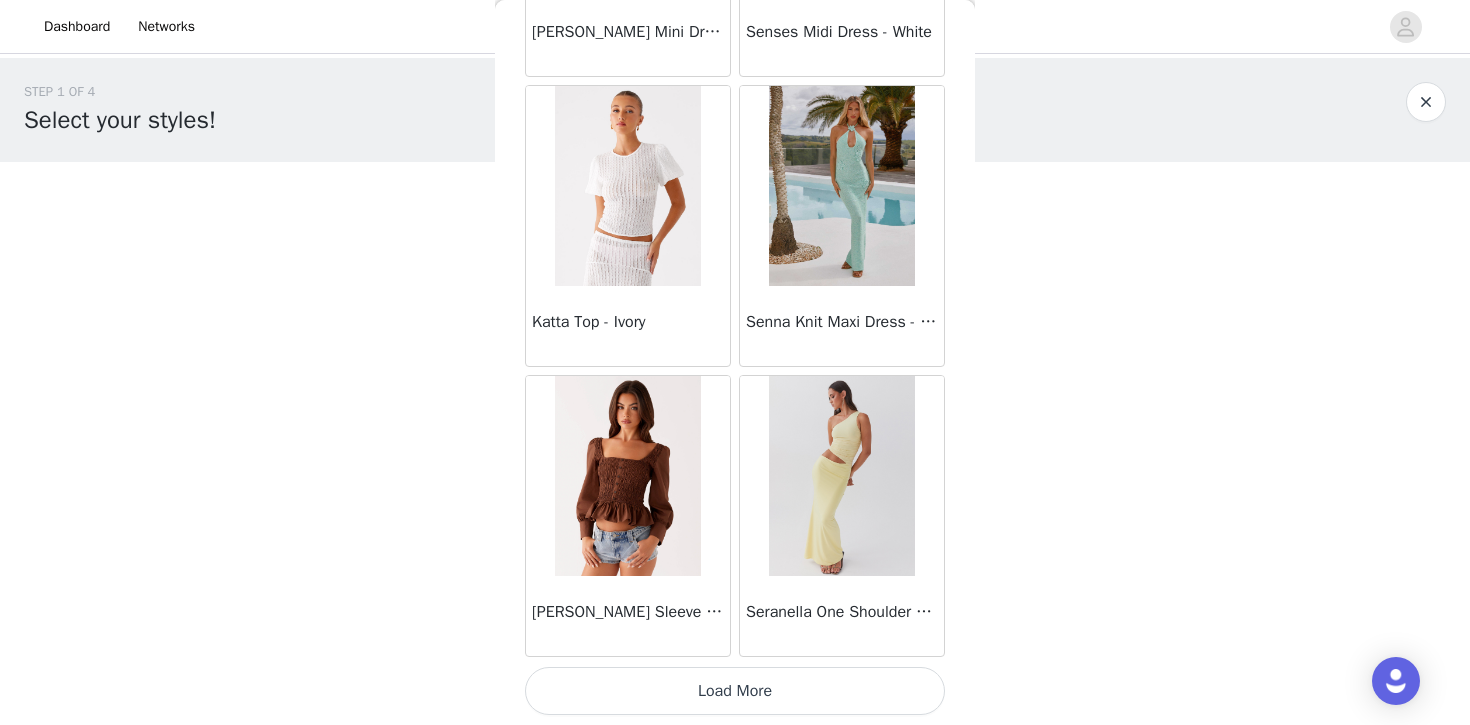 click on "Load More" at bounding box center (735, 691) 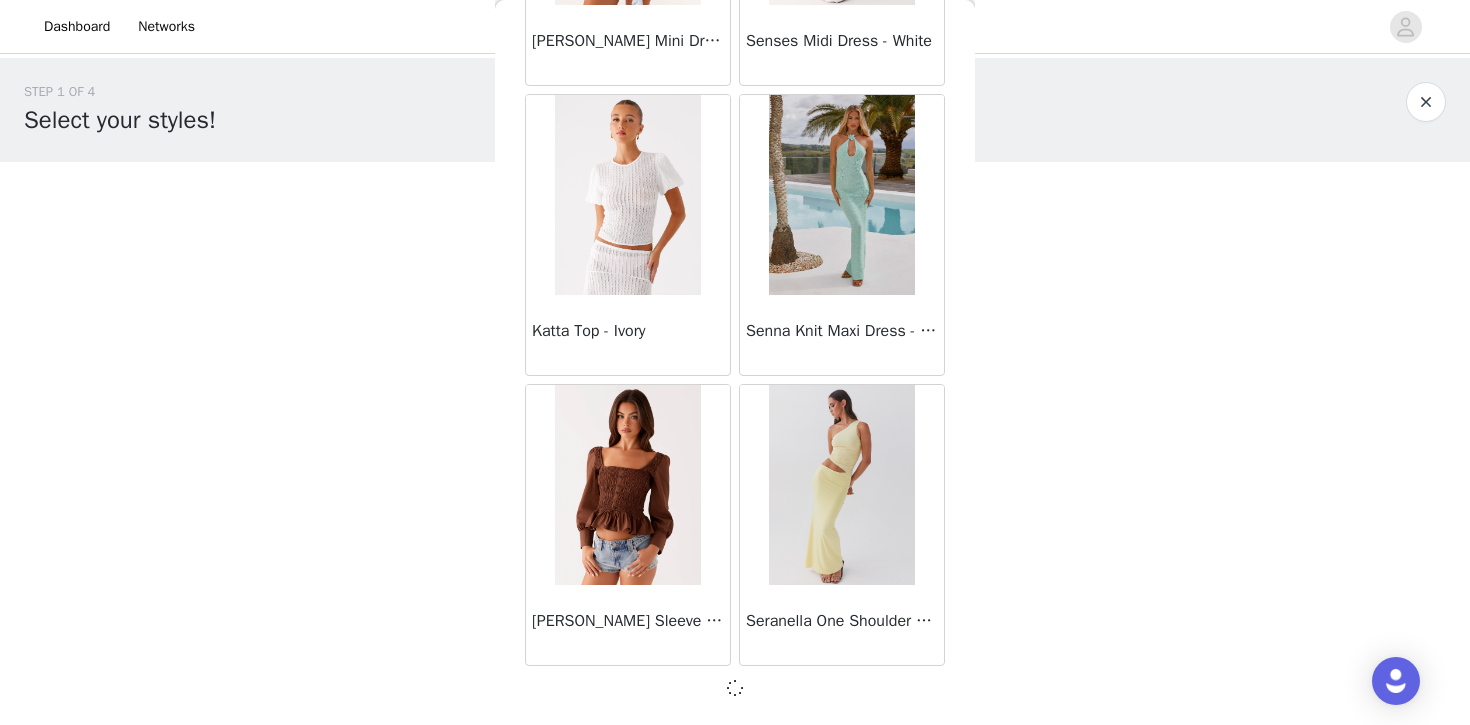 scroll, scrollTop: 51626, scrollLeft: 0, axis: vertical 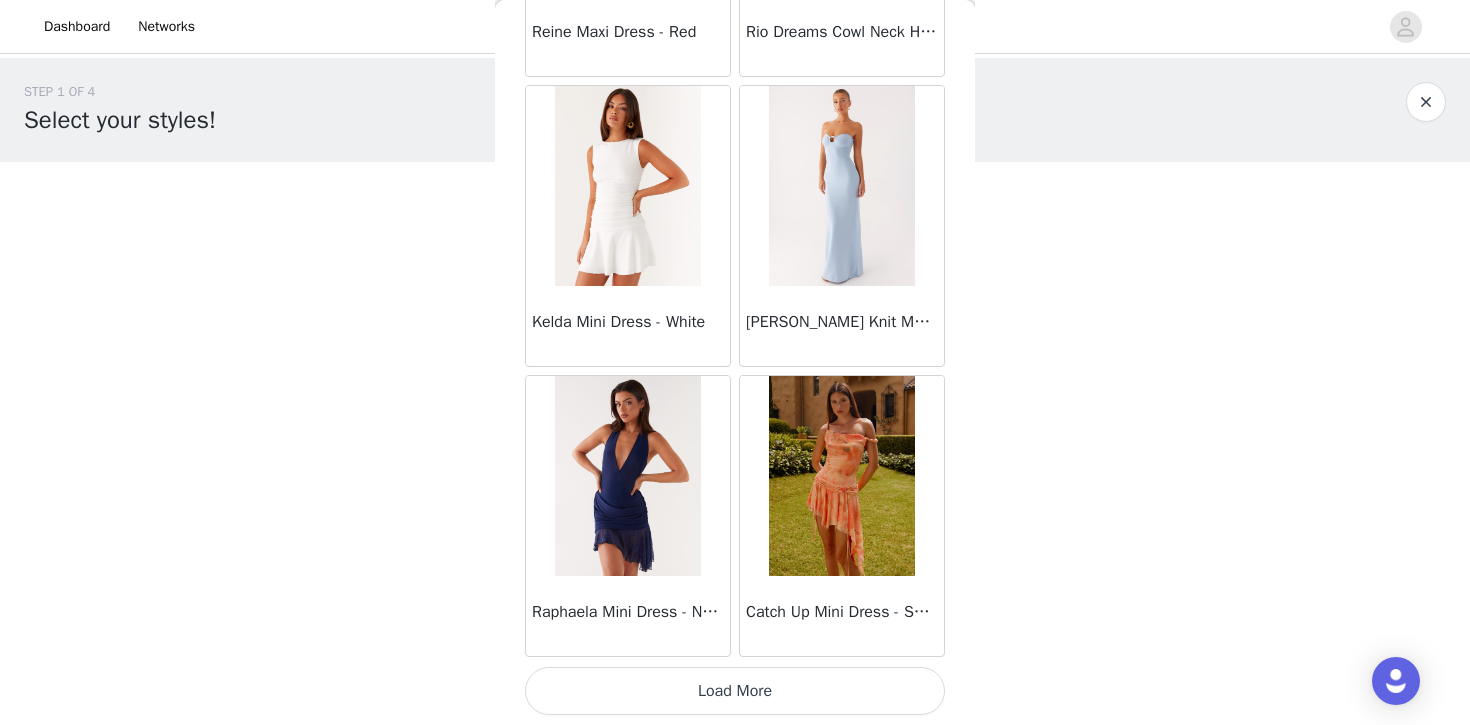 click on "Load More" at bounding box center (735, 691) 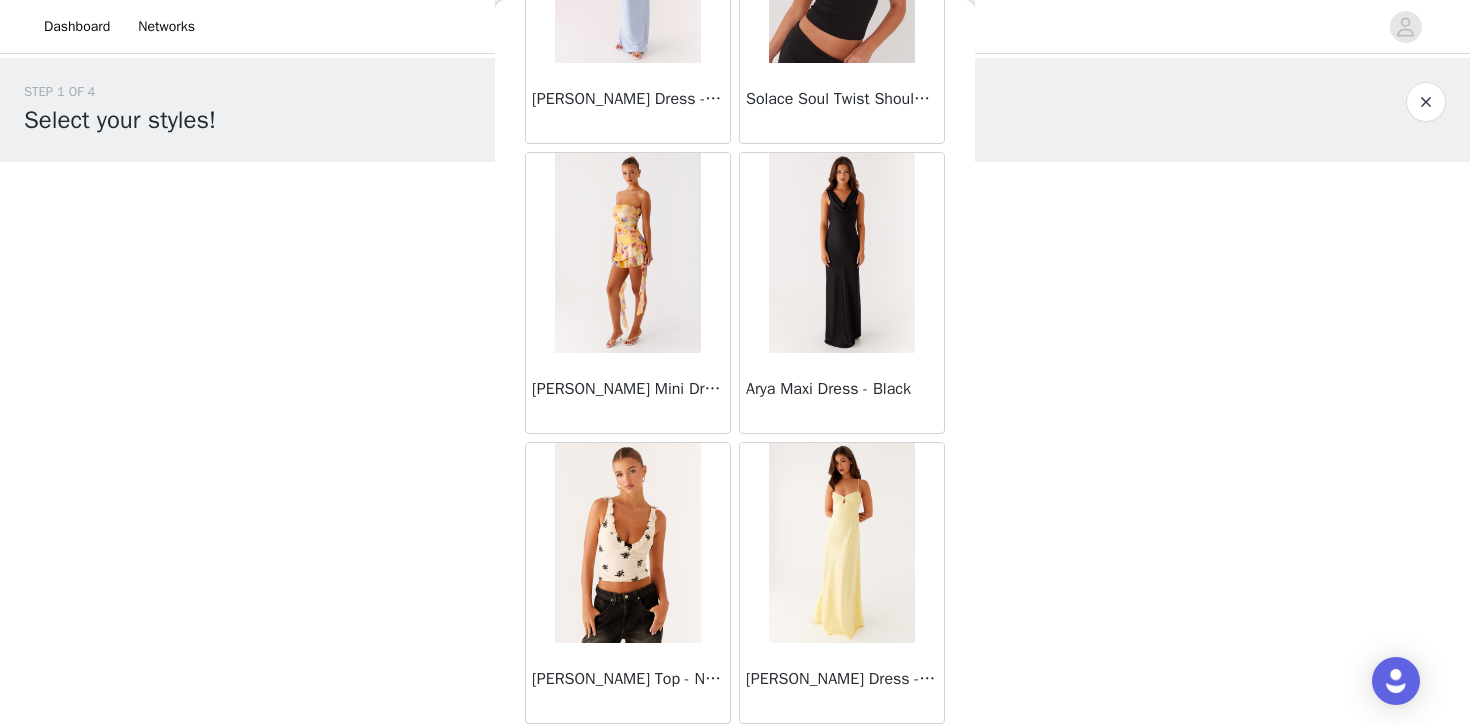 scroll, scrollTop: 57435, scrollLeft: 0, axis: vertical 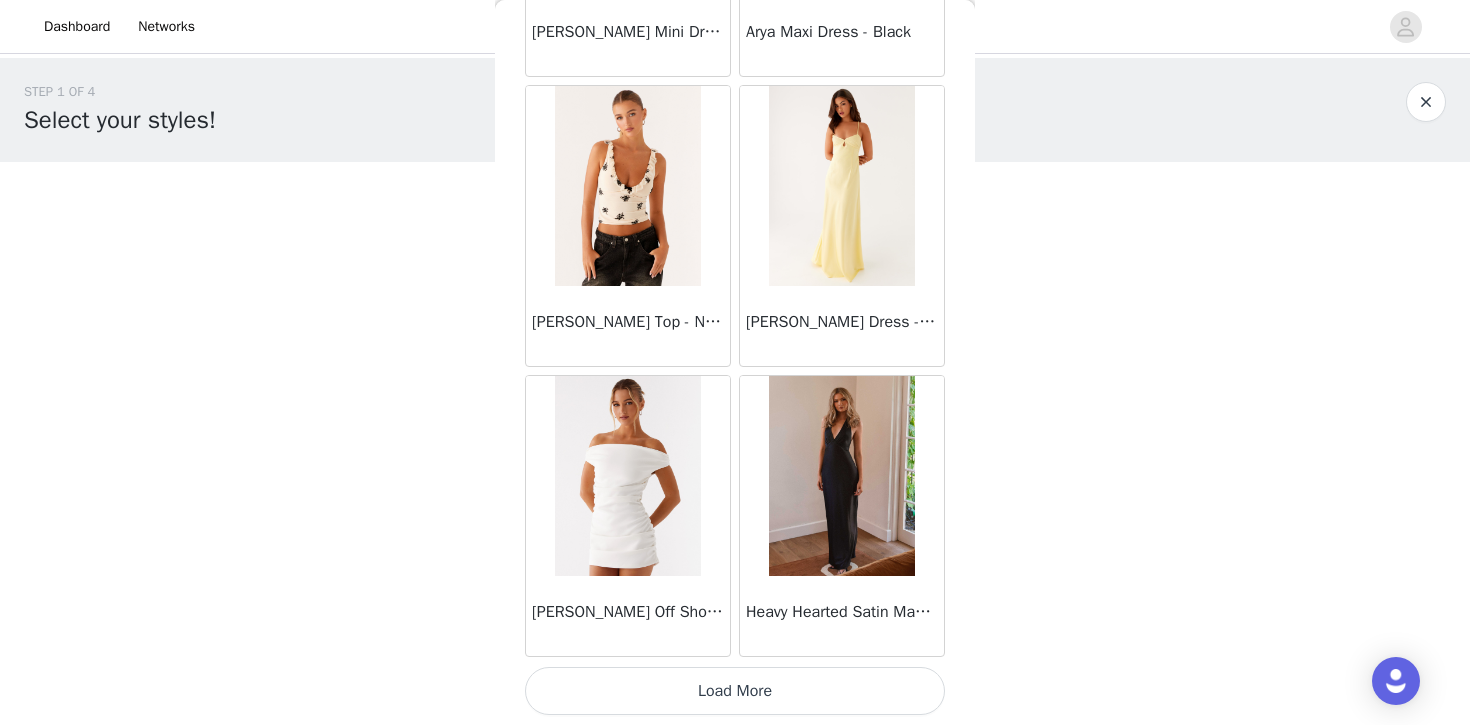 click on "Load More" at bounding box center (735, 691) 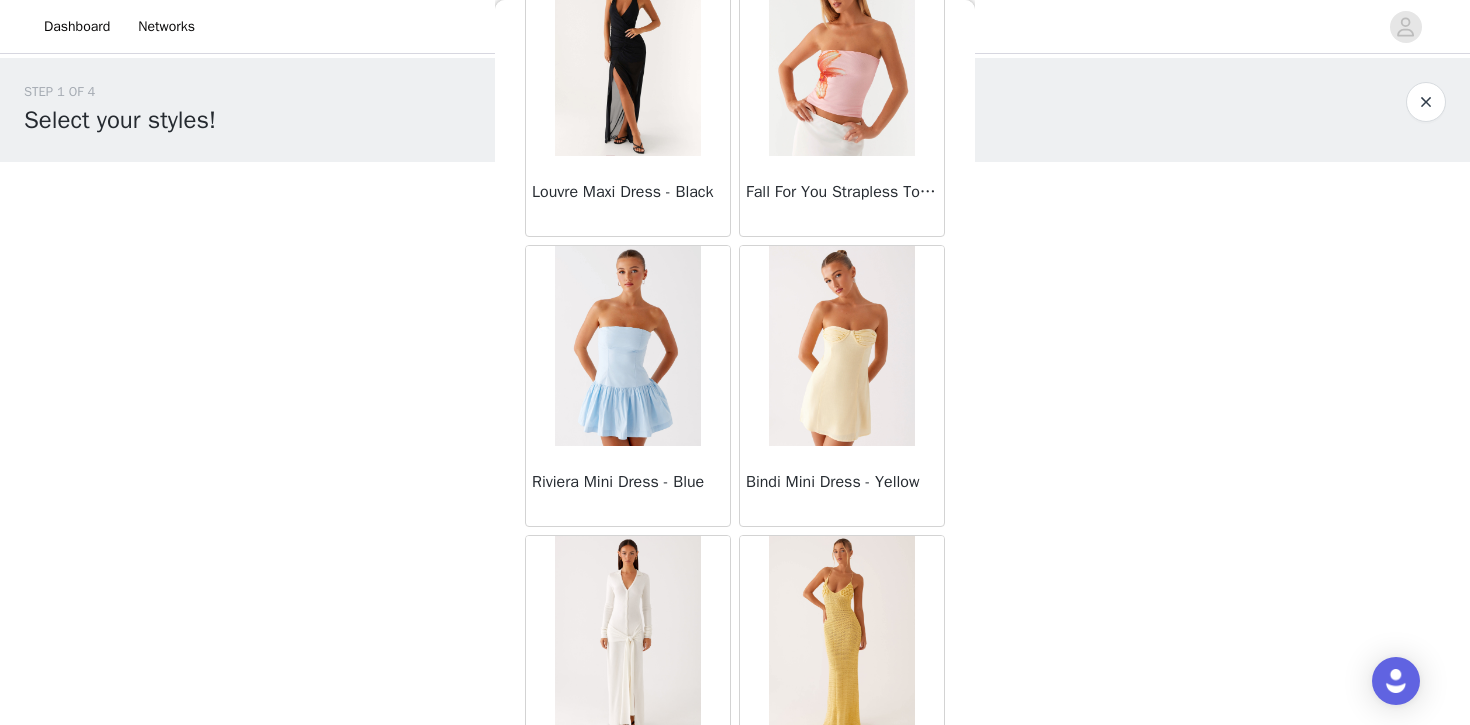 scroll, scrollTop: 60335, scrollLeft: 0, axis: vertical 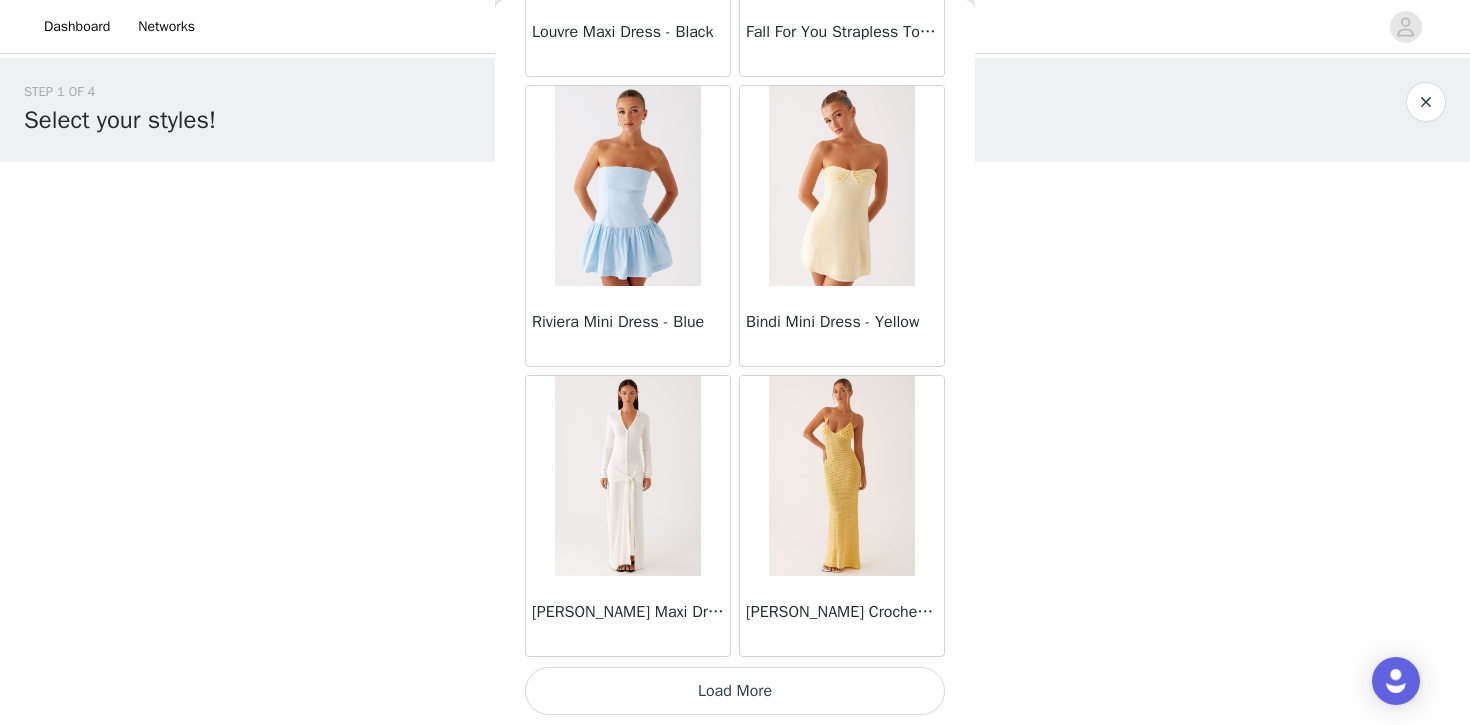 click on "Load More" at bounding box center (735, 691) 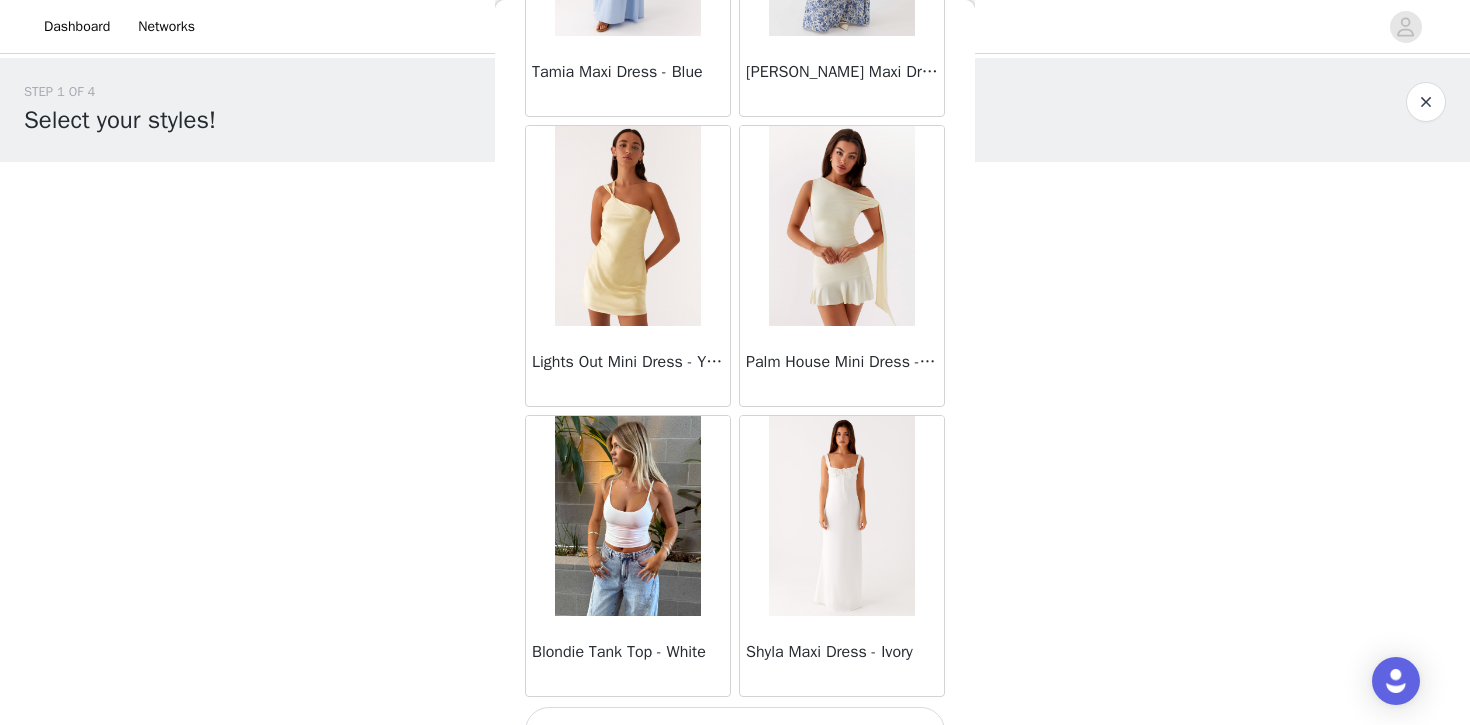 scroll, scrollTop: 63235, scrollLeft: 0, axis: vertical 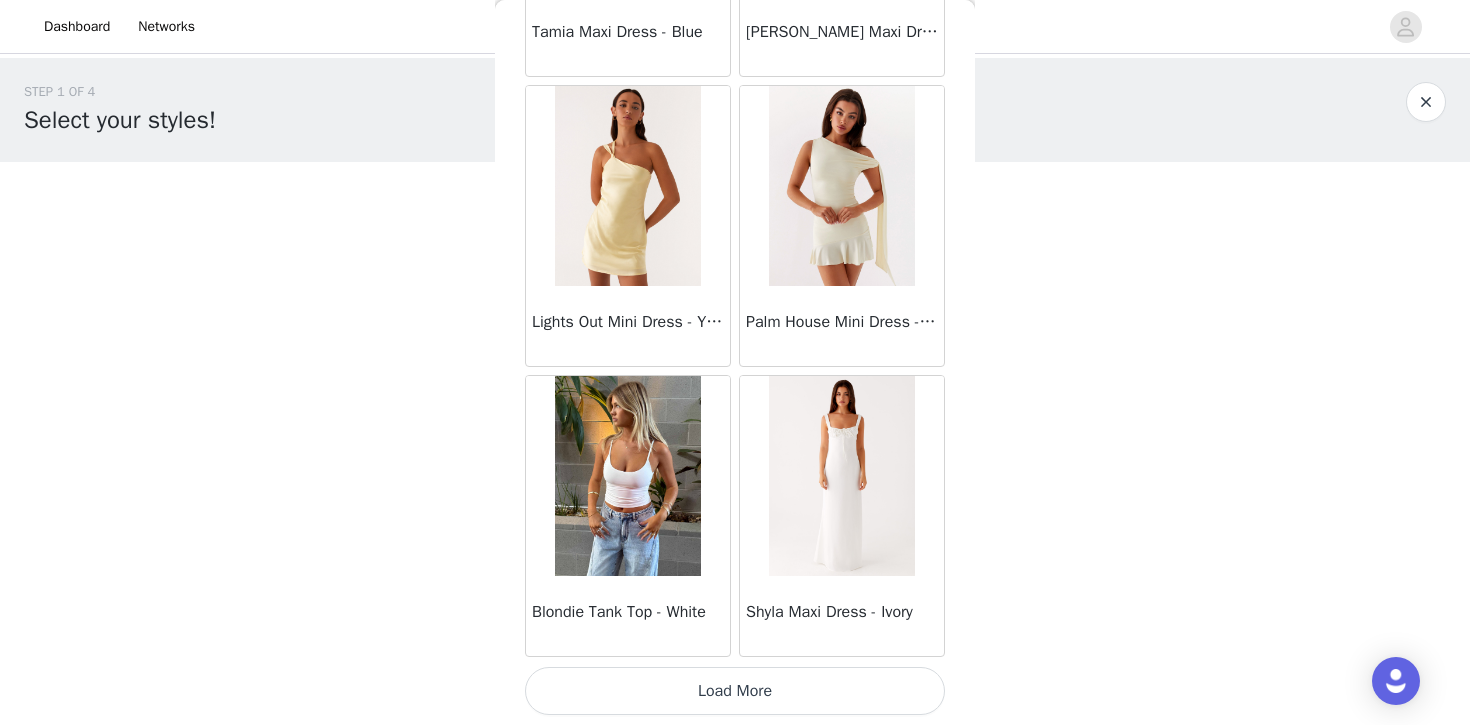 click on "Load More" at bounding box center (735, 691) 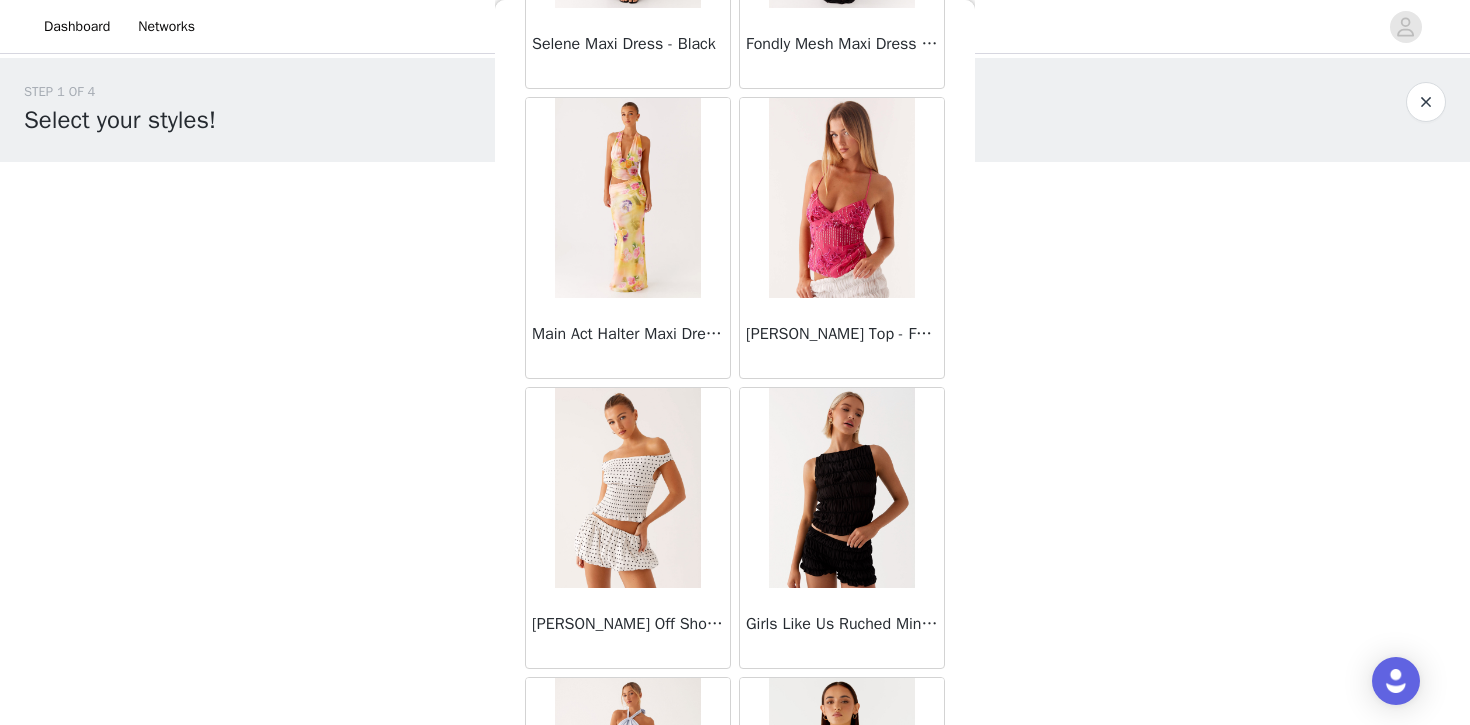 scroll, scrollTop: 66135, scrollLeft: 0, axis: vertical 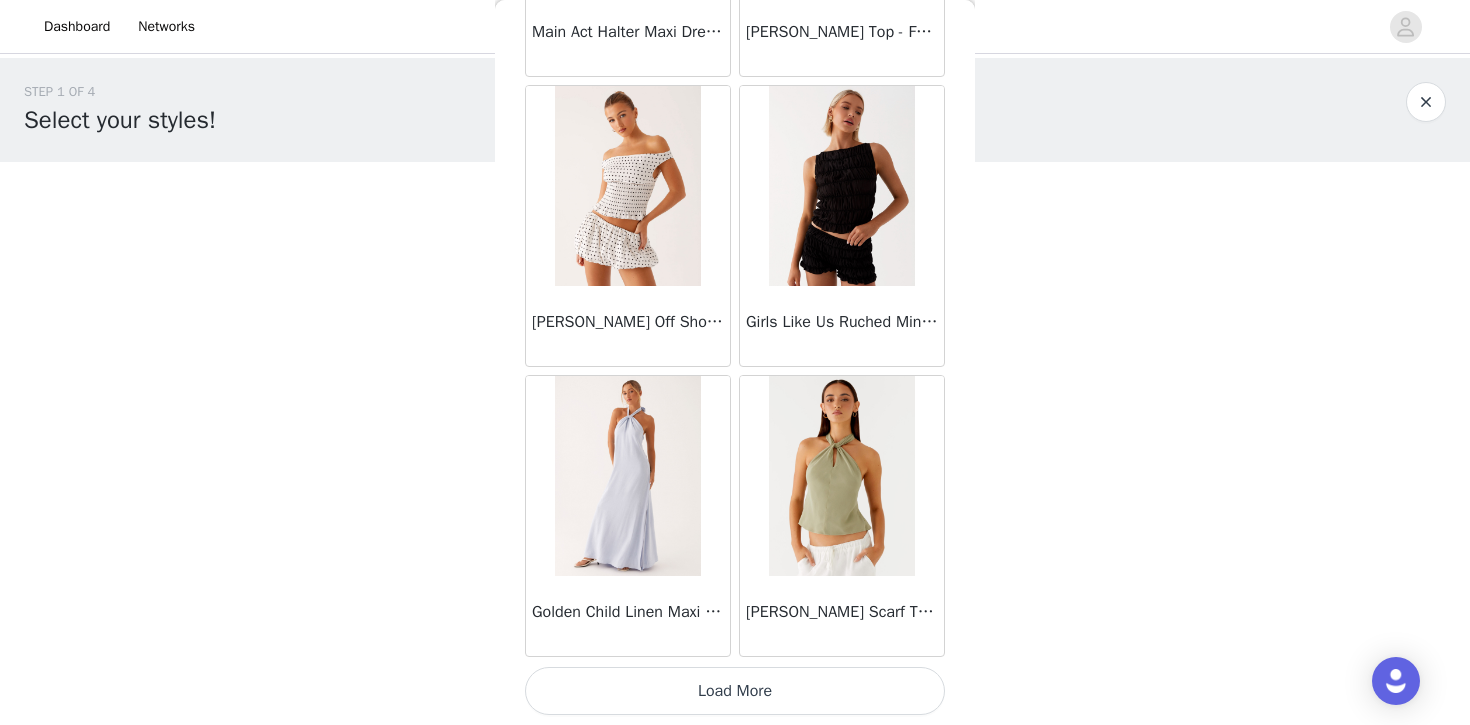 click on "Load More" at bounding box center (735, 691) 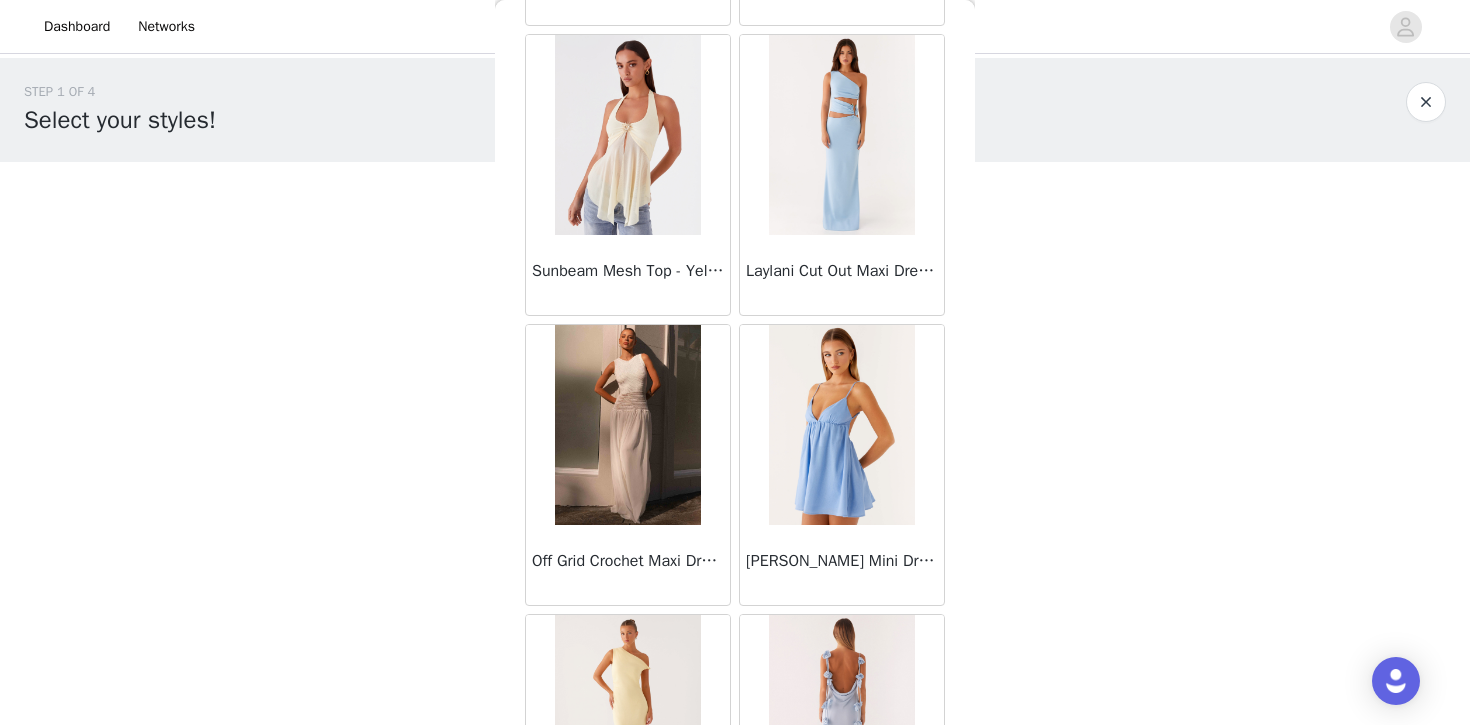 scroll, scrollTop: 69035, scrollLeft: 0, axis: vertical 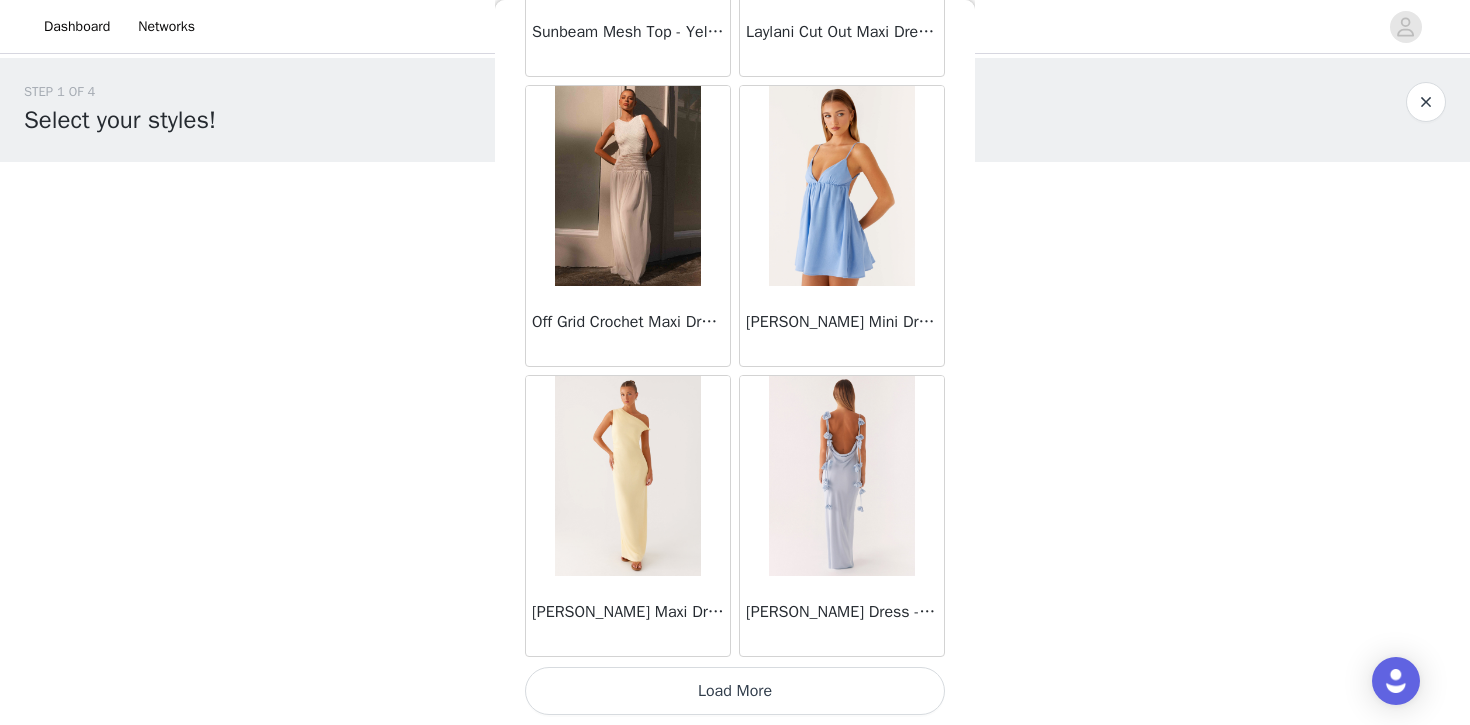 click on "Load More" at bounding box center (735, 691) 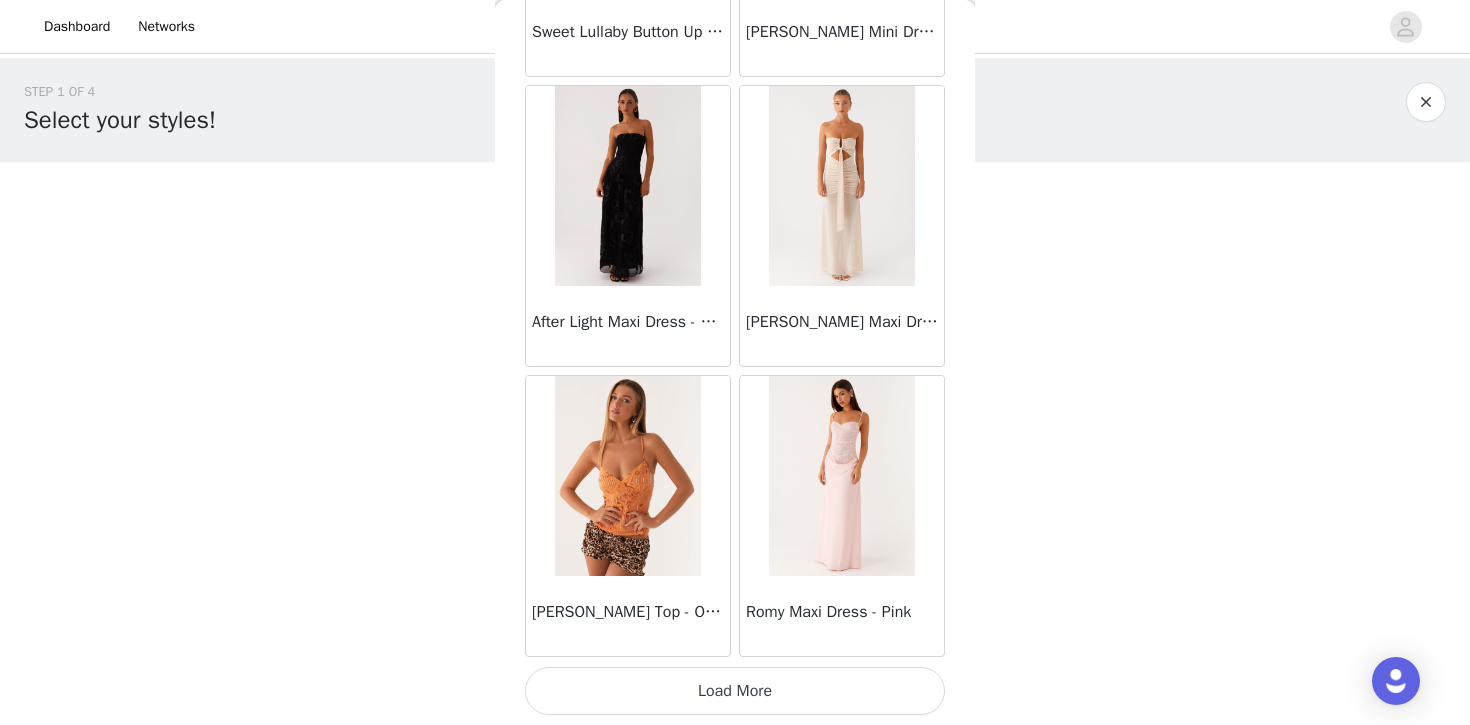 click on "Load More" at bounding box center (735, 691) 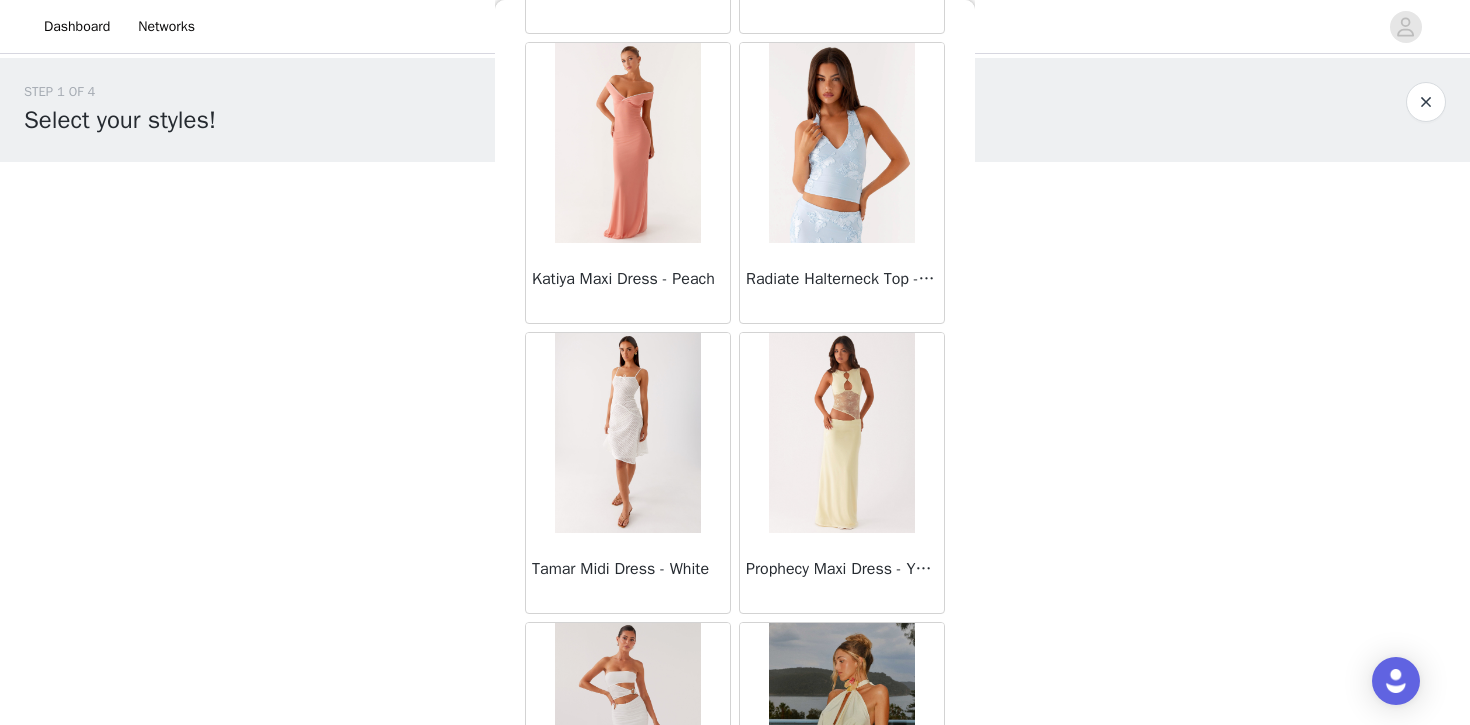 scroll, scrollTop: 74835, scrollLeft: 0, axis: vertical 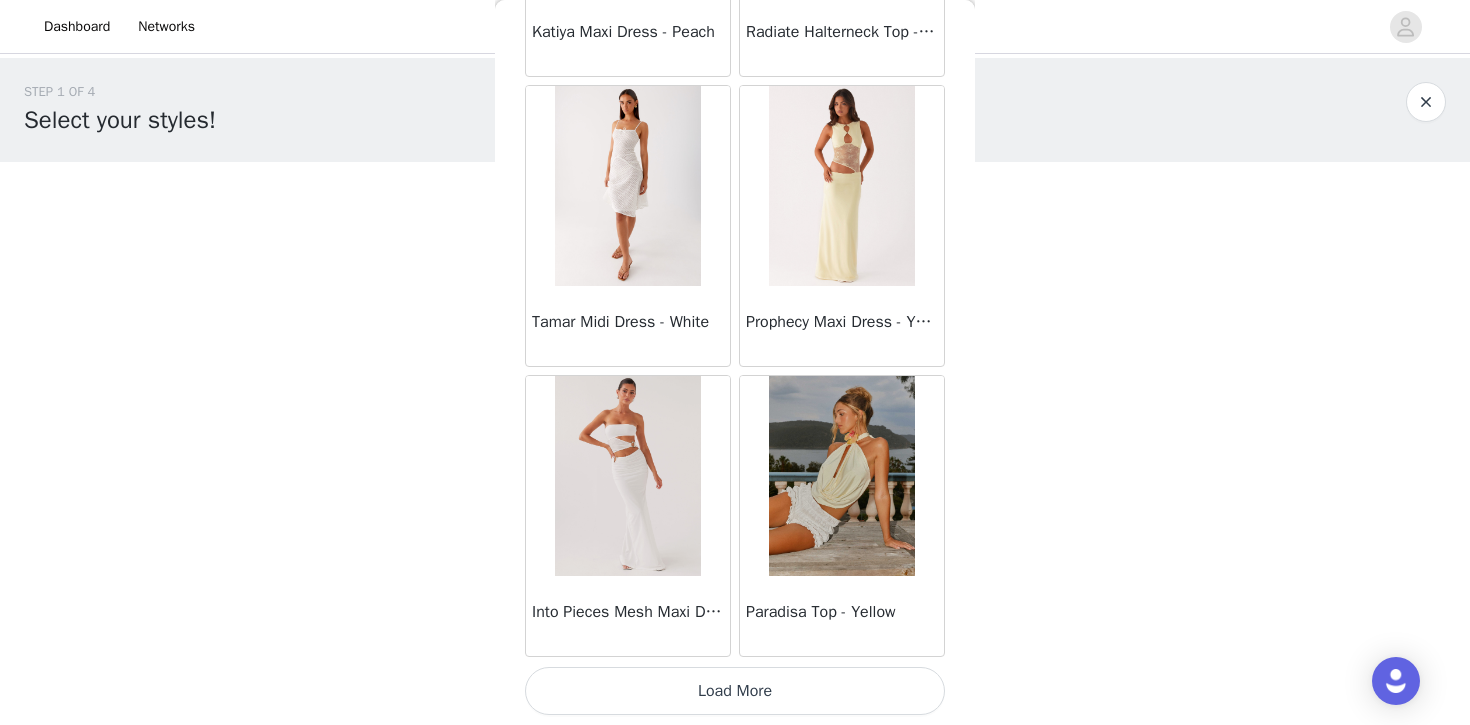 click on "Load More" at bounding box center [735, 691] 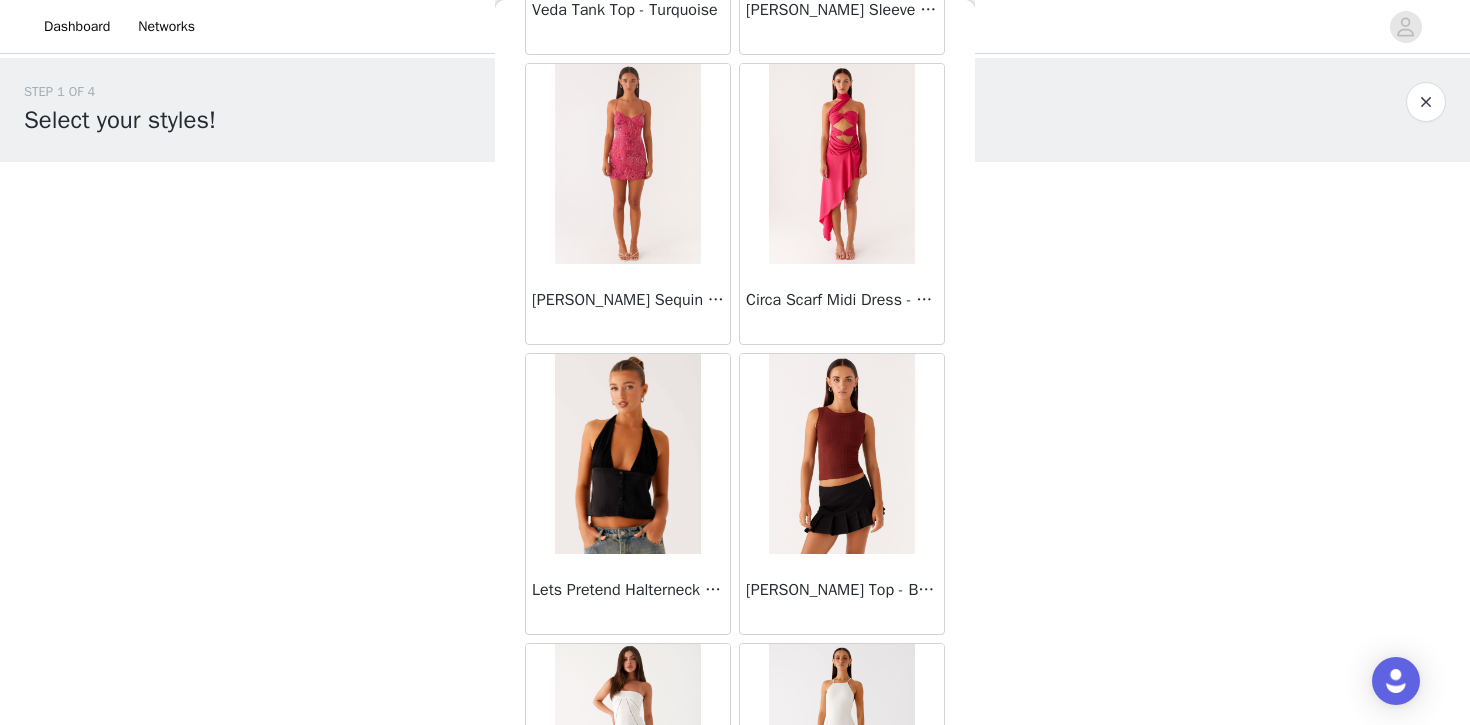 scroll, scrollTop: 77735, scrollLeft: 0, axis: vertical 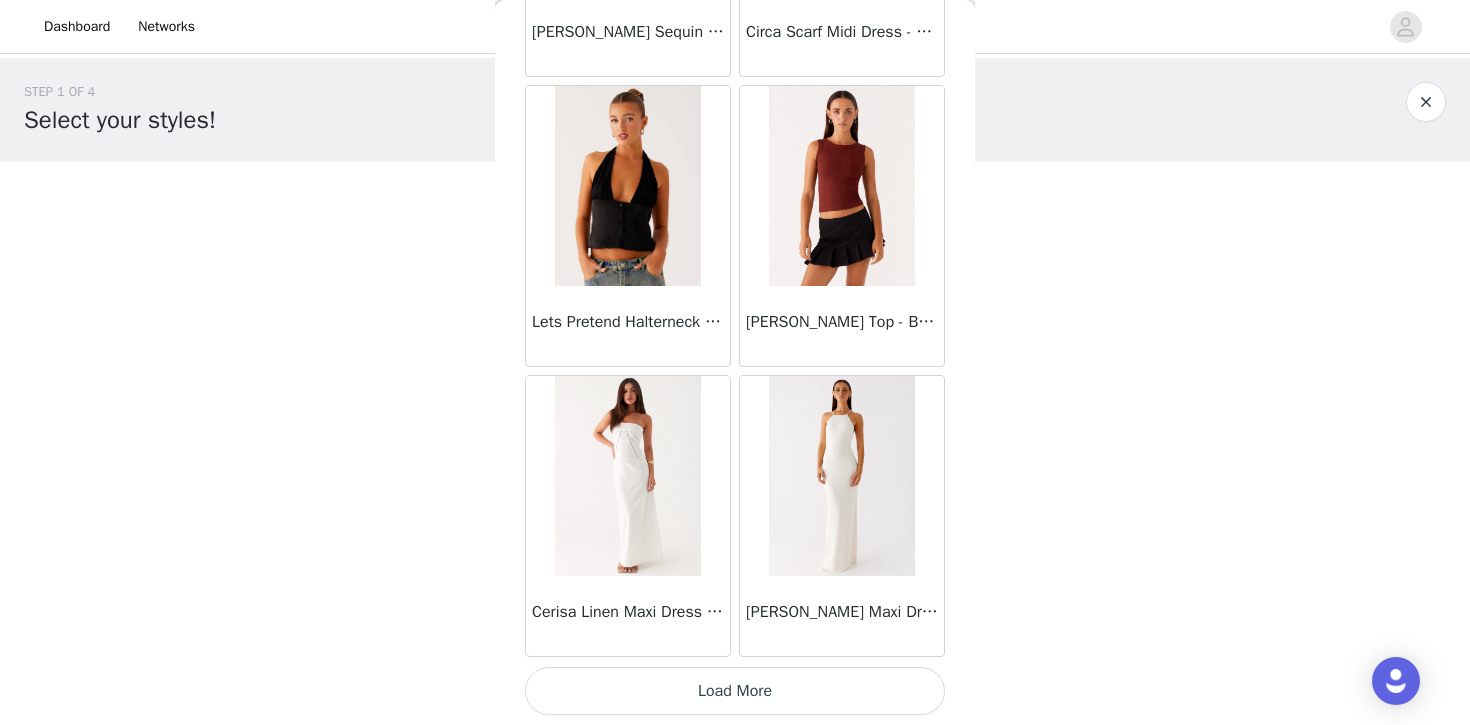 click on "Load More" at bounding box center [735, 691] 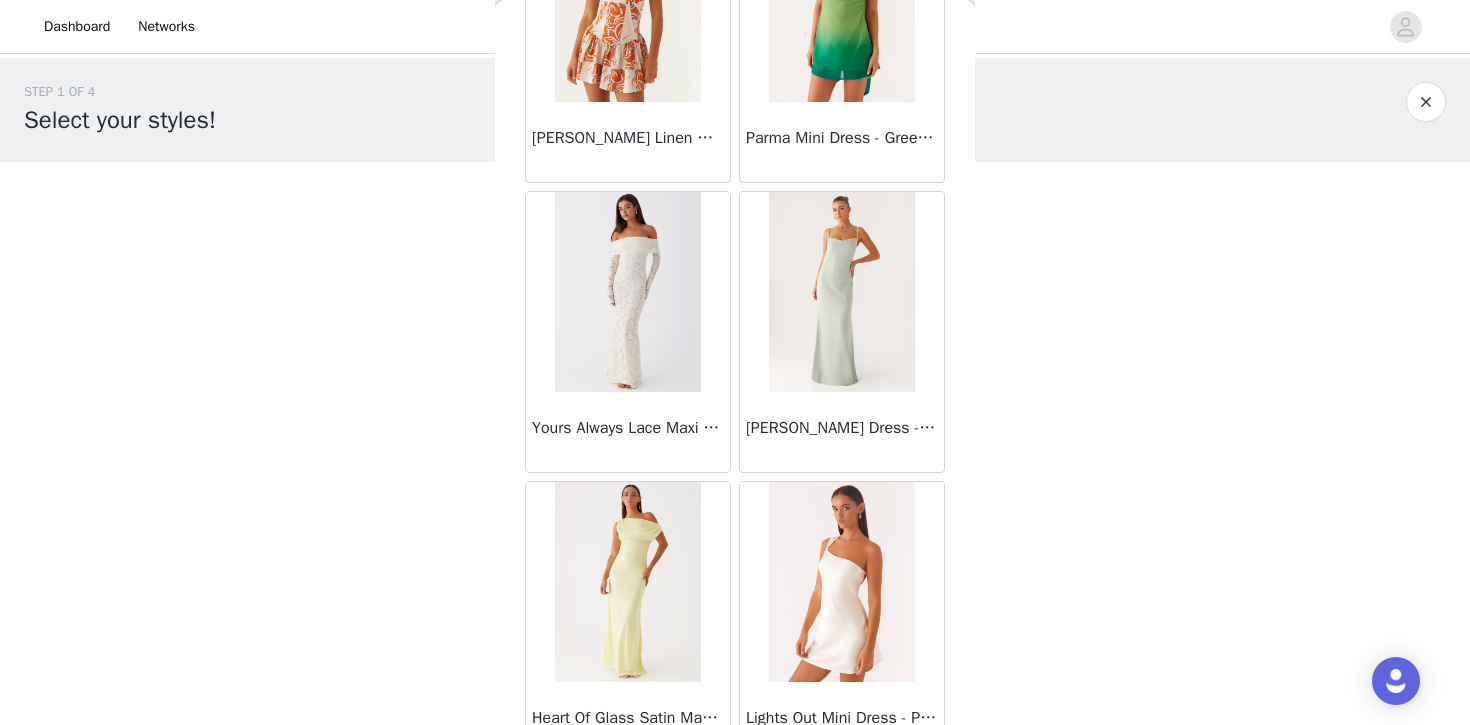 scroll, scrollTop: 80635, scrollLeft: 0, axis: vertical 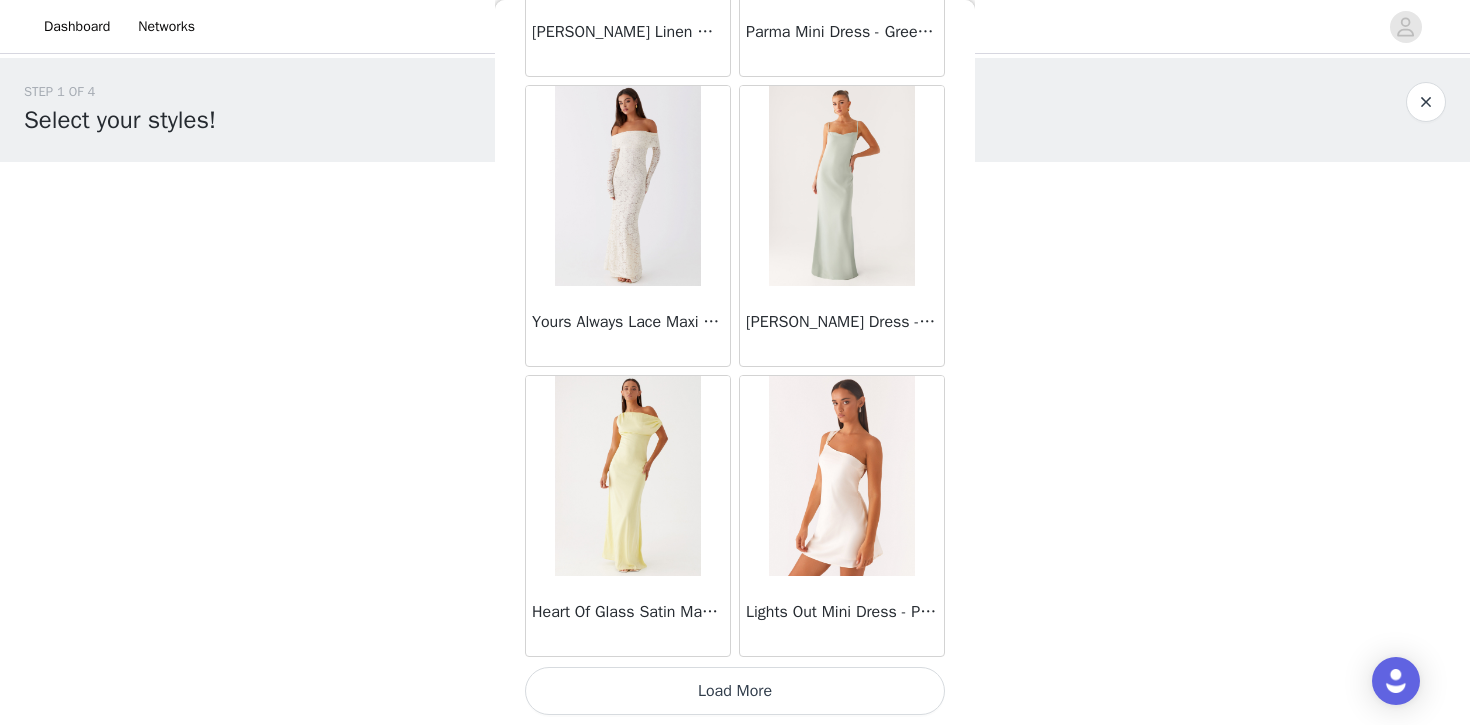 click on "Load More" at bounding box center (735, 691) 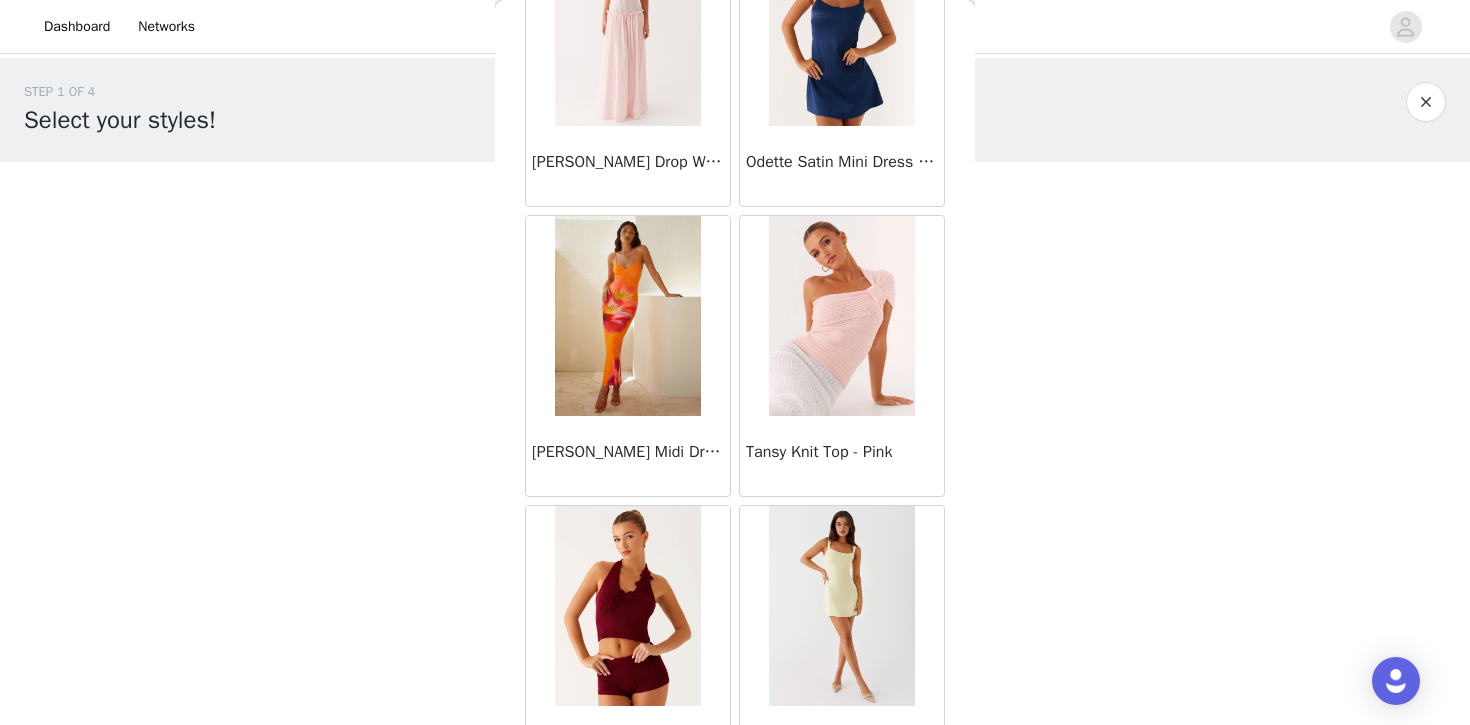 scroll, scrollTop: 83535, scrollLeft: 0, axis: vertical 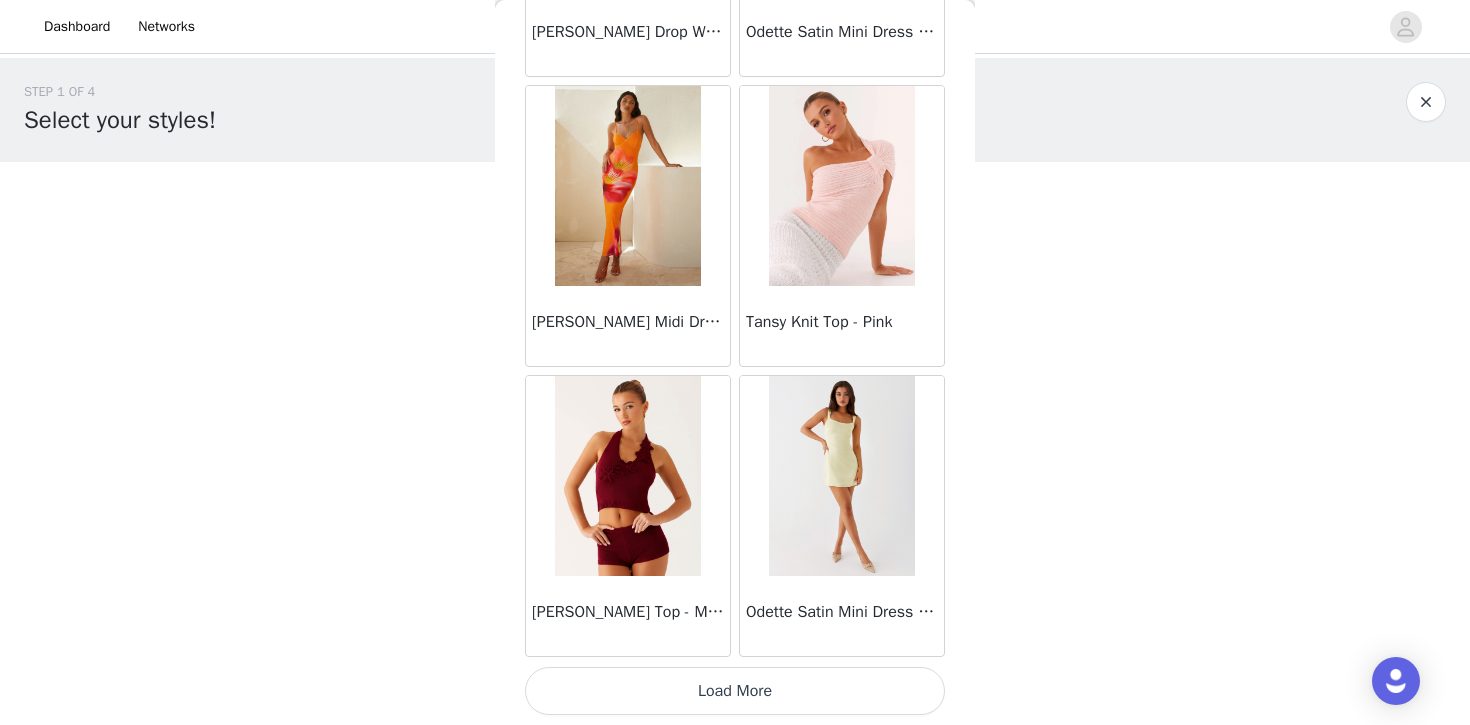 click on "Load More" at bounding box center (735, 691) 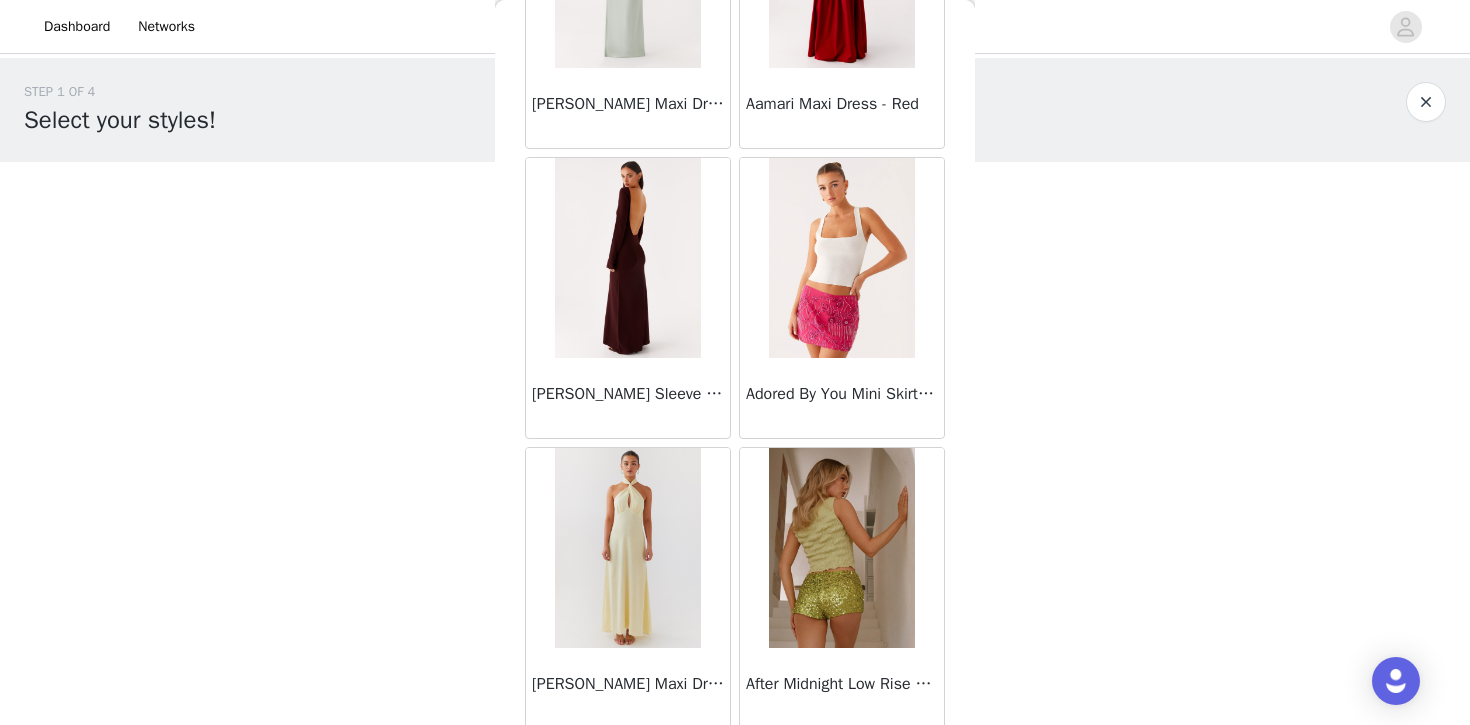 scroll, scrollTop: 86435, scrollLeft: 0, axis: vertical 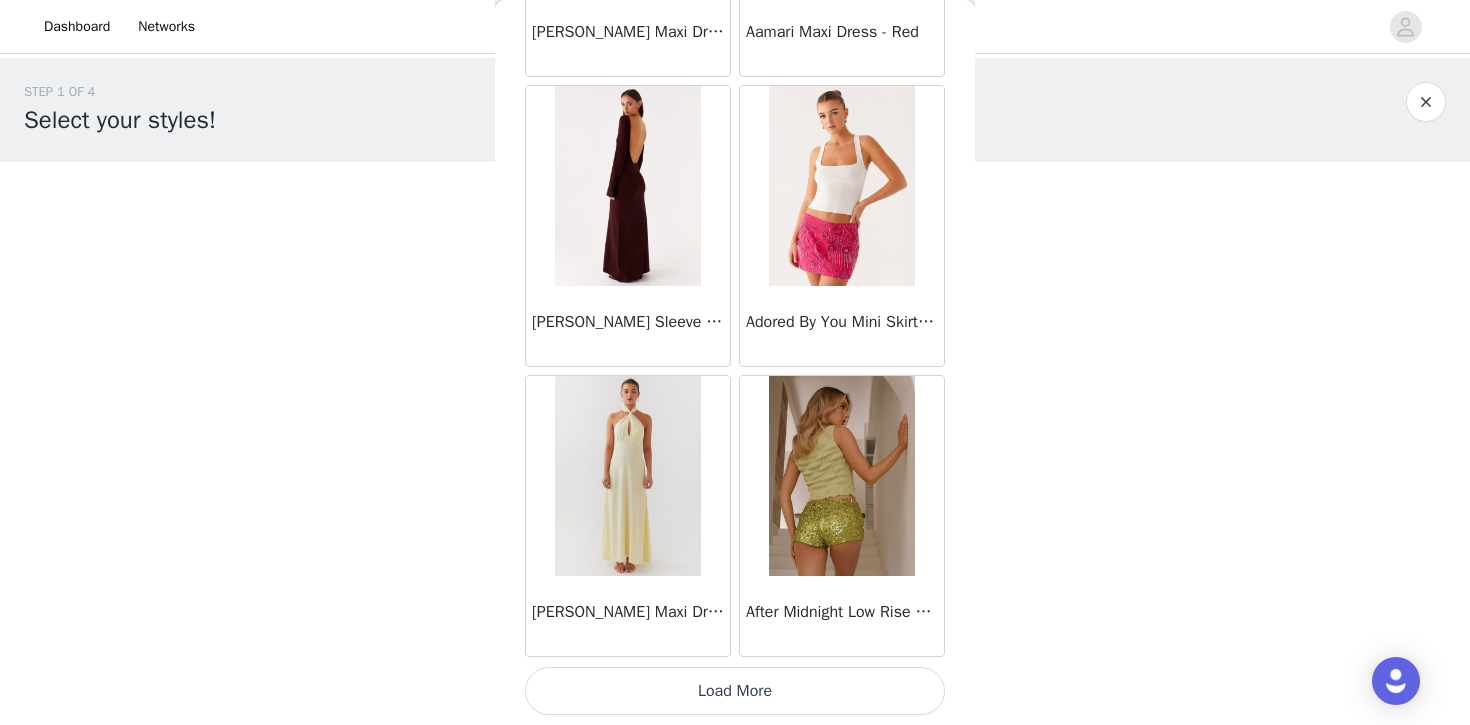 click on "Load More" at bounding box center (735, 691) 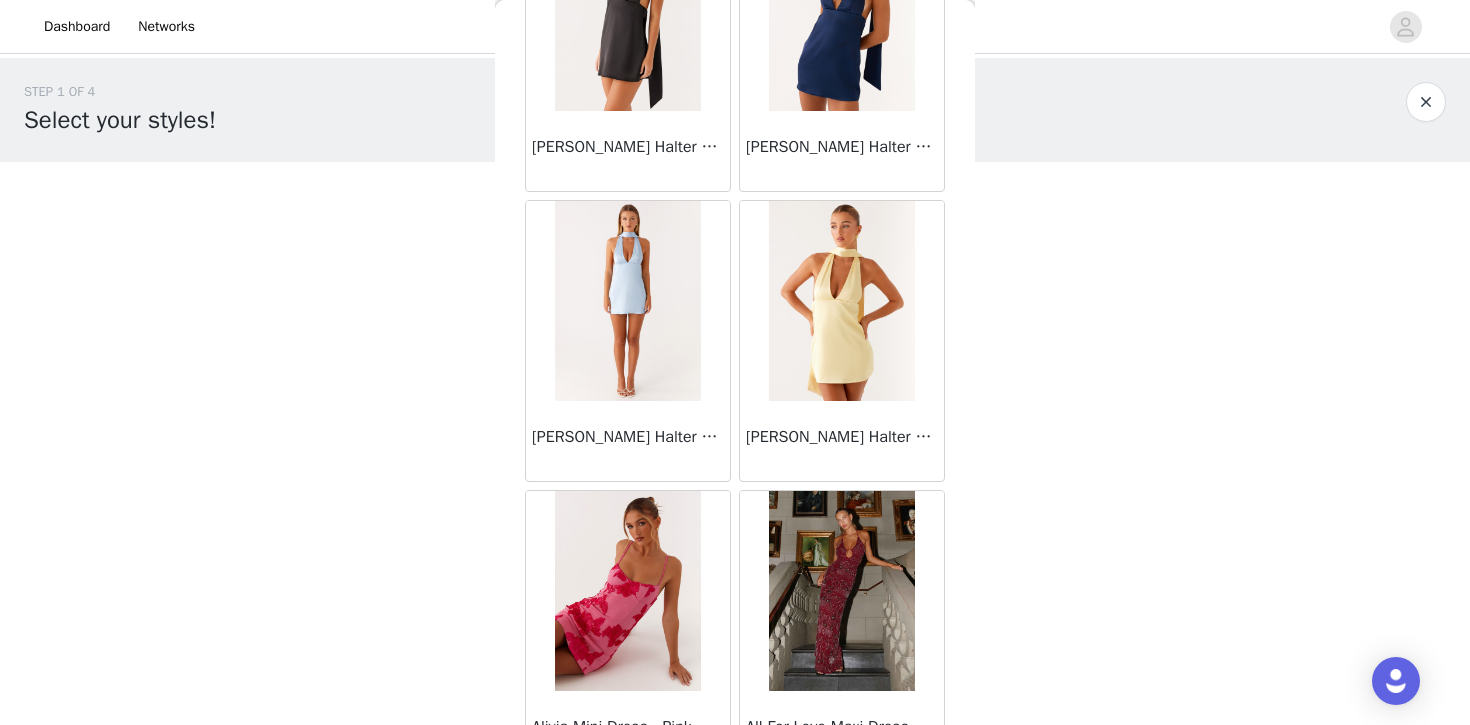 scroll, scrollTop: 89335, scrollLeft: 0, axis: vertical 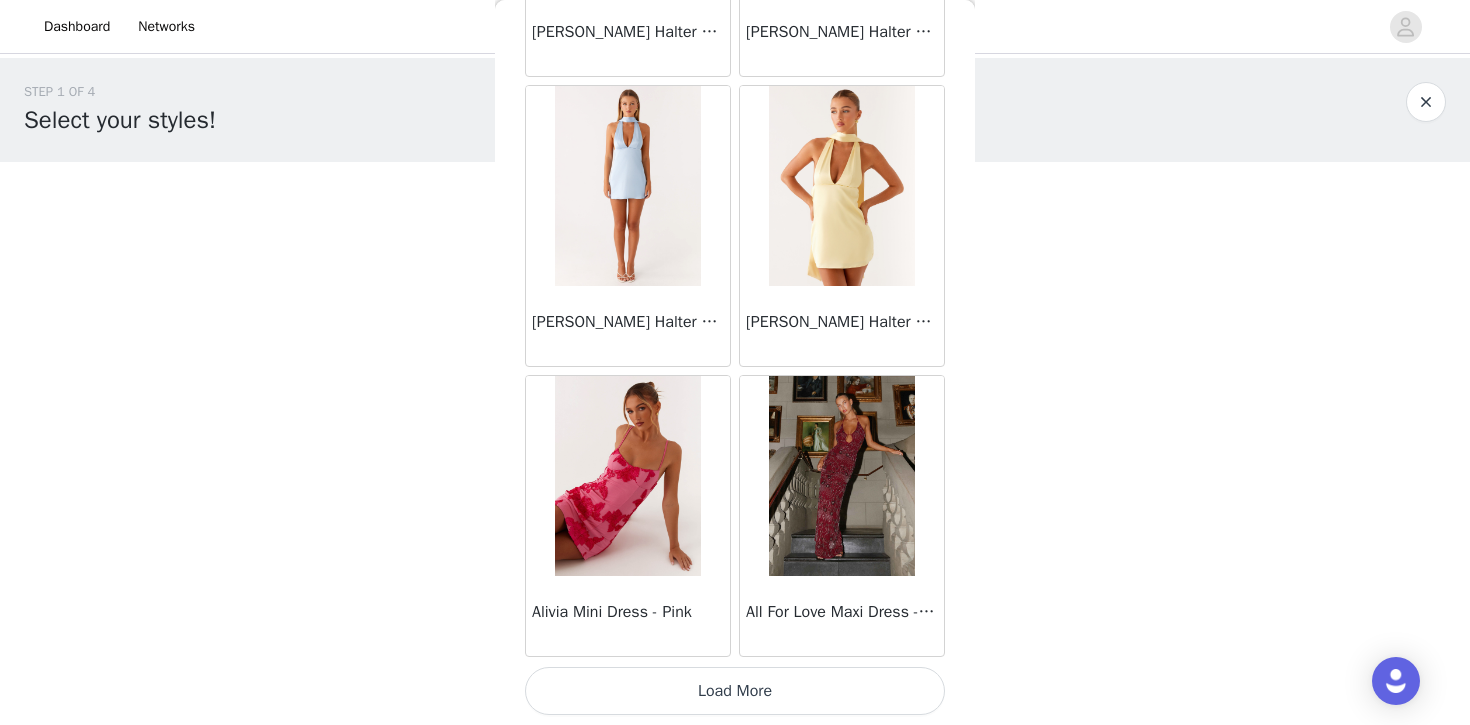 click on "Load More" at bounding box center (735, 691) 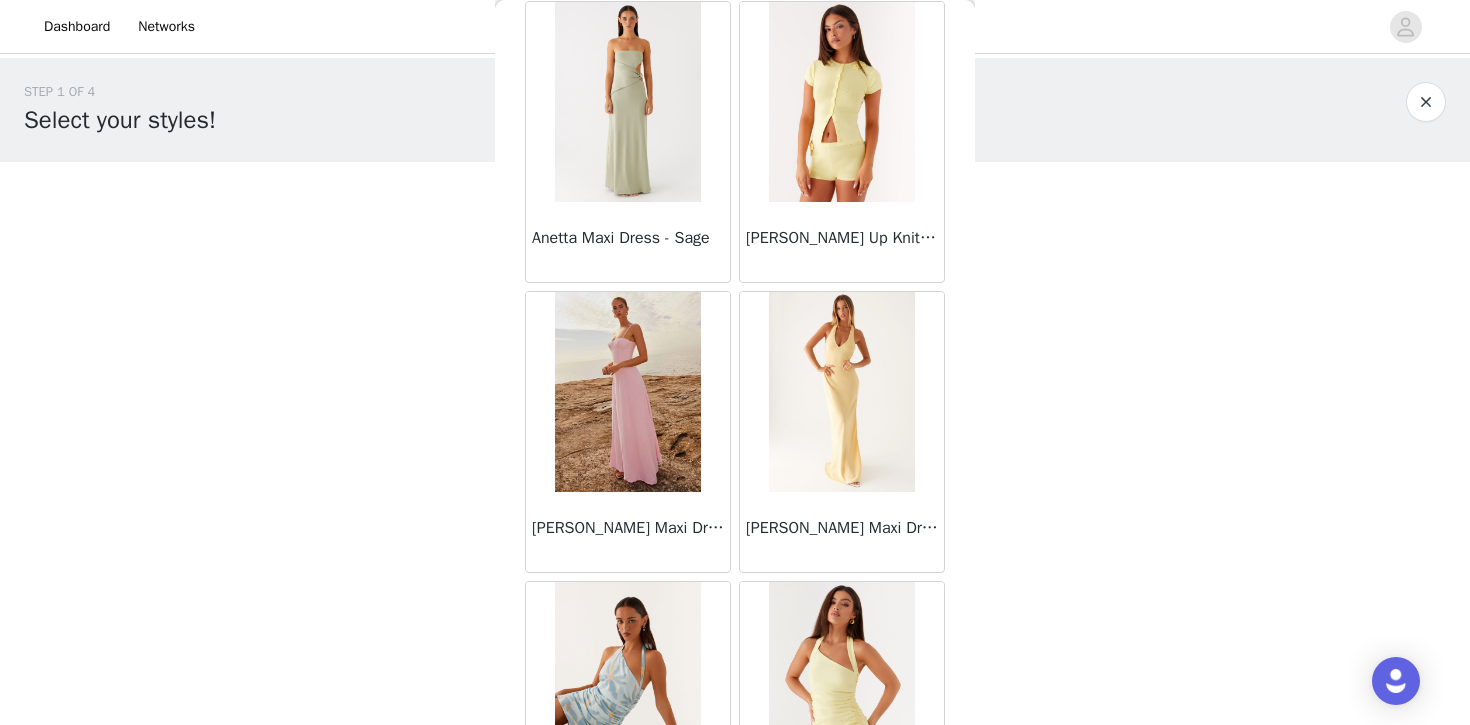 scroll, scrollTop: 92235, scrollLeft: 0, axis: vertical 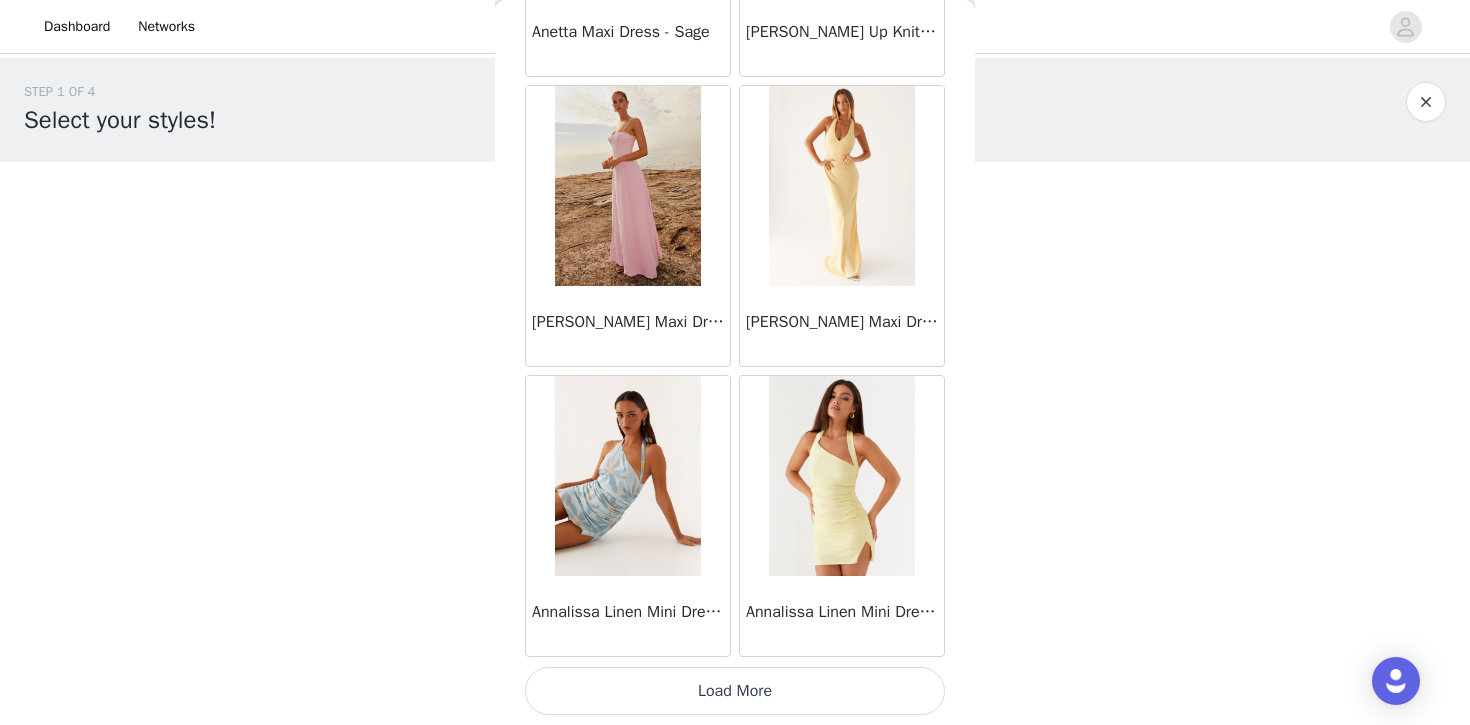 click on "Load More" at bounding box center [735, 691] 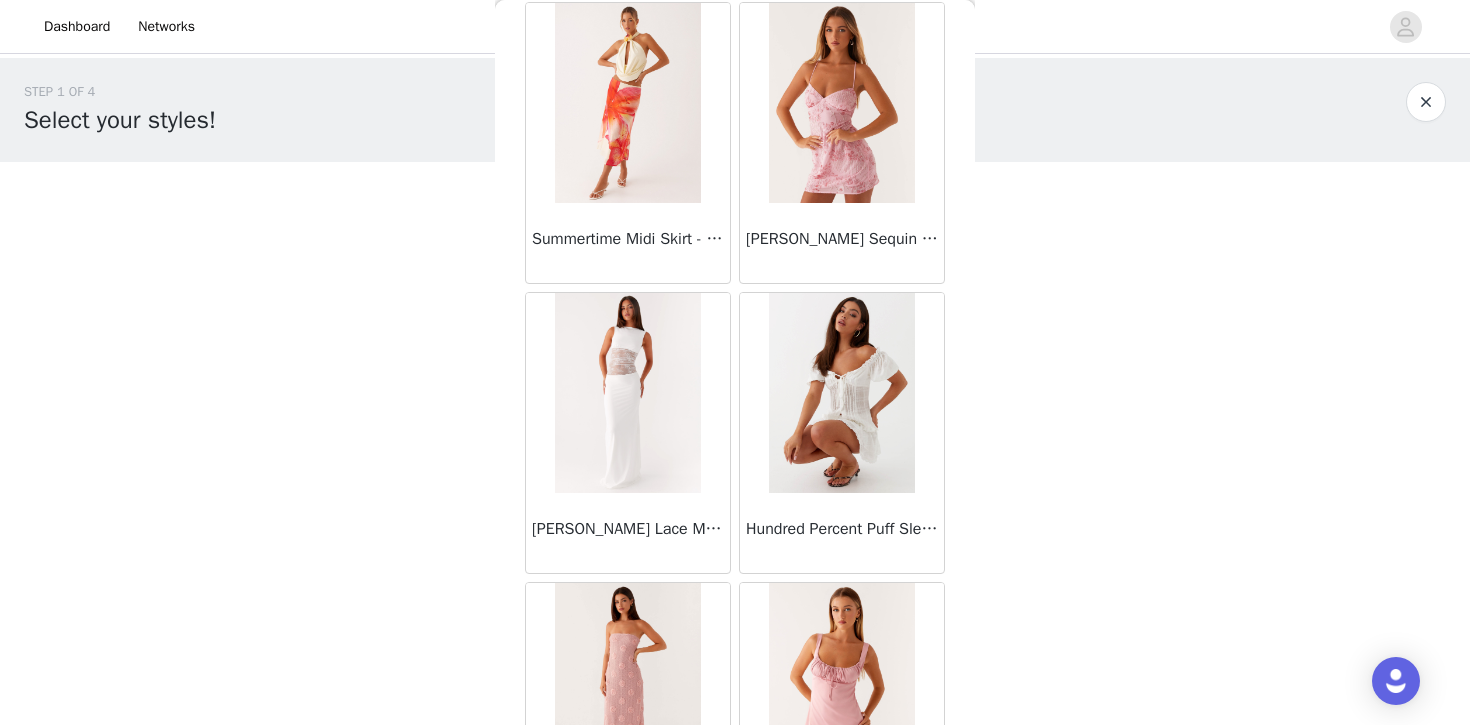 scroll, scrollTop: 59255, scrollLeft: 0, axis: vertical 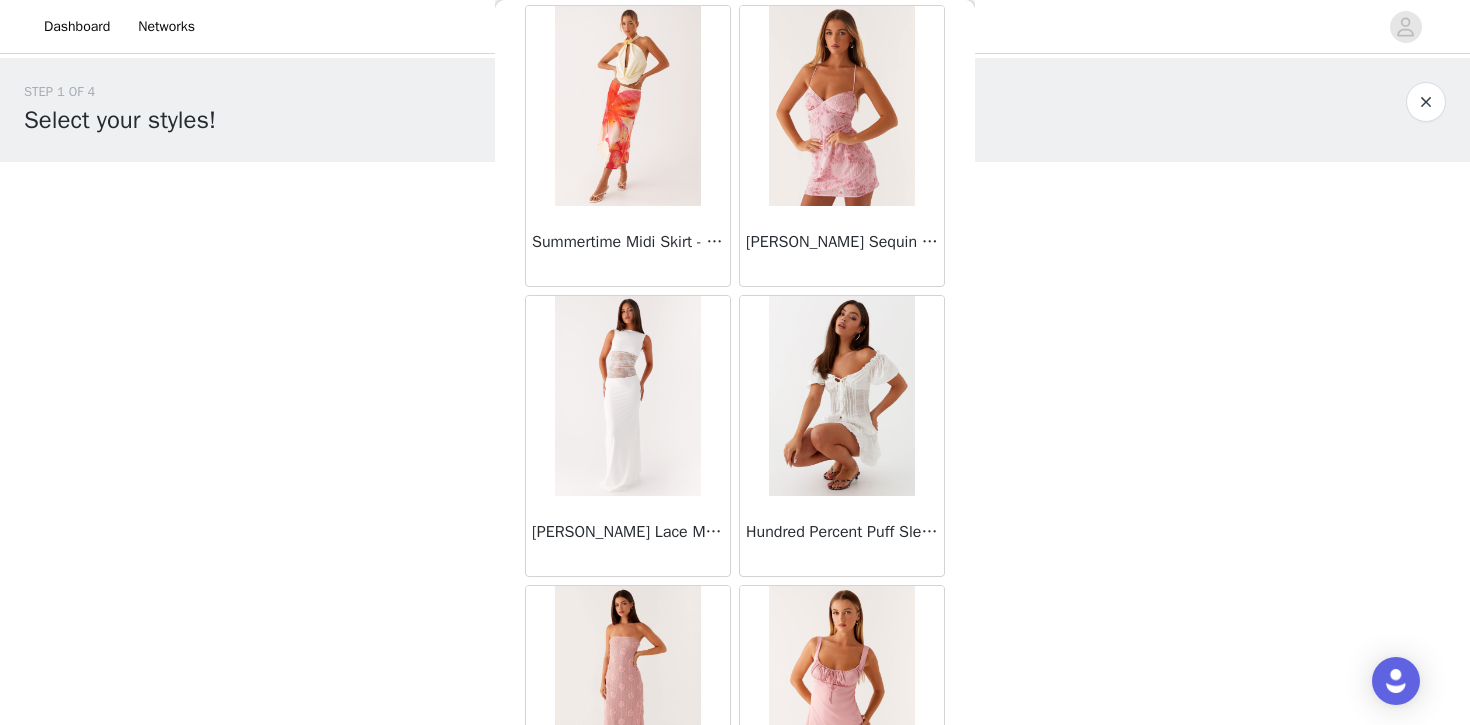 click at bounding box center (841, 396) 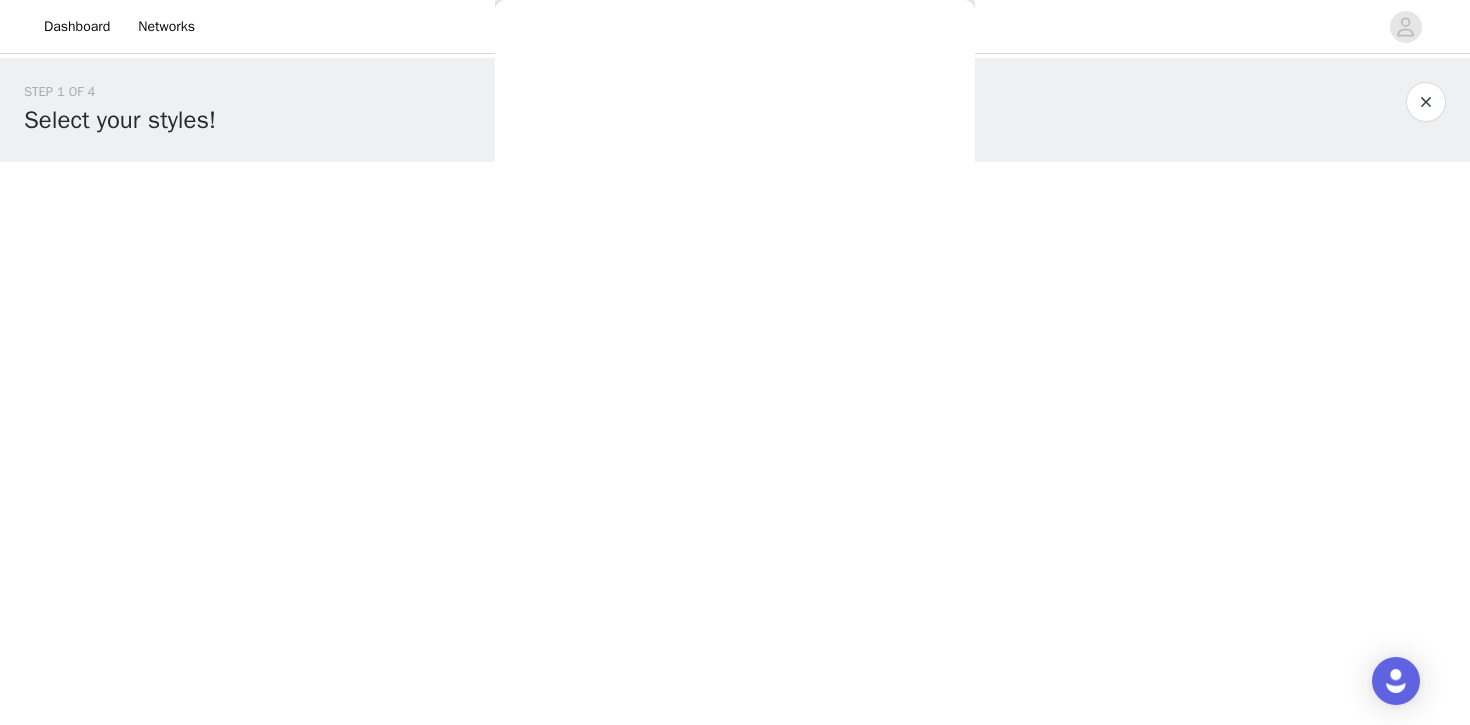 scroll, scrollTop: 0, scrollLeft: 0, axis: both 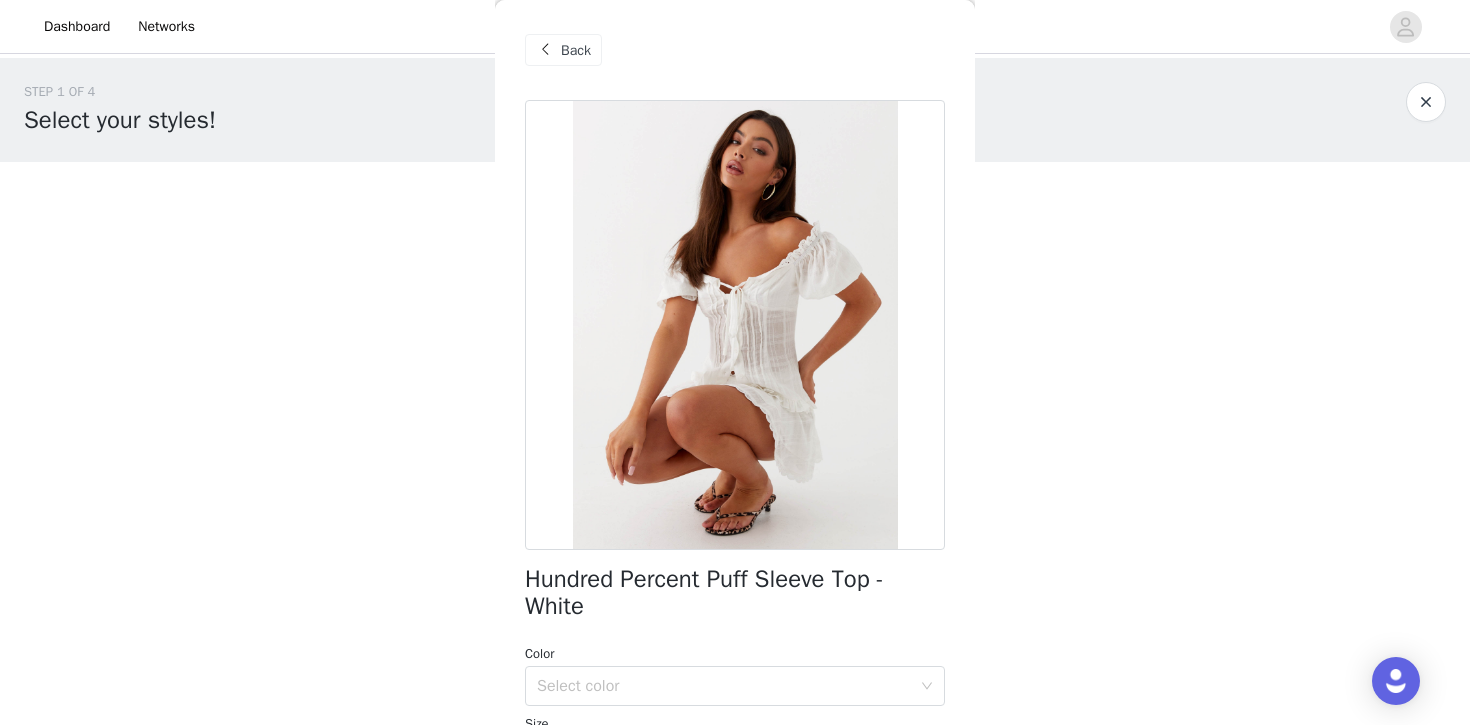 click at bounding box center [545, 50] 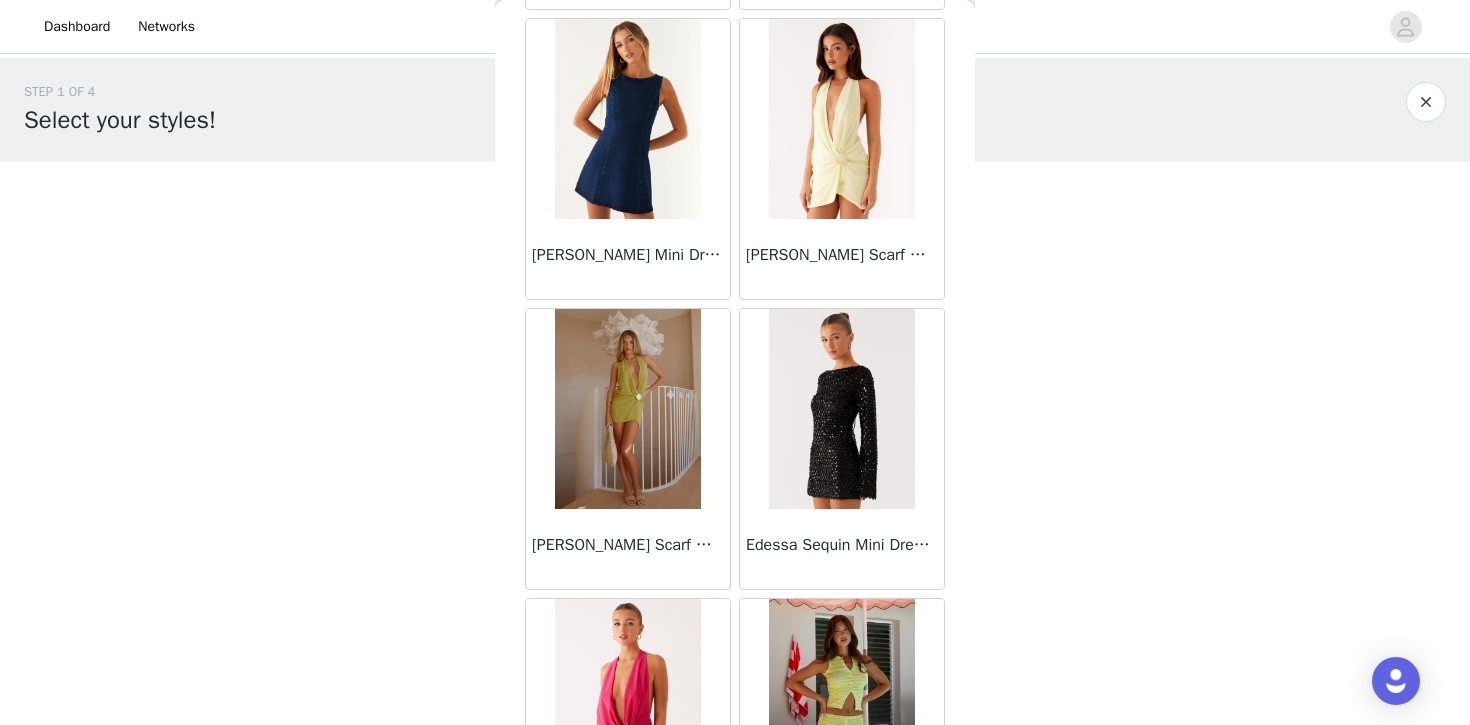 scroll, scrollTop: 18954, scrollLeft: 0, axis: vertical 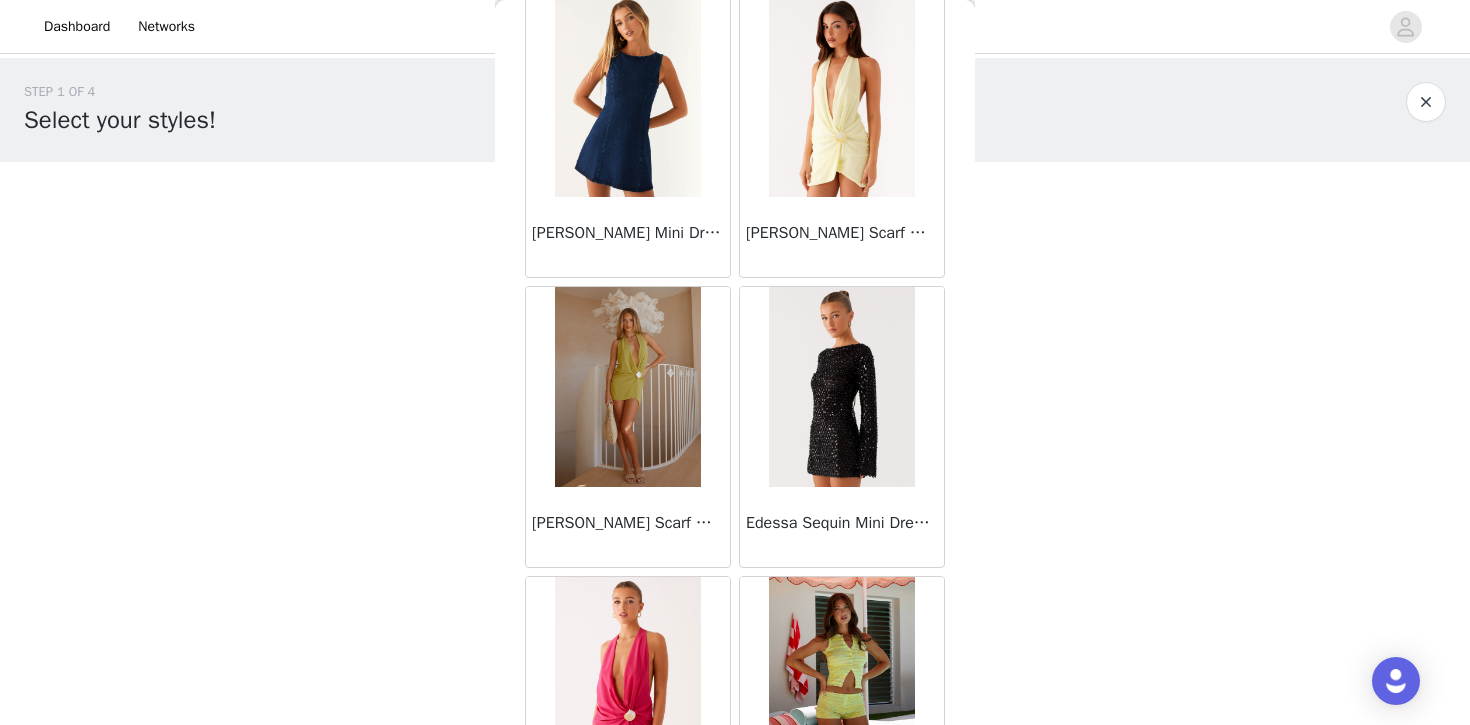 click at bounding box center (627, 387) 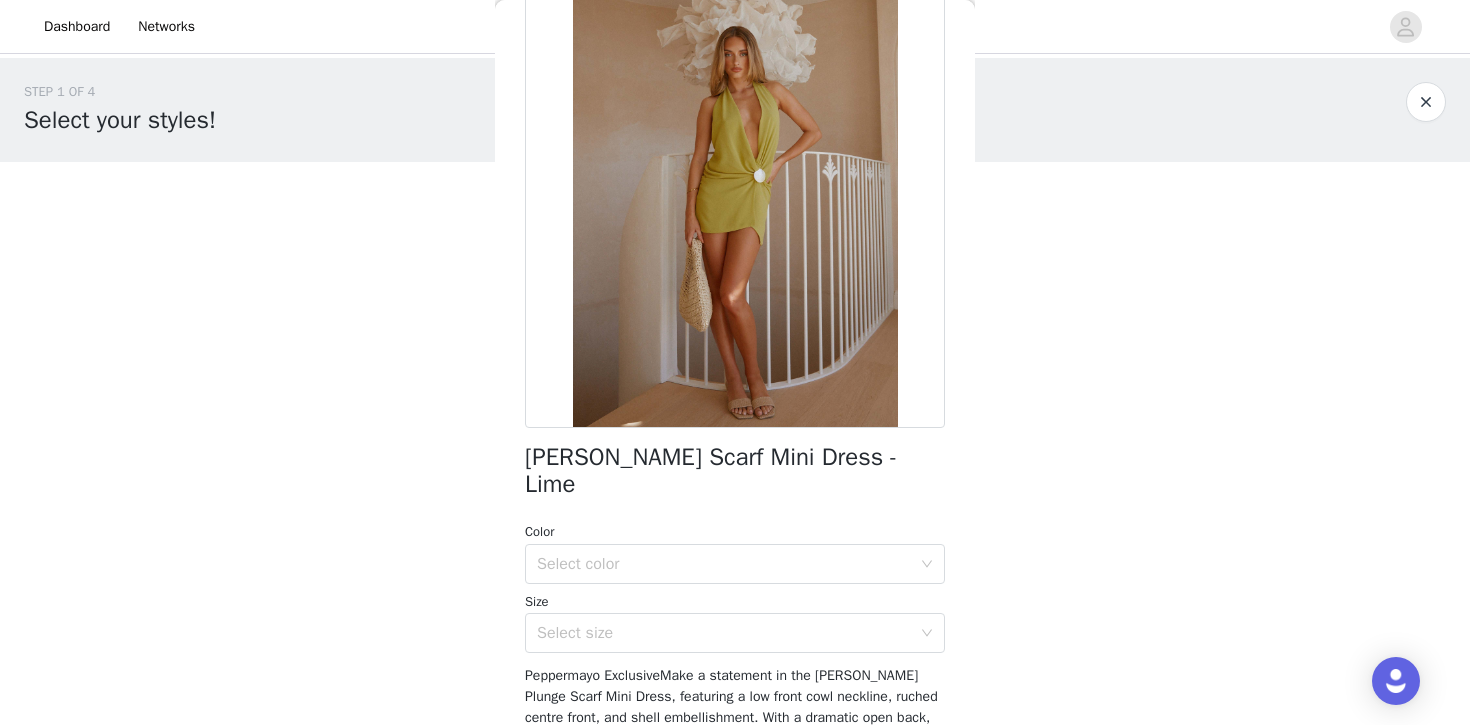 scroll, scrollTop: 243, scrollLeft: 0, axis: vertical 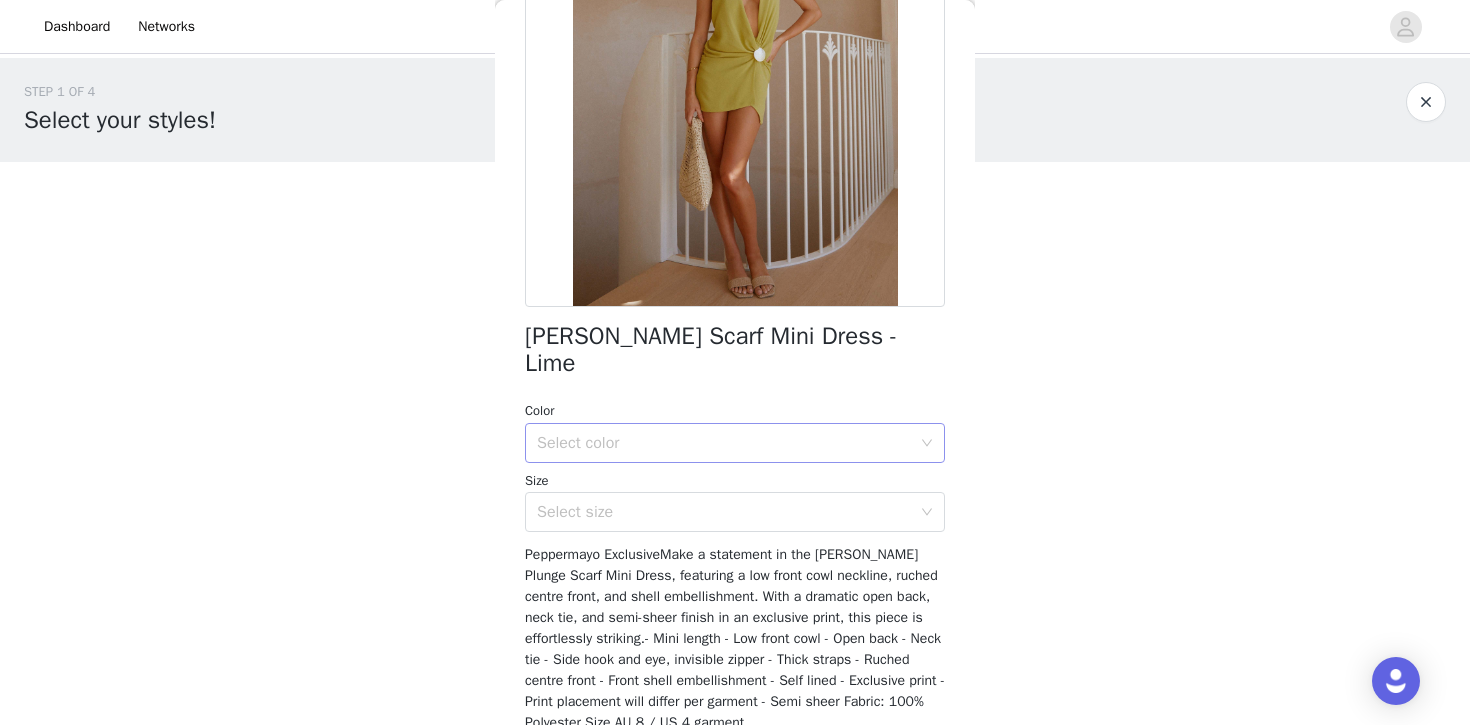 click on "Select color" at bounding box center (724, 443) 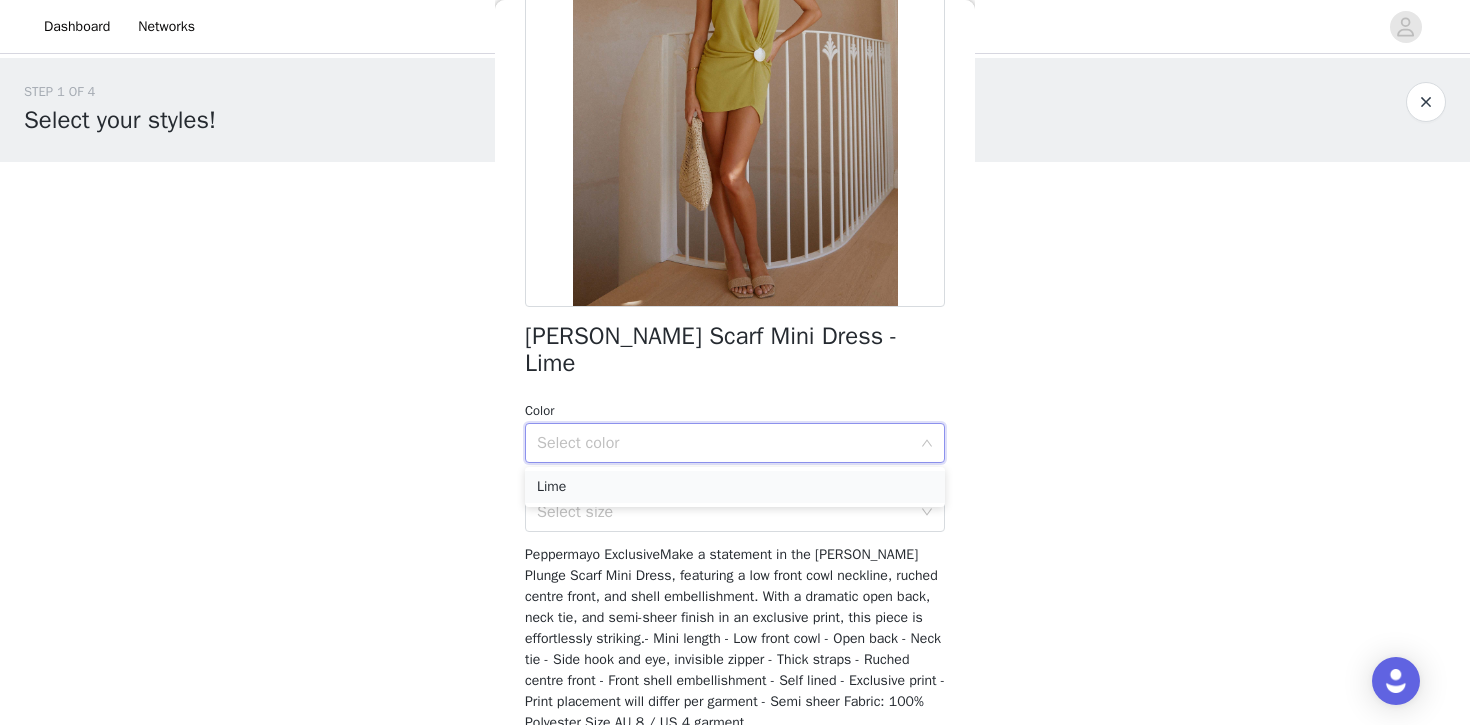 click on "Lime" at bounding box center (735, 487) 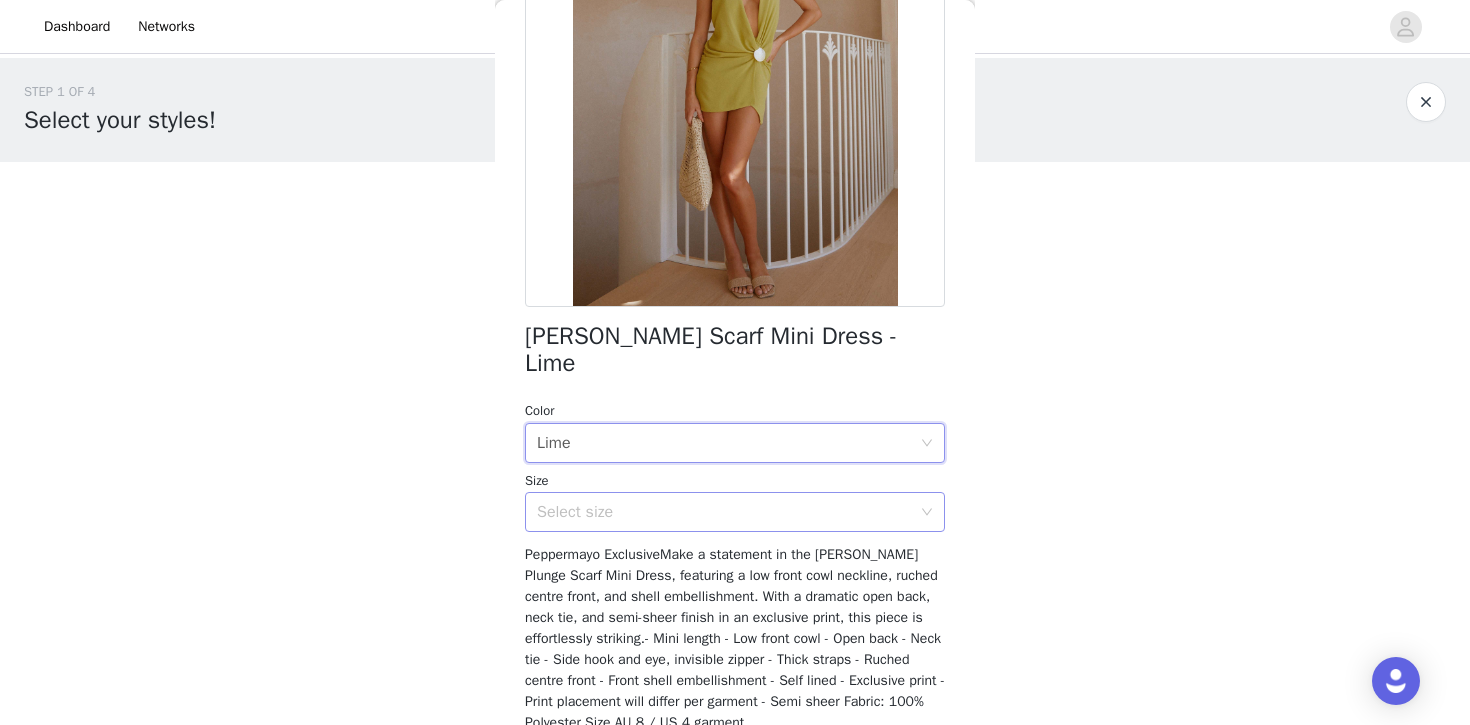 click on "Select size" at bounding box center (724, 512) 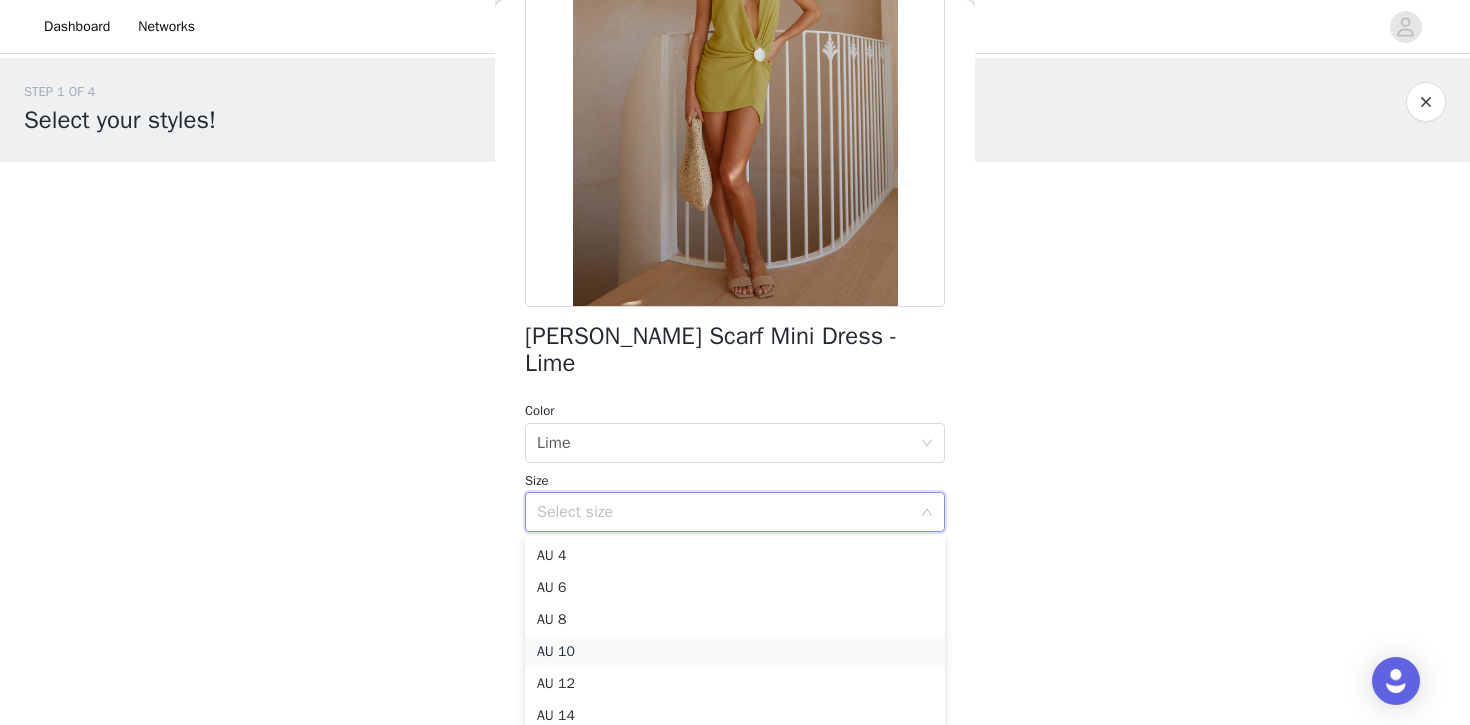 click on "AU 10" at bounding box center [735, 652] 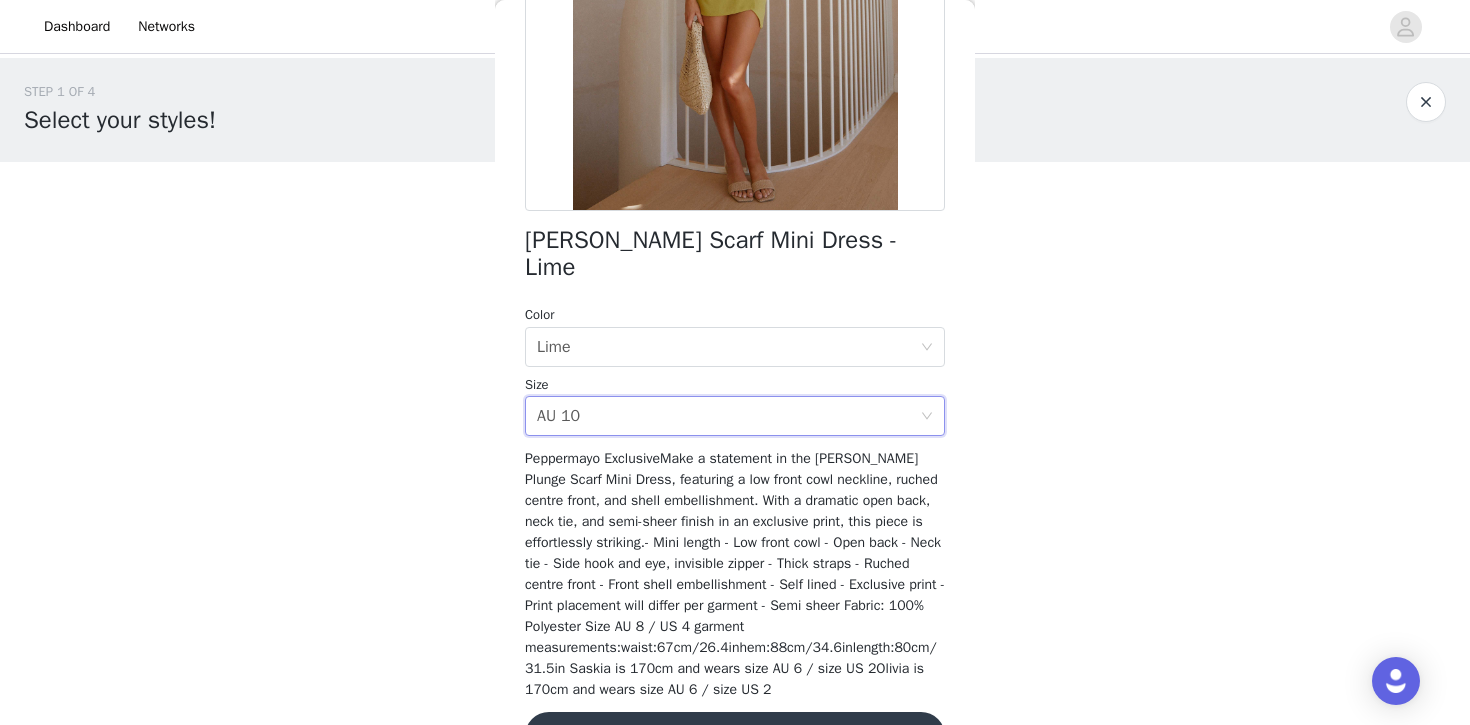 scroll, scrollTop: 398, scrollLeft: 0, axis: vertical 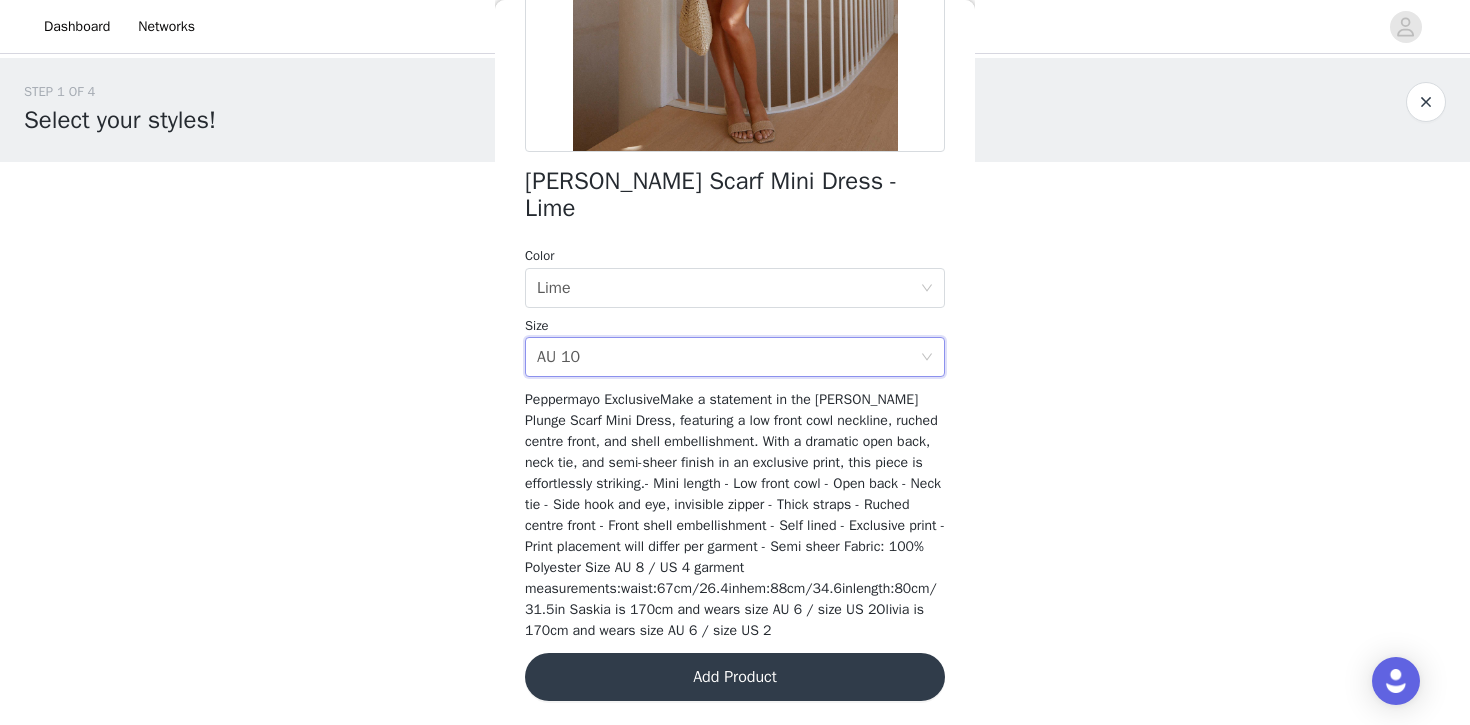 click on "Add Product" at bounding box center [735, 677] 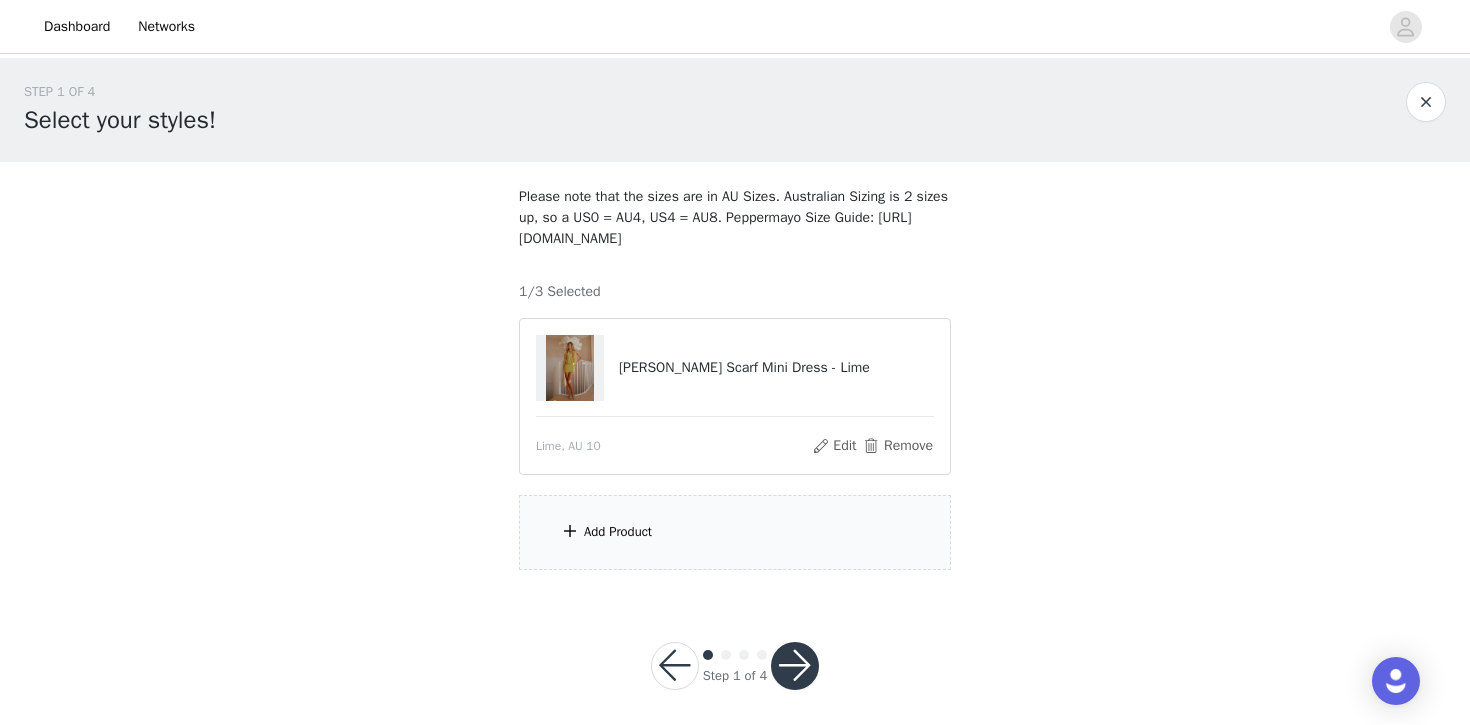 click on "Add Product" at bounding box center (735, 532) 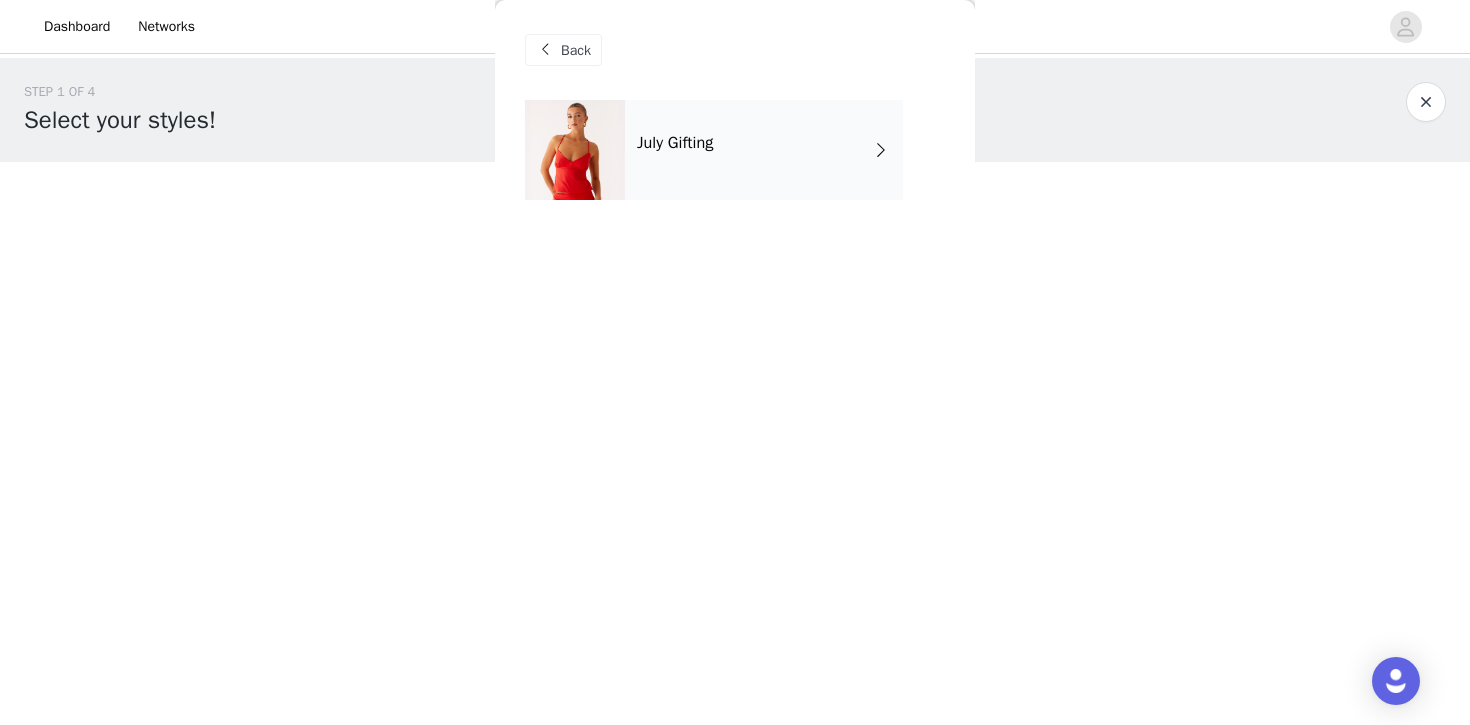 click on "July Gifting" at bounding box center (764, 150) 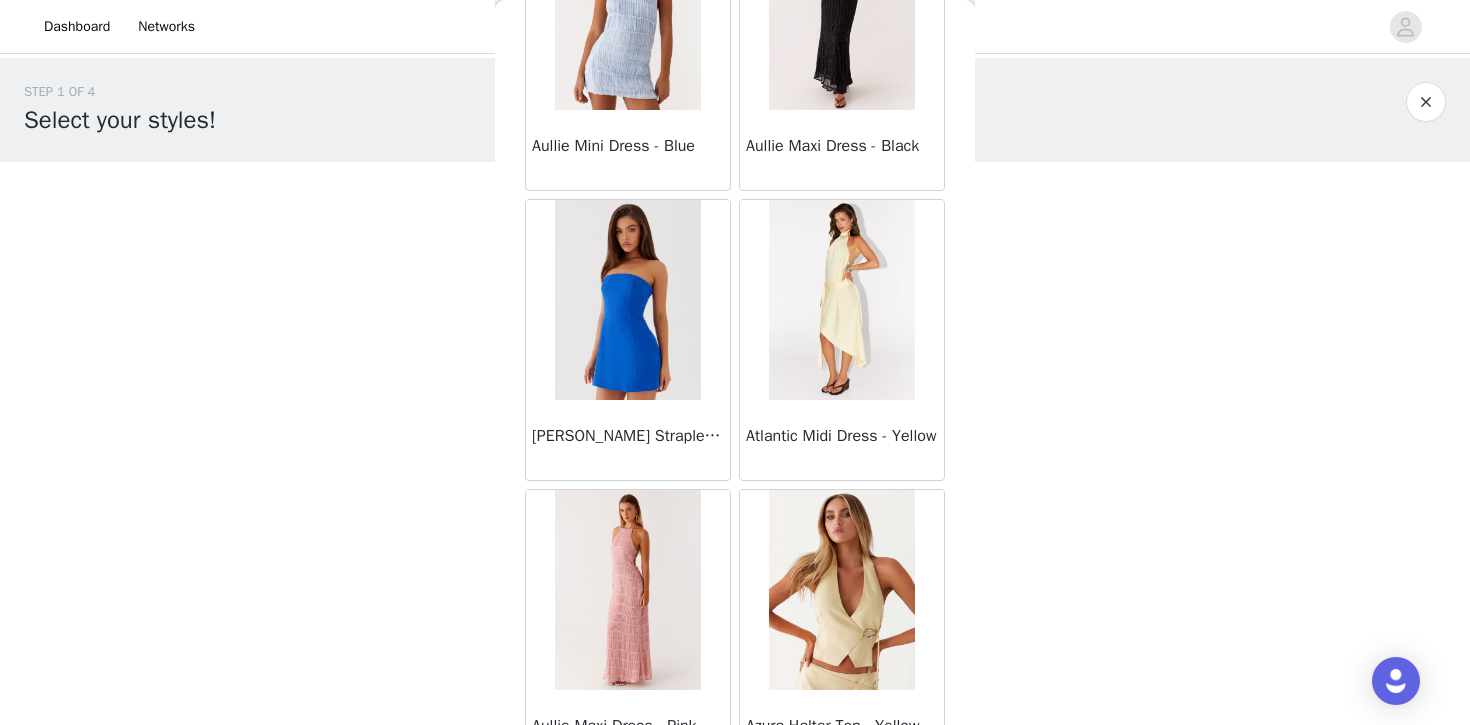 scroll, scrollTop: 2335, scrollLeft: 0, axis: vertical 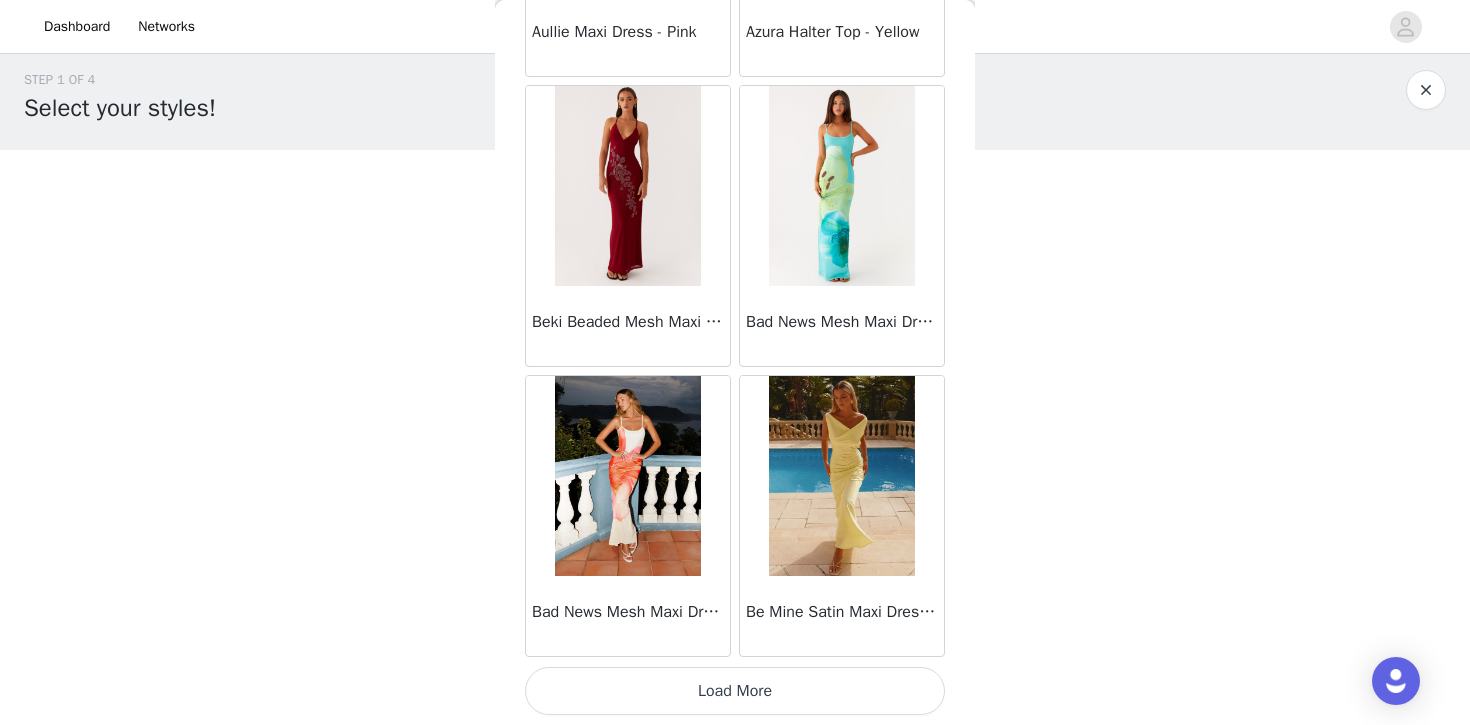 click on "Load More" at bounding box center [735, 691] 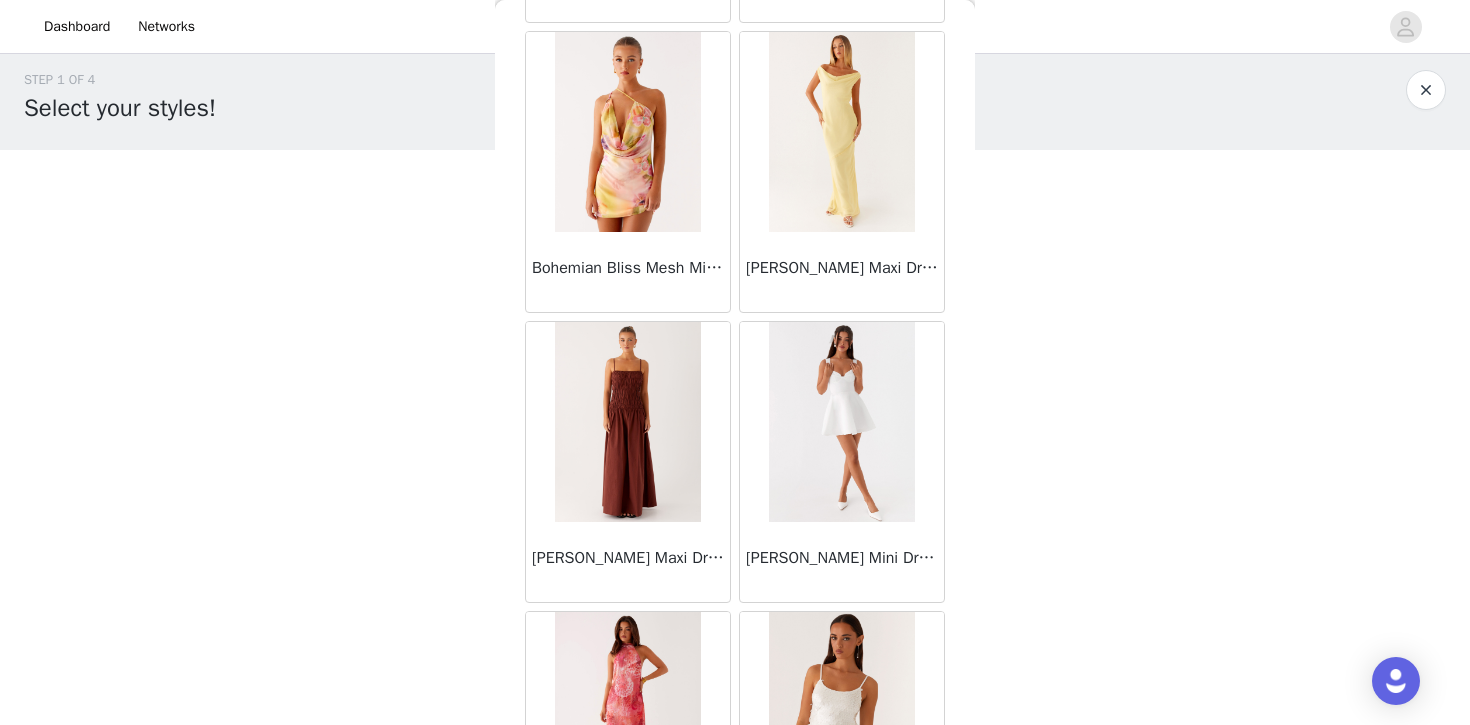 scroll, scrollTop: 5235, scrollLeft: 0, axis: vertical 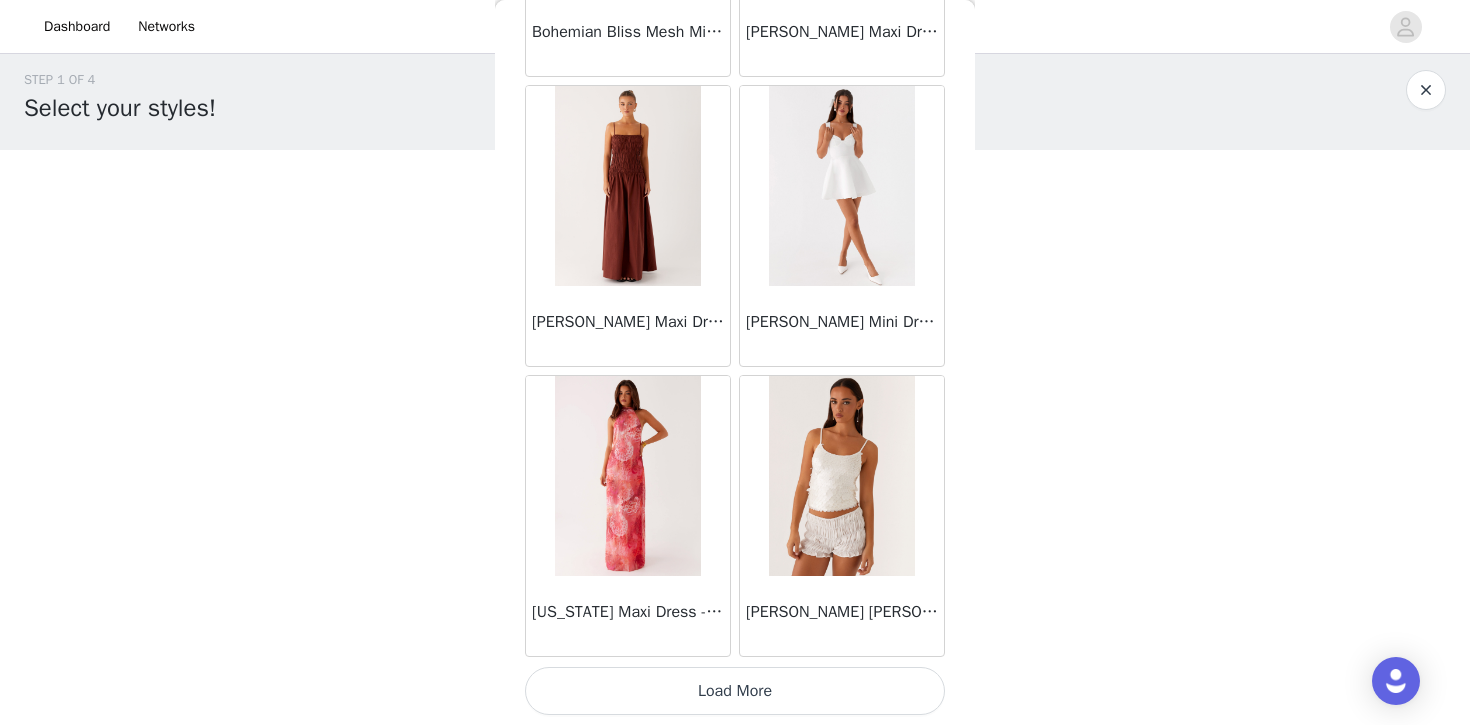 click on "Load More" at bounding box center (735, 691) 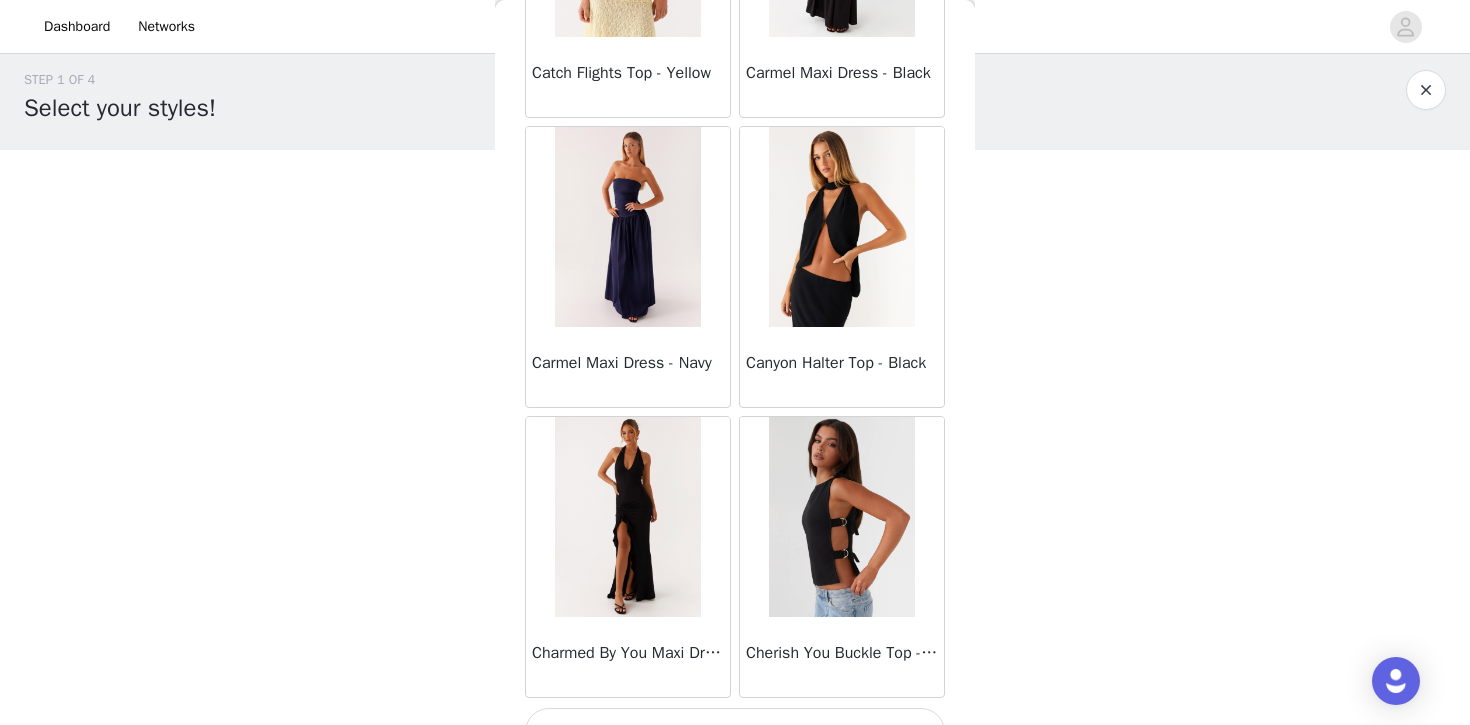 scroll, scrollTop: 8135, scrollLeft: 0, axis: vertical 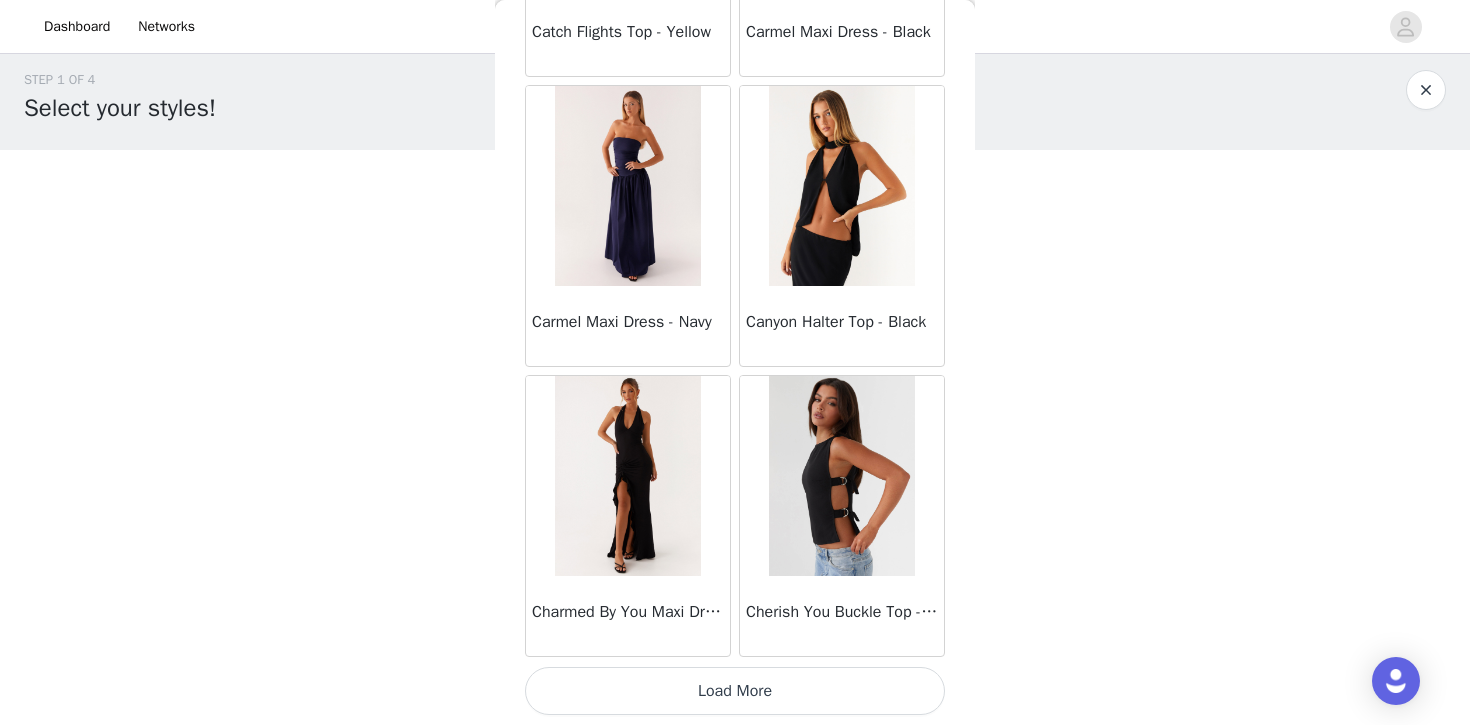 click on "Load More" at bounding box center (735, 691) 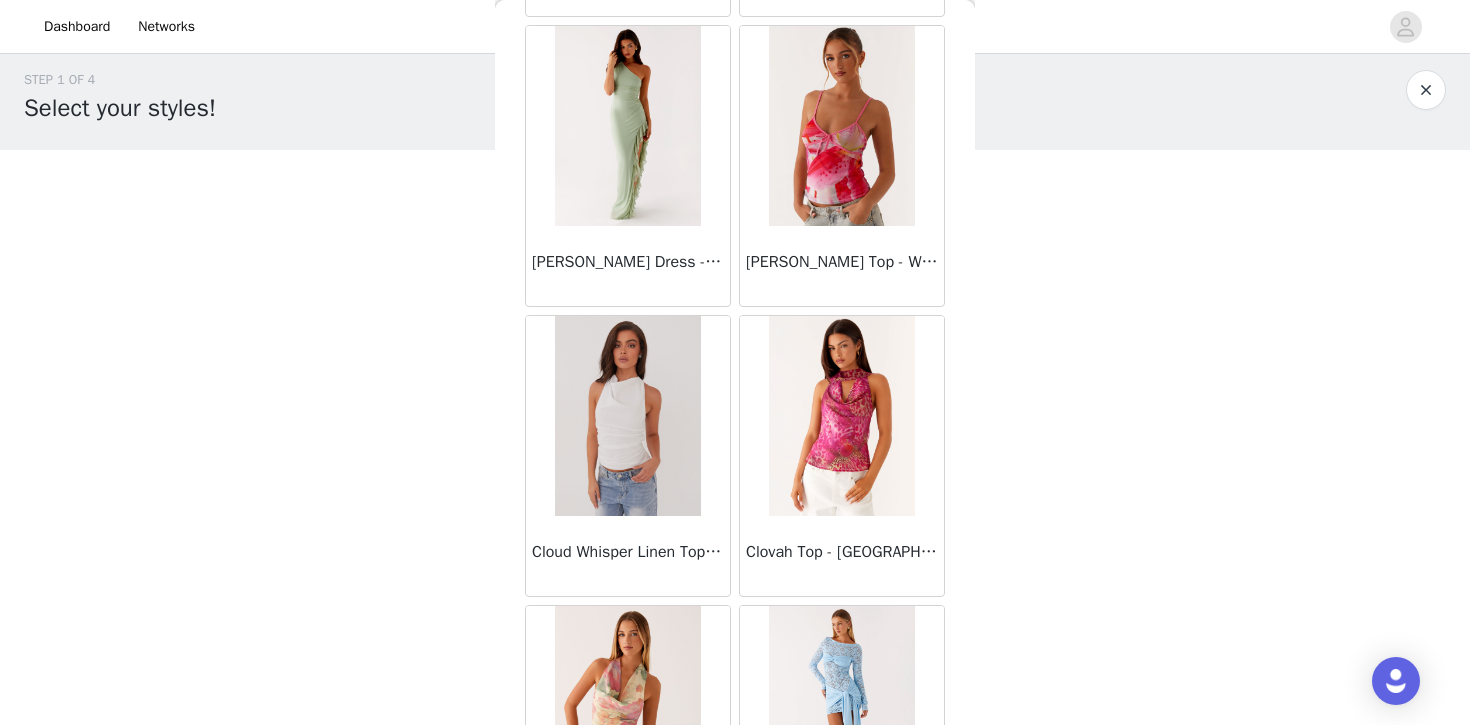 scroll, scrollTop: 11035, scrollLeft: 0, axis: vertical 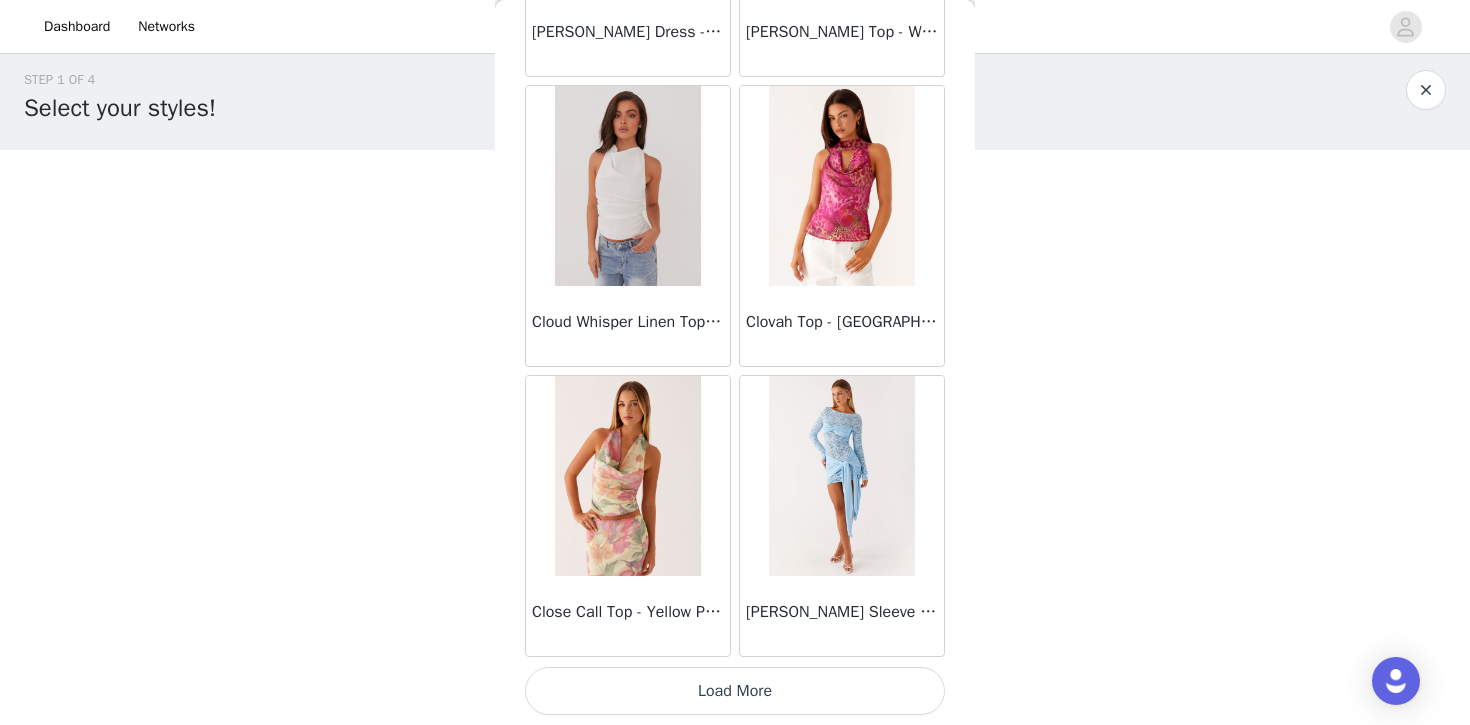 click on "Load More" at bounding box center [735, 691] 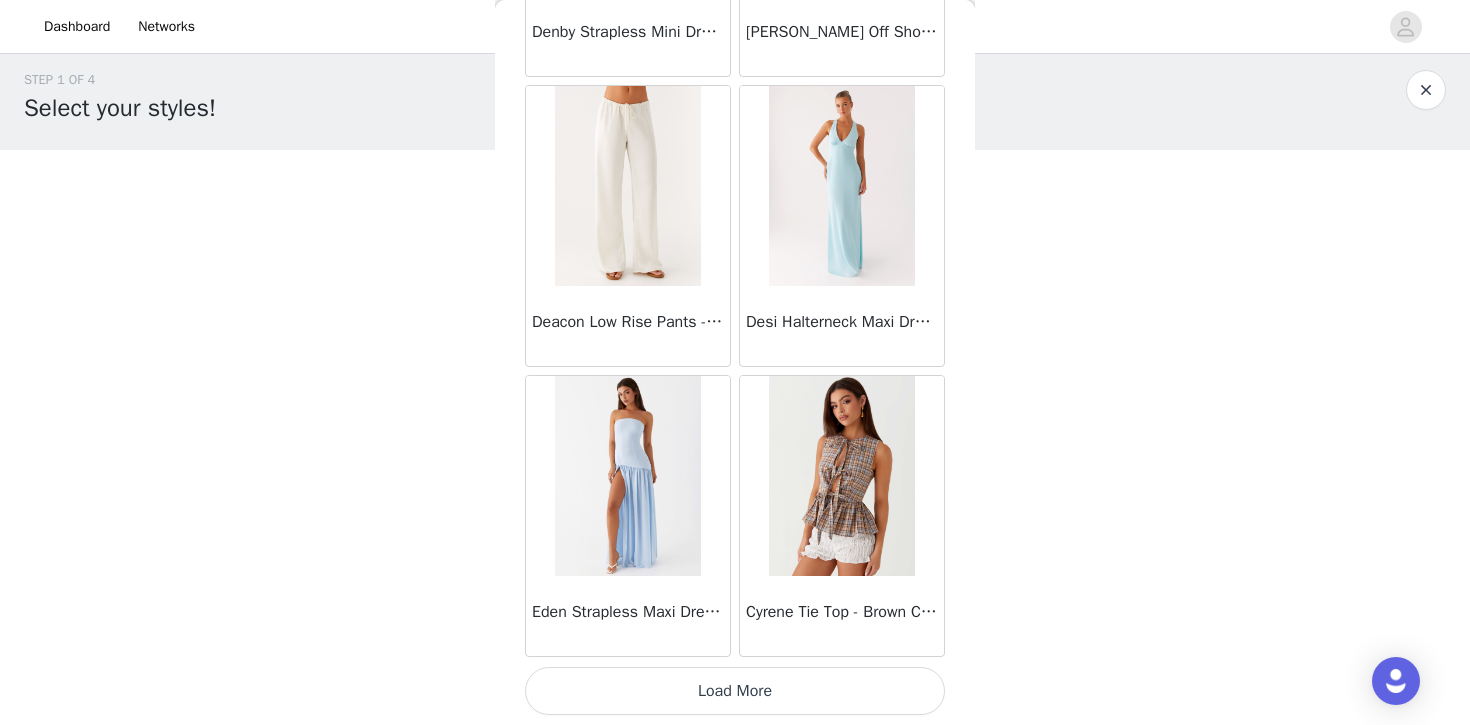 click on "Load More" at bounding box center (735, 691) 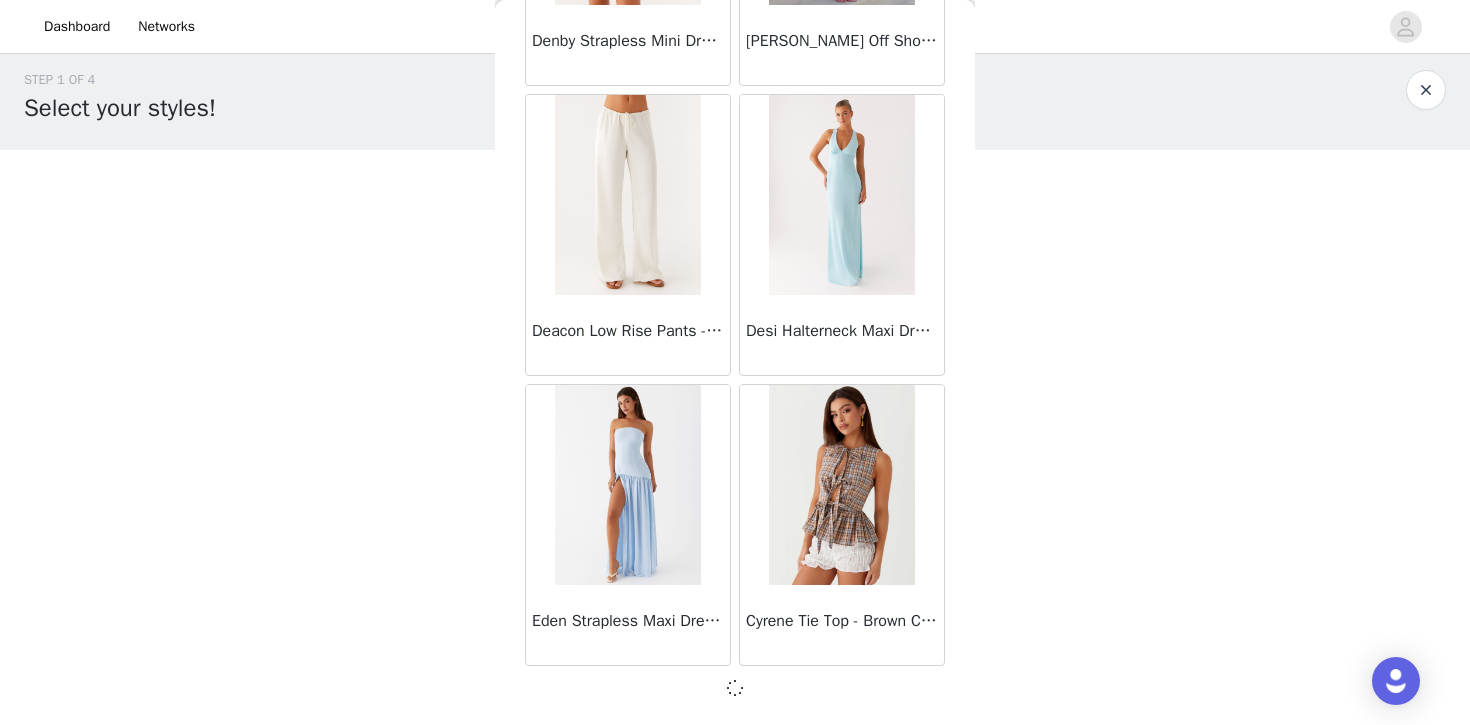 scroll, scrollTop: 13926, scrollLeft: 0, axis: vertical 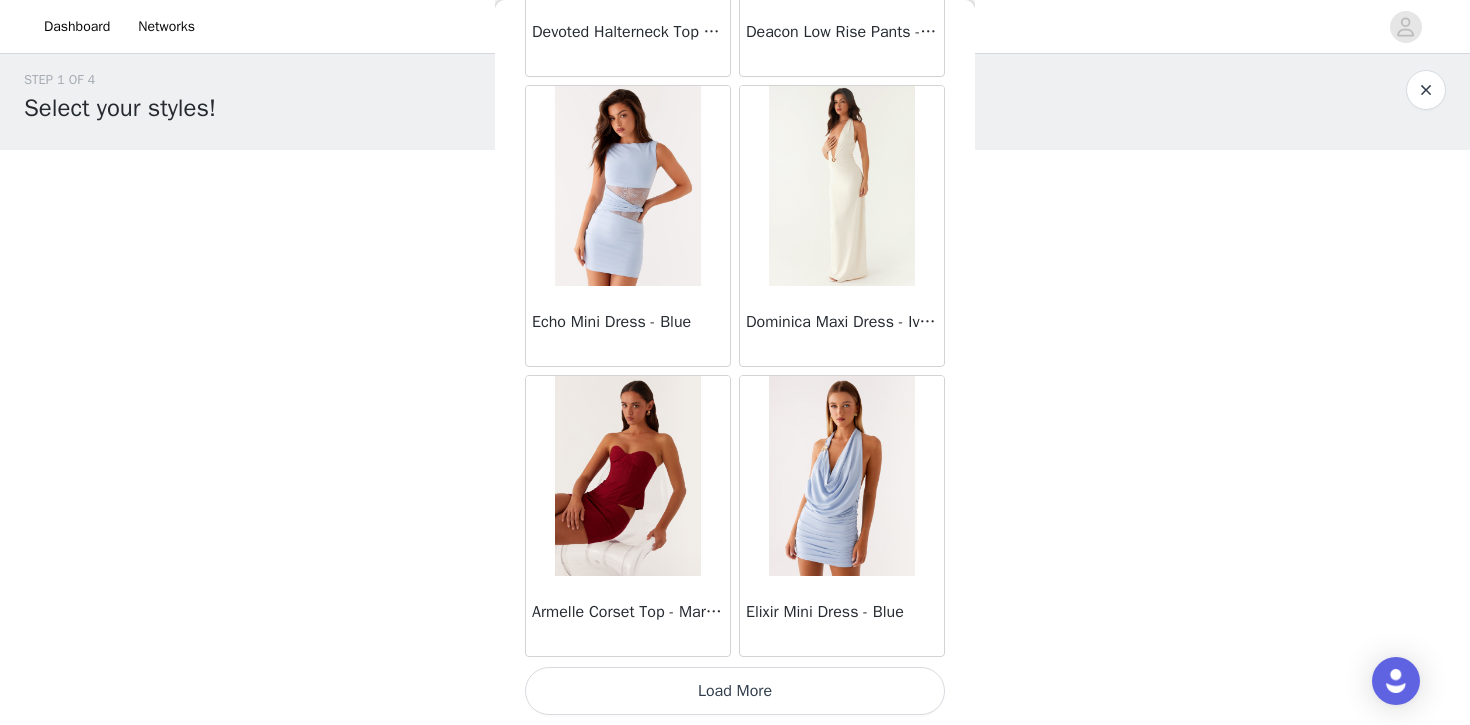 click on "Load More" at bounding box center (735, 691) 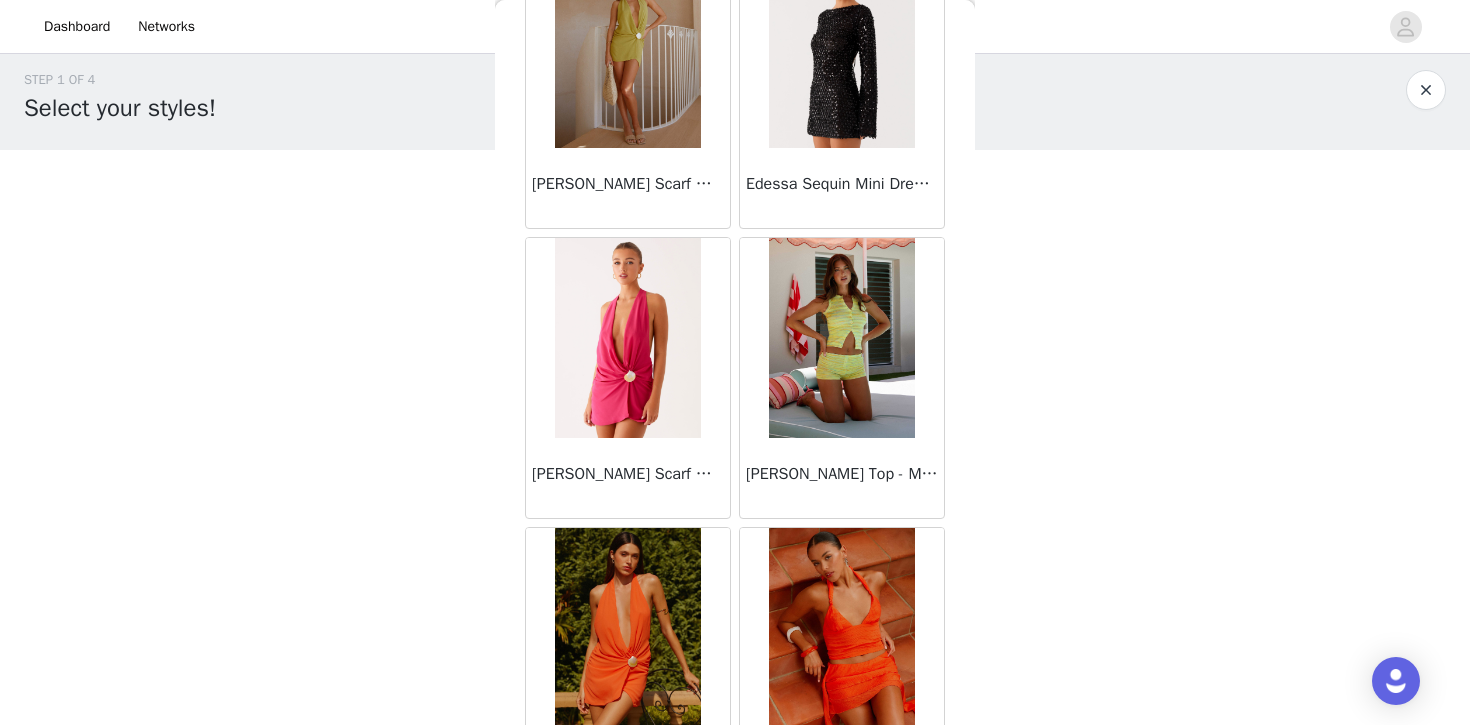 scroll, scrollTop: 19735, scrollLeft: 0, axis: vertical 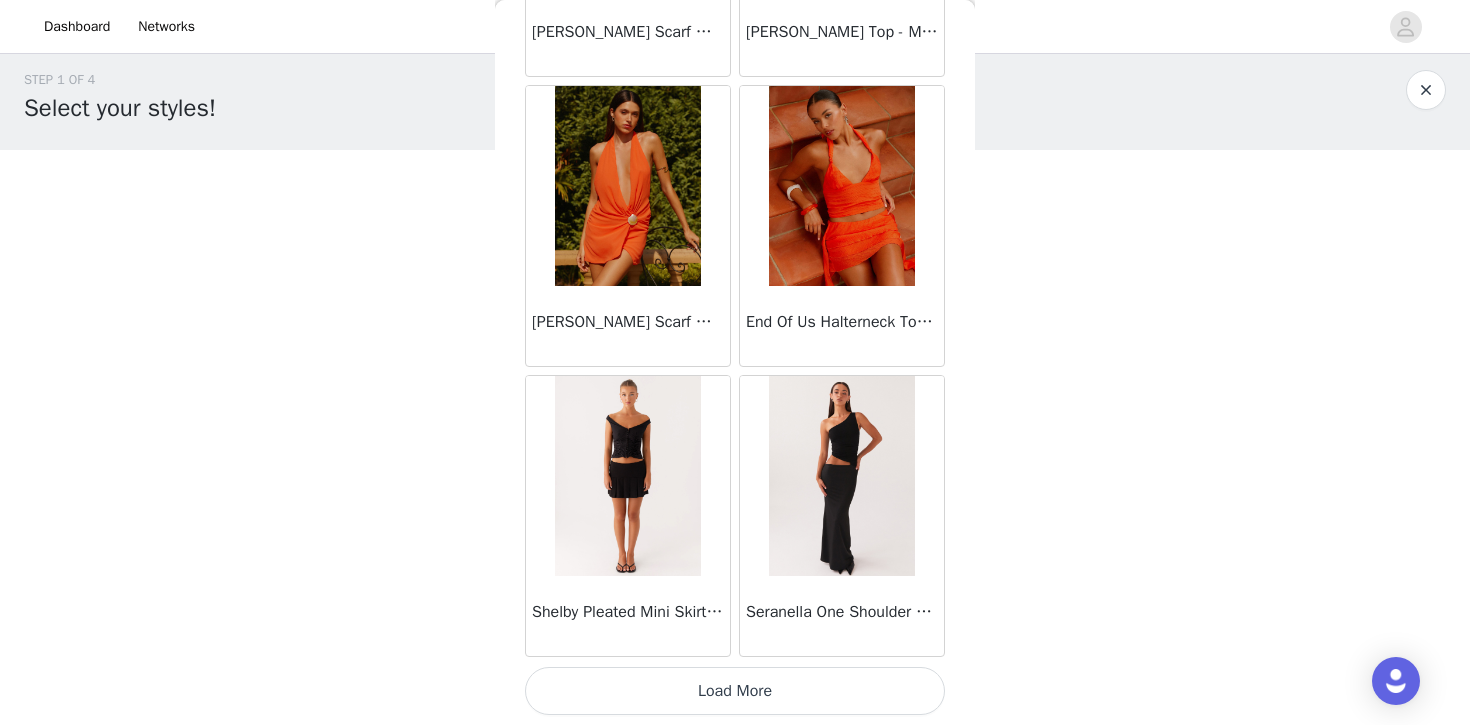 click on "Load More" at bounding box center [735, 691] 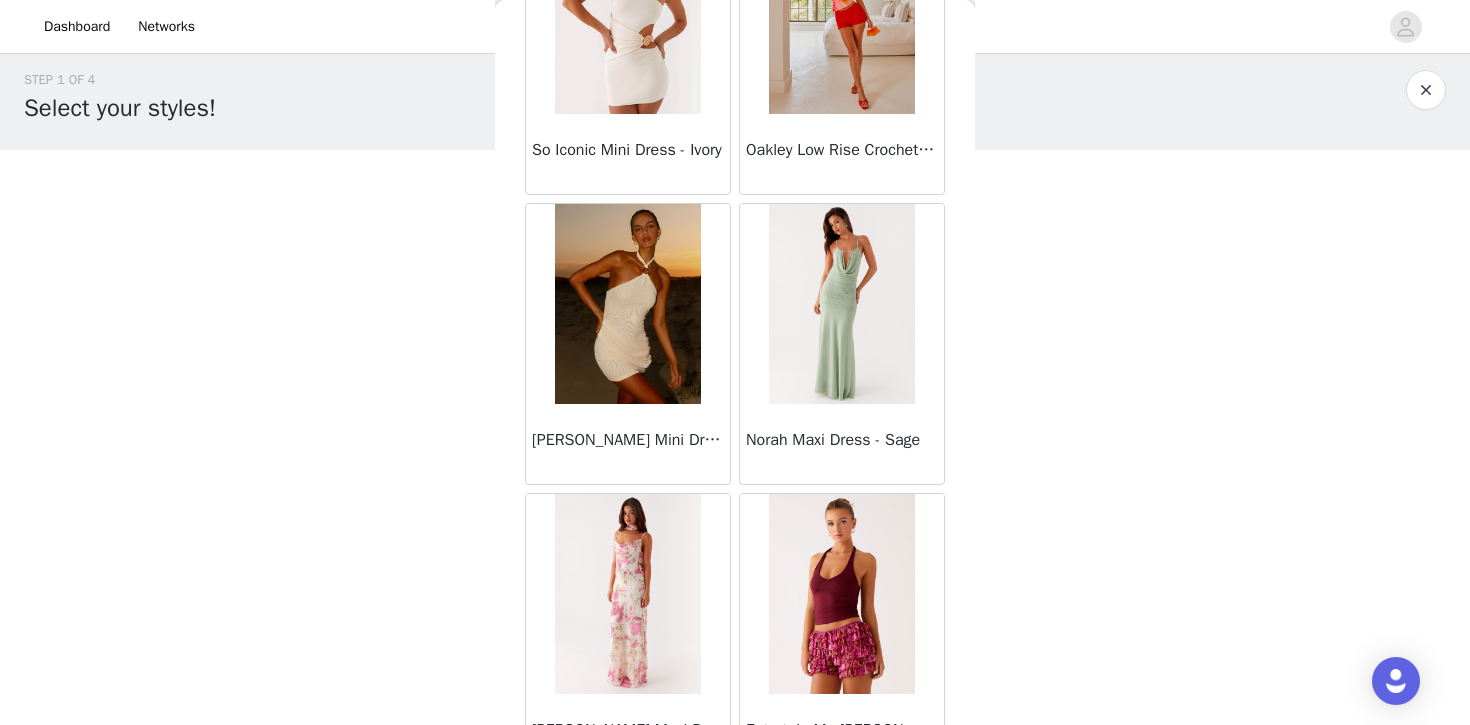 scroll, scrollTop: 22635, scrollLeft: 0, axis: vertical 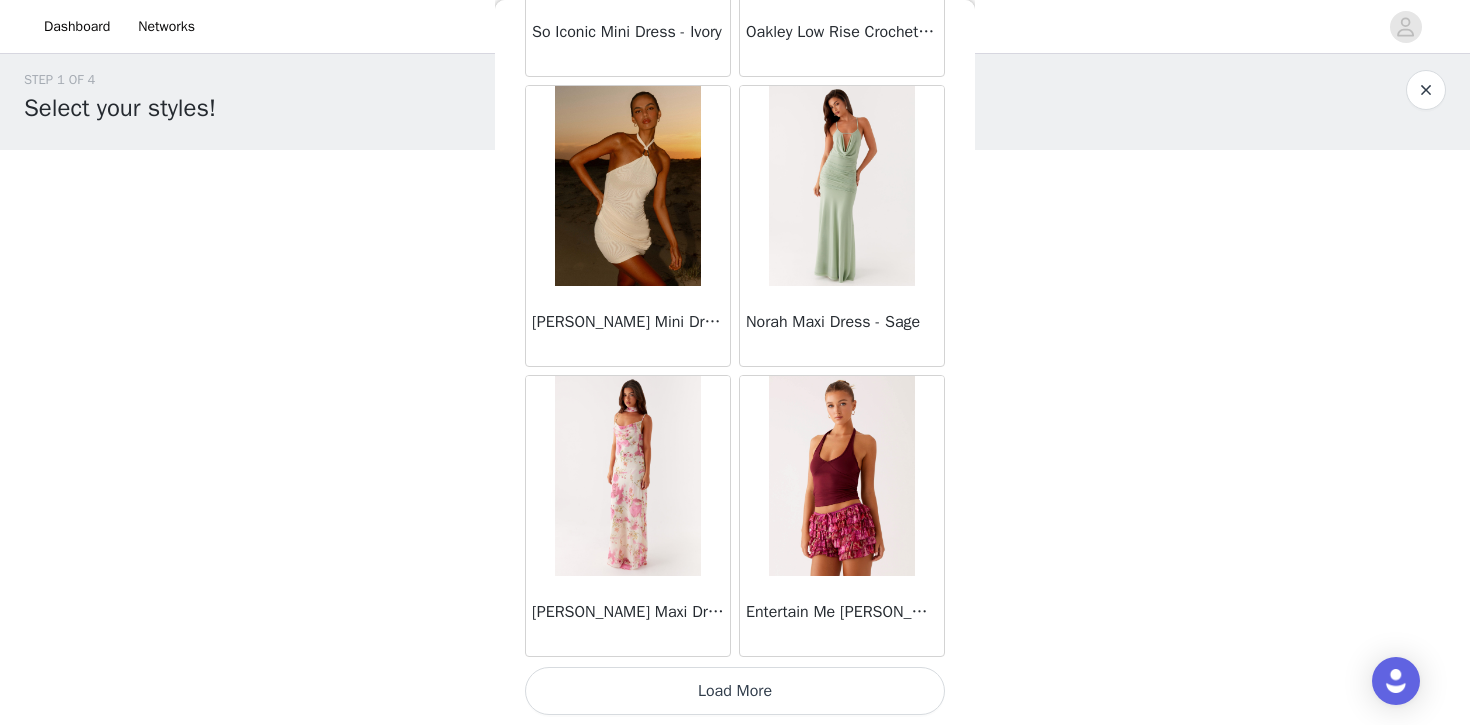 click on "Load More" at bounding box center [735, 691] 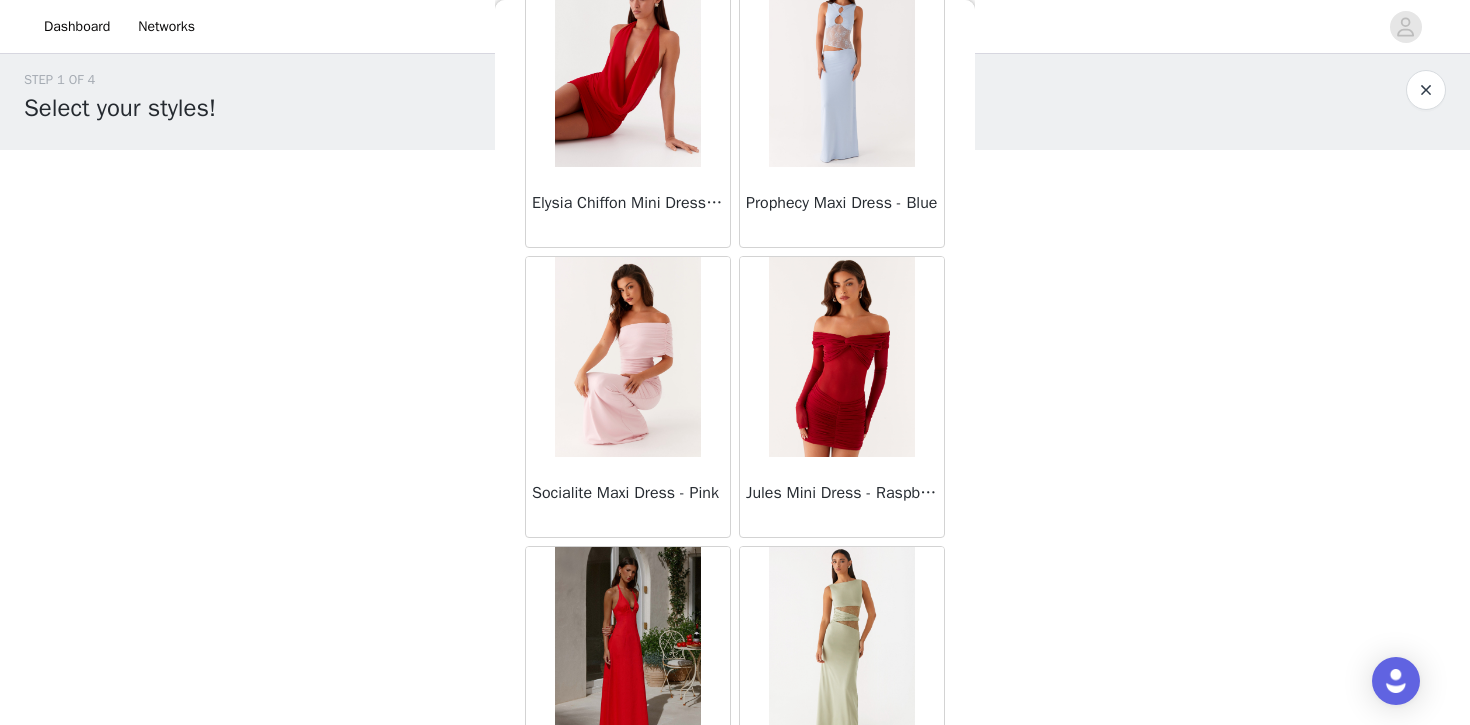 scroll, scrollTop: 25535, scrollLeft: 0, axis: vertical 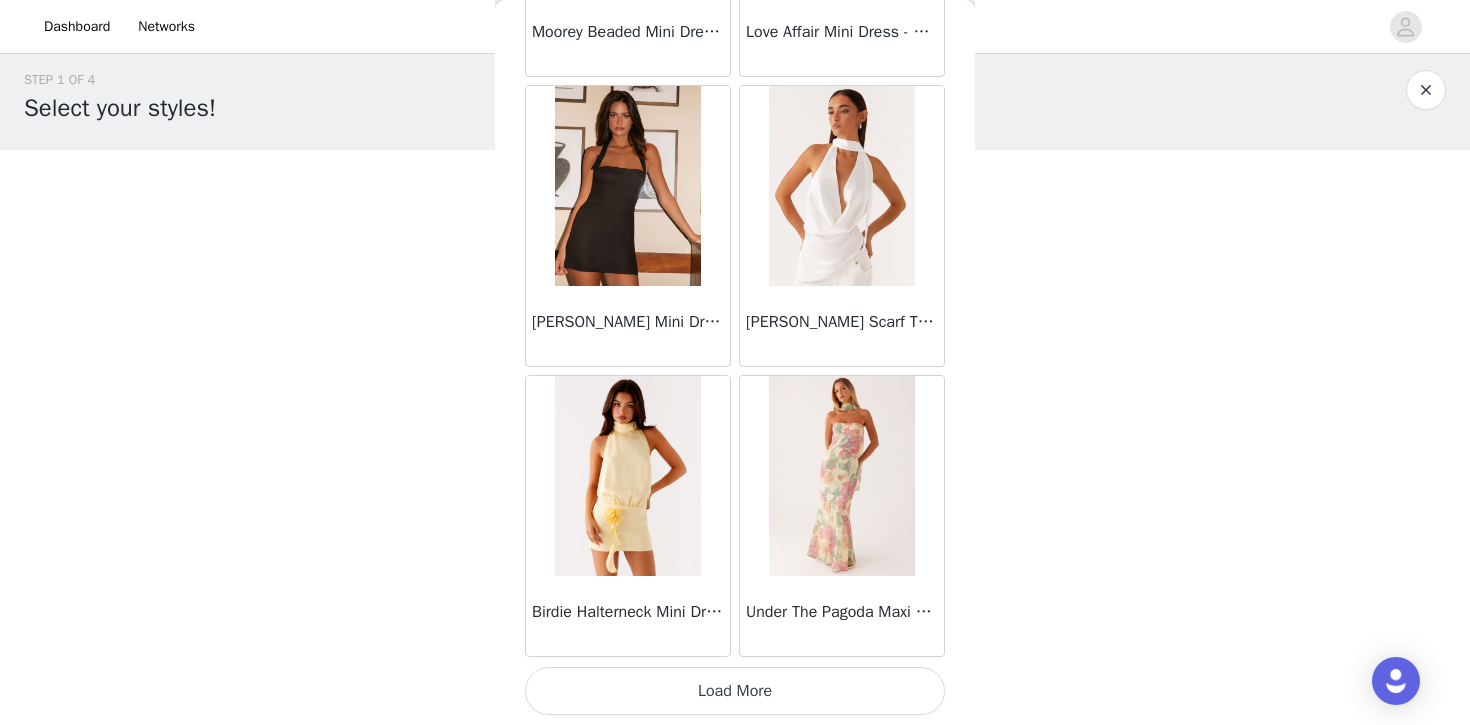 click on "Load More" at bounding box center (735, 691) 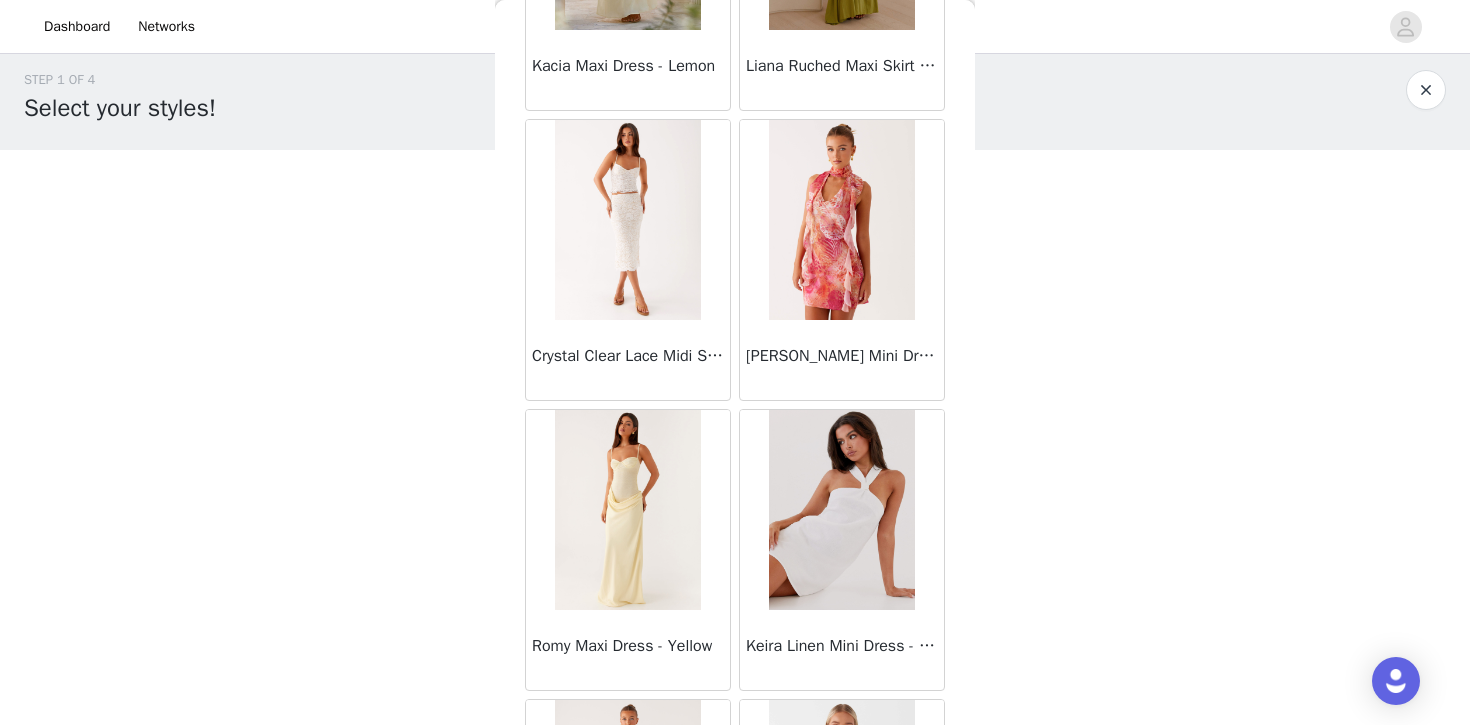 scroll, scrollTop: 28435, scrollLeft: 0, axis: vertical 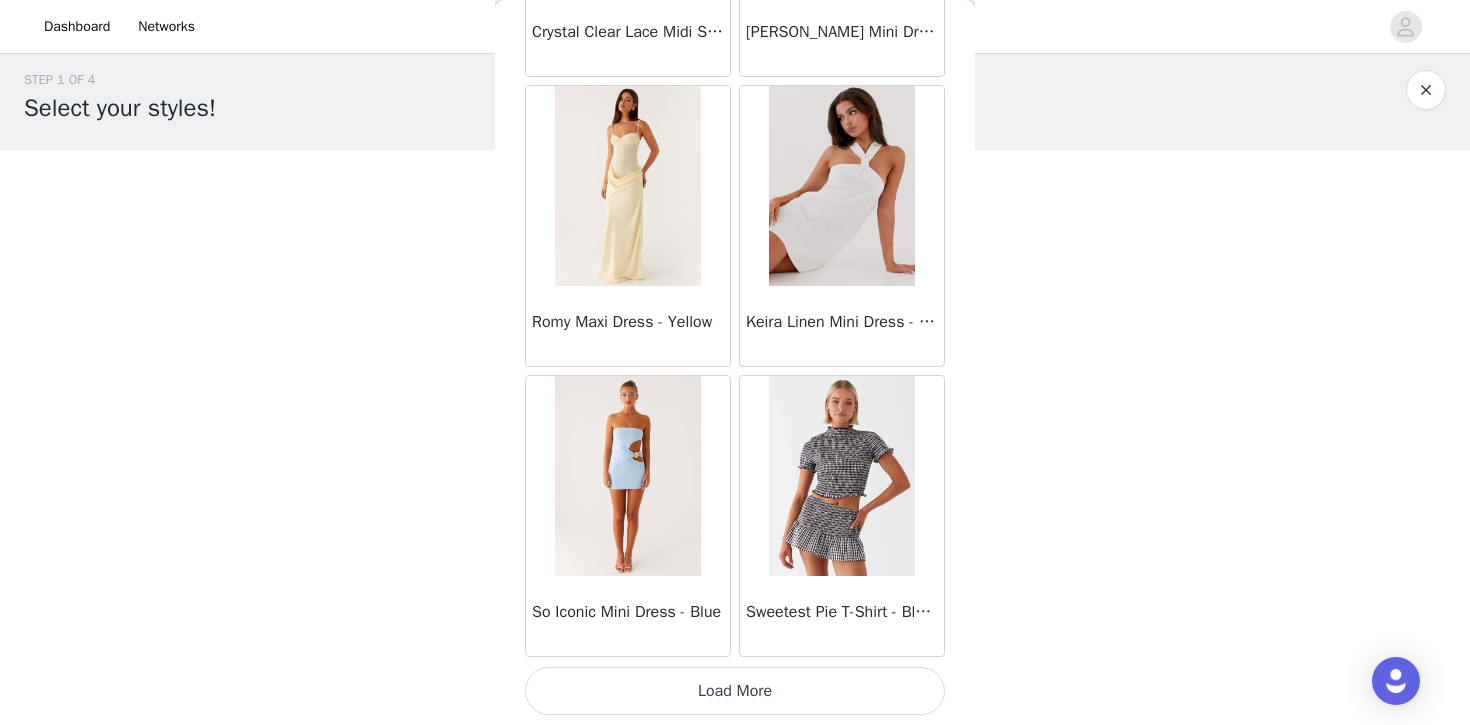 click on "Load More" at bounding box center (735, 691) 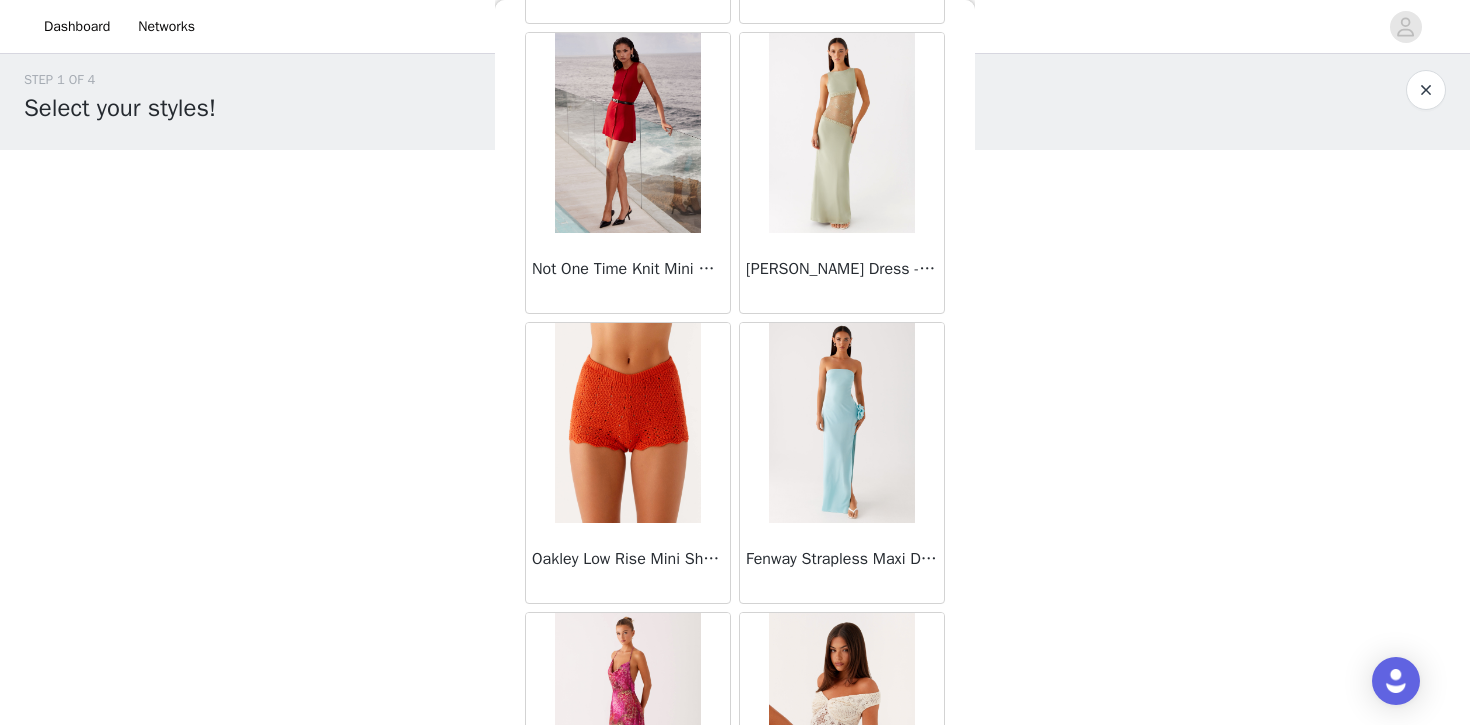 scroll, scrollTop: 31335, scrollLeft: 0, axis: vertical 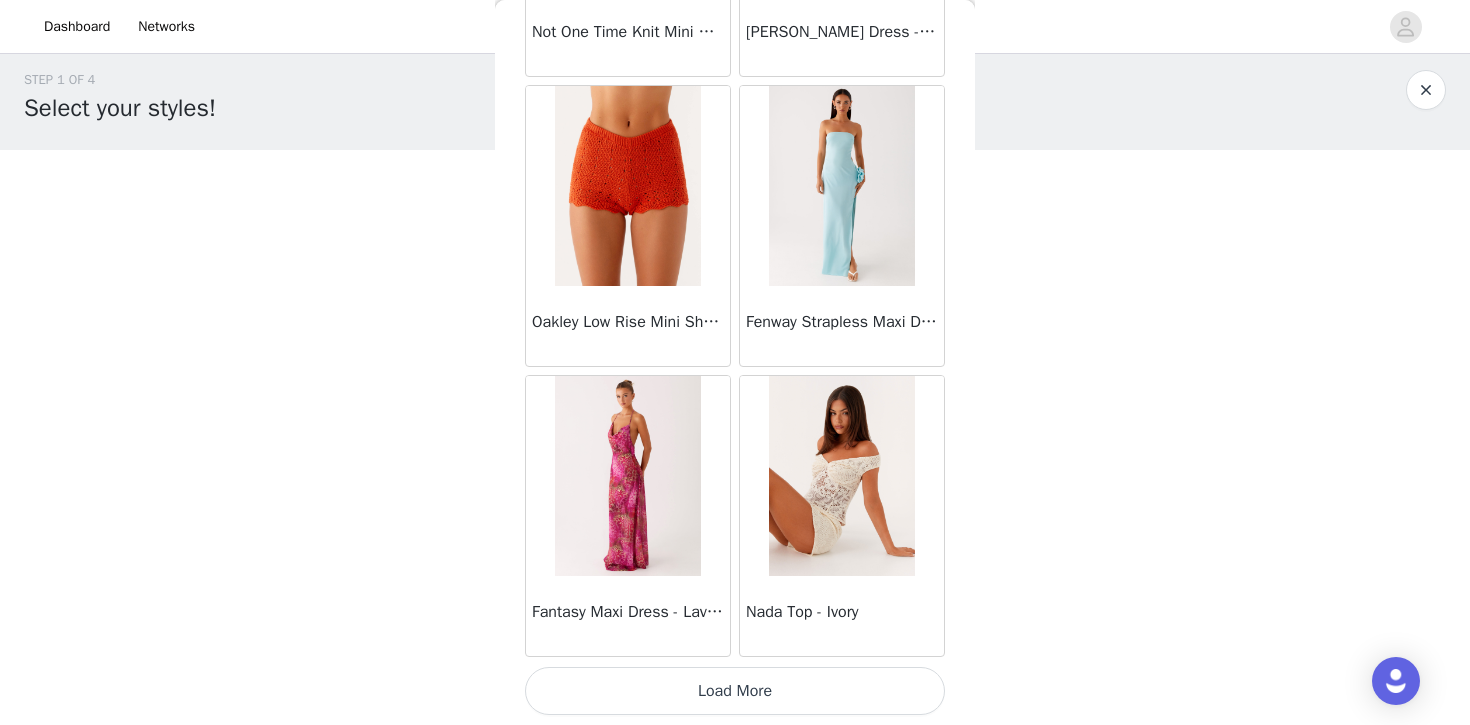 click on "Load More" at bounding box center (735, 691) 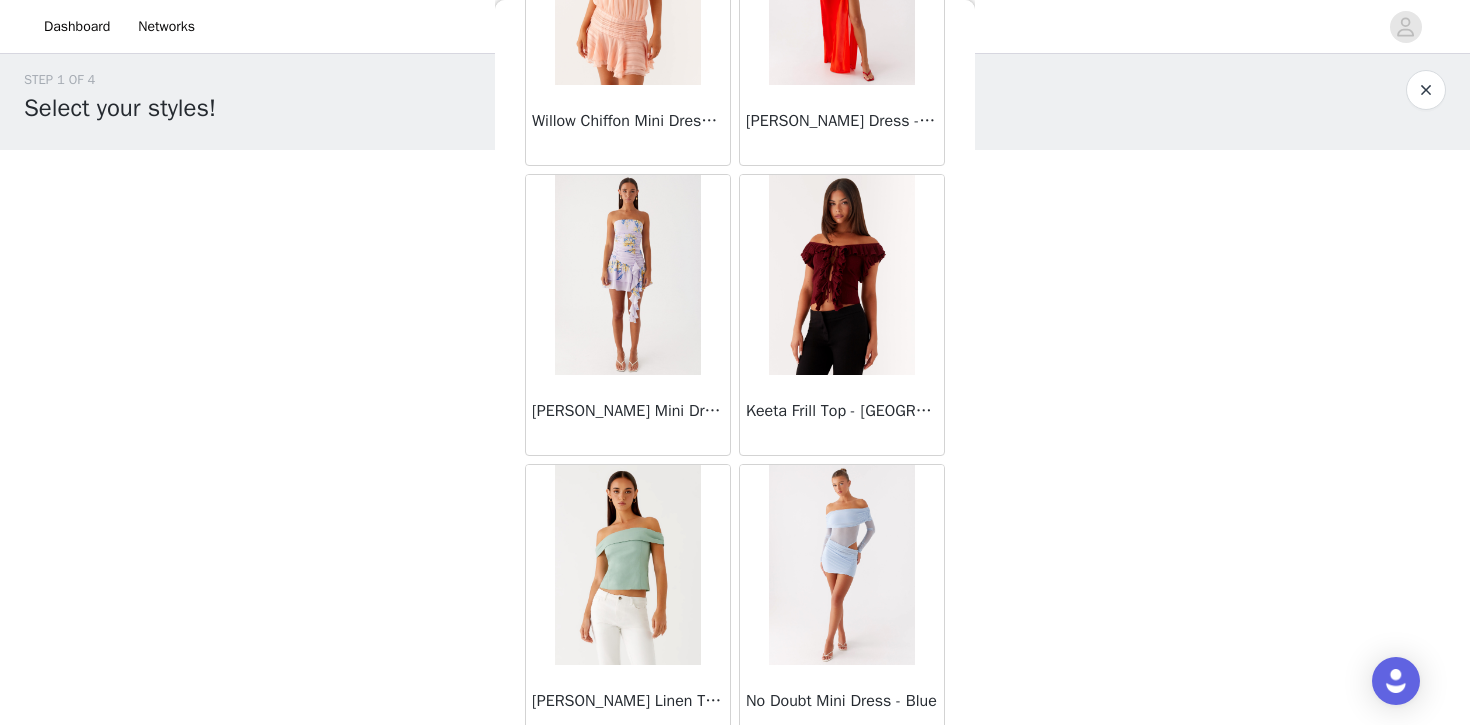 scroll, scrollTop: 34235, scrollLeft: 0, axis: vertical 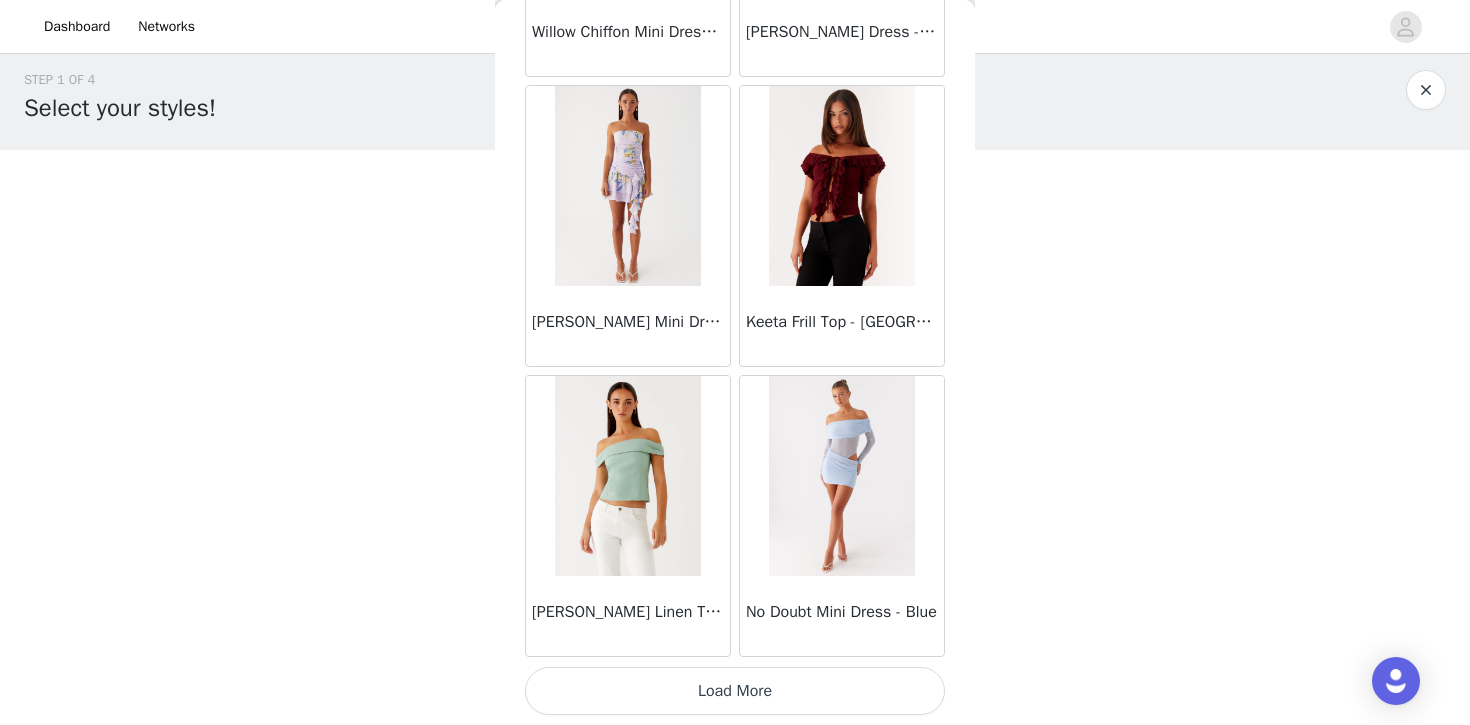 click on "Load More" at bounding box center [735, 691] 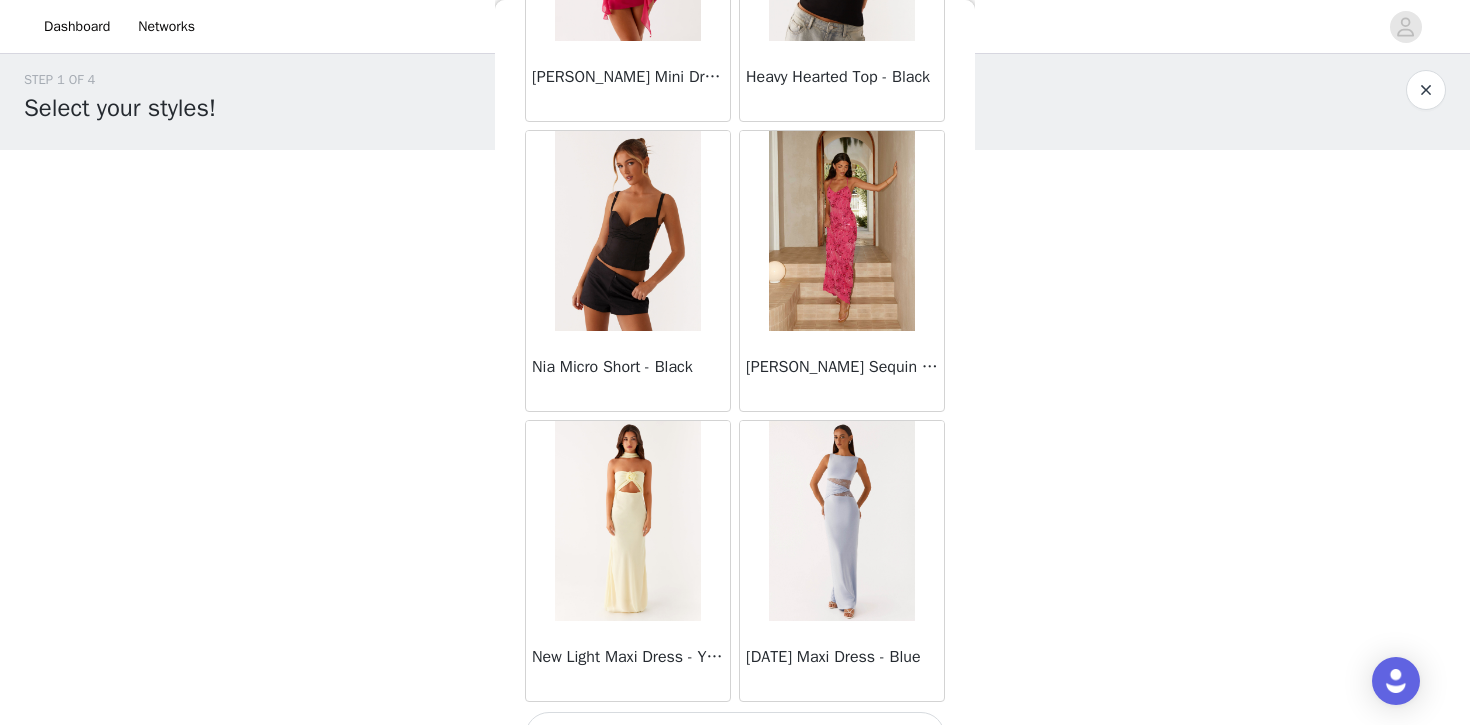 scroll, scrollTop: 37135, scrollLeft: 0, axis: vertical 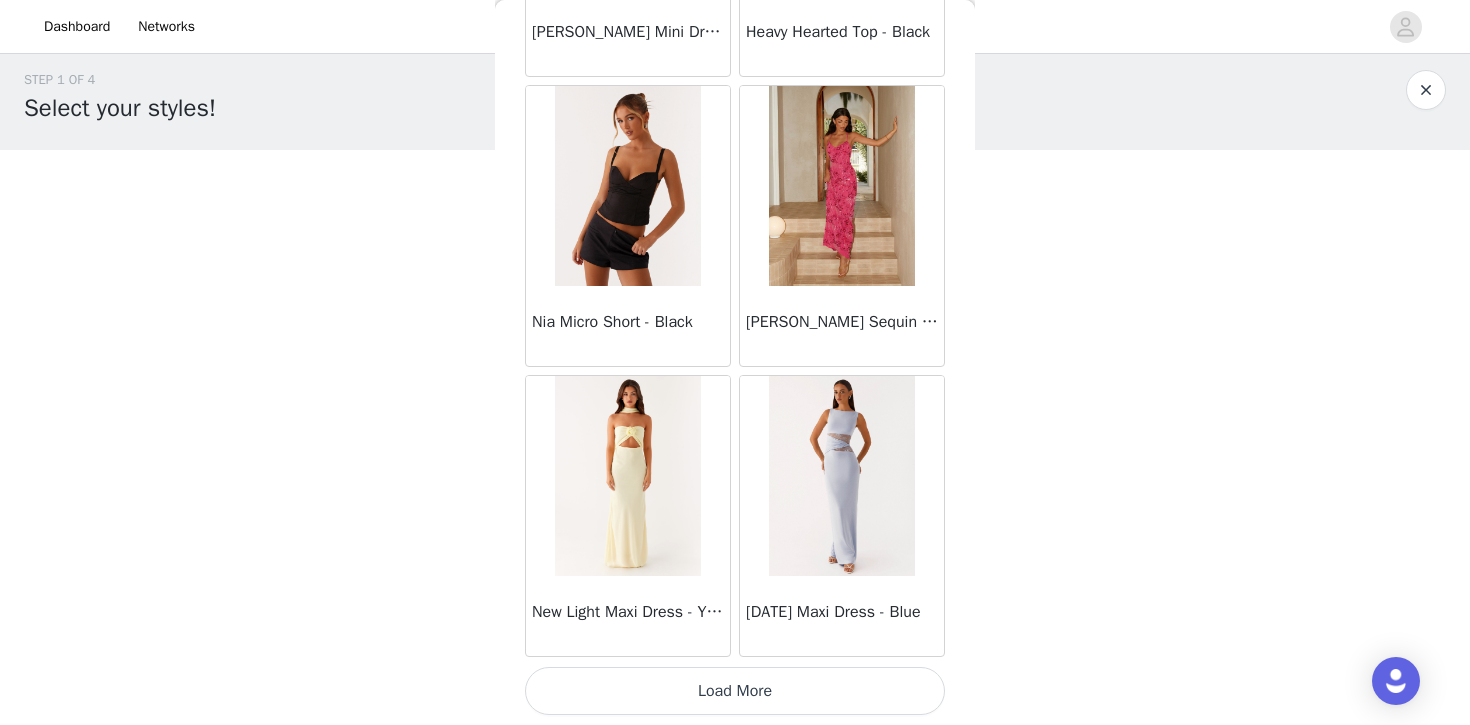 click on "Load More" at bounding box center (735, 691) 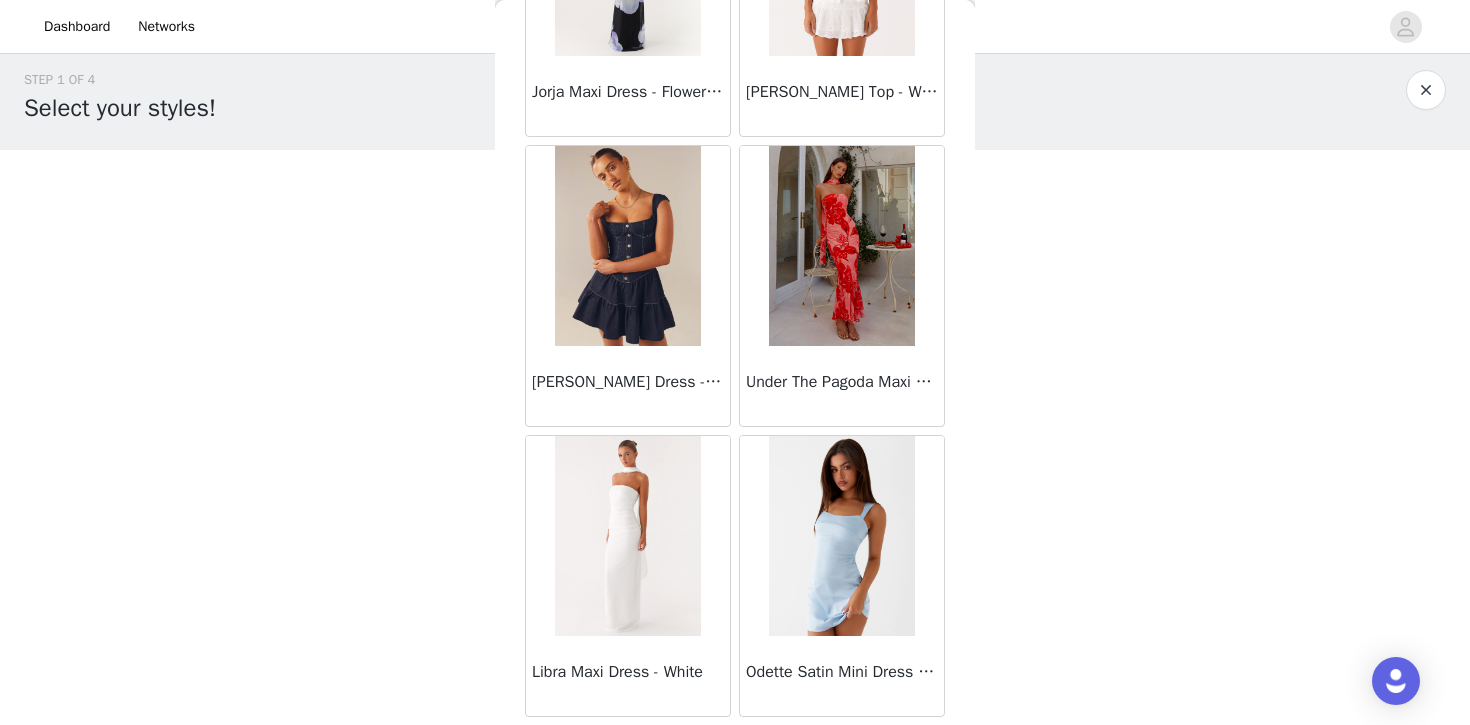 scroll, scrollTop: 40035, scrollLeft: 0, axis: vertical 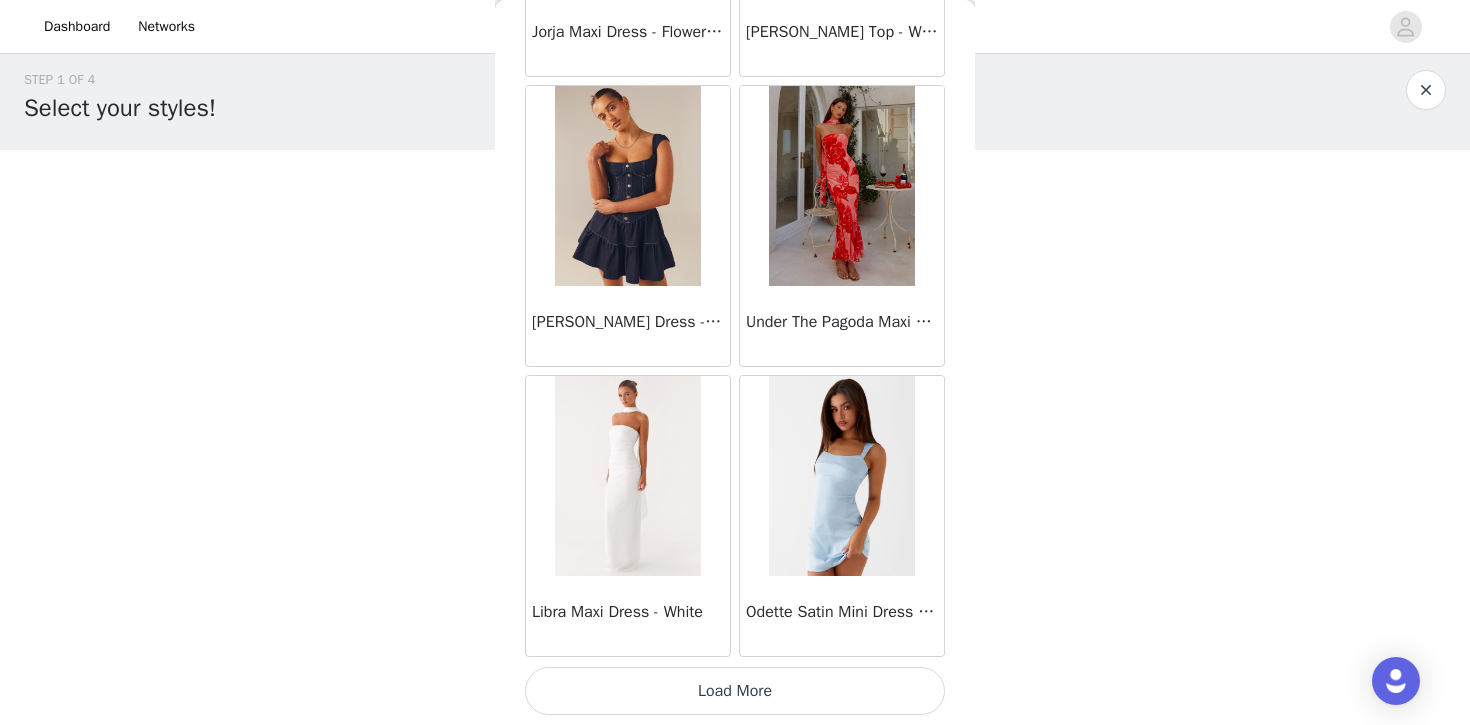 click on "Load More" at bounding box center (735, 691) 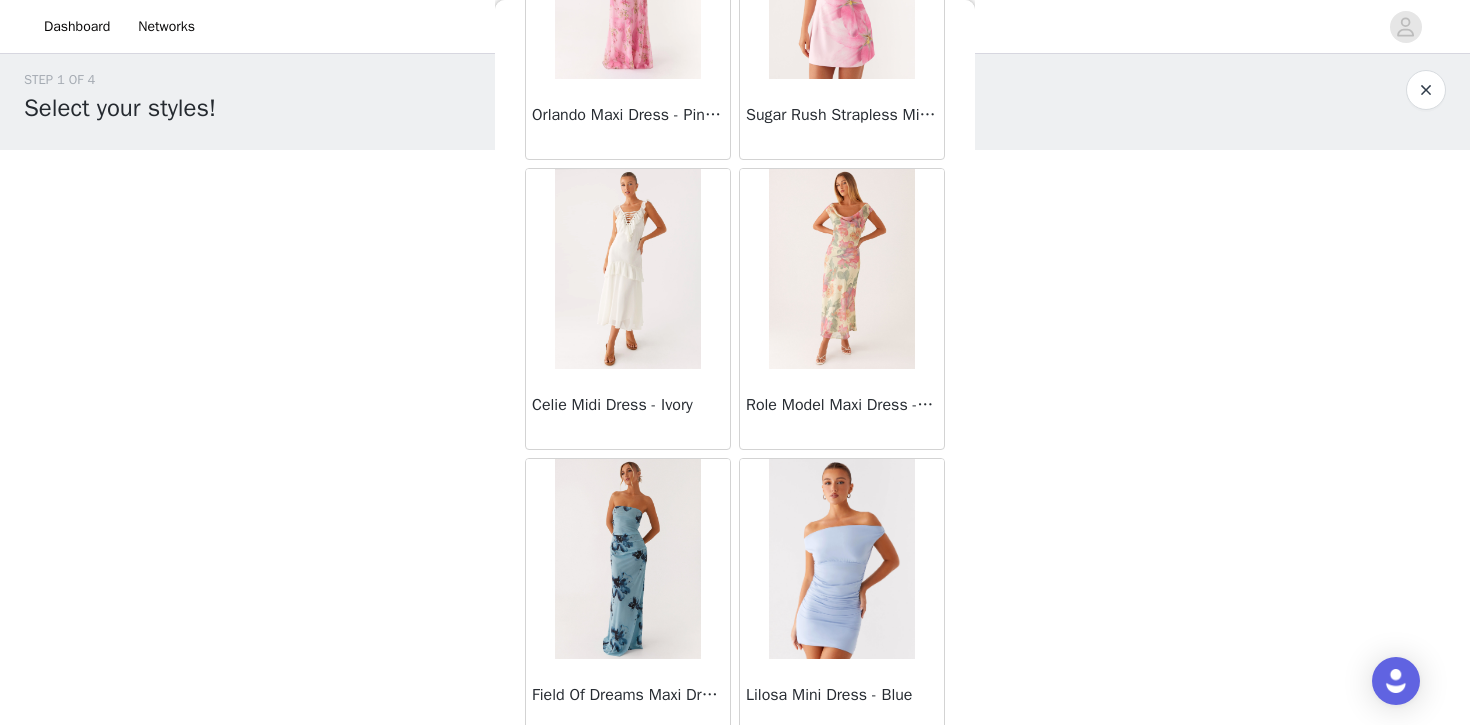 scroll, scrollTop: 42935, scrollLeft: 0, axis: vertical 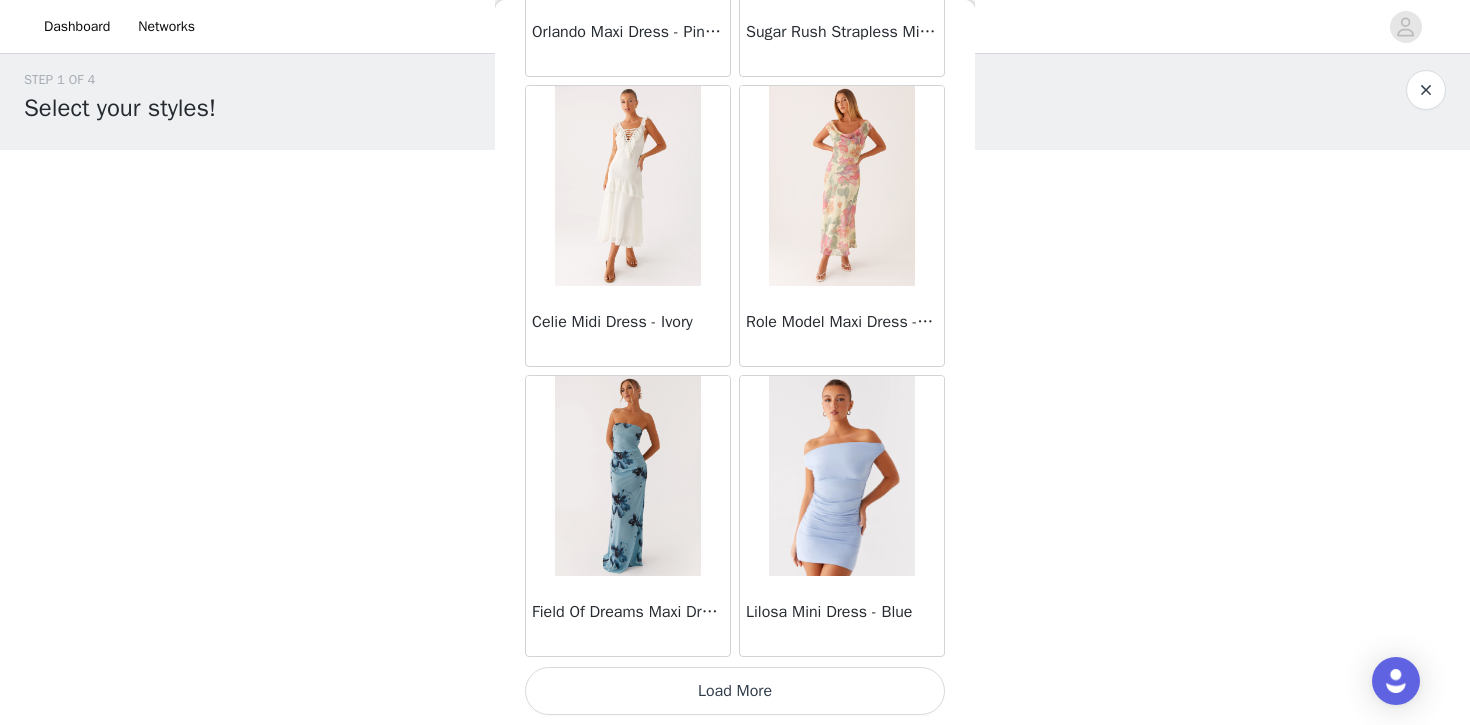 click on "Load More" at bounding box center (735, 691) 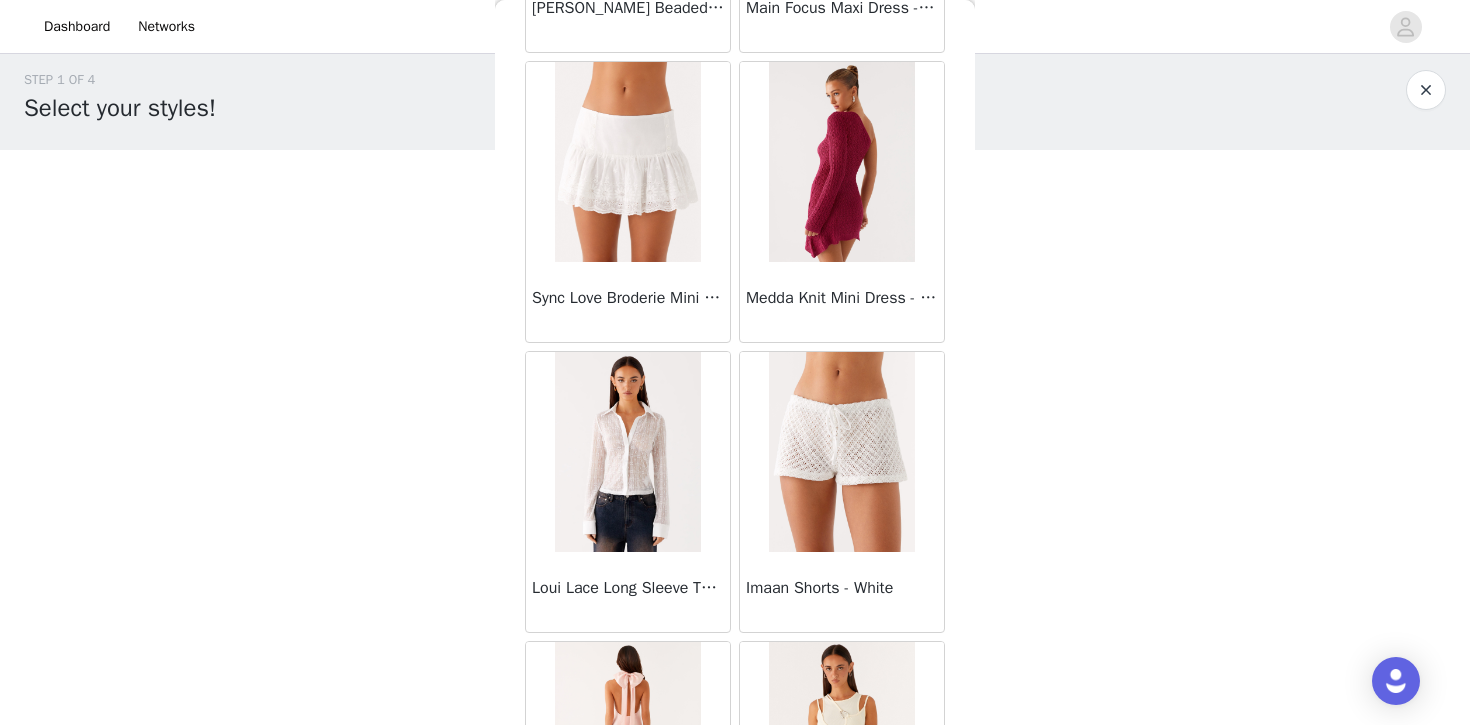 scroll, scrollTop: 45835, scrollLeft: 0, axis: vertical 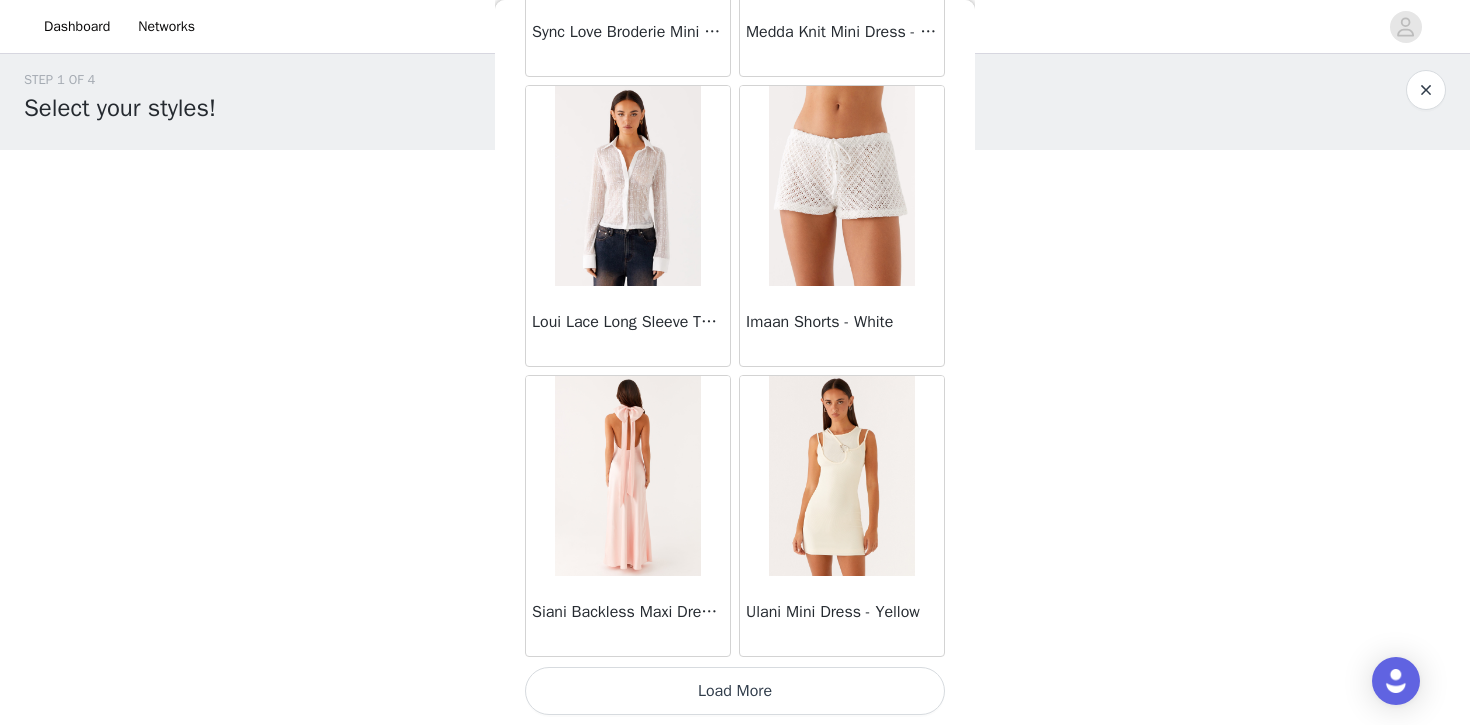 click on "Load More" at bounding box center (735, 691) 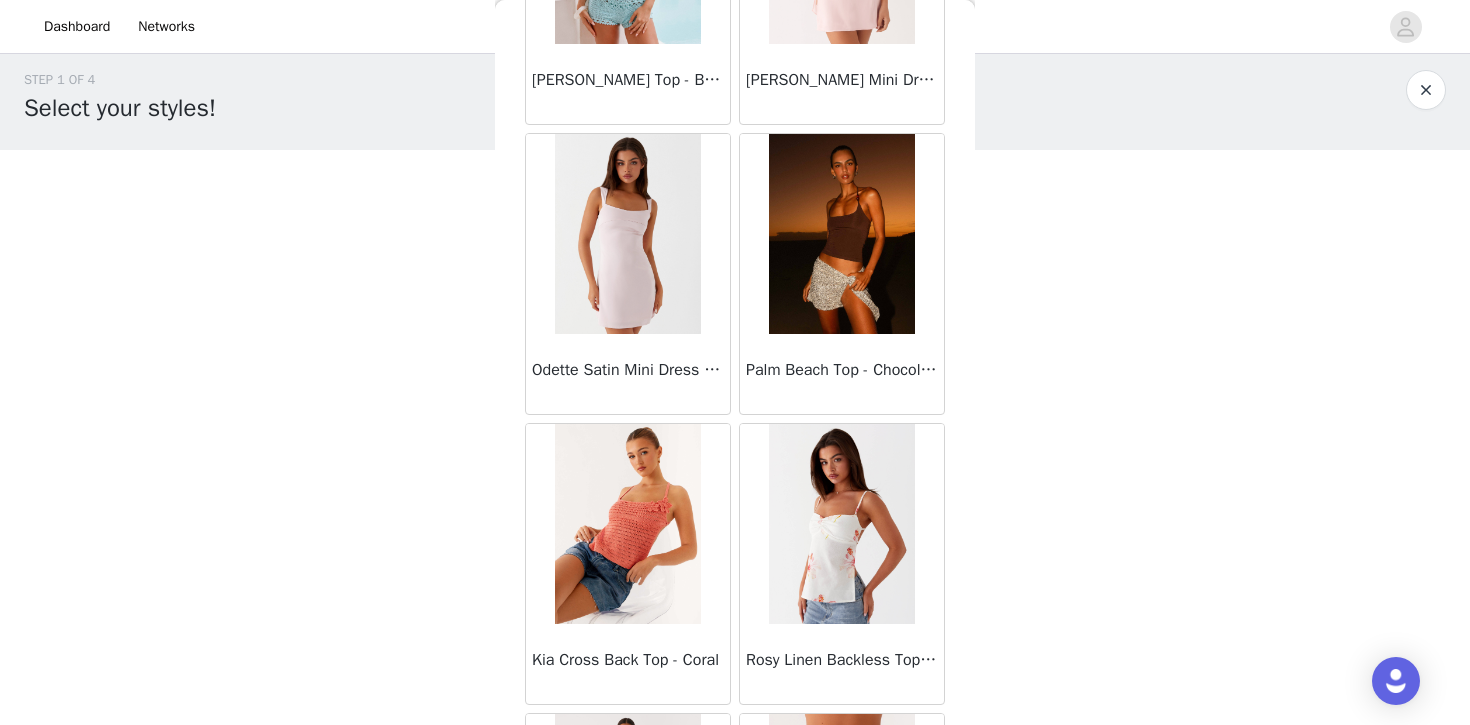 scroll, scrollTop: 46970, scrollLeft: 0, axis: vertical 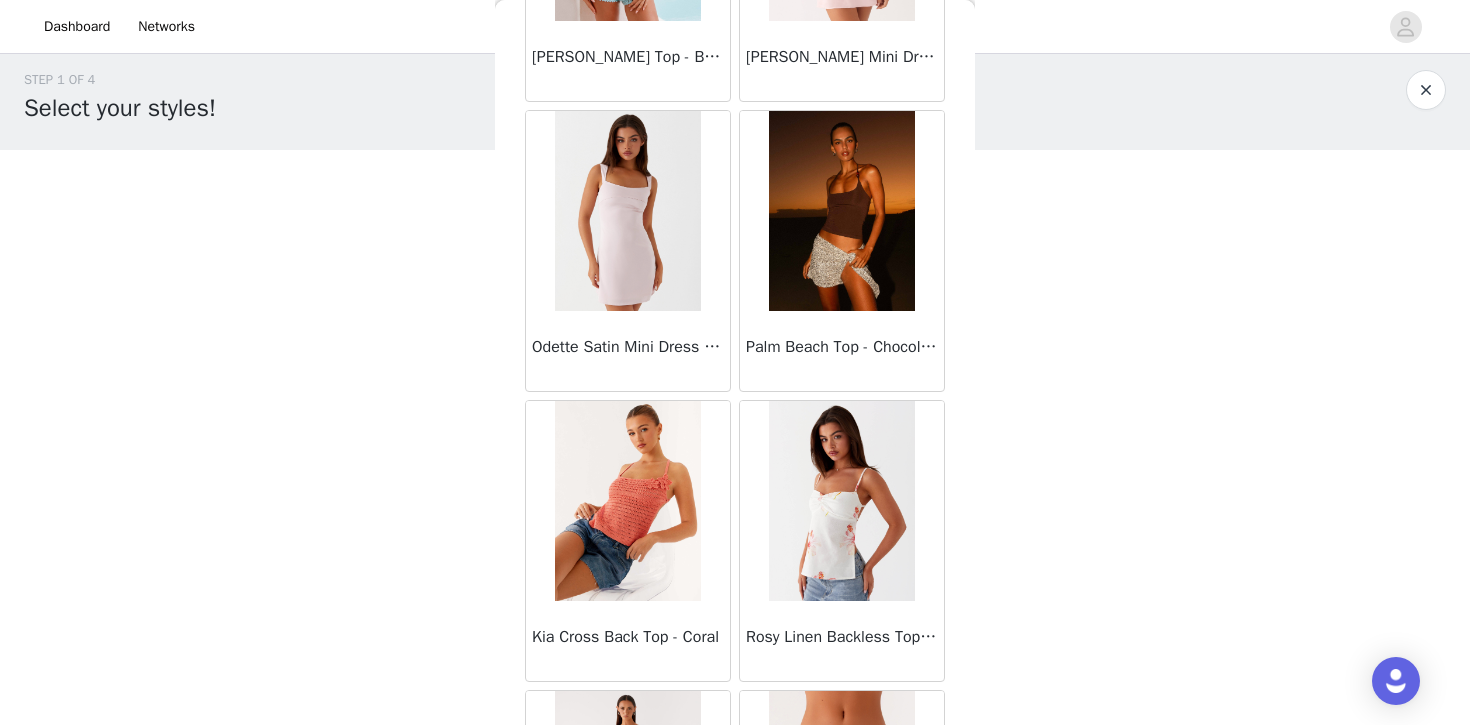click at bounding box center [627, 501] 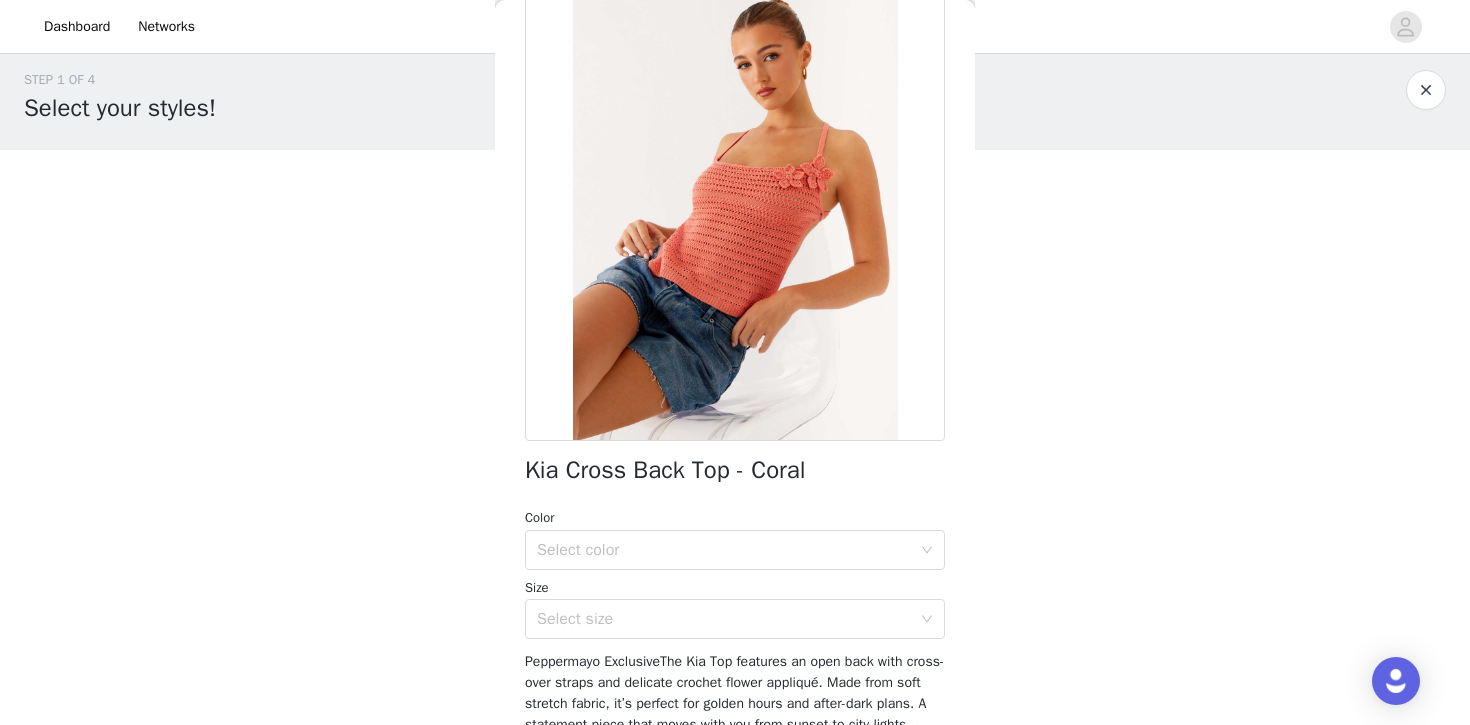 scroll, scrollTop: 114, scrollLeft: 0, axis: vertical 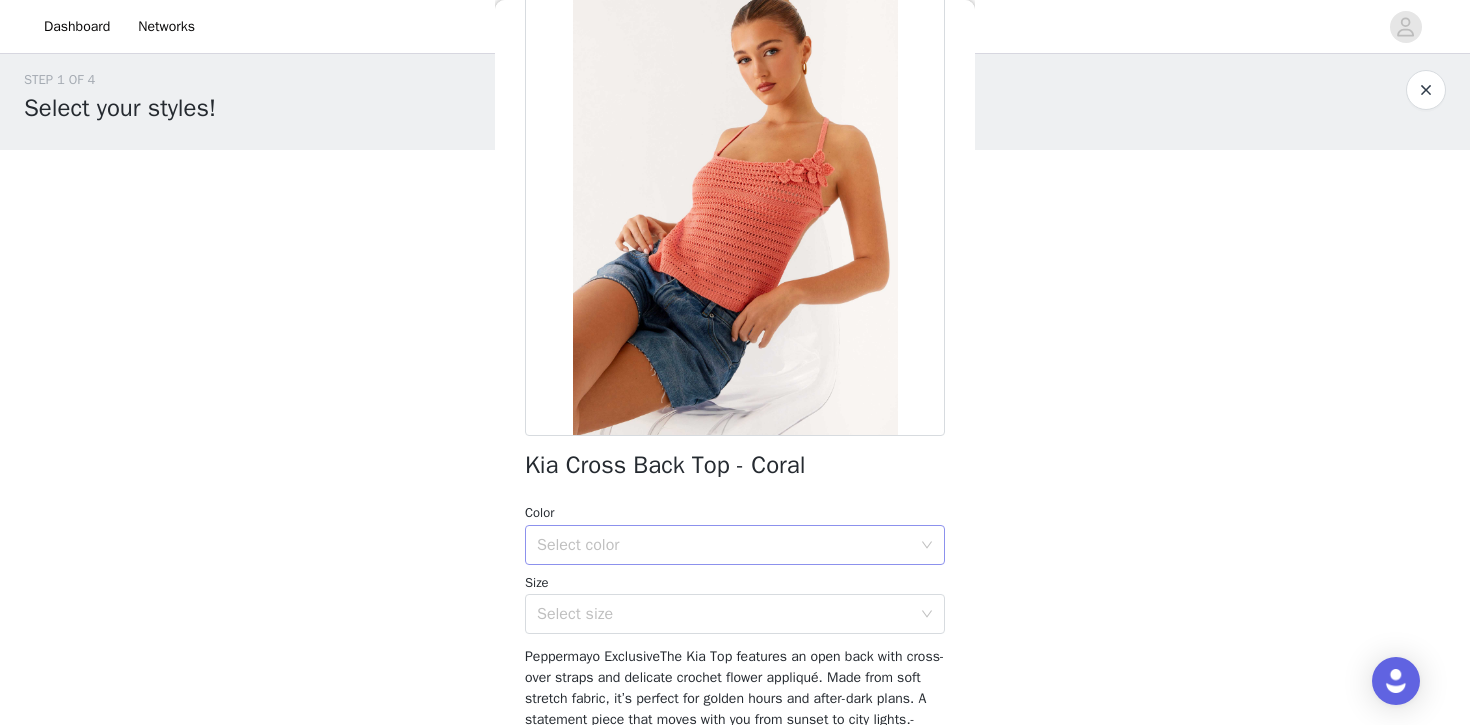 click on "Select color" at bounding box center (728, 545) 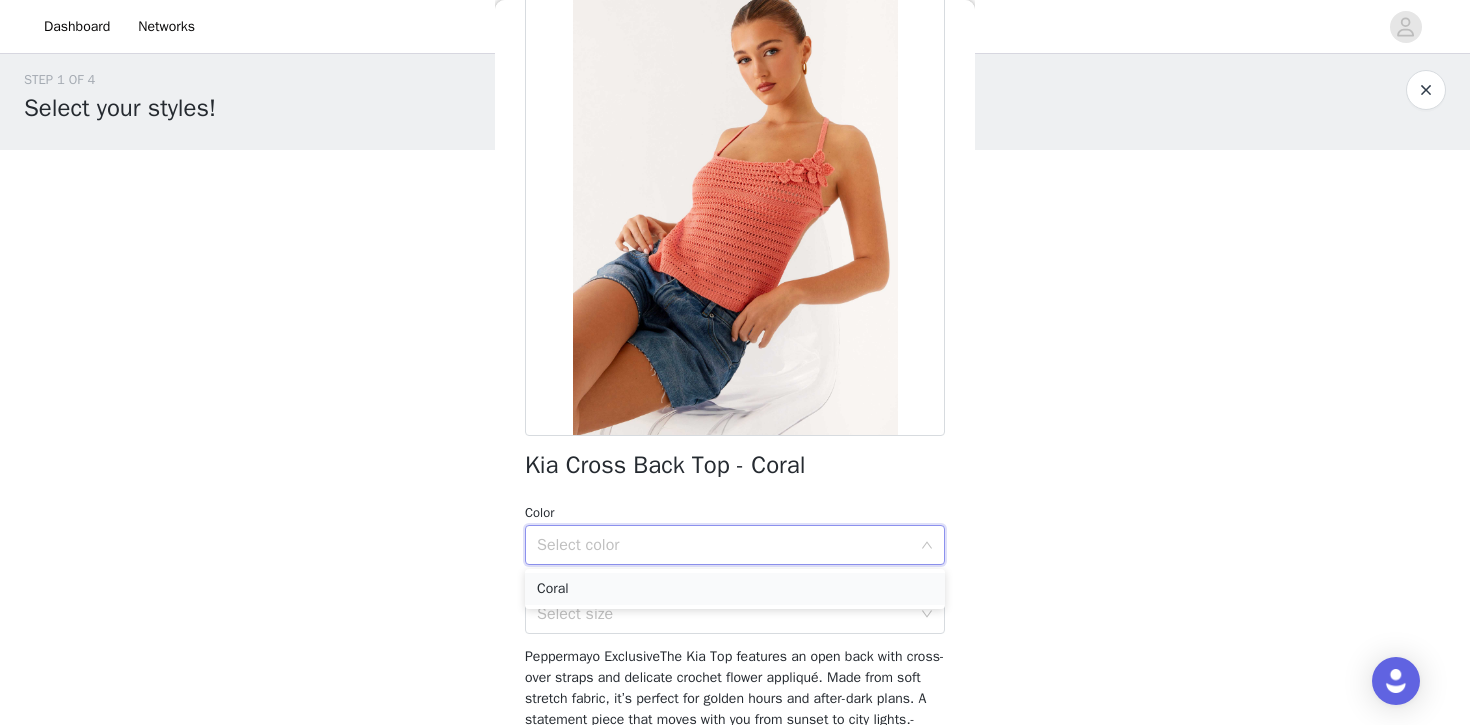 click on "Coral" at bounding box center [735, 589] 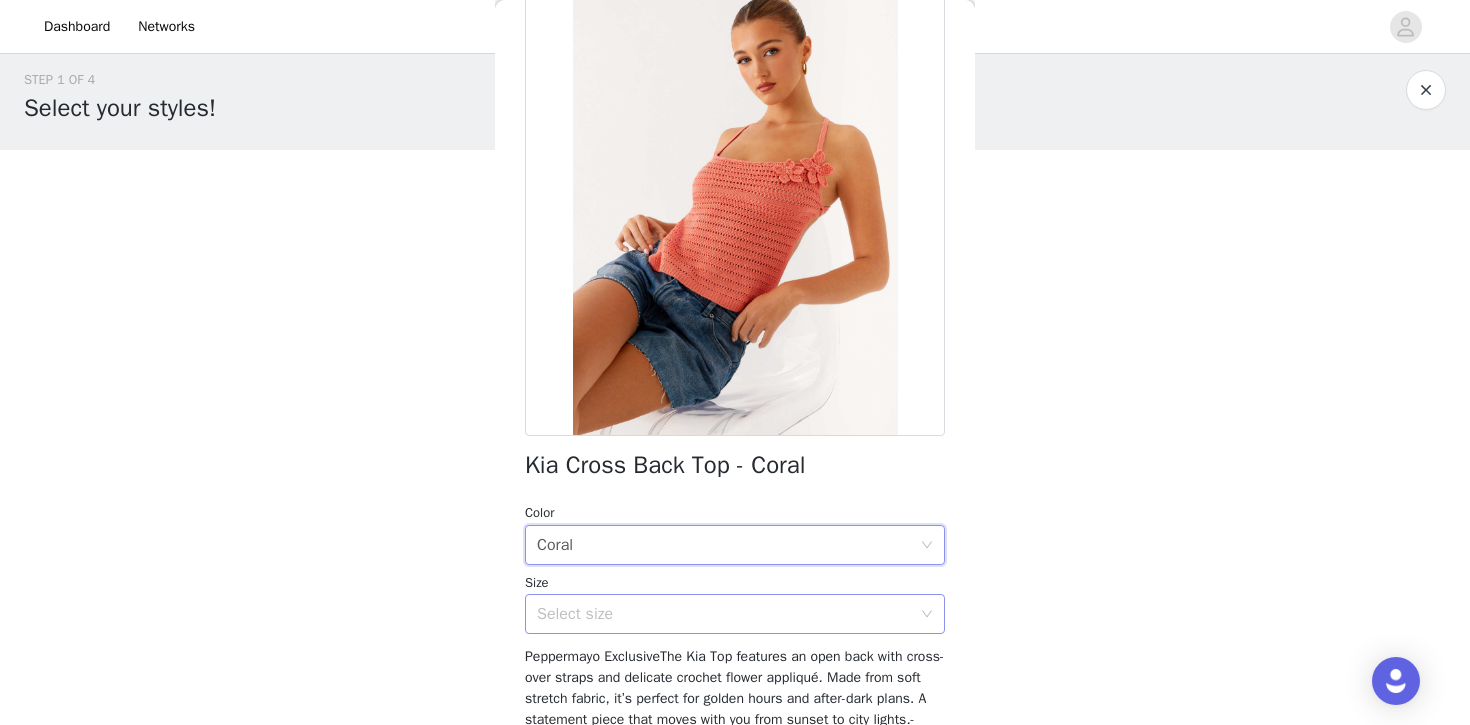 click on "Select size" at bounding box center (724, 614) 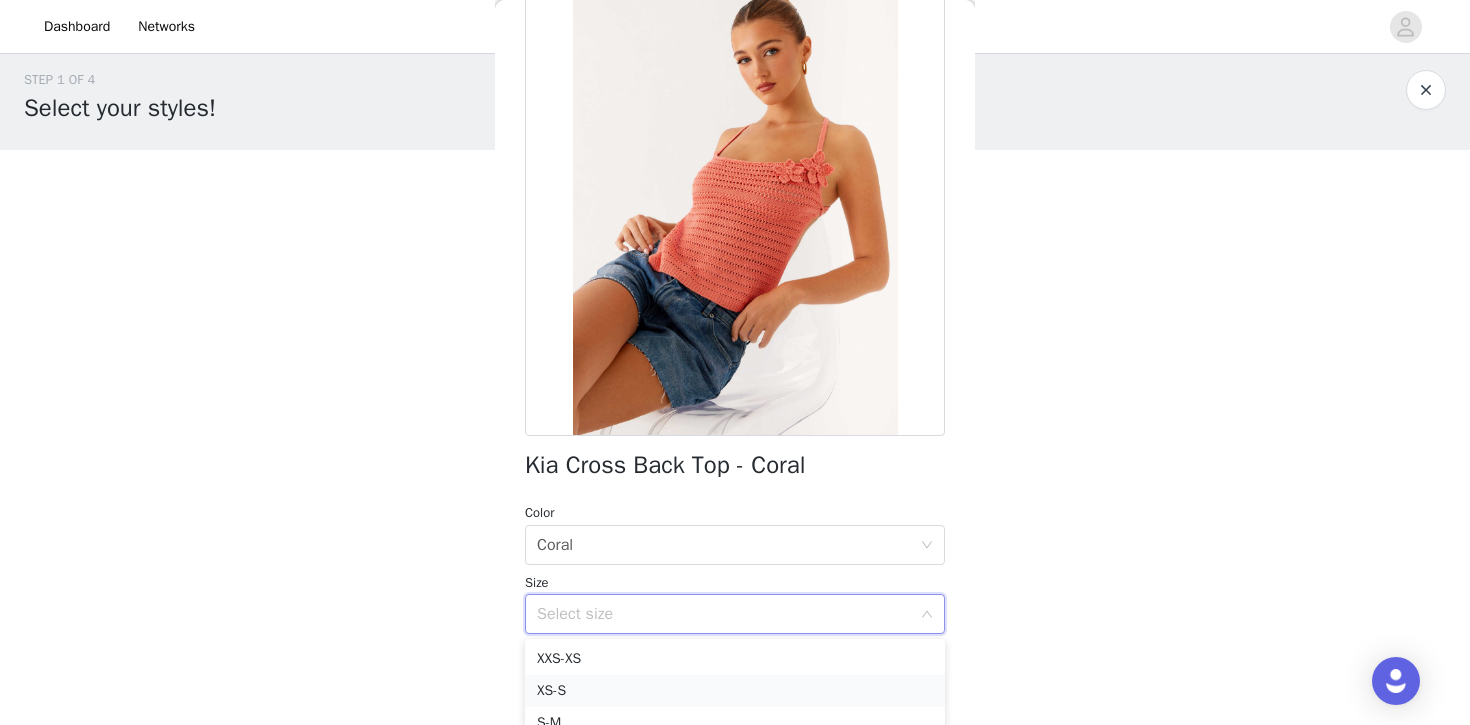 click on "XS-S" at bounding box center [735, 691] 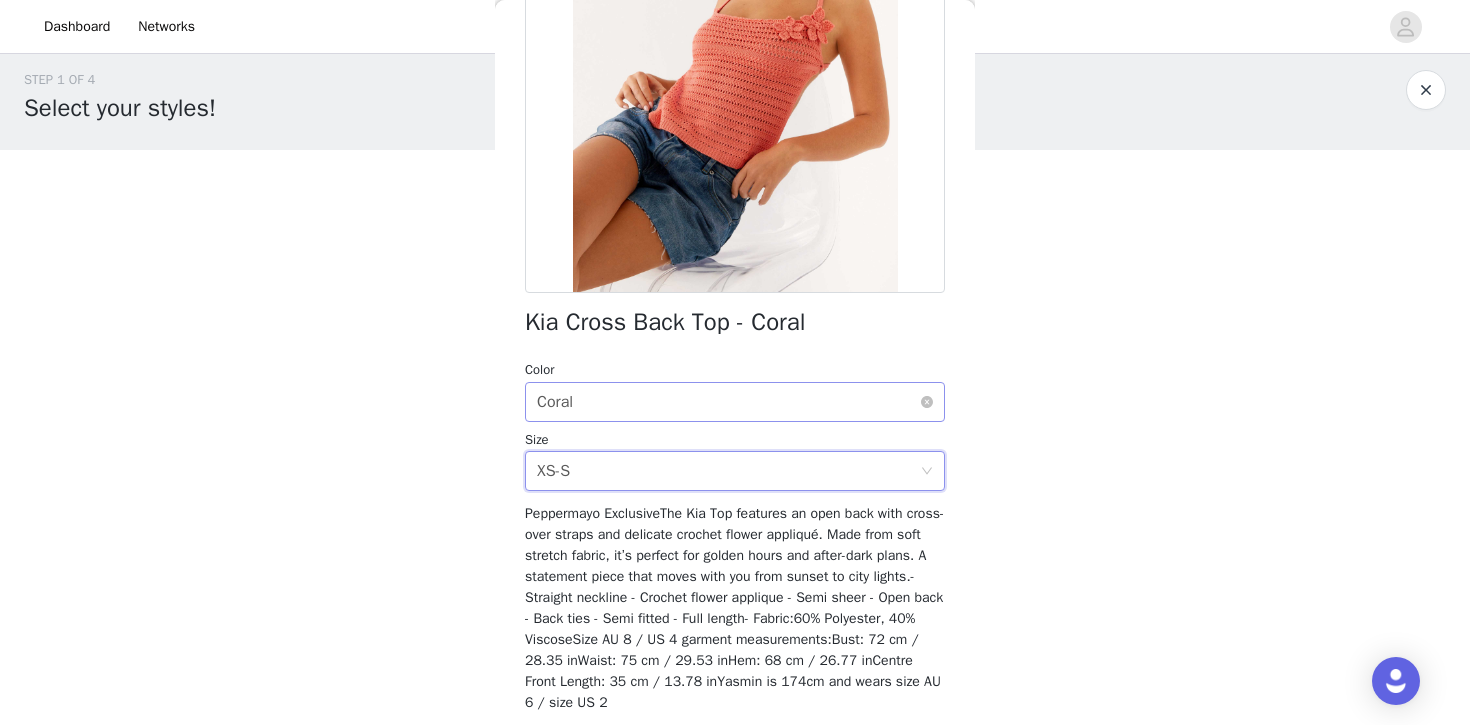 scroll, scrollTop: 329, scrollLeft: 0, axis: vertical 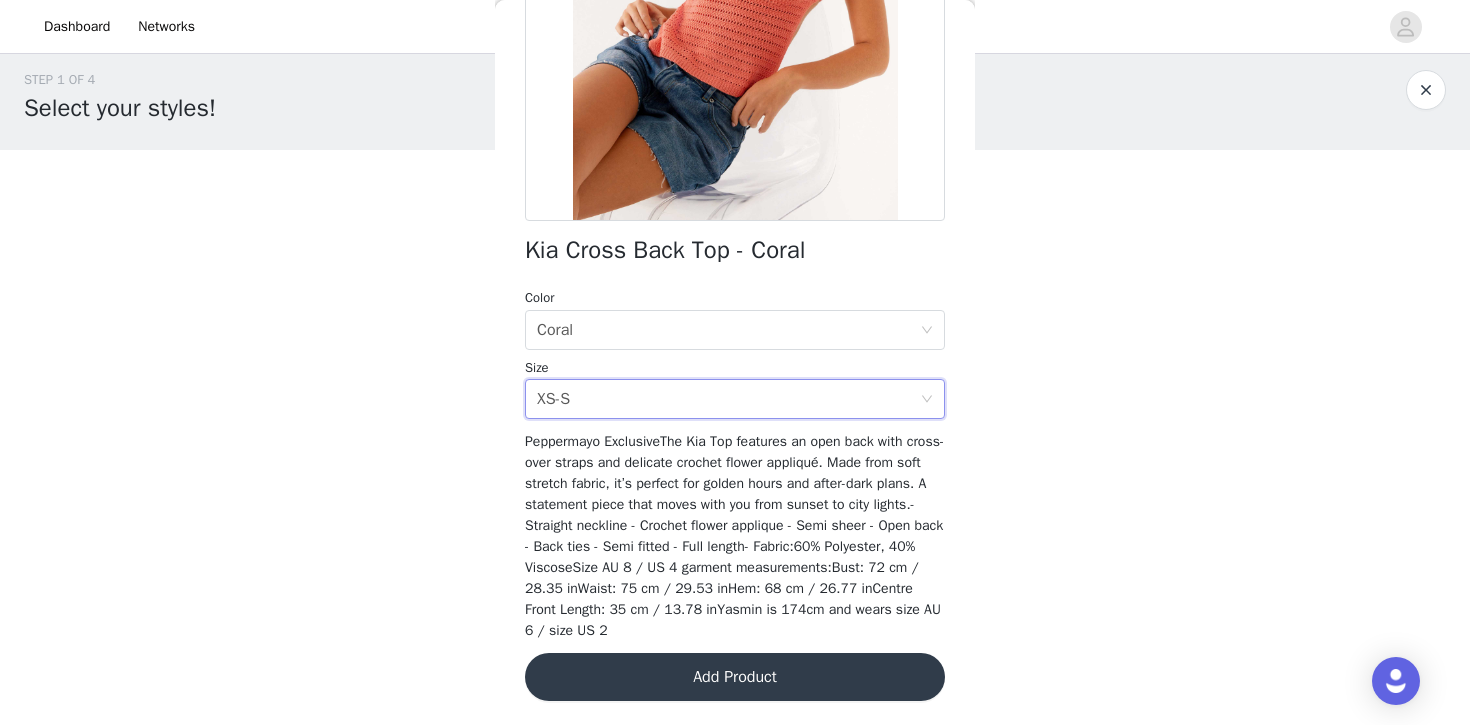 click on "Add Product" at bounding box center (735, 677) 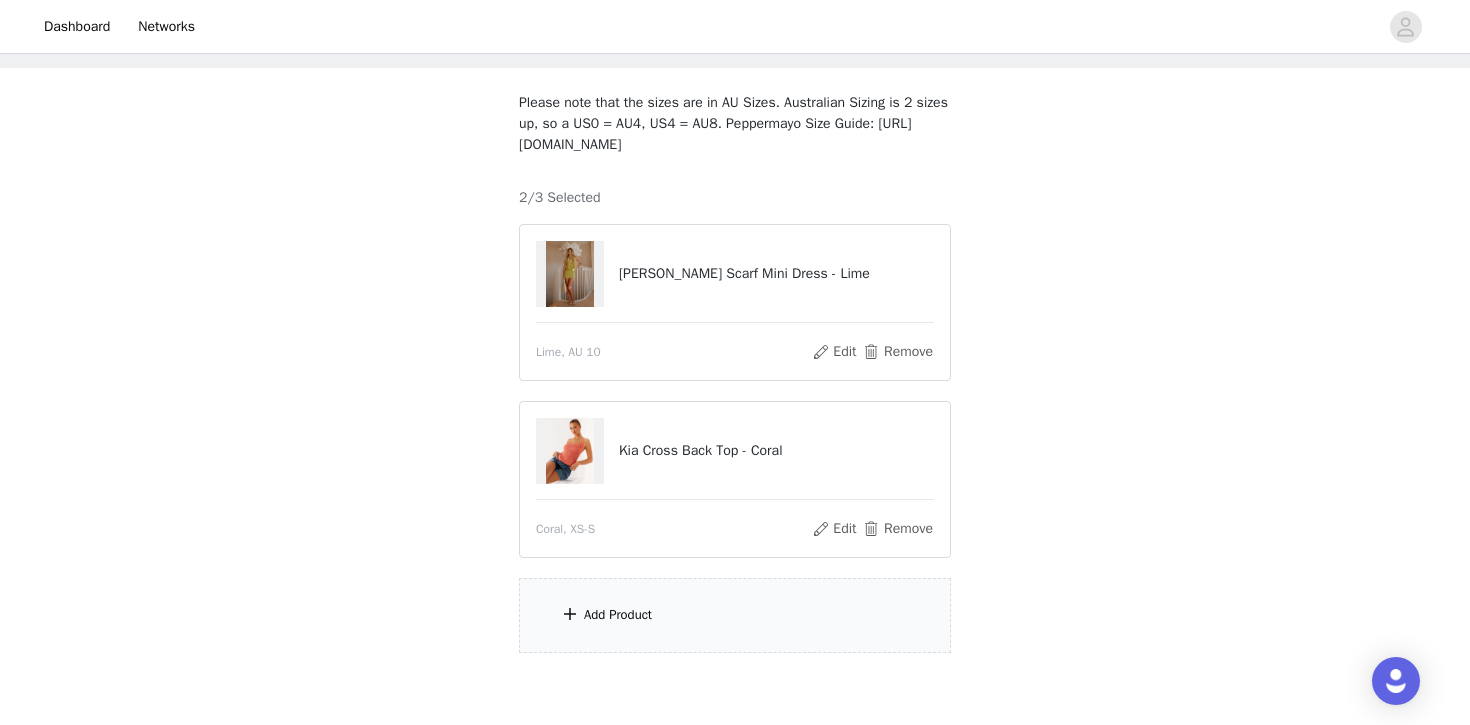 scroll, scrollTop: 99, scrollLeft: 0, axis: vertical 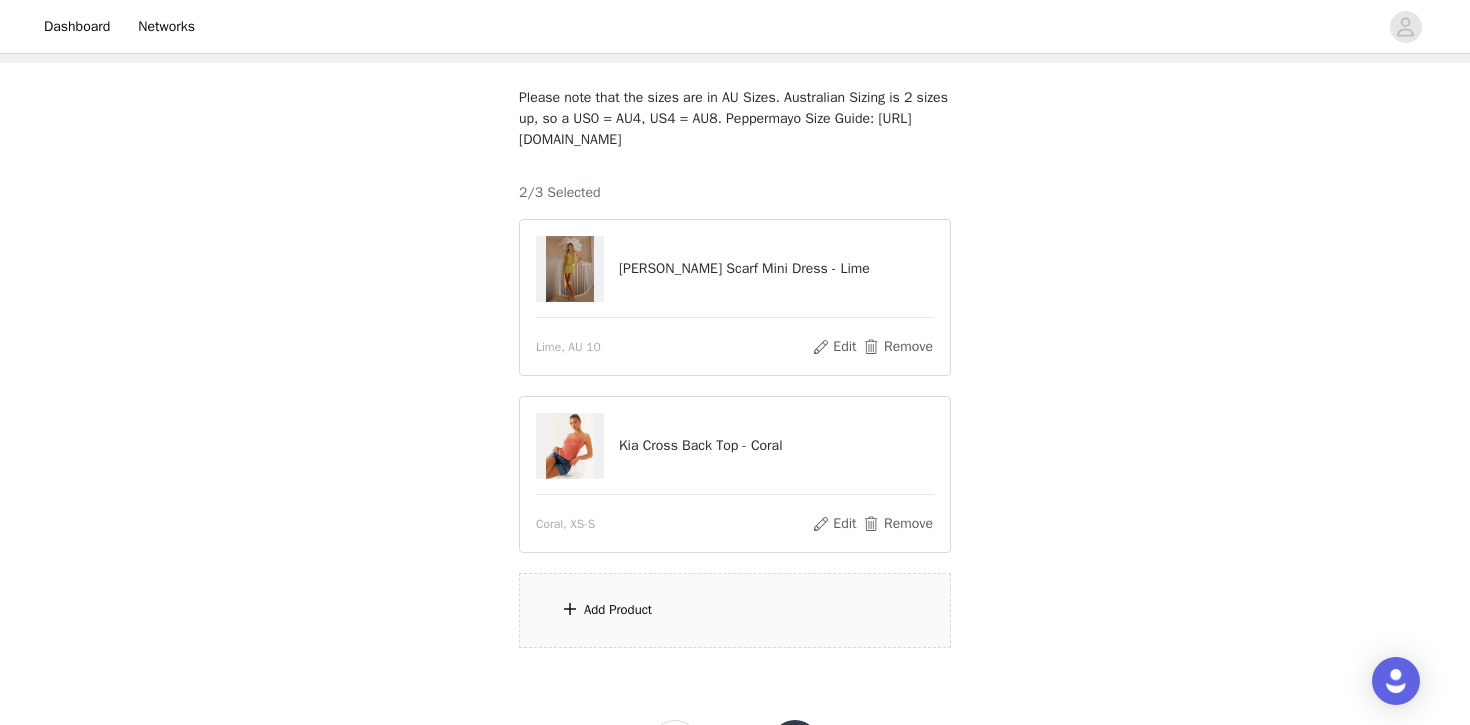 click on "Add Product" at bounding box center (618, 610) 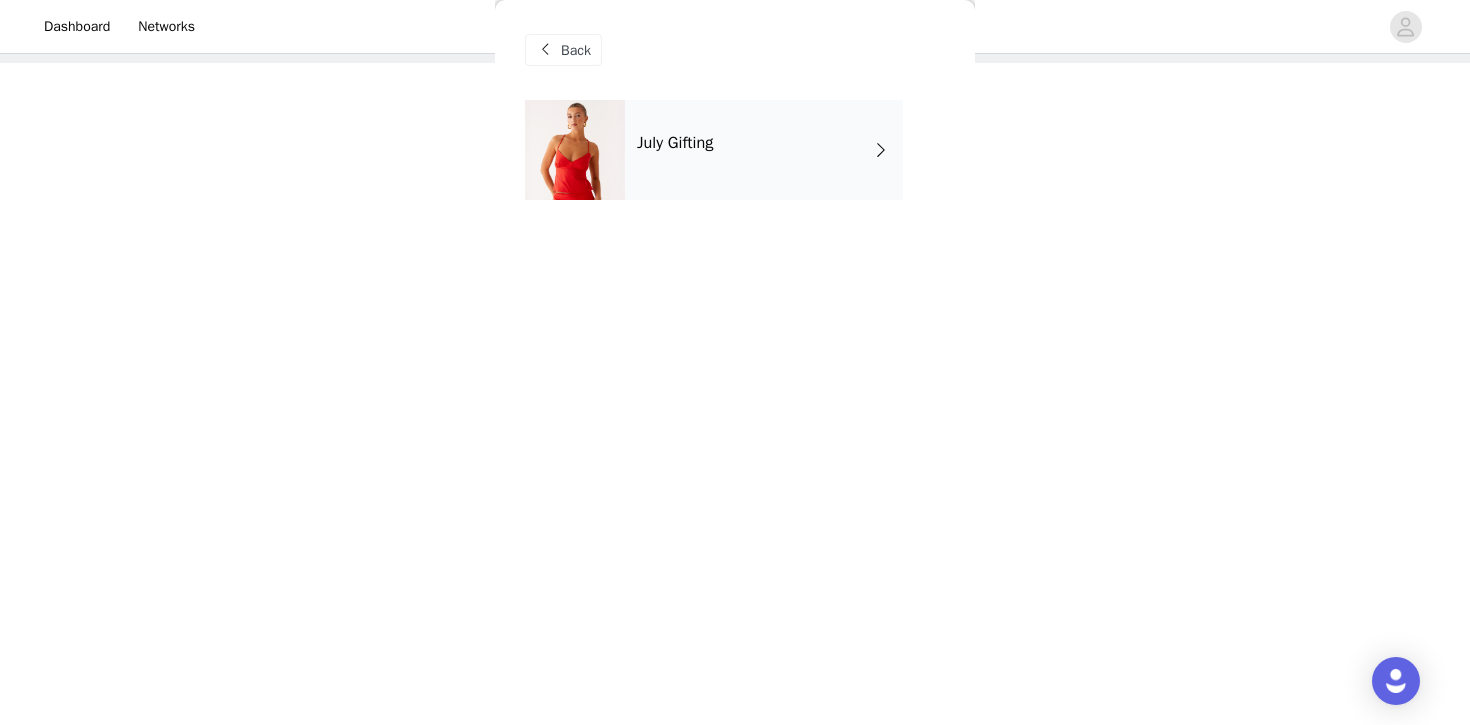 click on "July Gifting" at bounding box center (764, 150) 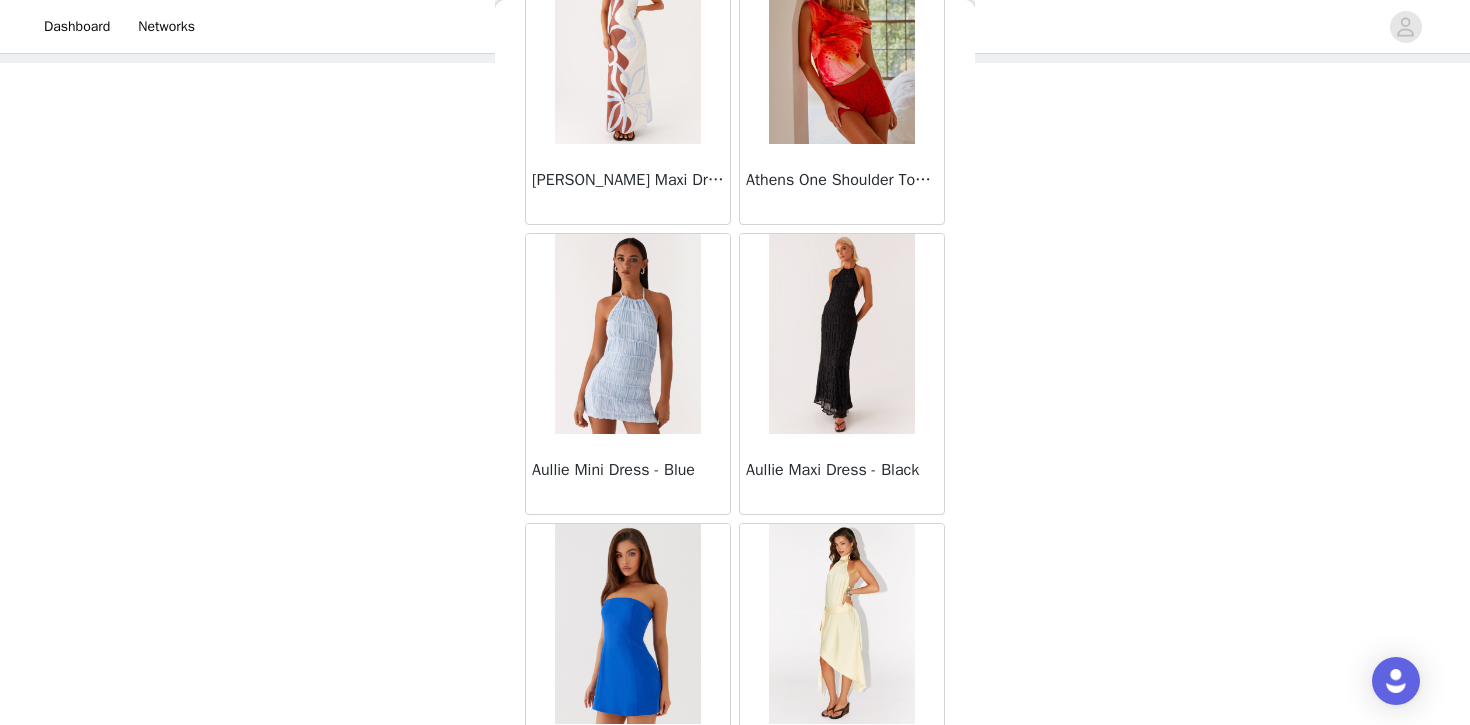 scroll, scrollTop: 2335, scrollLeft: 0, axis: vertical 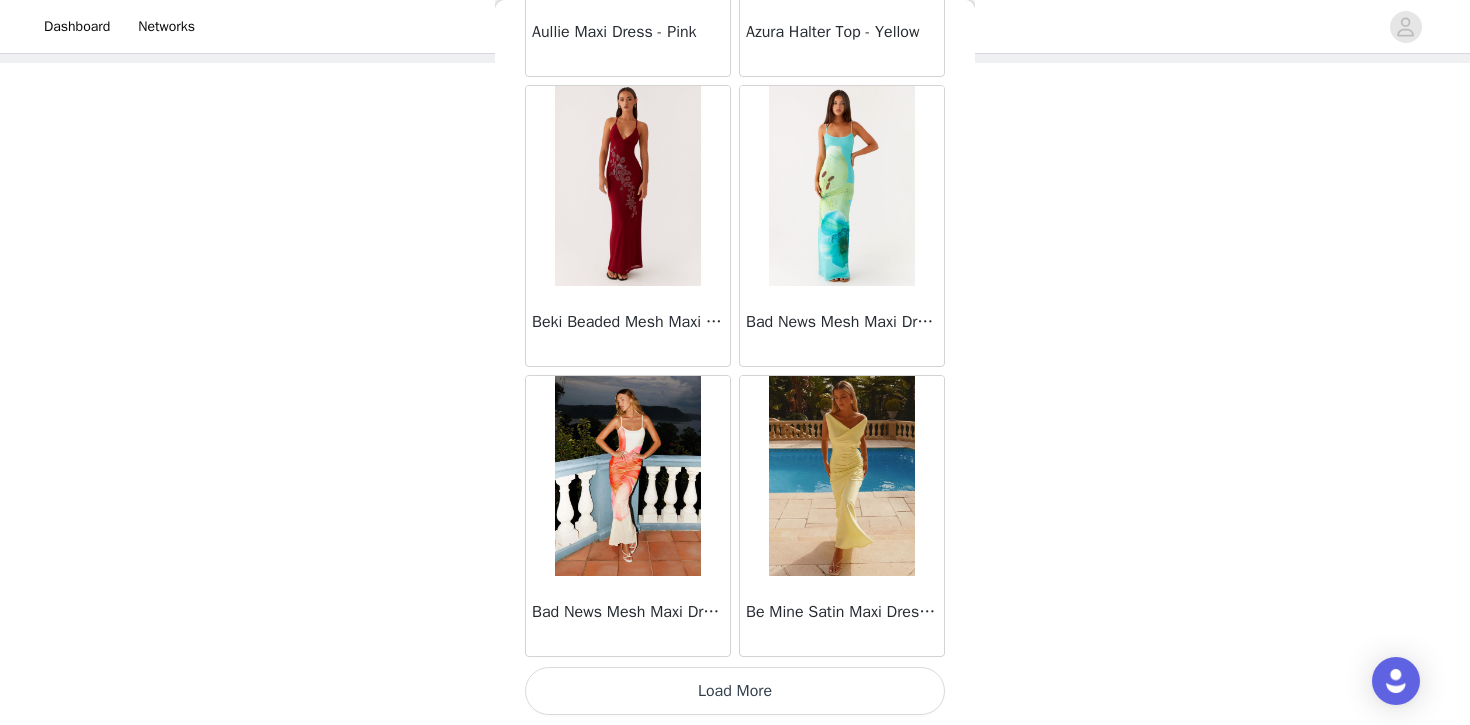 click on "Load More" at bounding box center (735, 691) 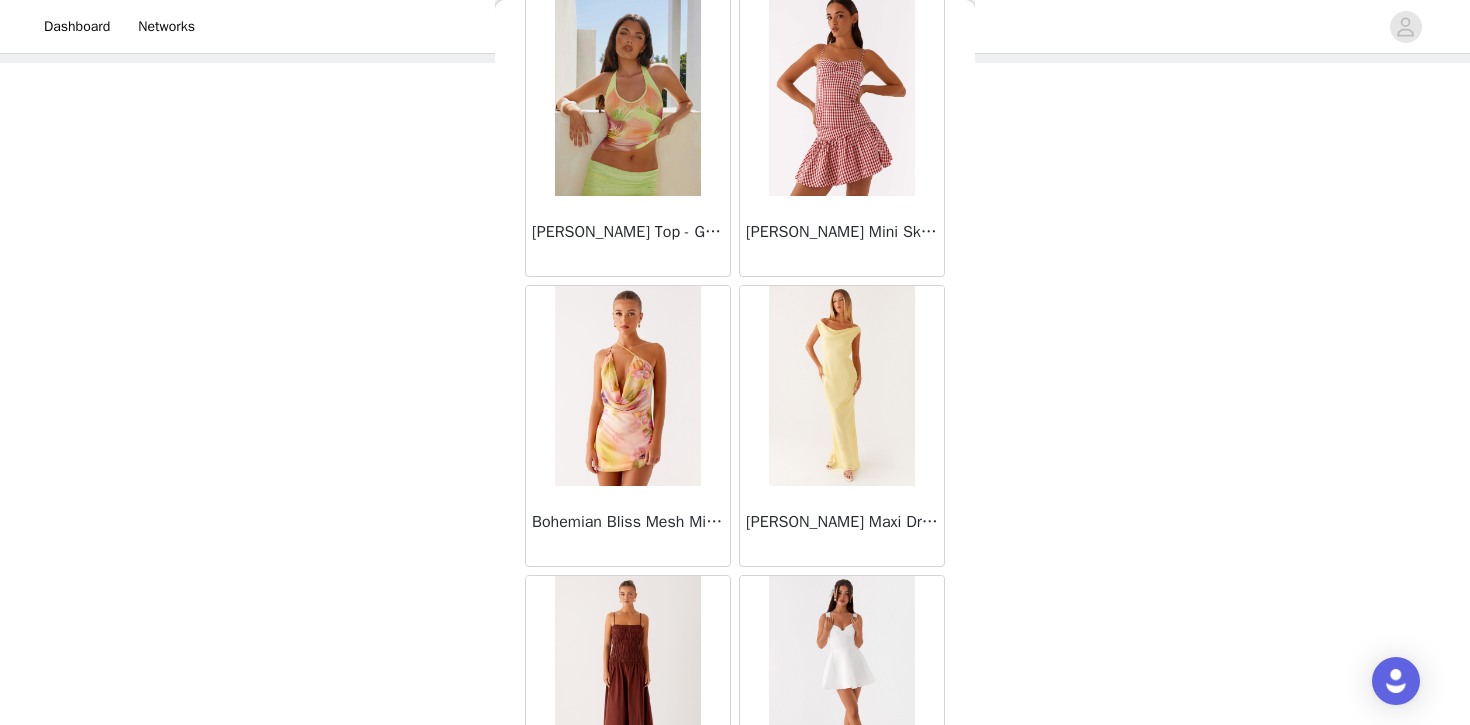 scroll, scrollTop: 5235, scrollLeft: 0, axis: vertical 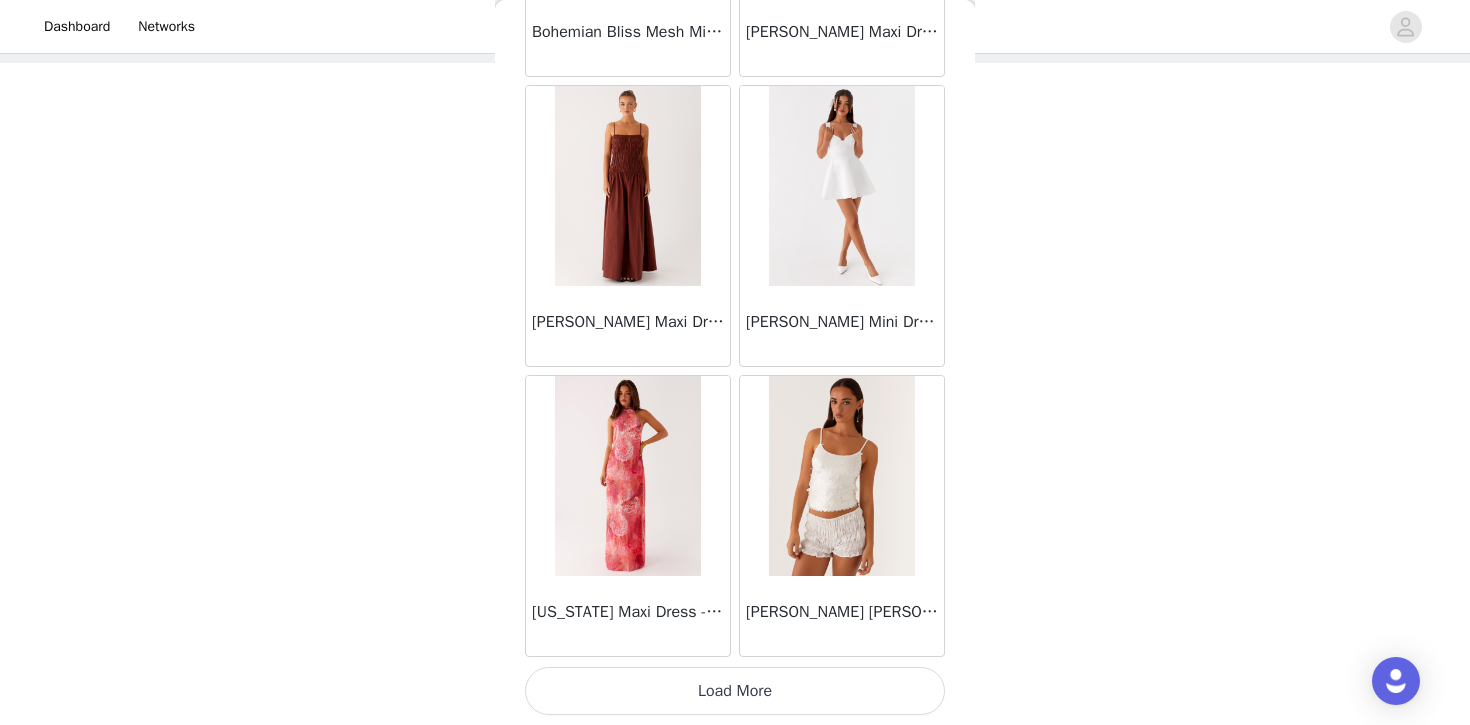 click on "Load More" at bounding box center (735, 691) 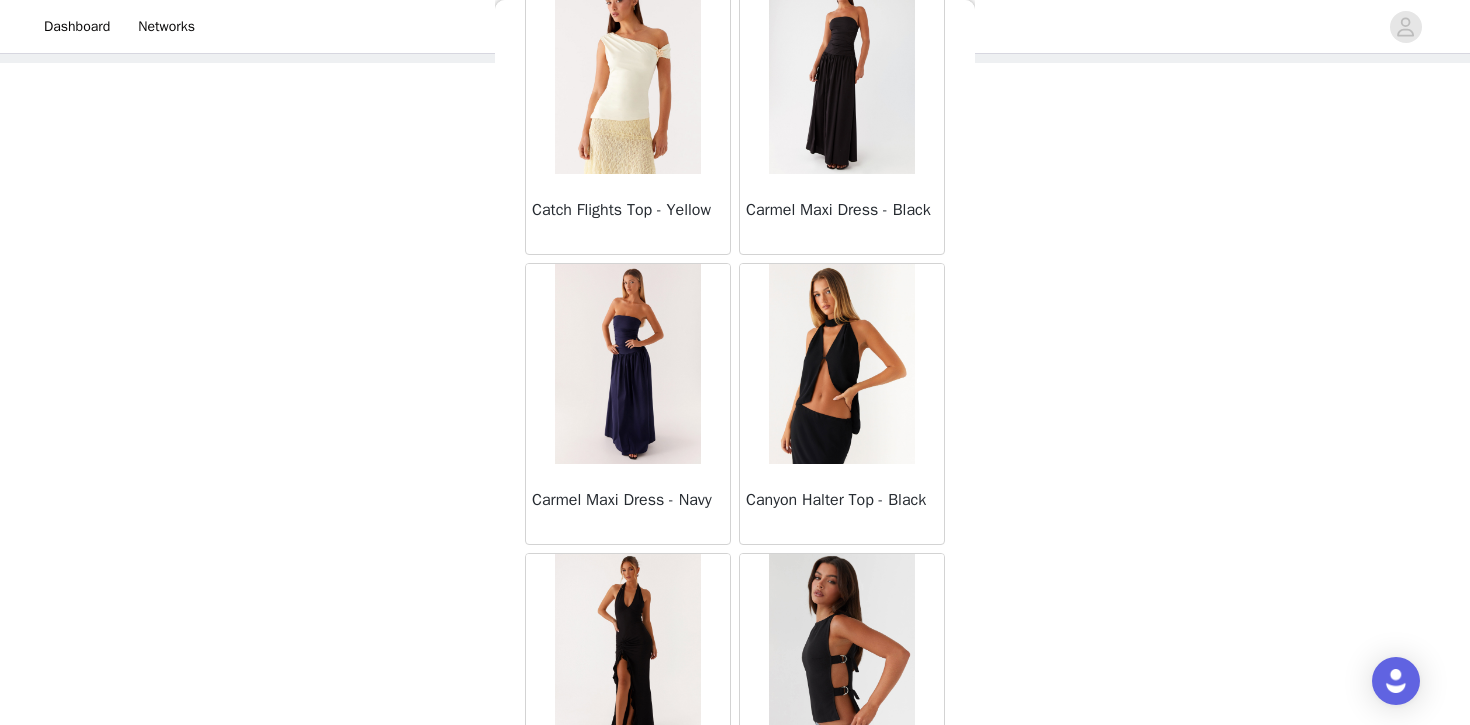 scroll, scrollTop: 8135, scrollLeft: 0, axis: vertical 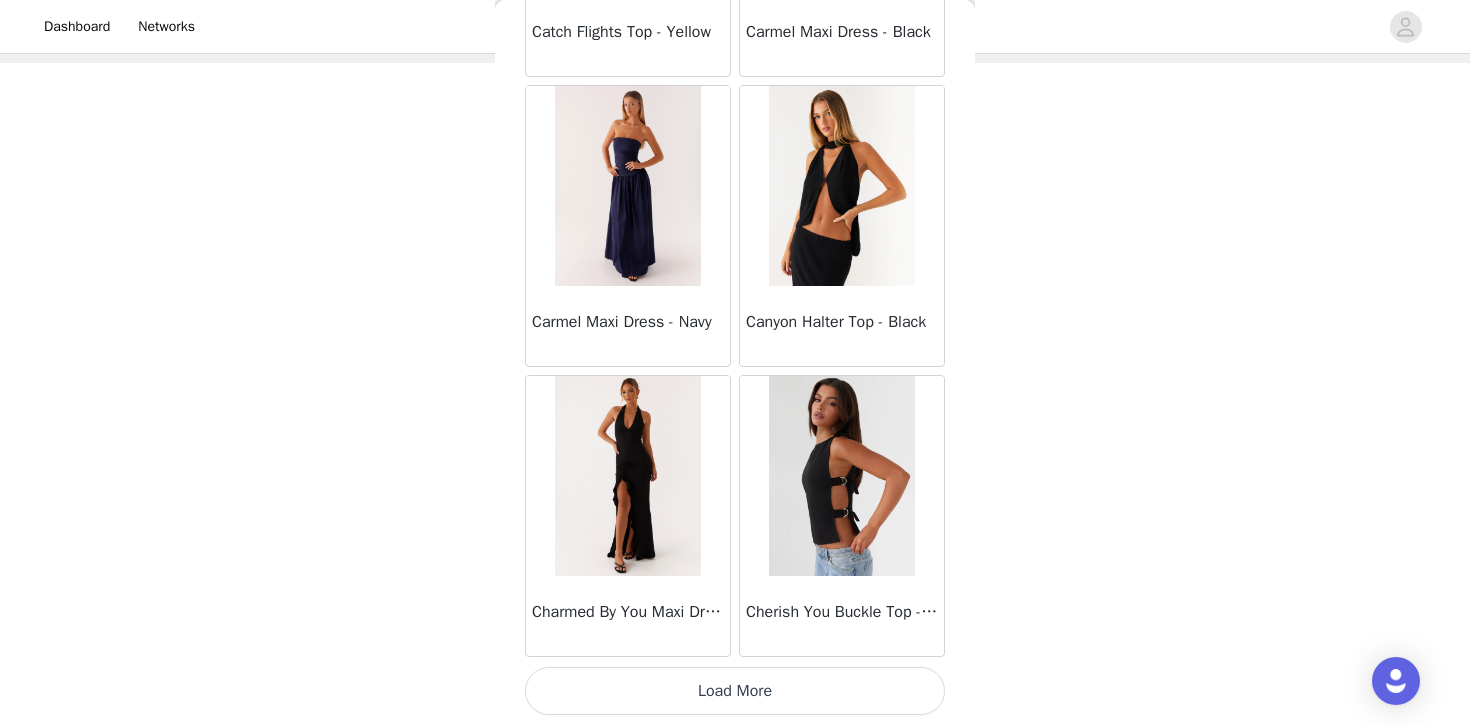 click on "Load More" at bounding box center [735, 691] 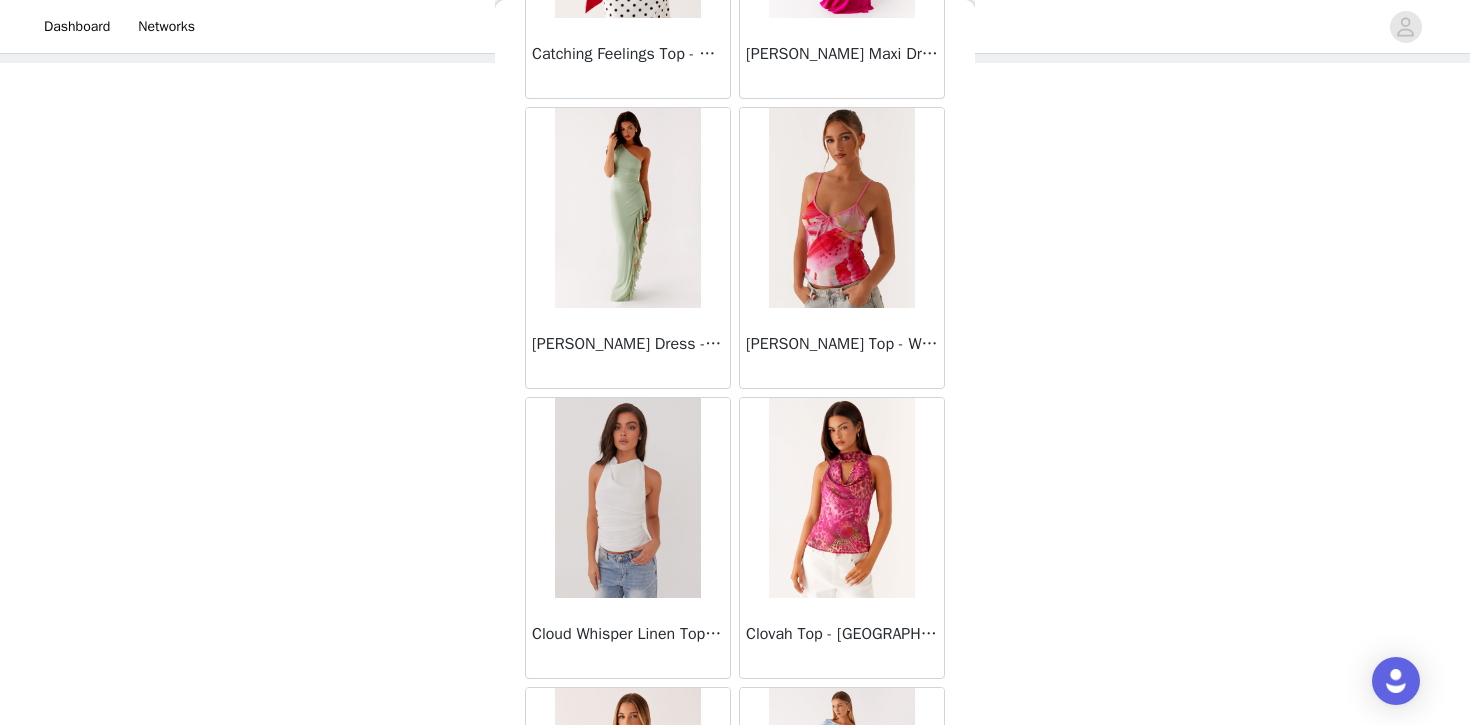 scroll, scrollTop: 11035, scrollLeft: 0, axis: vertical 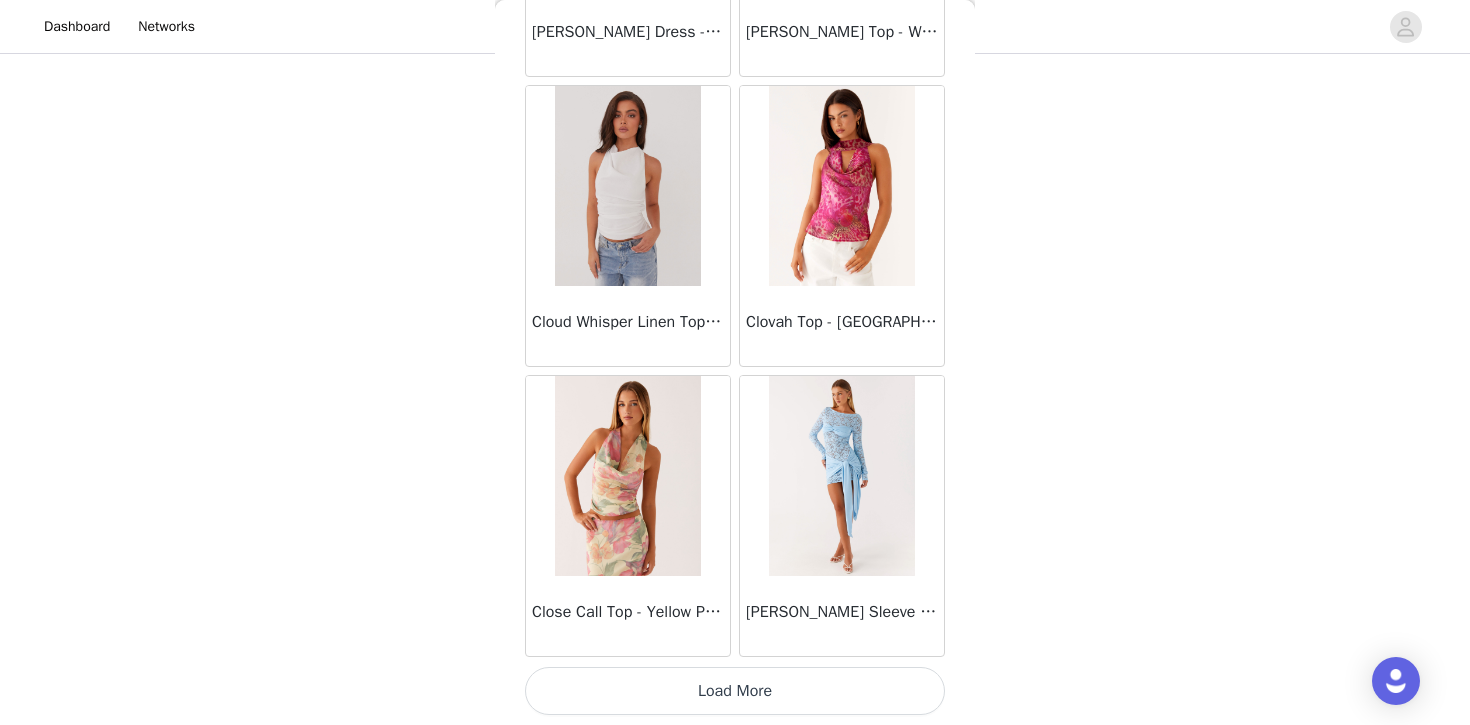 click on "Load More" at bounding box center (735, 691) 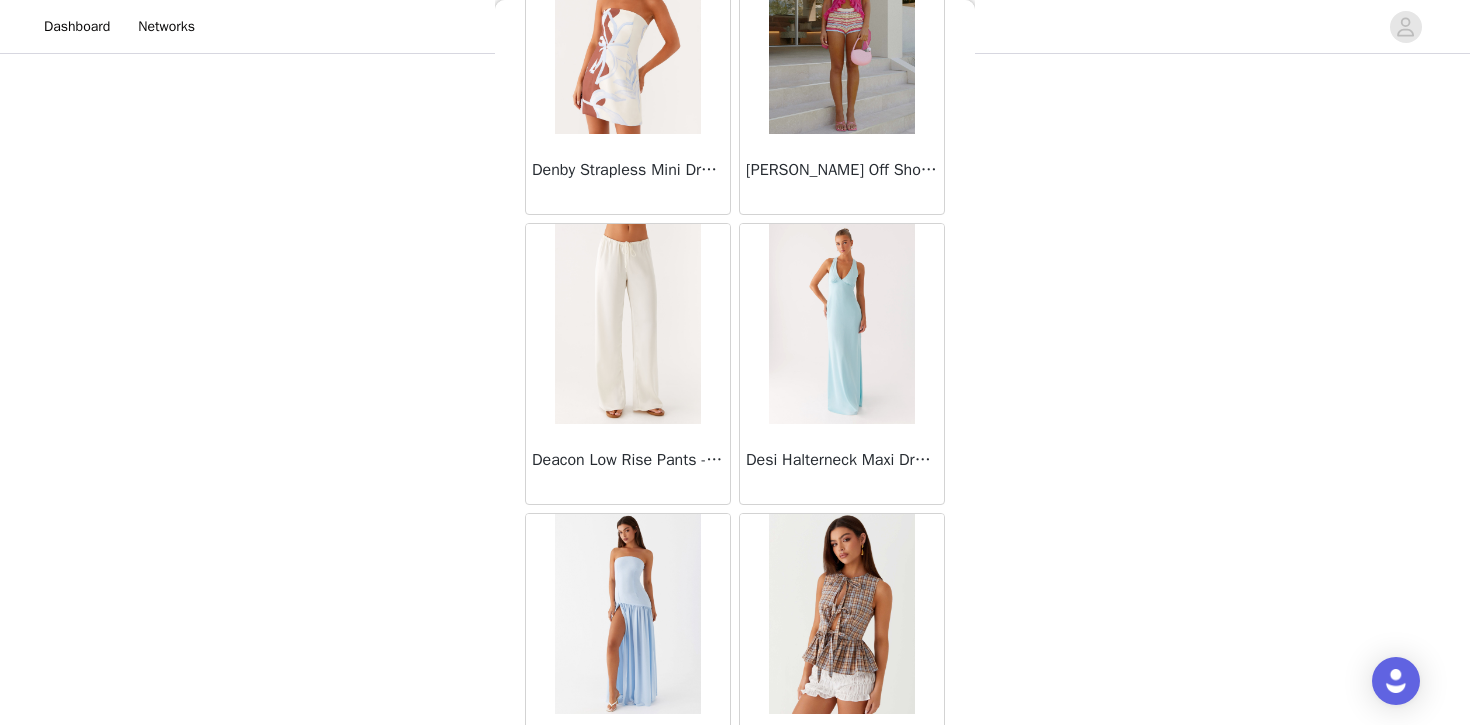 scroll, scrollTop: 13935, scrollLeft: 0, axis: vertical 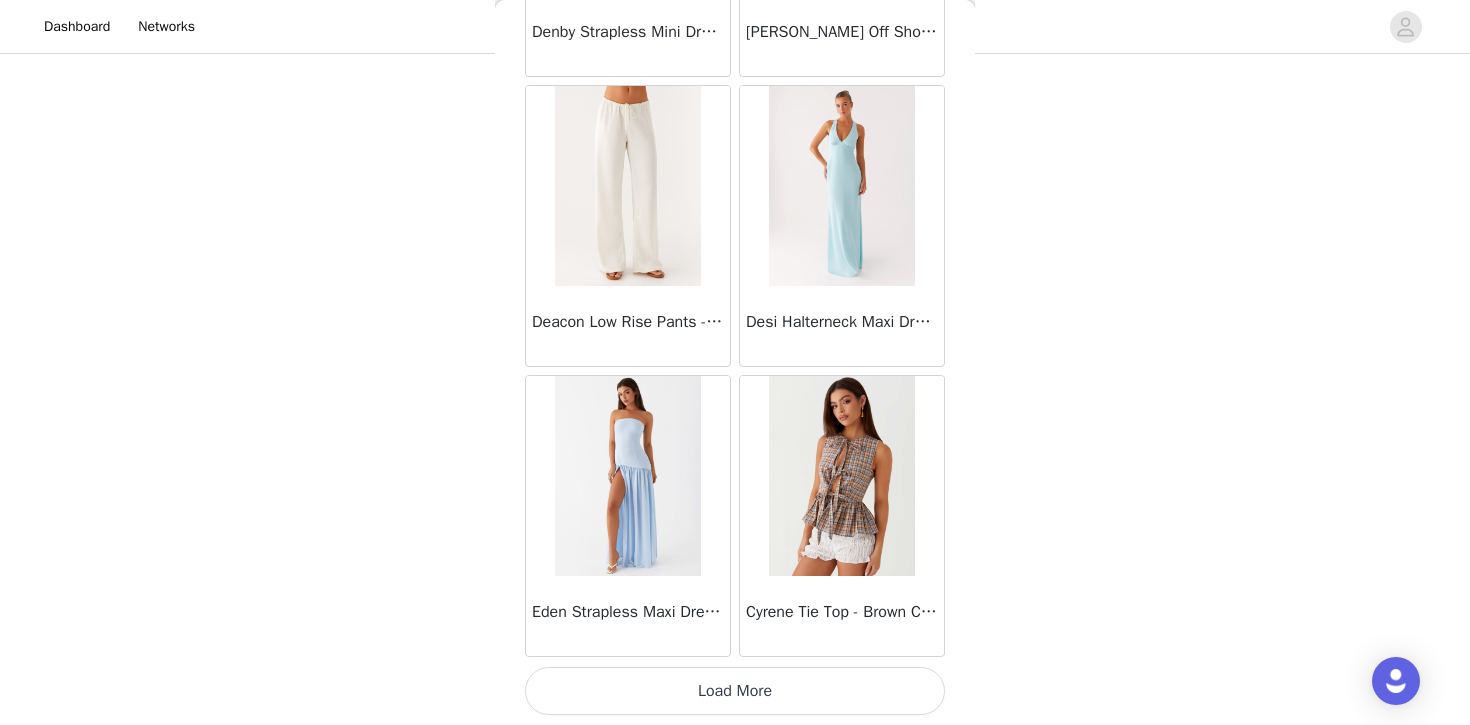 click on "Load More" at bounding box center (735, 691) 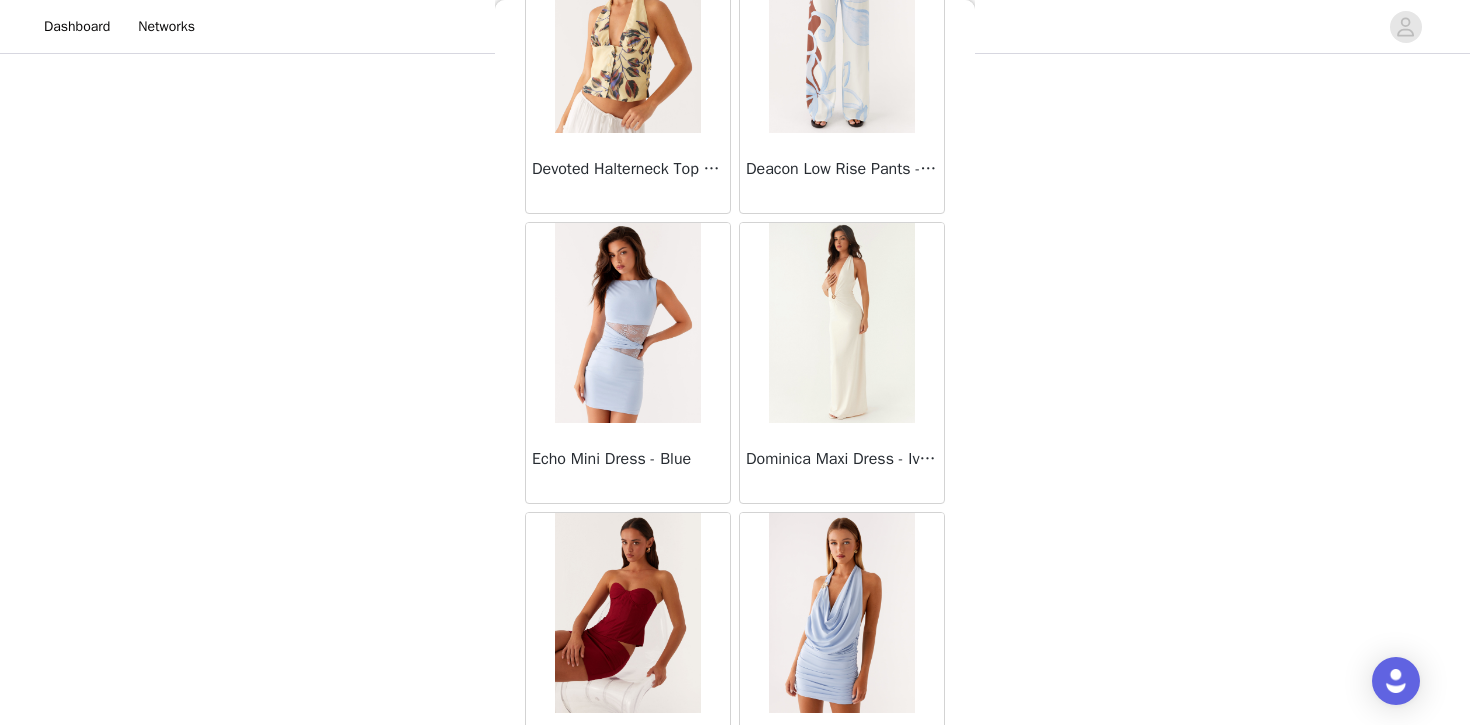 scroll, scrollTop: 16835, scrollLeft: 0, axis: vertical 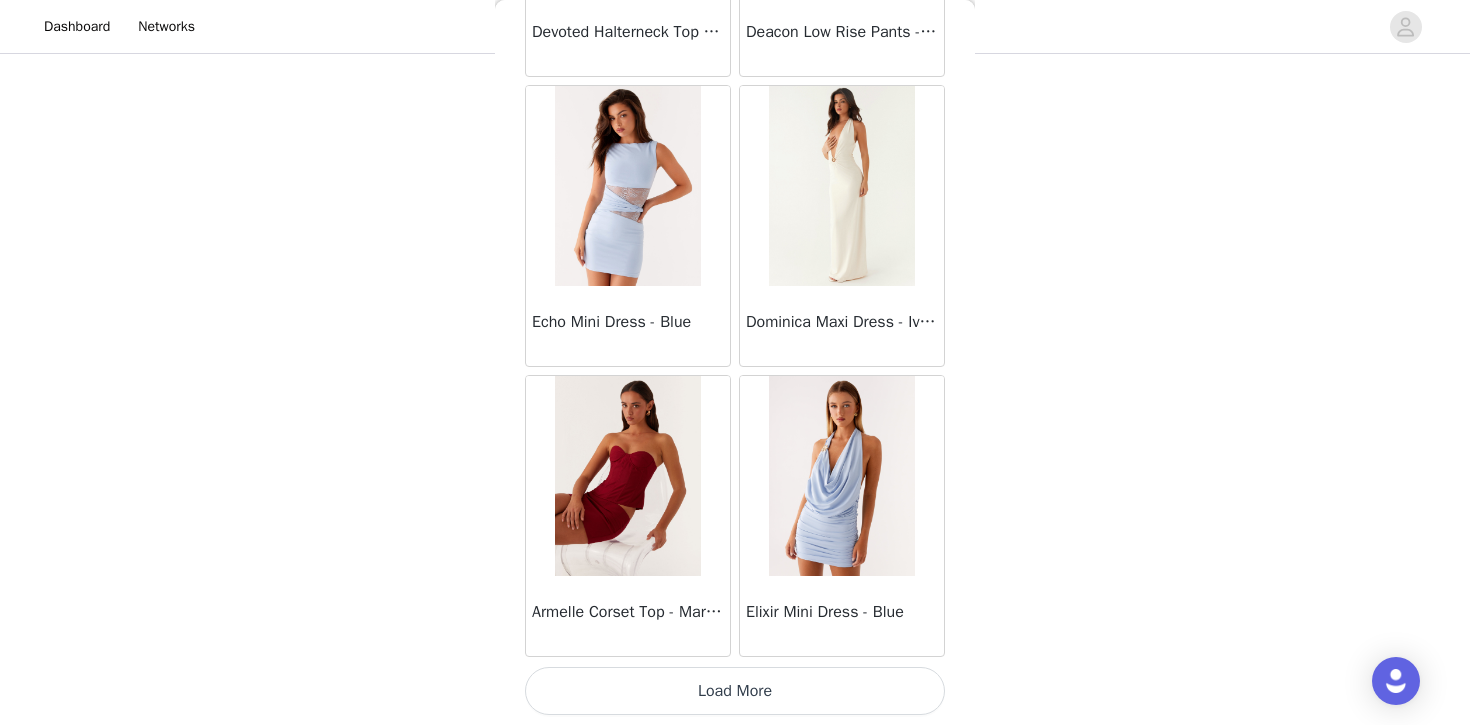 click on "Load More" at bounding box center [735, 691] 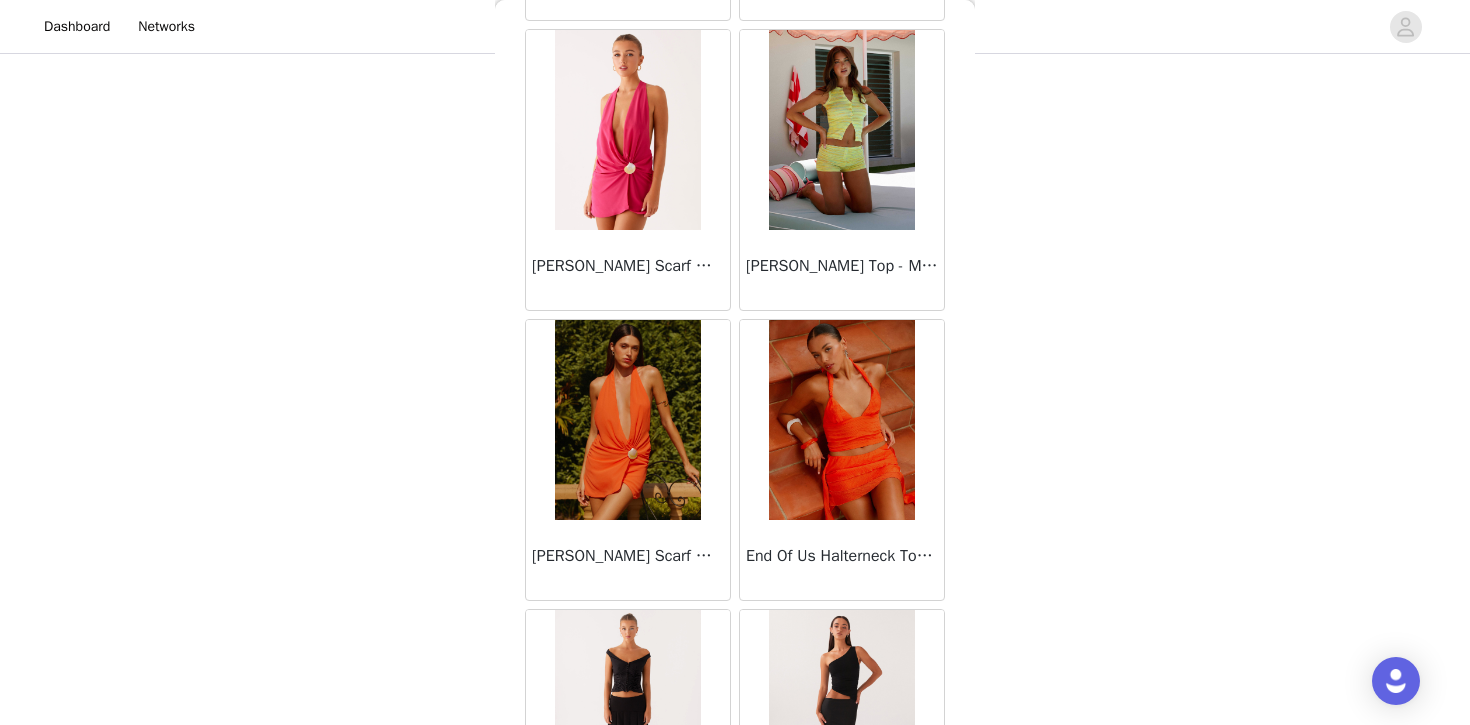 scroll, scrollTop: 19735, scrollLeft: 0, axis: vertical 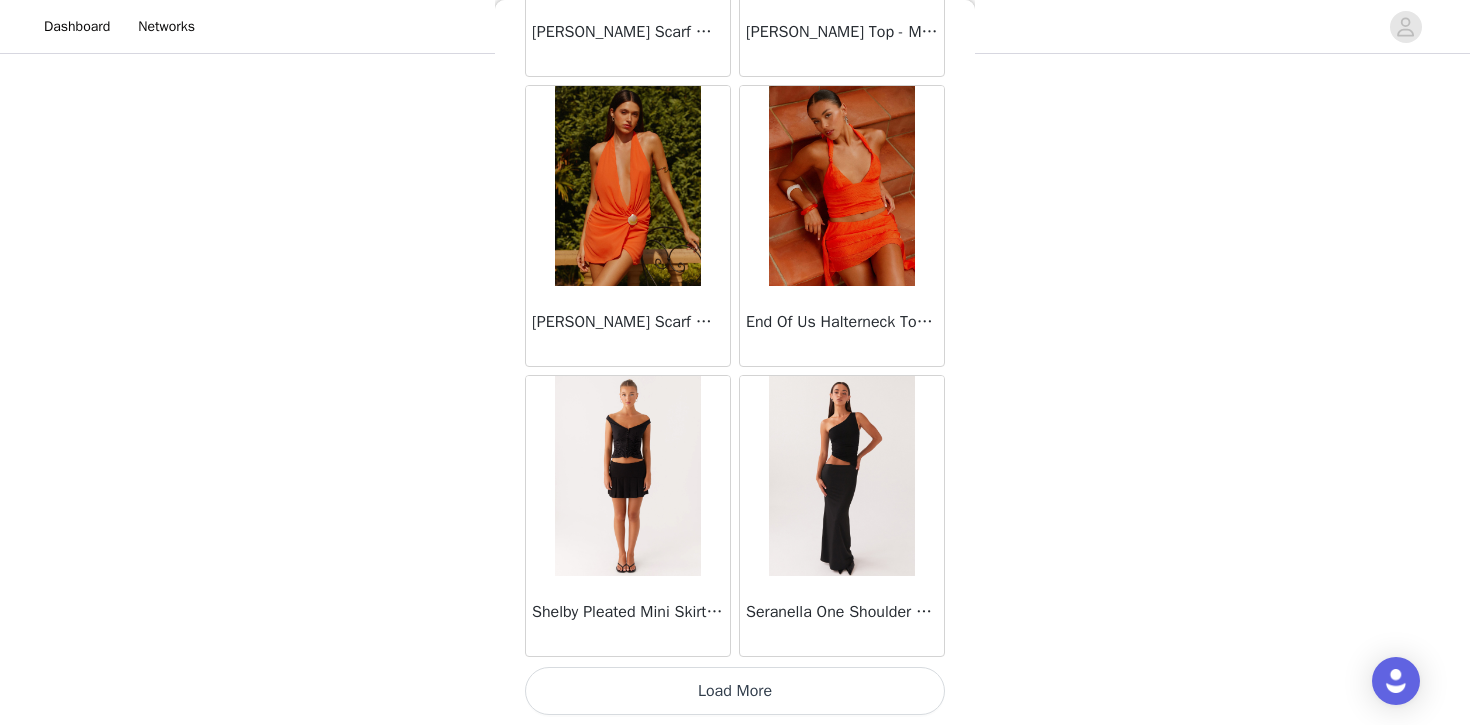 click on "Load More" at bounding box center [735, 691] 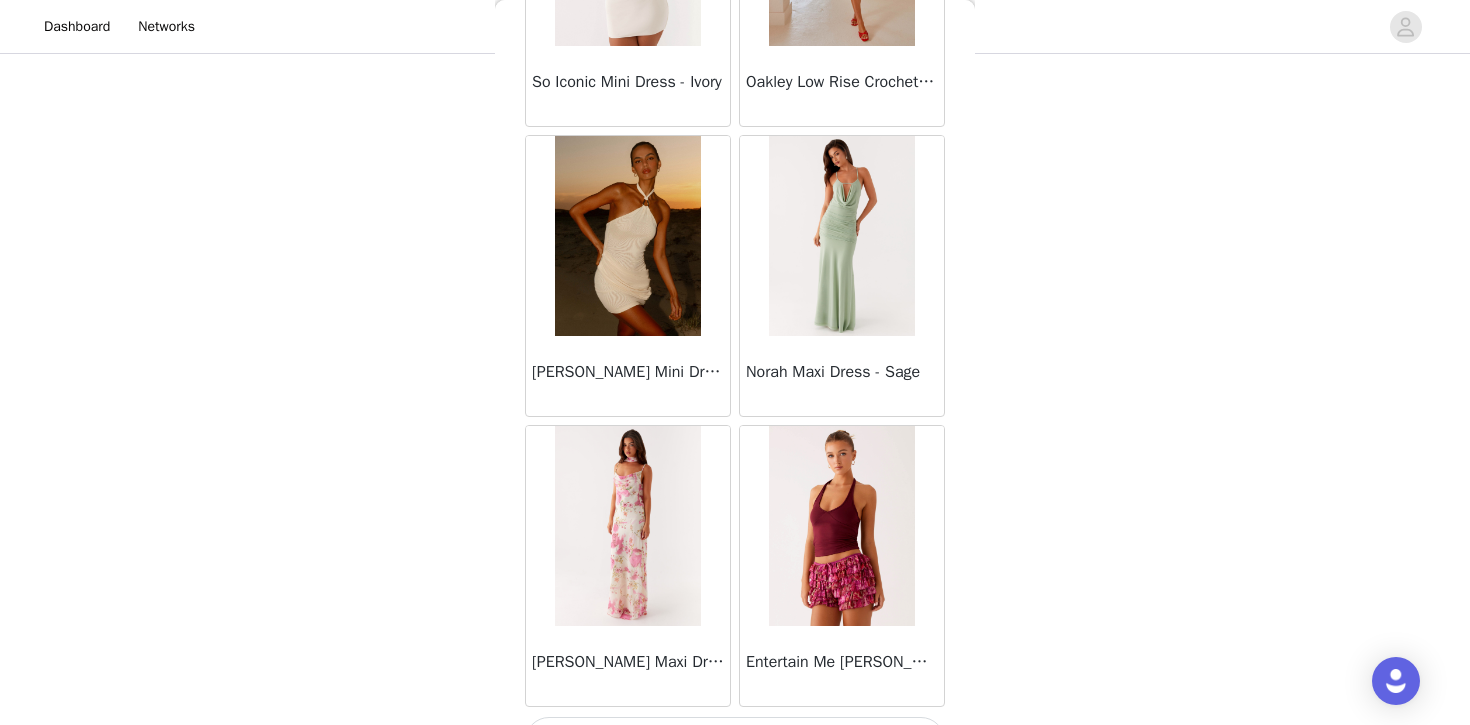 scroll, scrollTop: 22635, scrollLeft: 0, axis: vertical 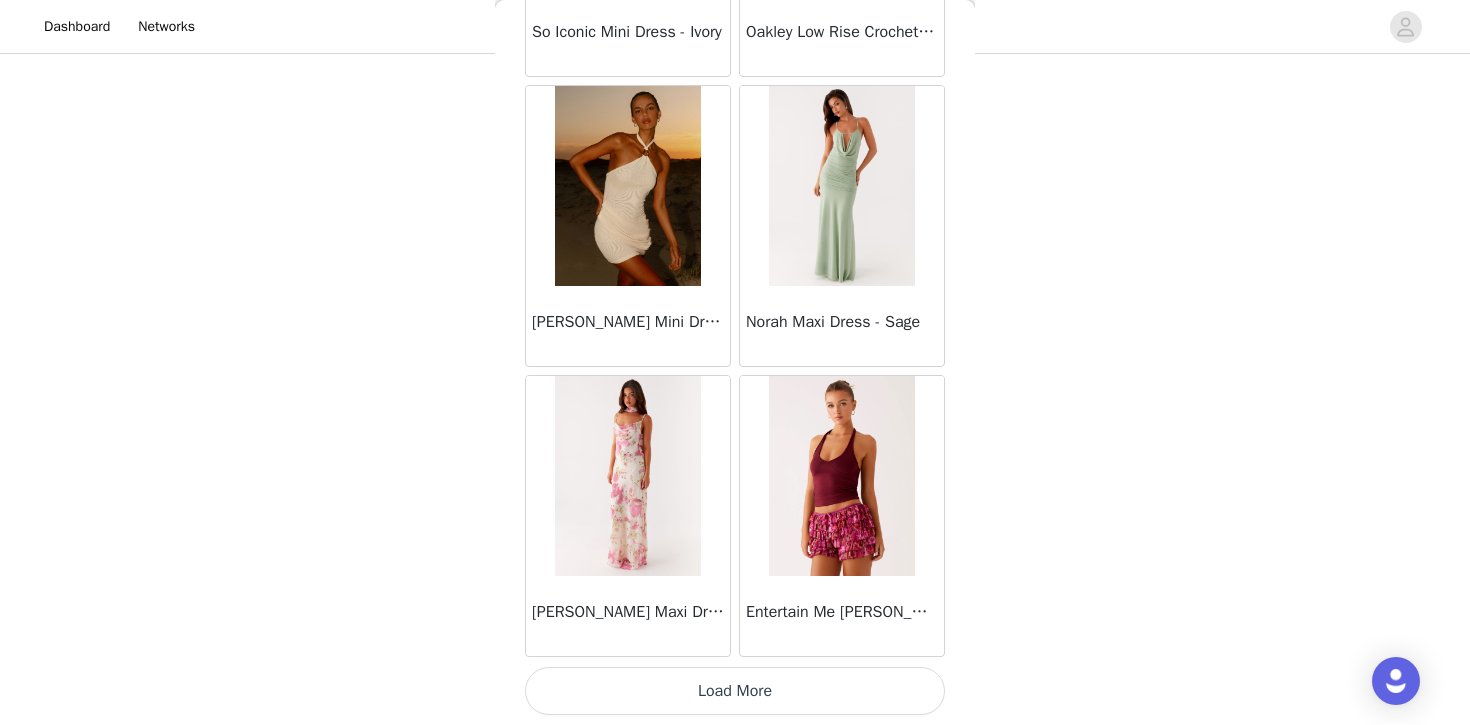 click on "Load More" at bounding box center [735, 691] 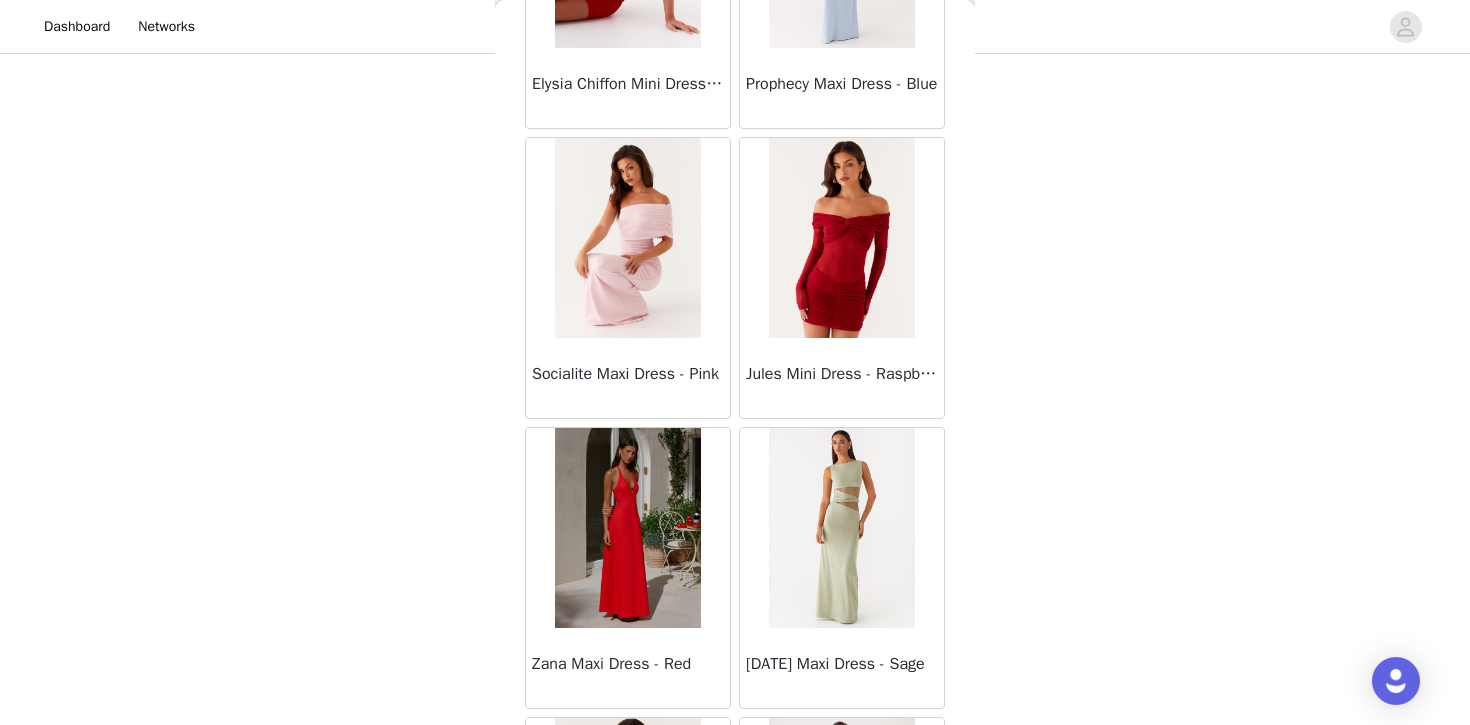 scroll, scrollTop: 24565, scrollLeft: 0, axis: vertical 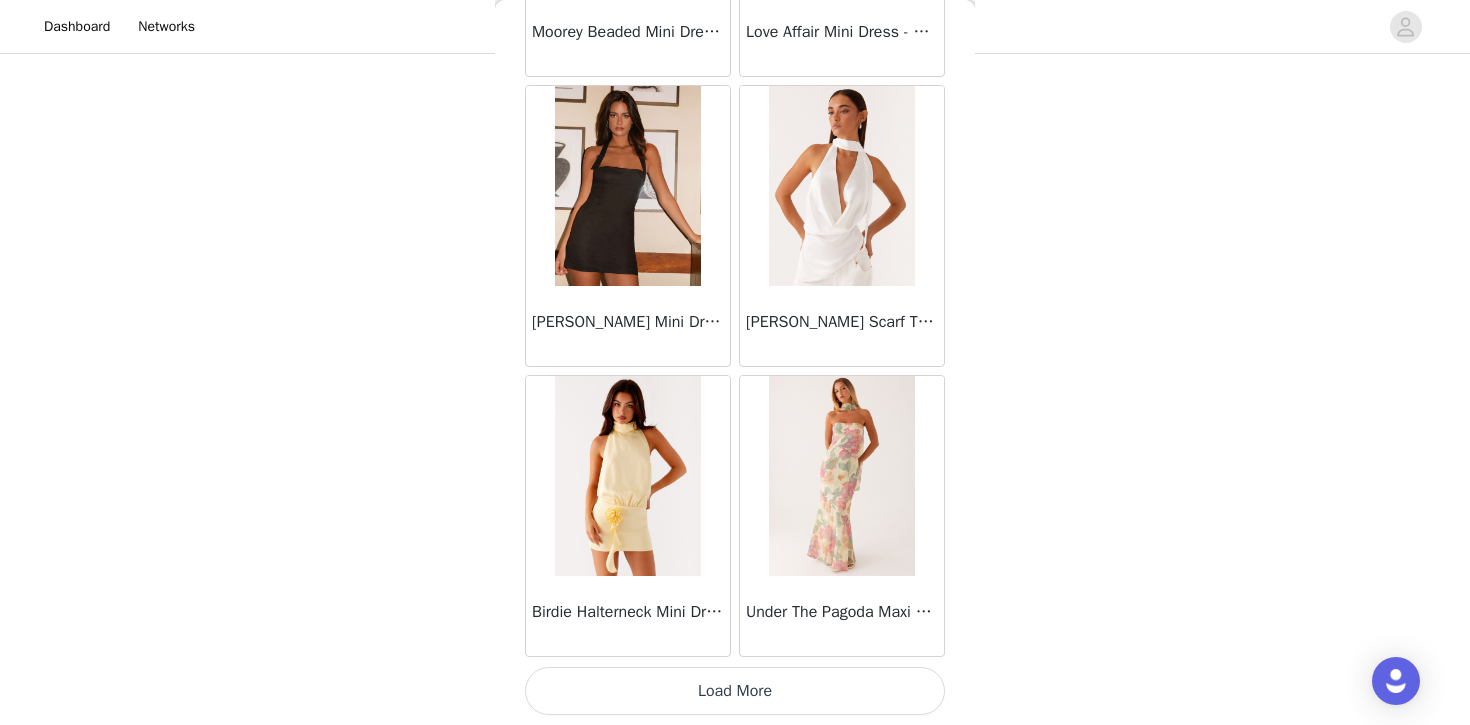 click on "Load More" at bounding box center (735, 691) 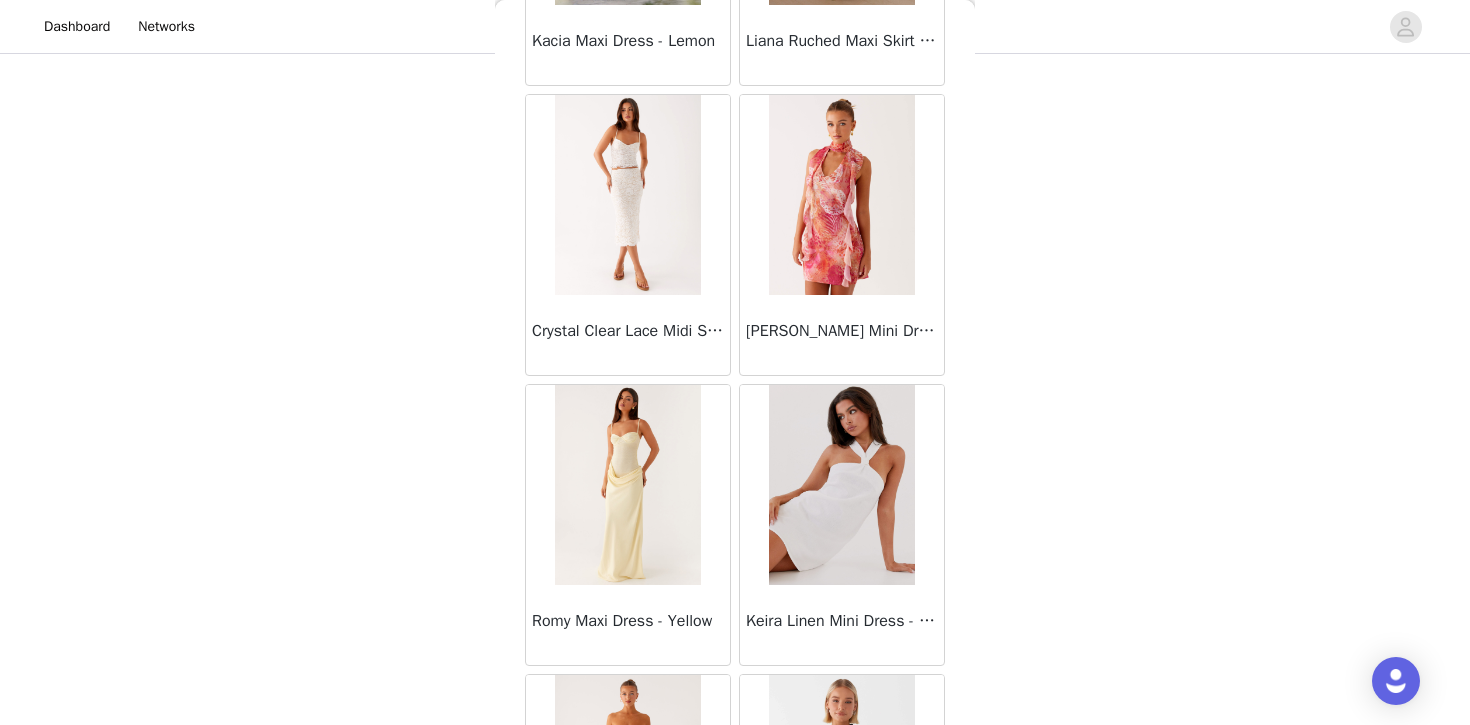 scroll, scrollTop: 28435, scrollLeft: 0, axis: vertical 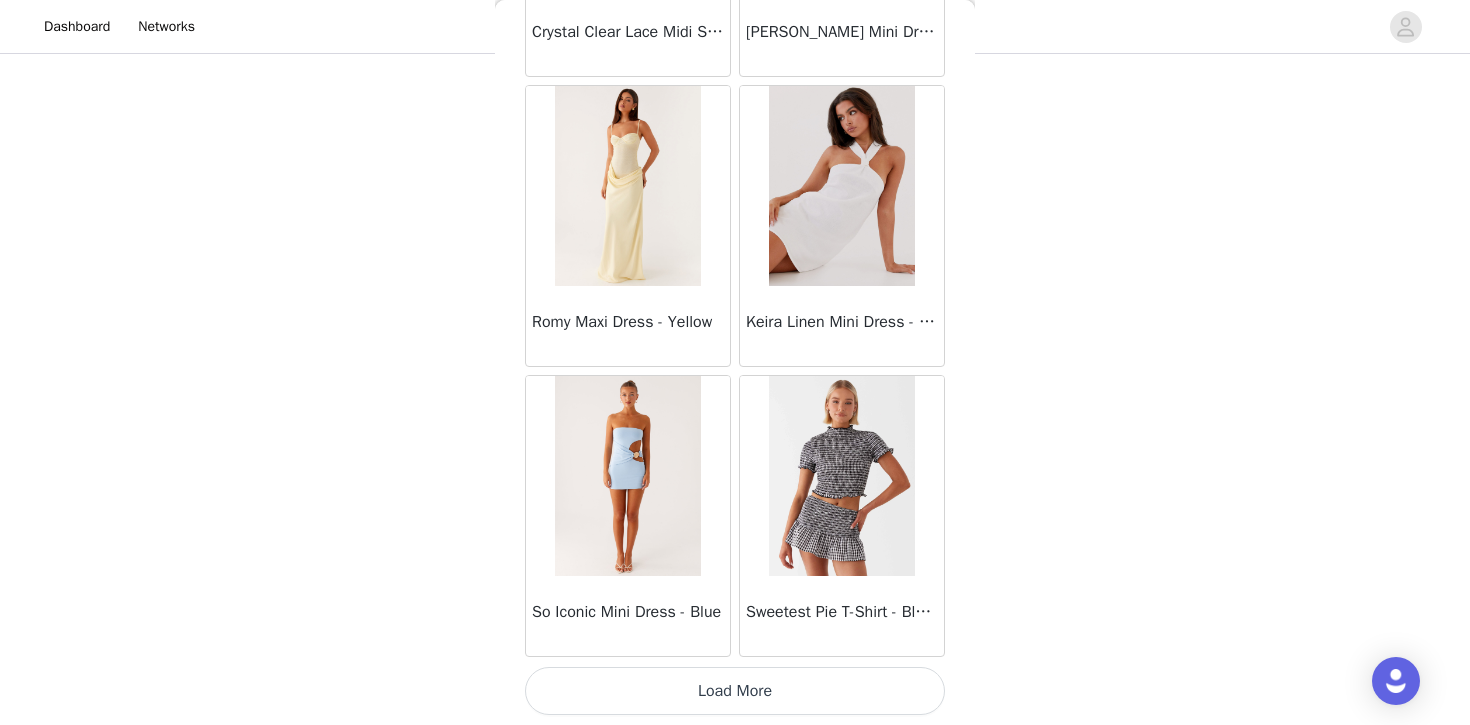 click on "Load More" at bounding box center (735, 691) 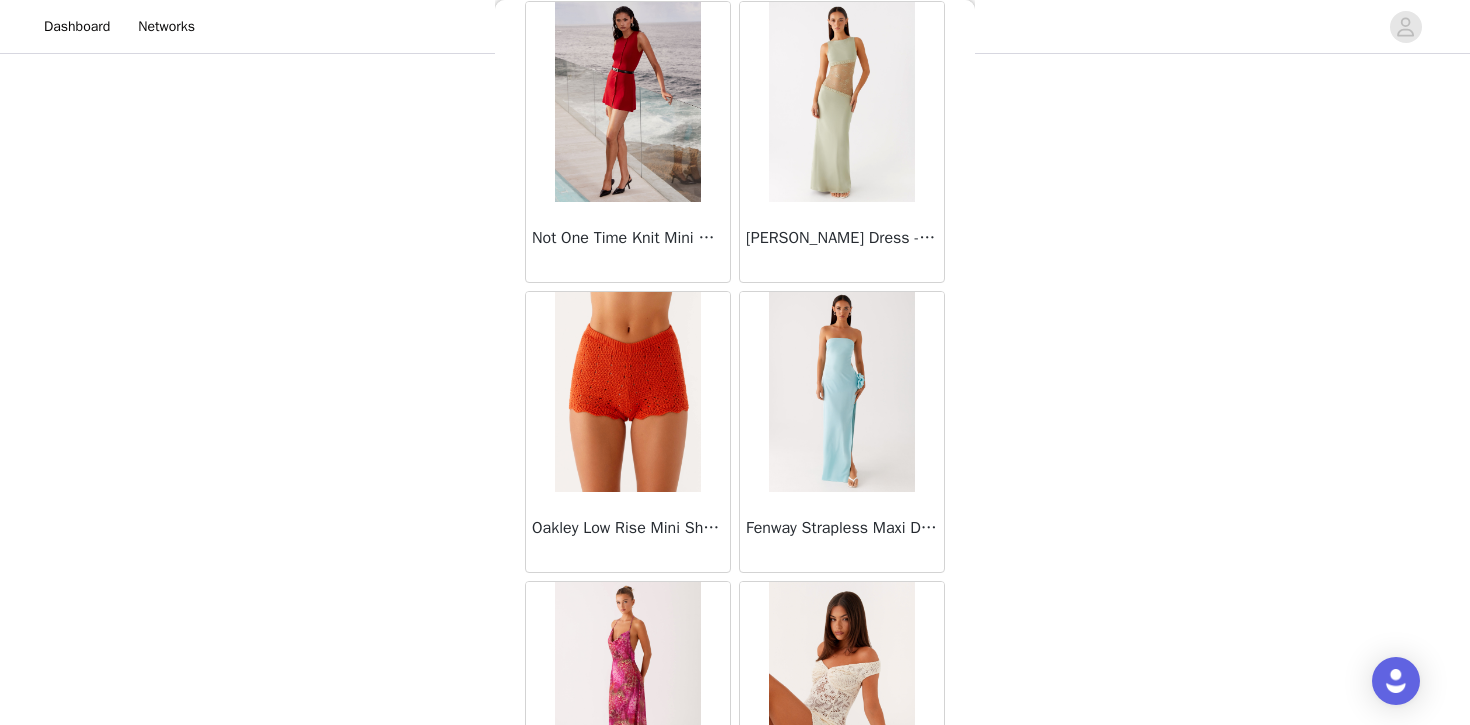 scroll, scrollTop: 31335, scrollLeft: 0, axis: vertical 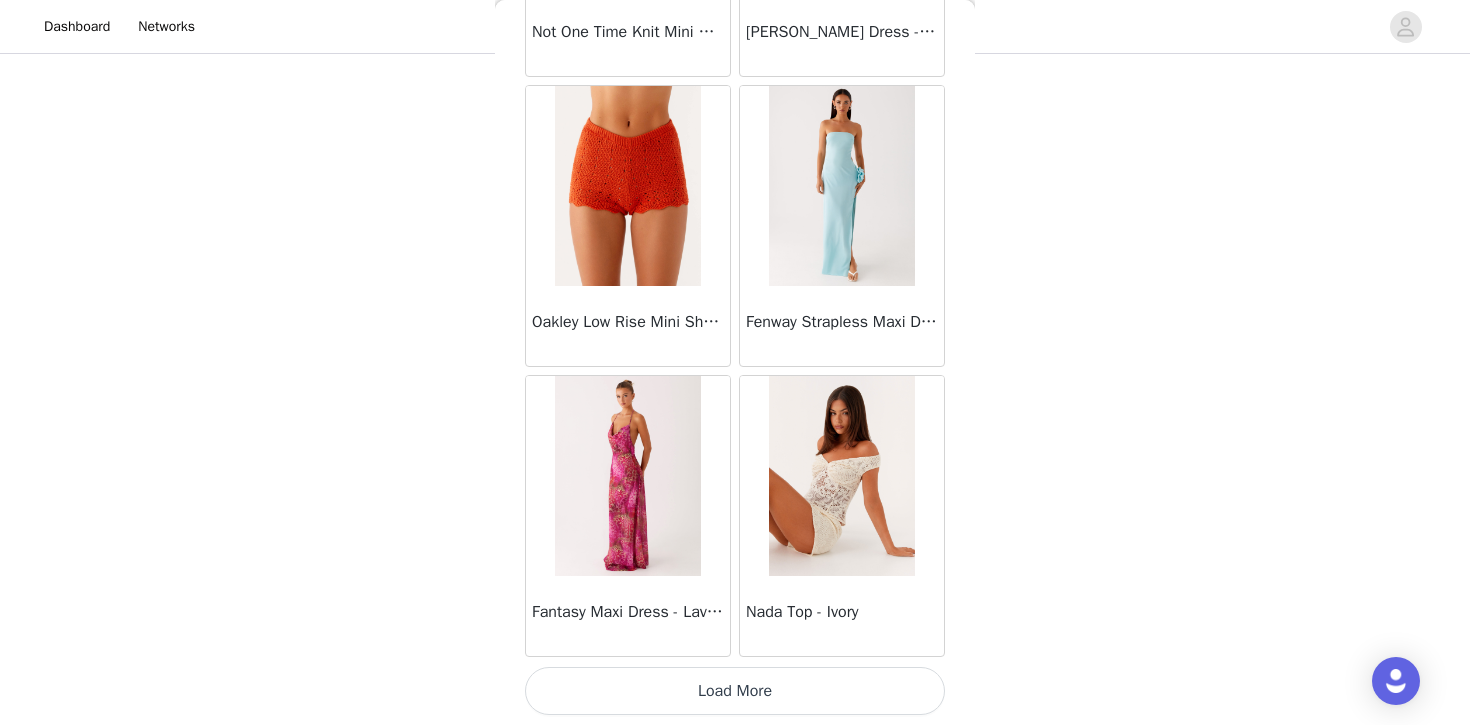 click on "Load More" at bounding box center [735, 691] 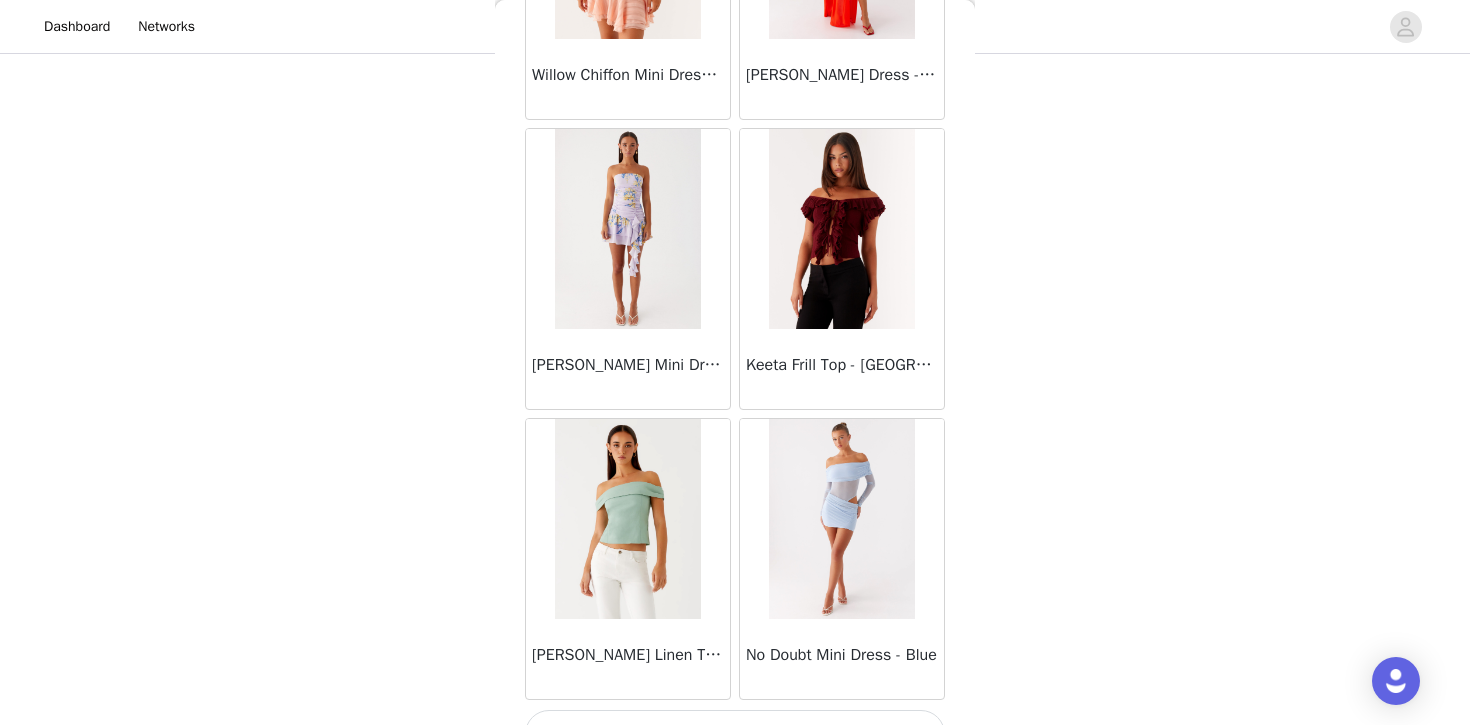scroll, scrollTop: 34235, scrollLeft: 0, axis: vertical 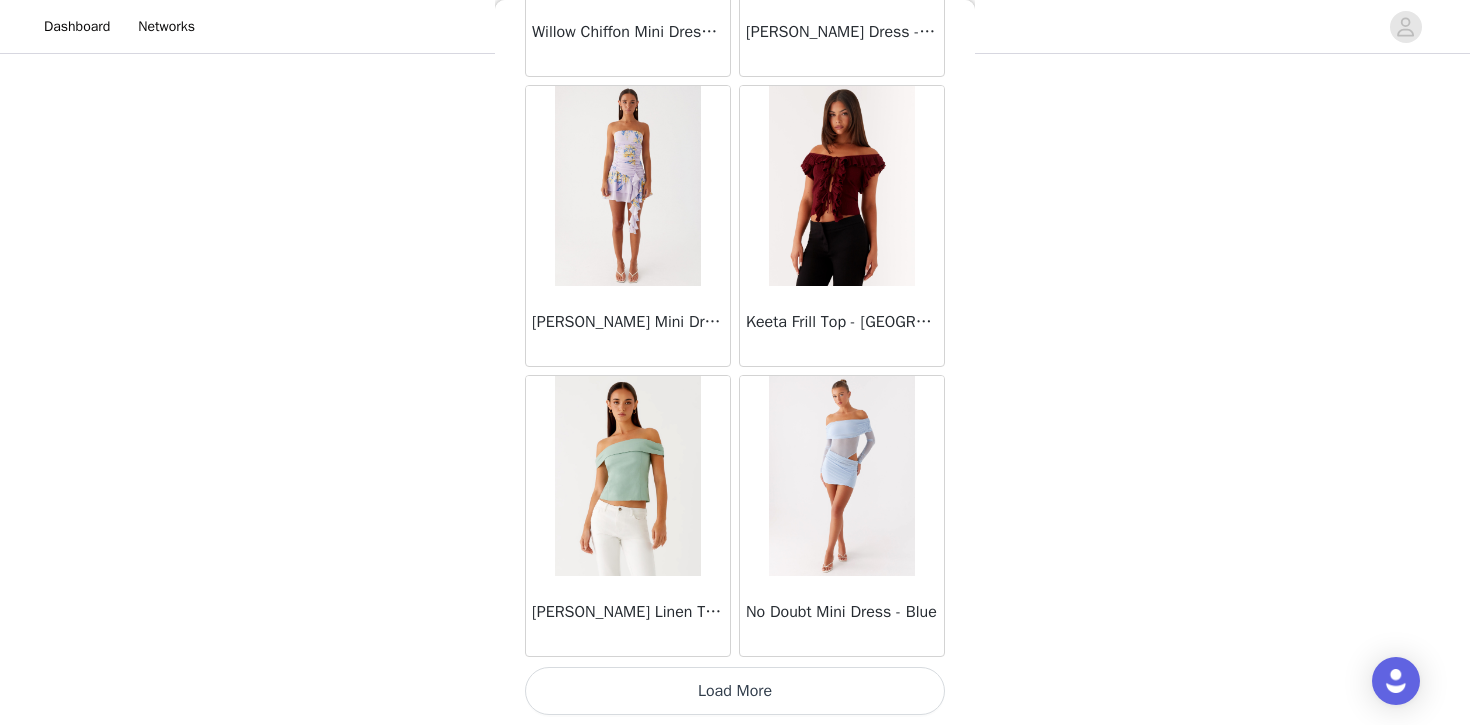 click on "Load More" at bounding box center [735, 691] 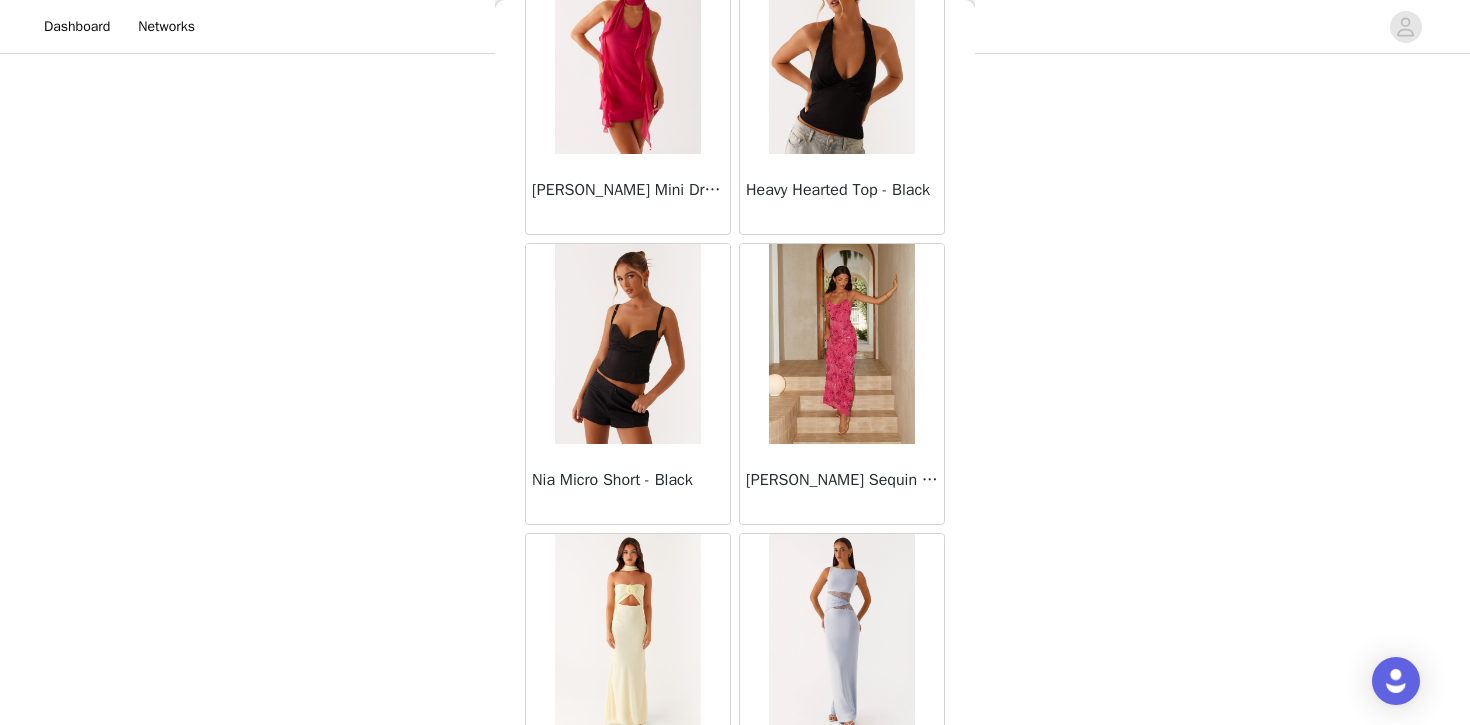 scroll, scrollTop: 37135, scrollLeft: 0, axis: vertical 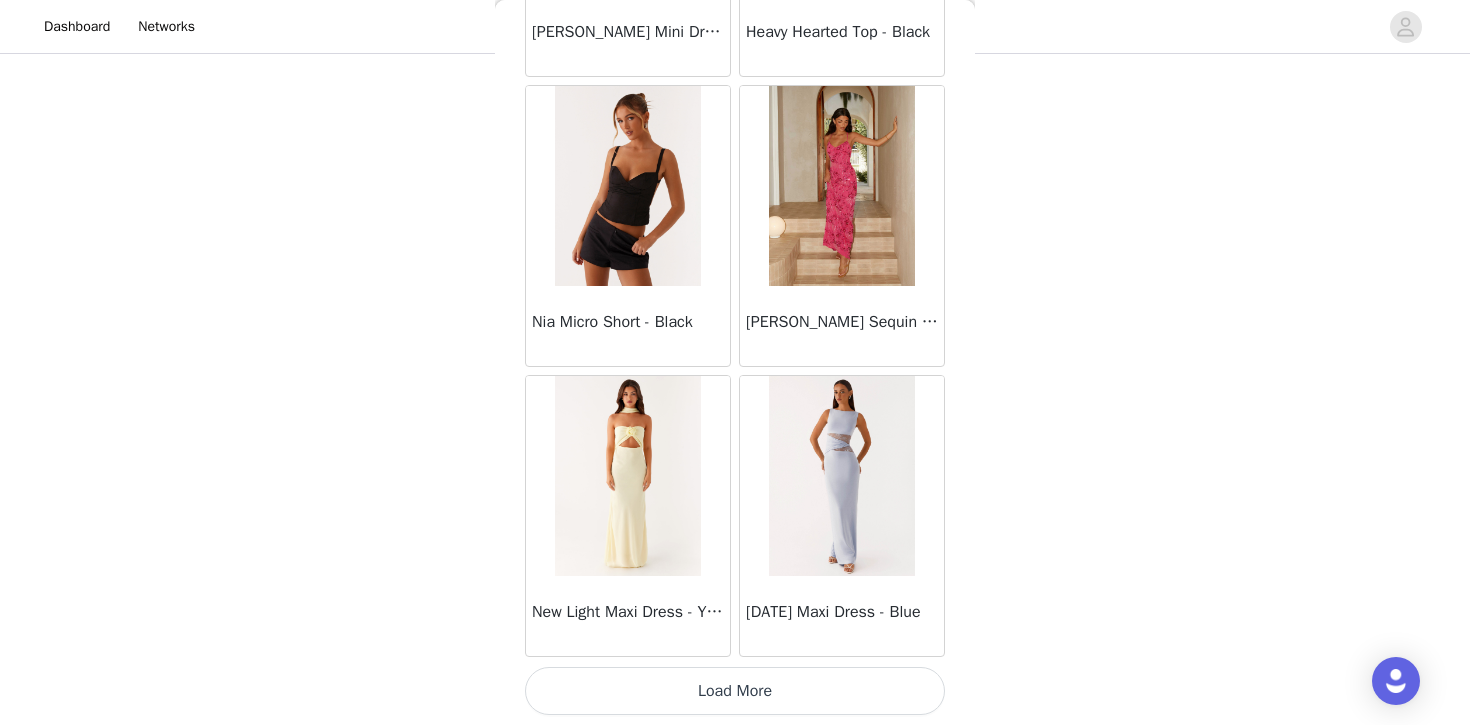 click on "Load More" at bounding box center (735, 691) 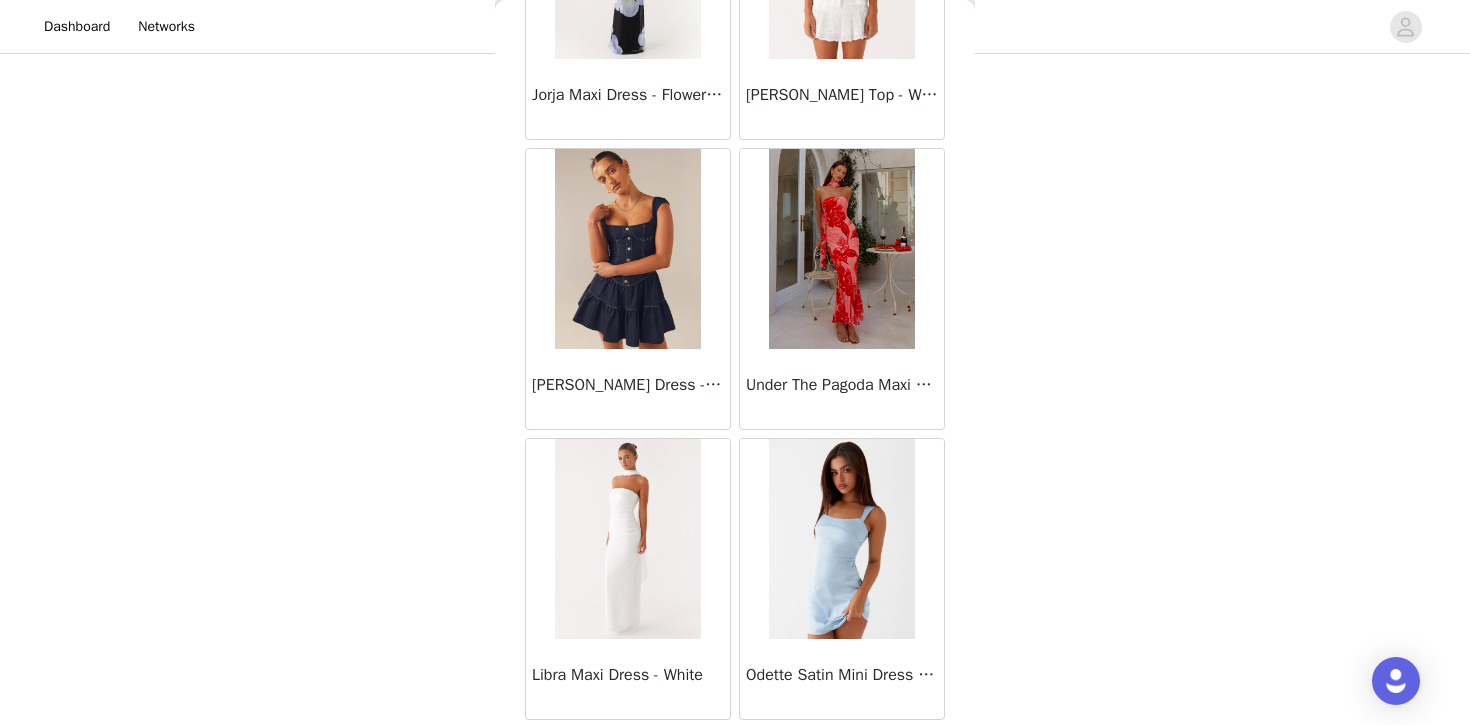 scroll, scrollTop: 40035, scrollLeft: 0, axis: vertical 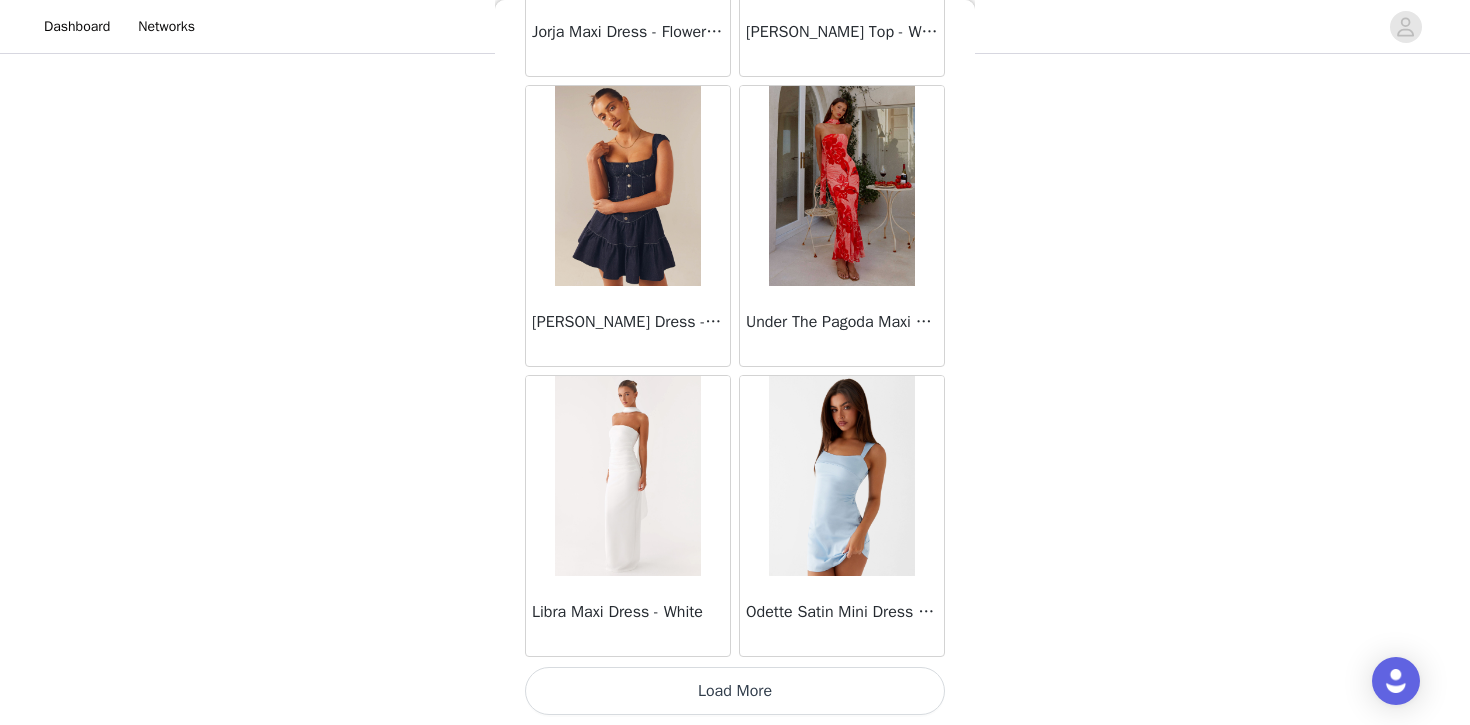 click on "Load More" at bounding box center [735, 691] 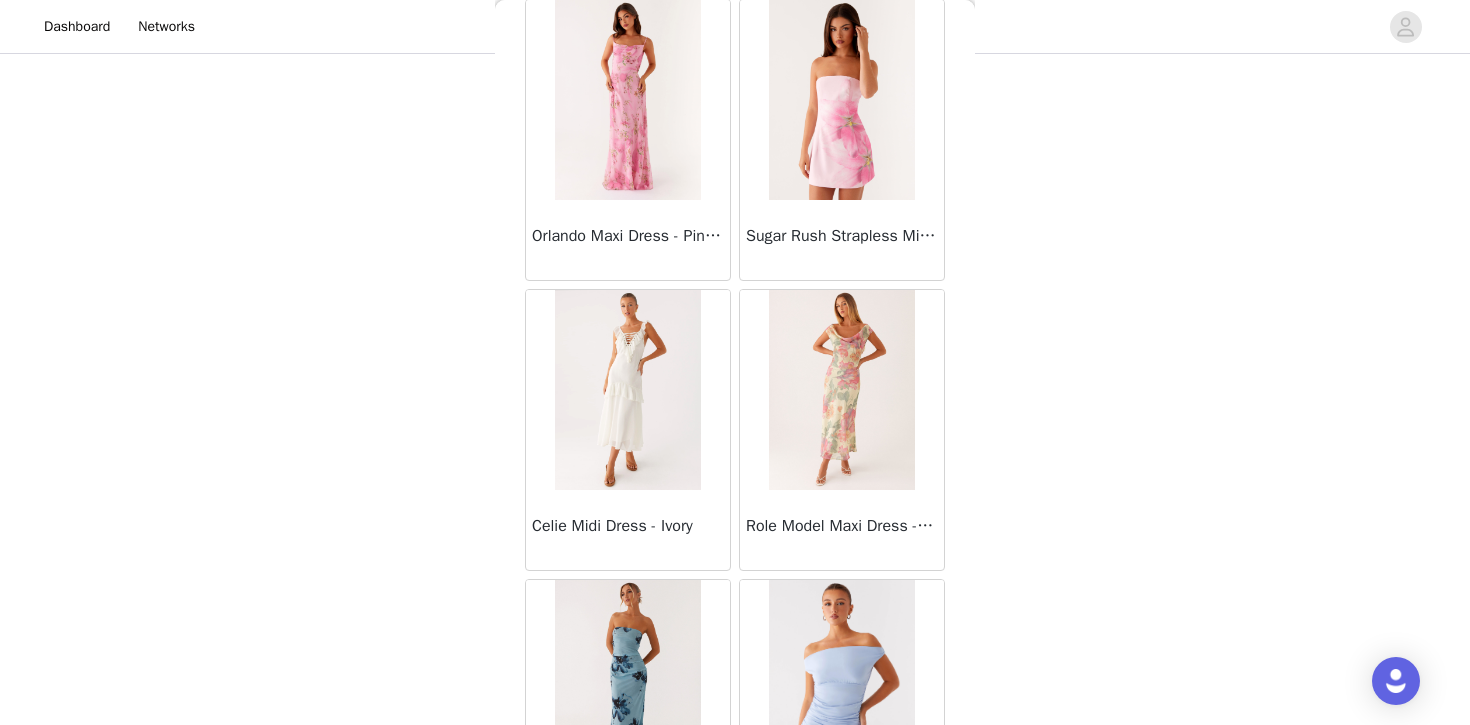 scroll, scrollTop: 42935, scrollLeft: 0, axis: vertical 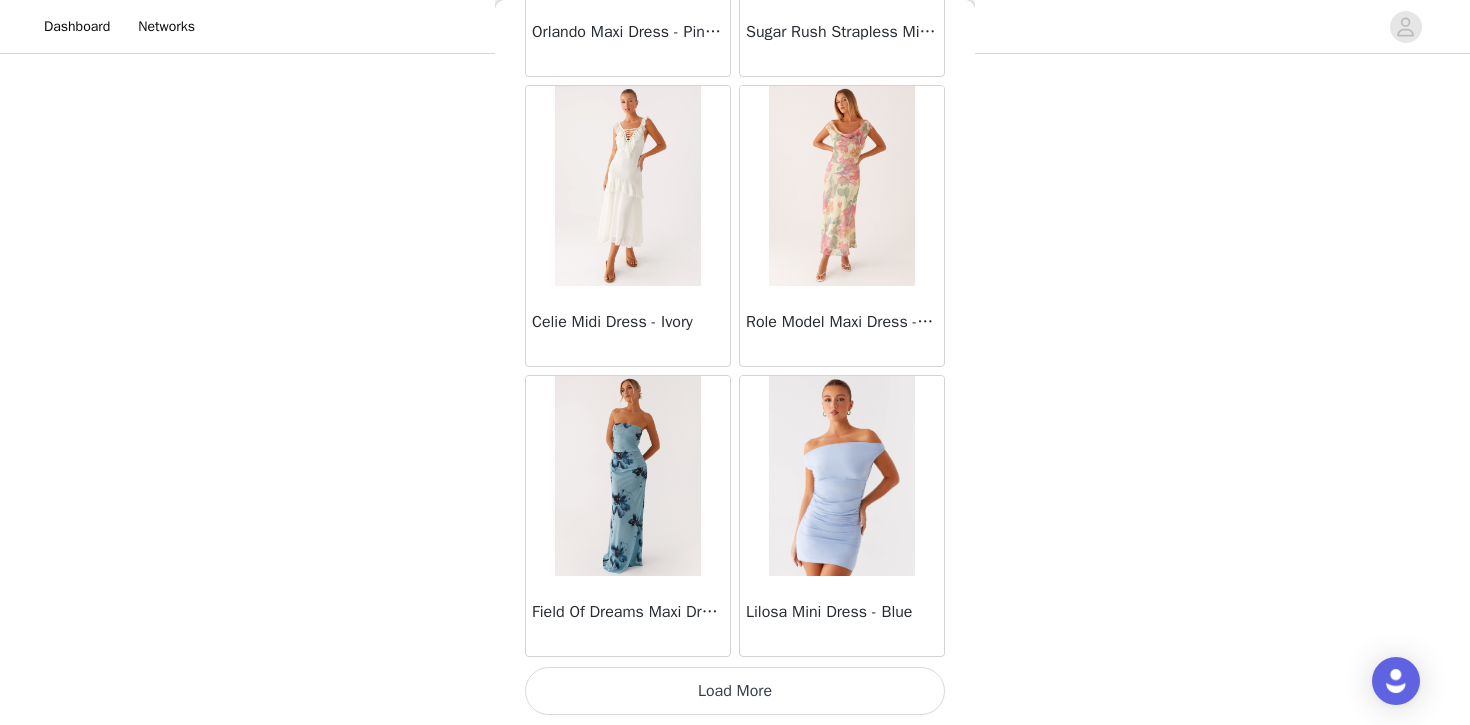 click on "Load More" at bounding box center [735, 691] 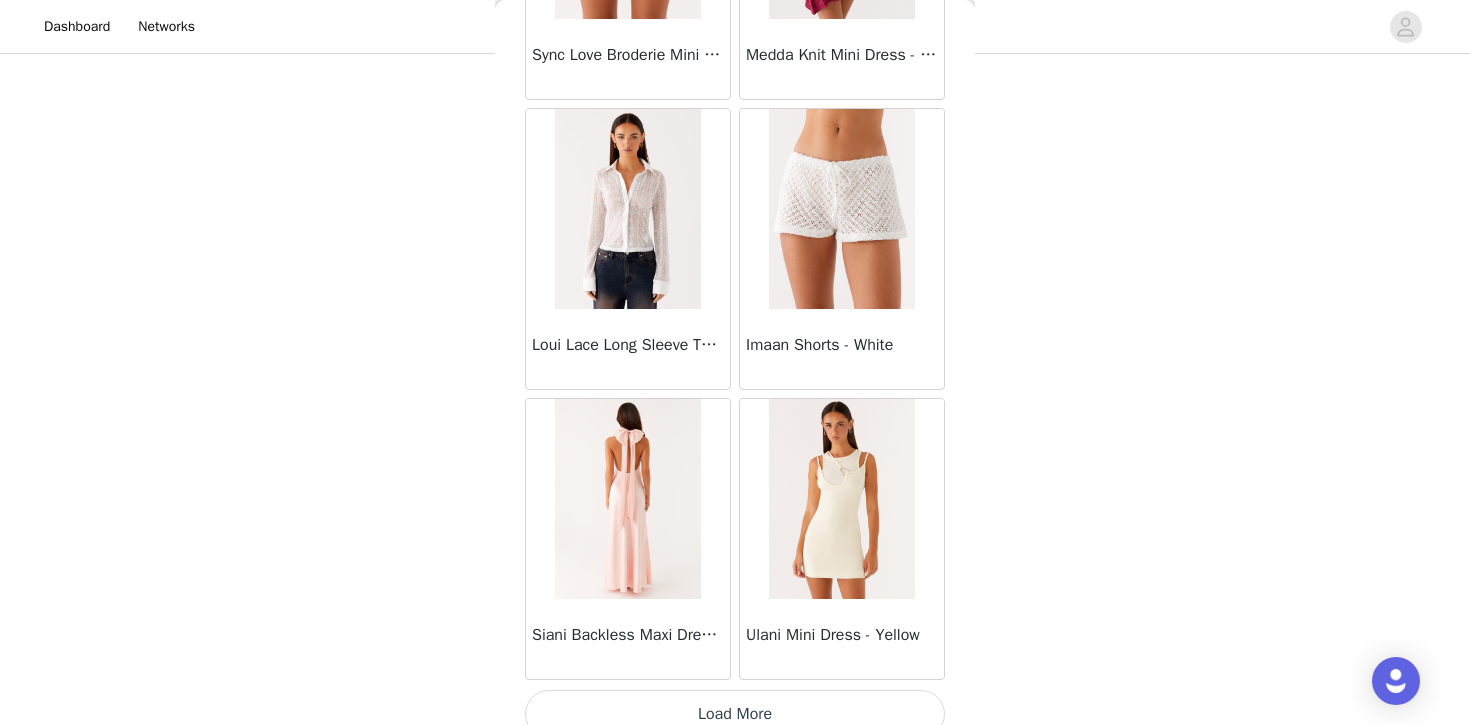 scroll, scrollTop: 45835, scrollLeft: 0, axis: vertical 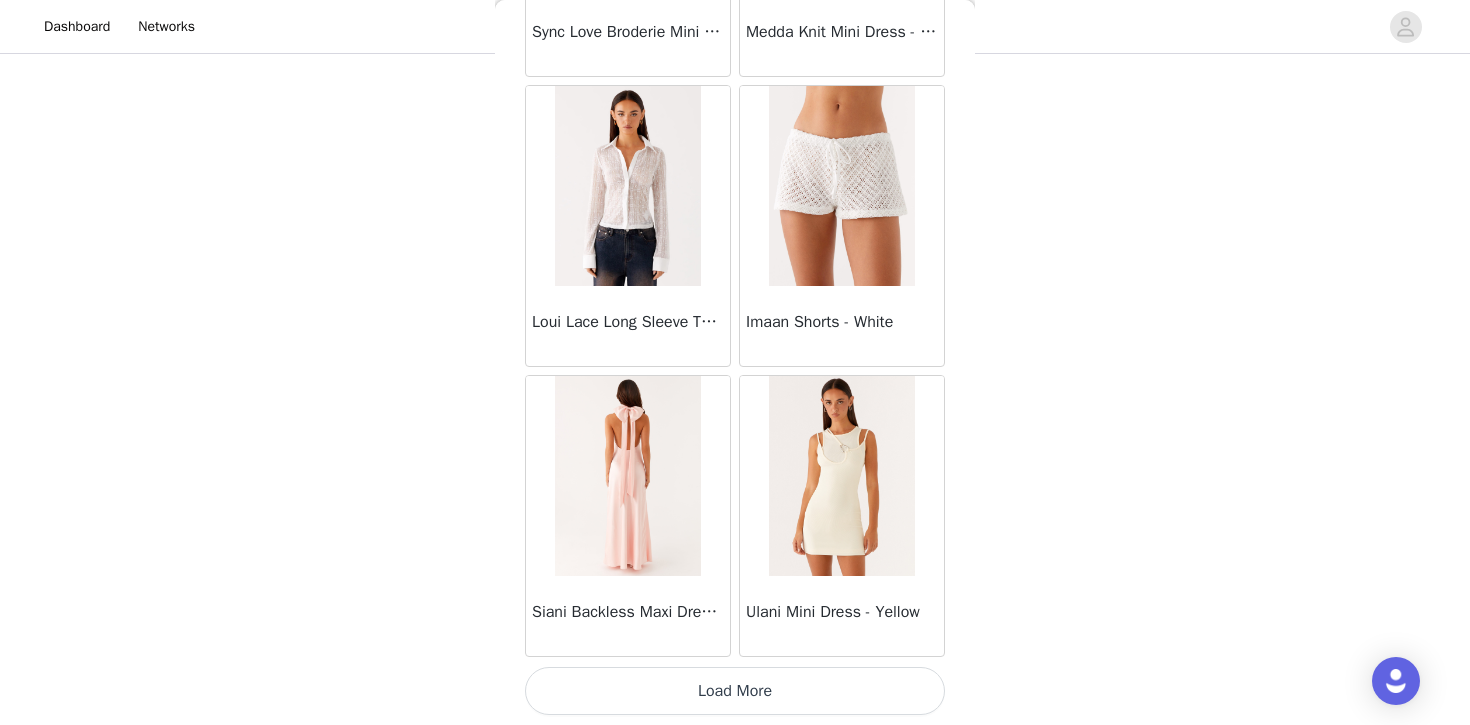 click on "Load More" at bounding box center (735, 691) 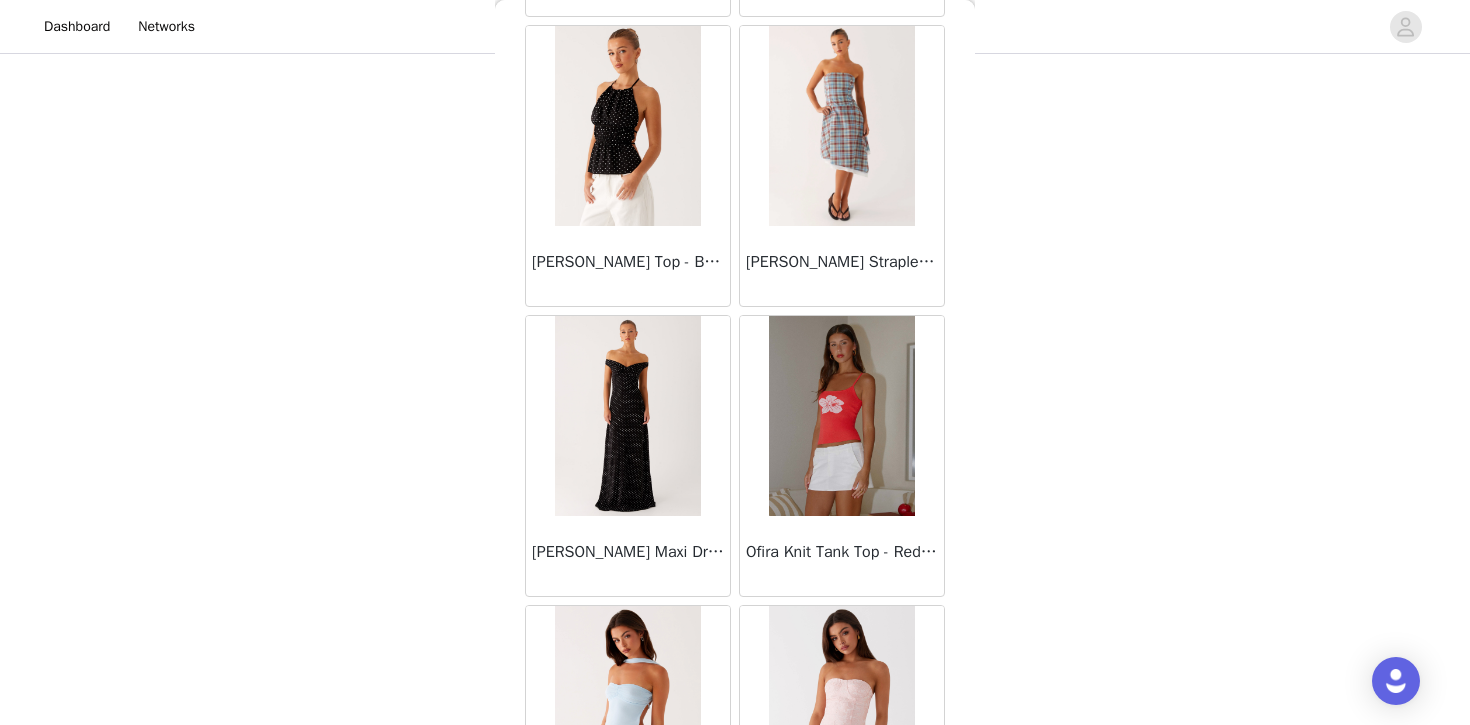 scroll, scrollTop: 48735, scrollLeft: 0, axis: vertical 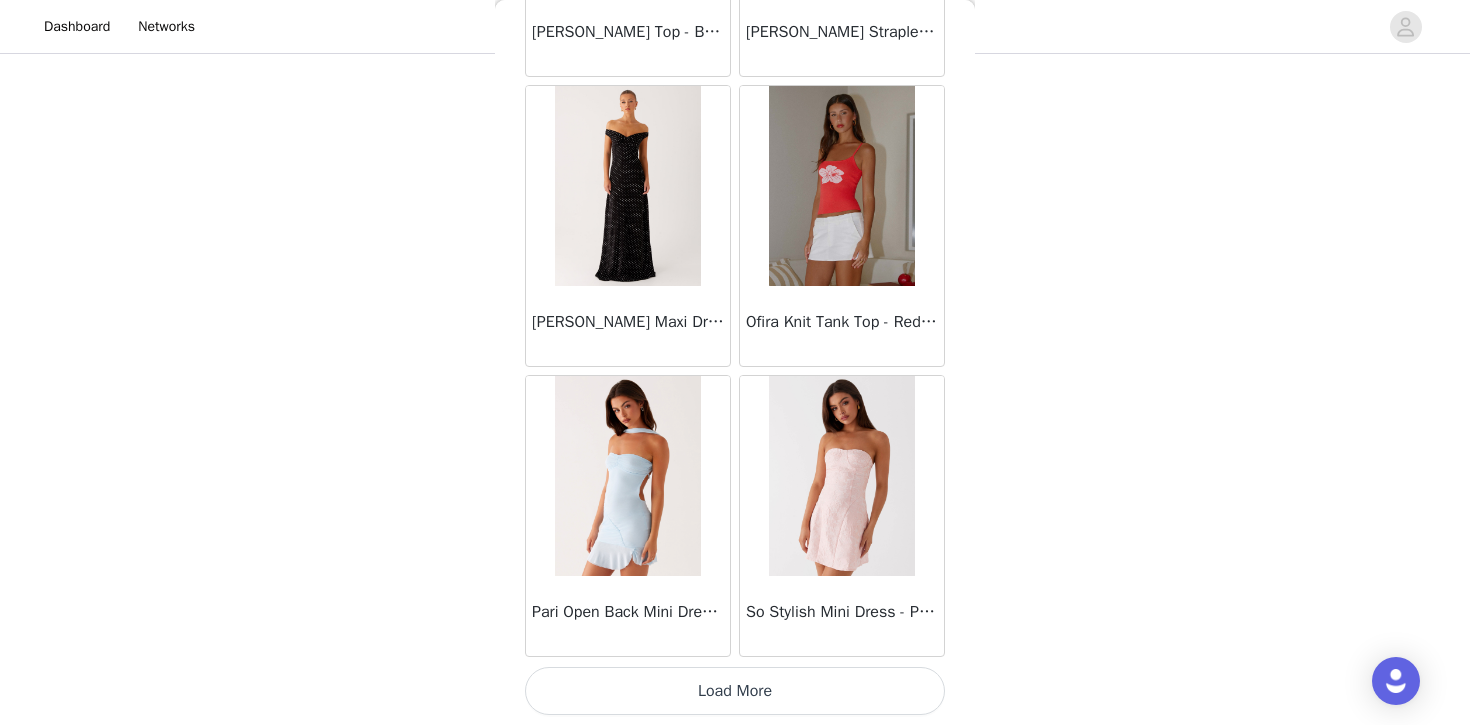 click on "Load More" at bounding box center [735, 691] 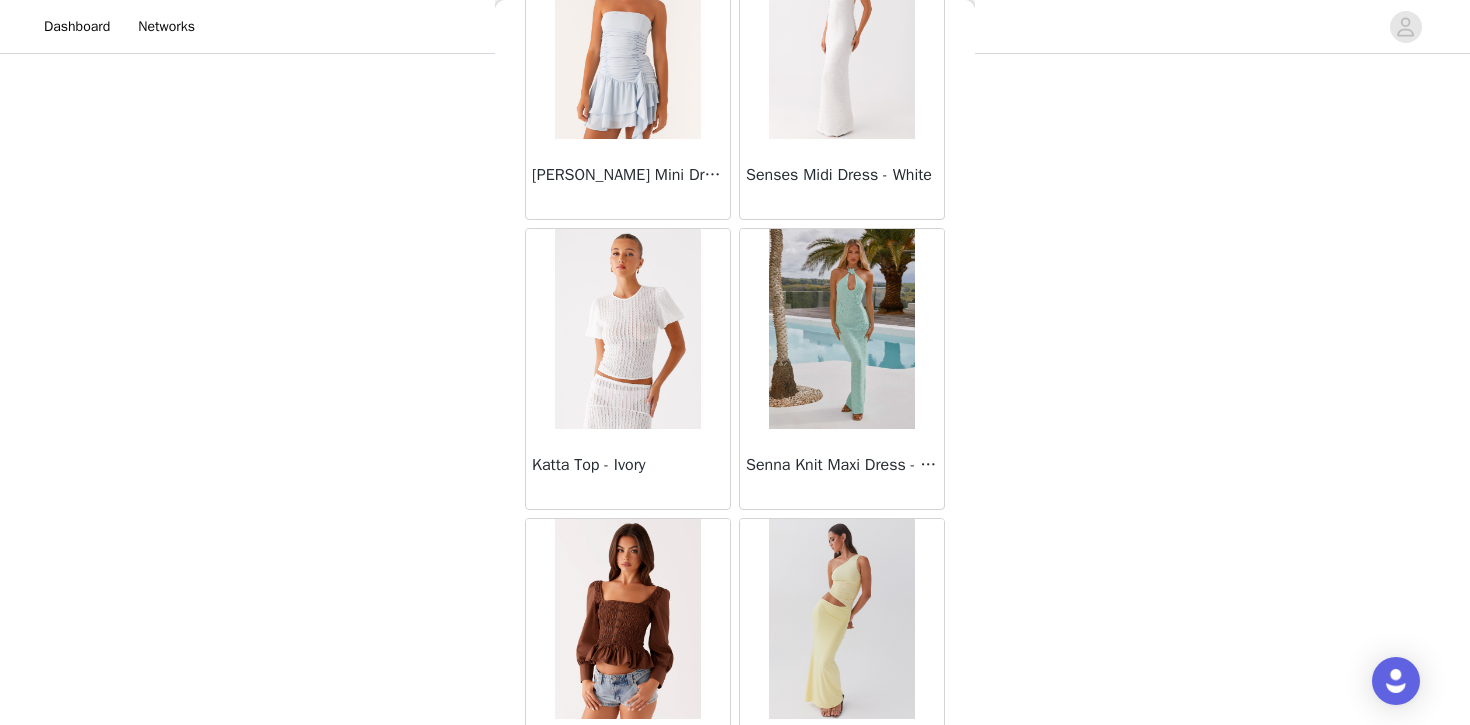 scroll, scrollTop: 51635, scrollLeft: 0, axis: vertical 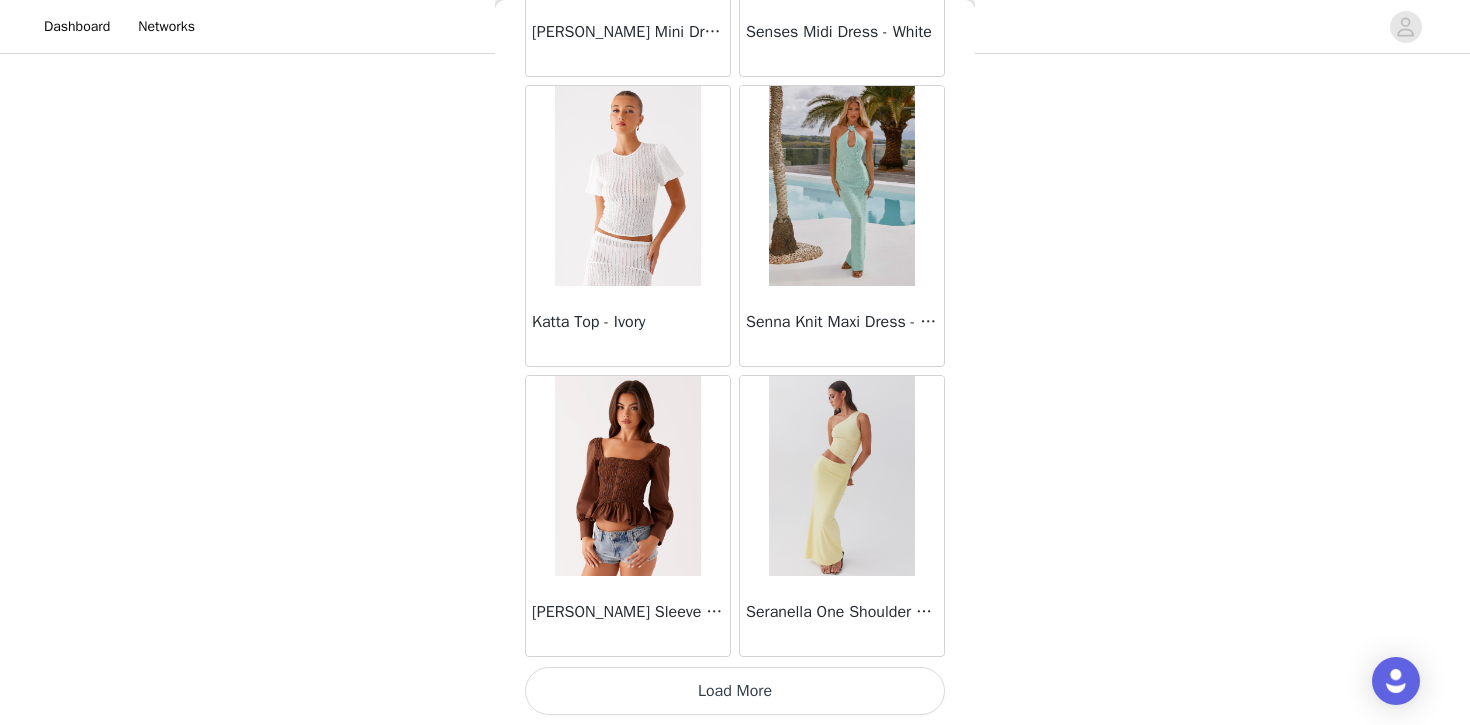 click on "Load More" at bounding box center (735, 691) 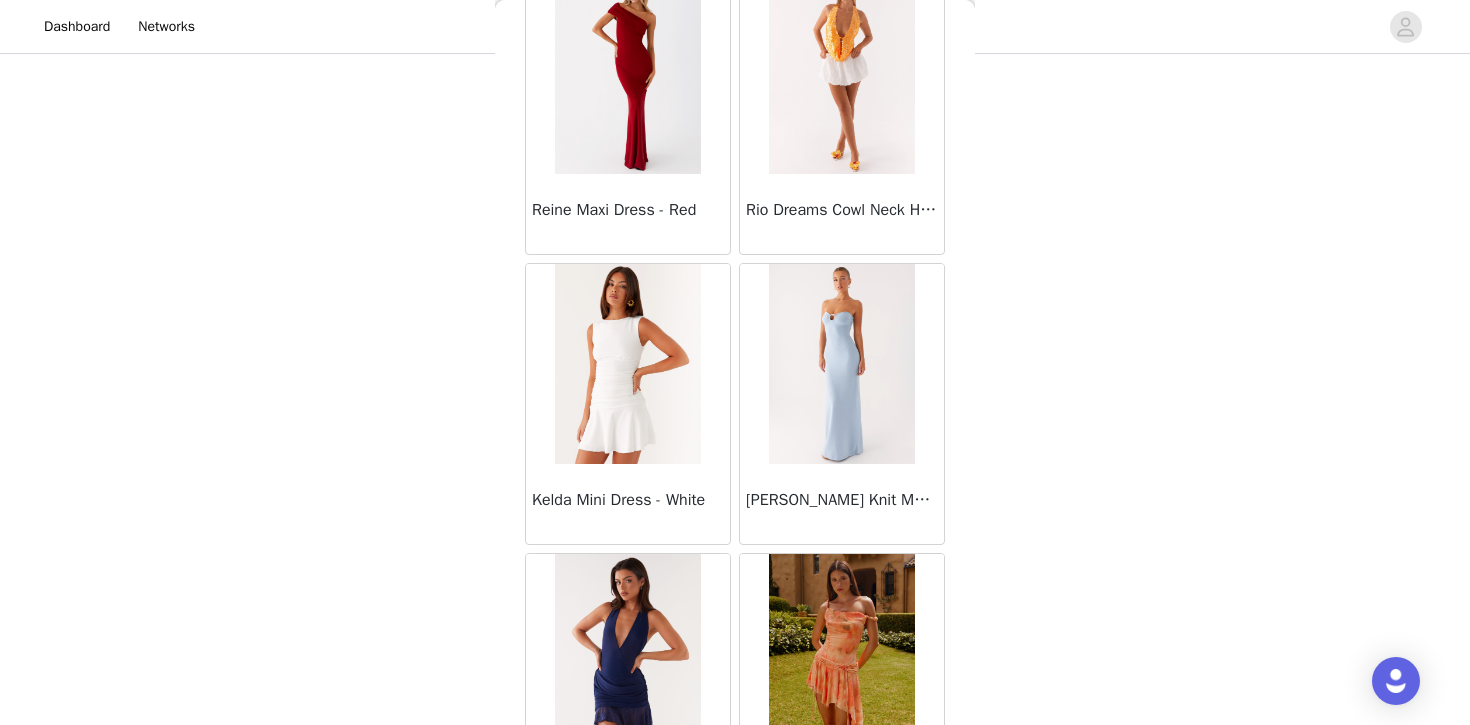 scroll, scrollTop: 54535, scrollLeft: 0, axis: vertical 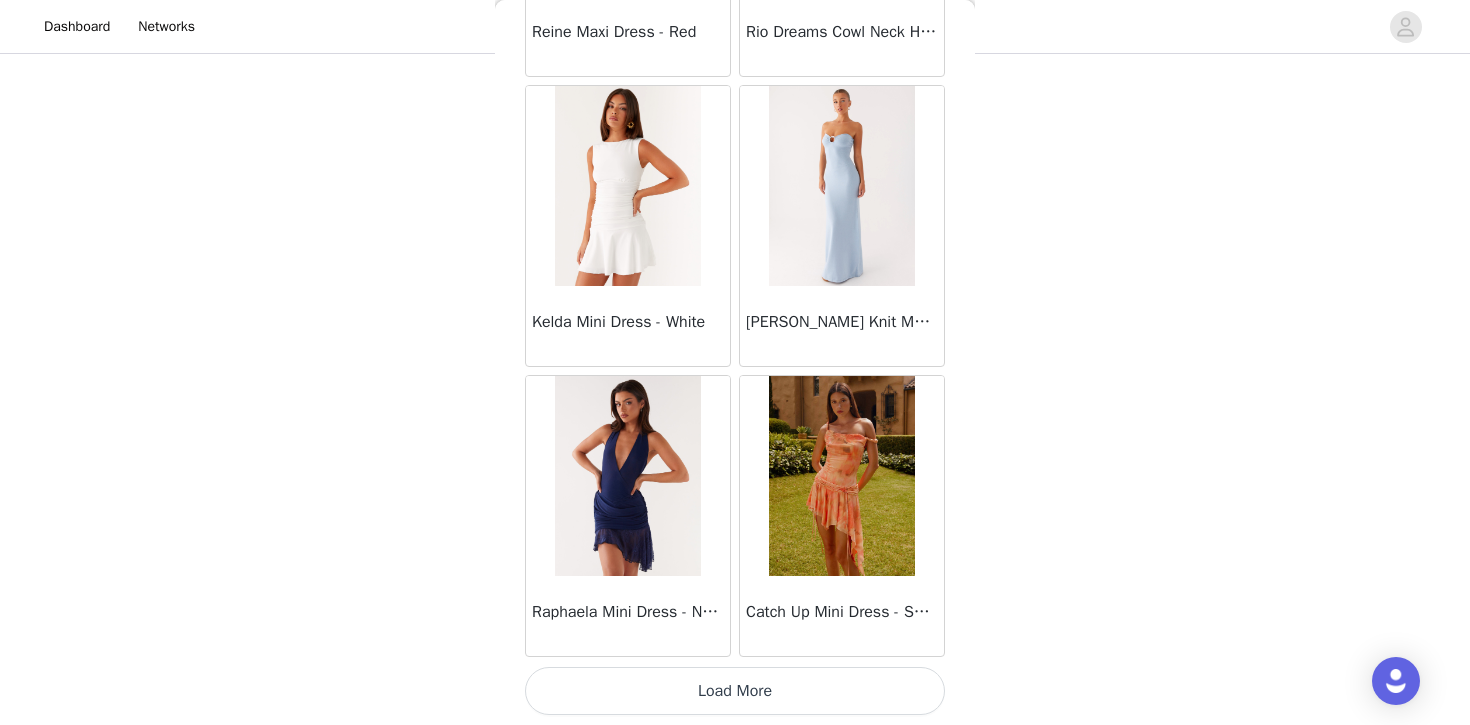 click on "Load More" at bounding box center (735, 691) 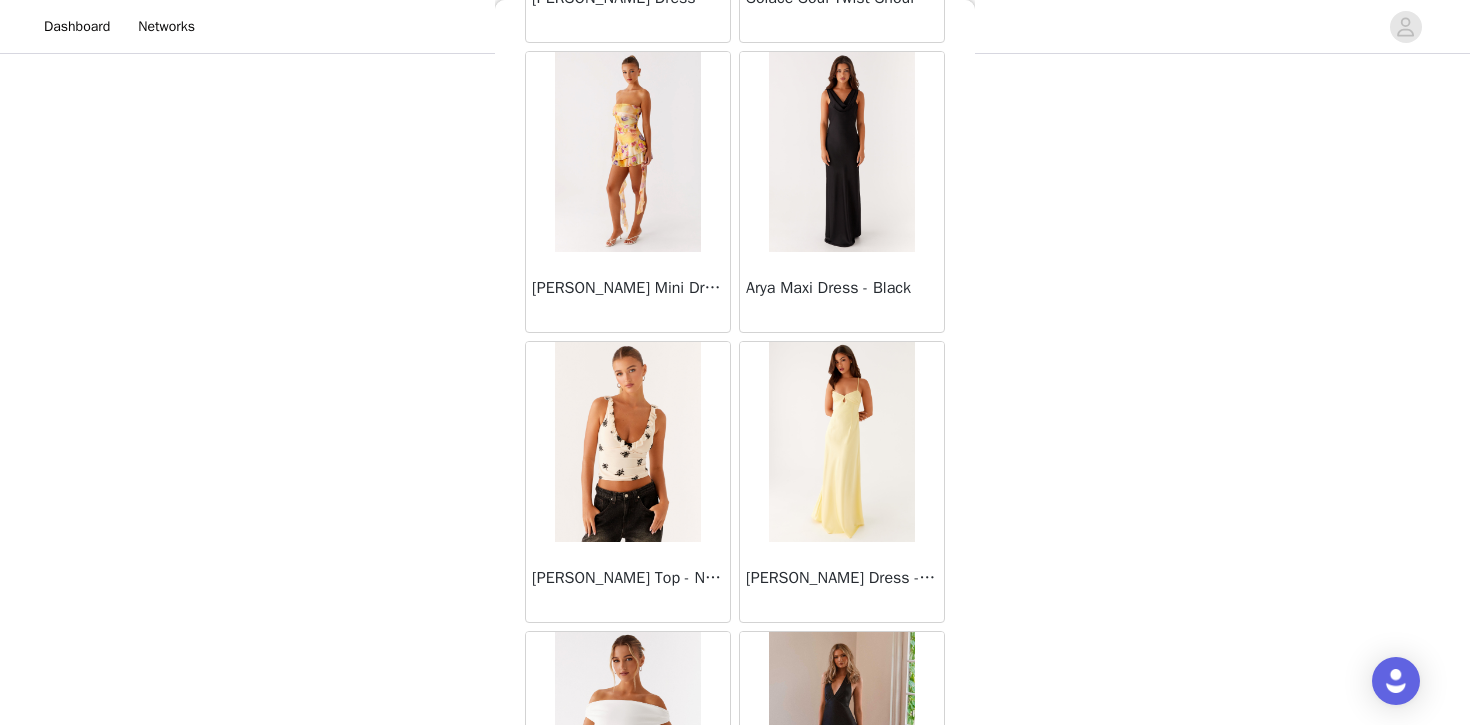 scroll, scrollTop: 57435, scrollLeft: 0, axis: vertical 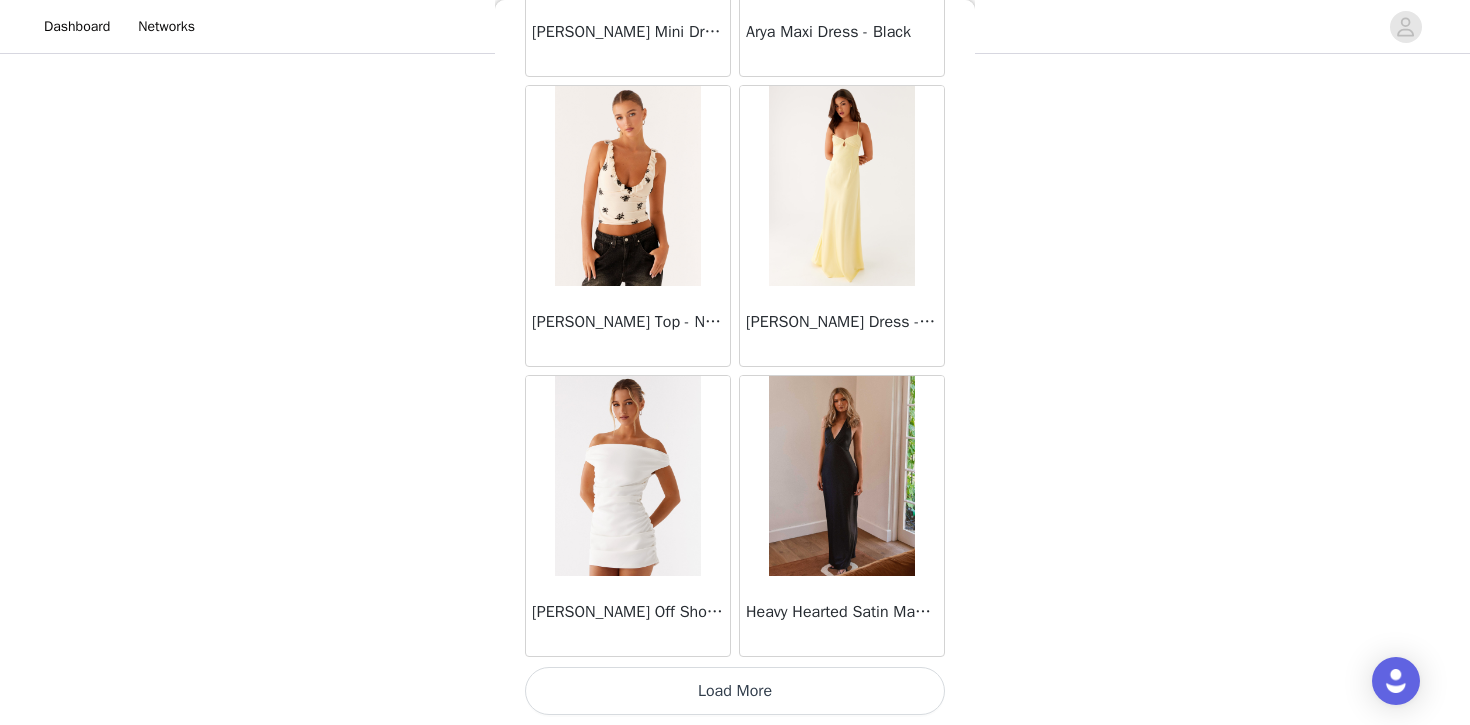 click on "Load More" at bounding box center [735, 691] 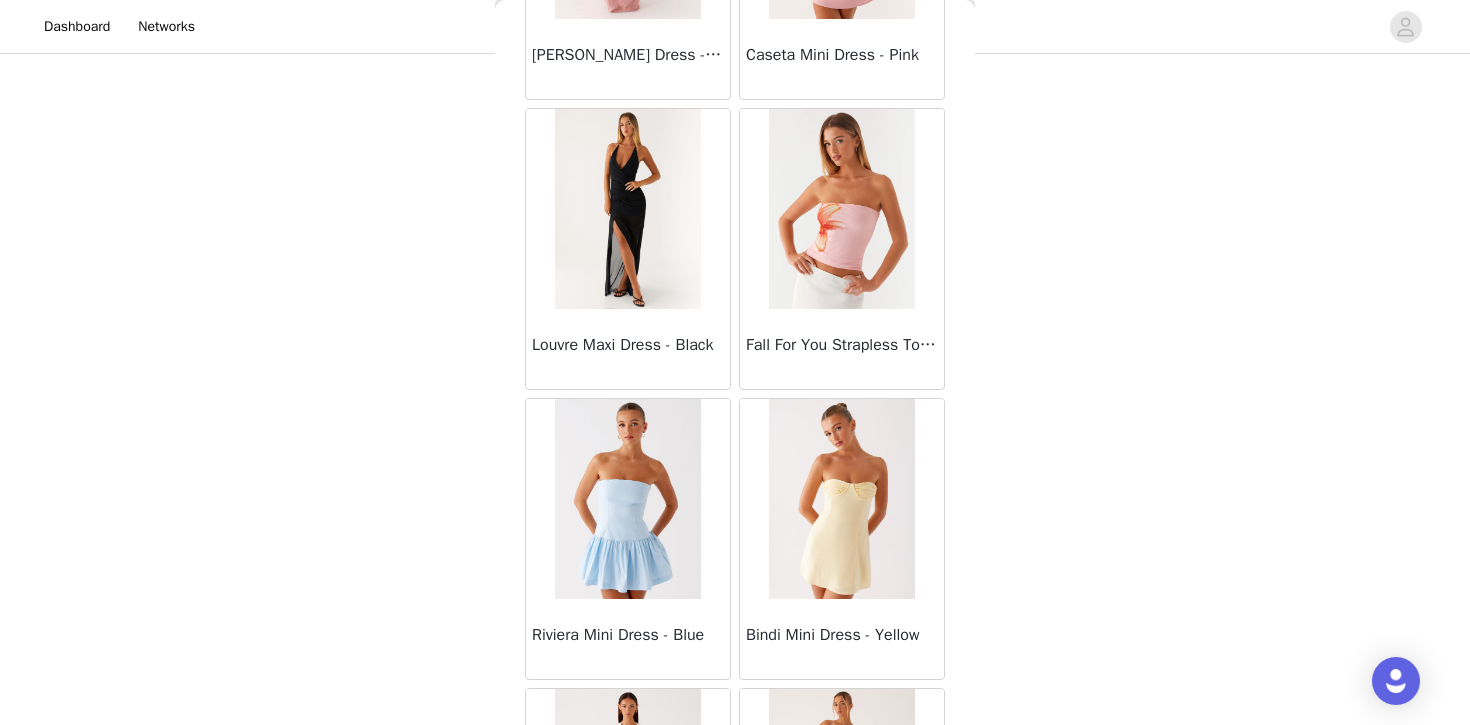 scroll, scrollTop: 60335, scrollLeft: 0, axis: vertical 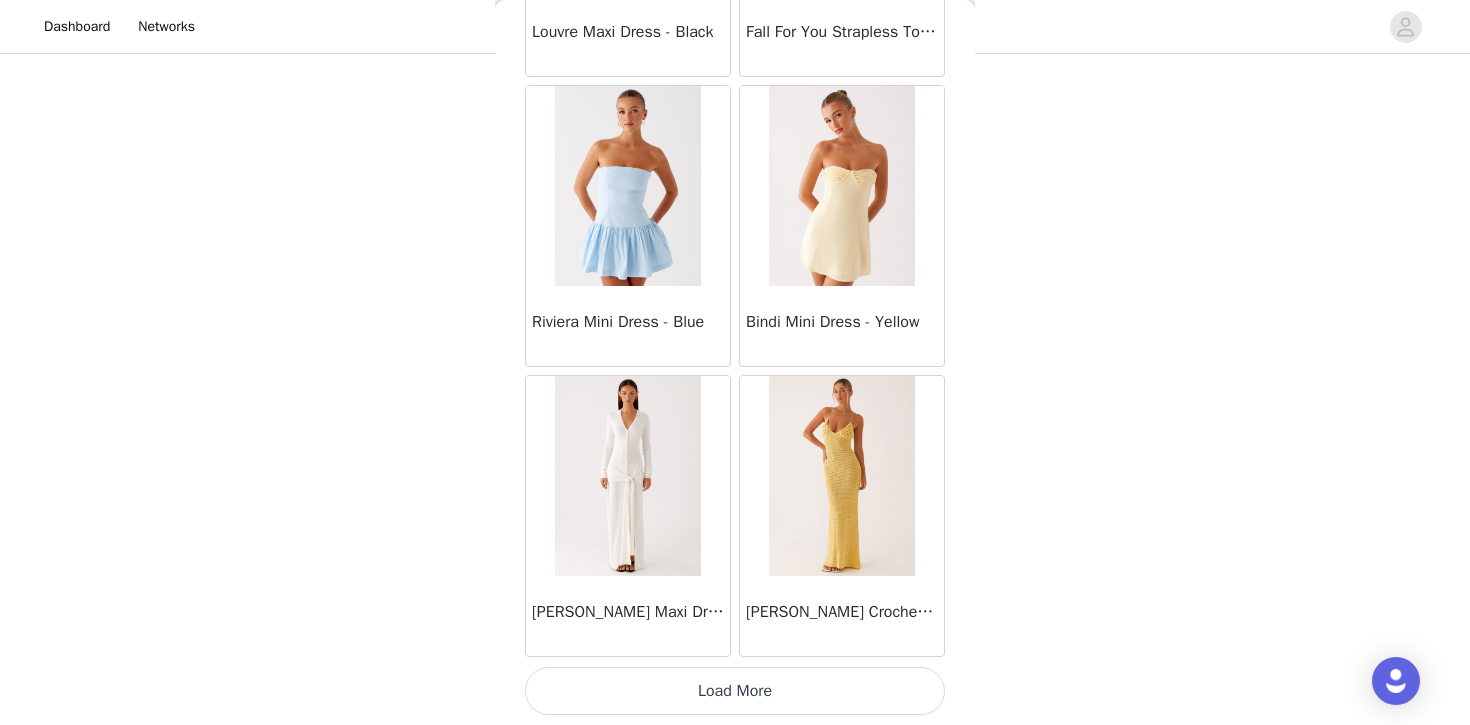 click on "Load More" at bounding box center (735, 691) 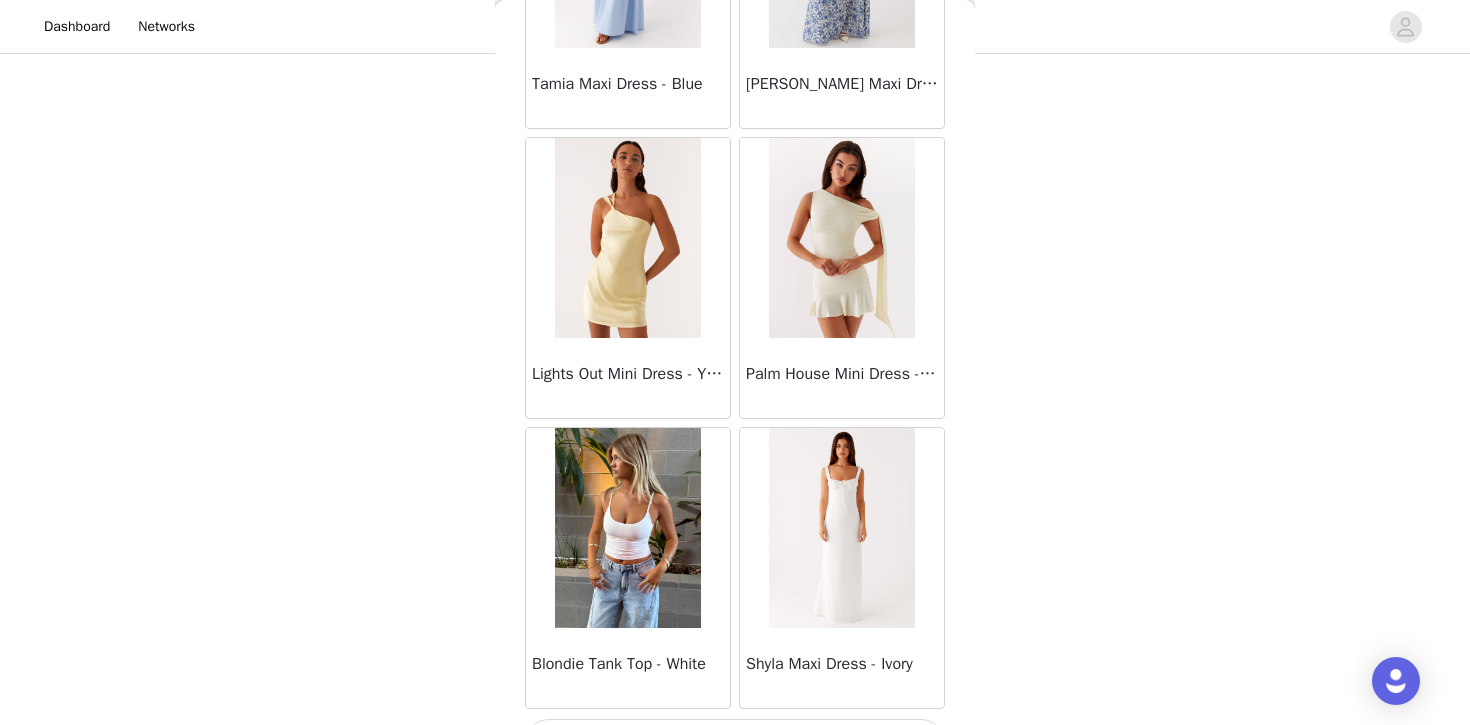 scroll, scrollTop: 63235, scrollLeft: 0, axis: vertical 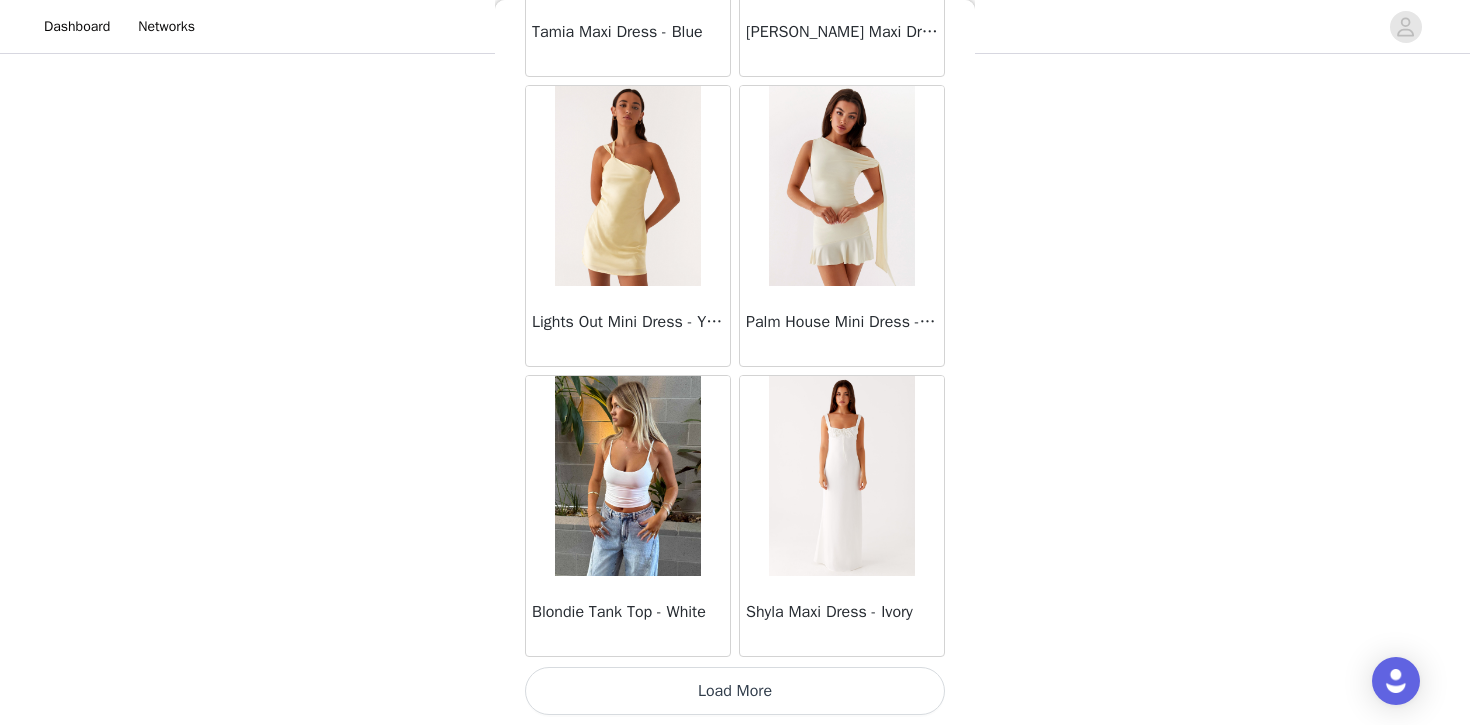 click on "Load More" at bounding box center [735, 691] 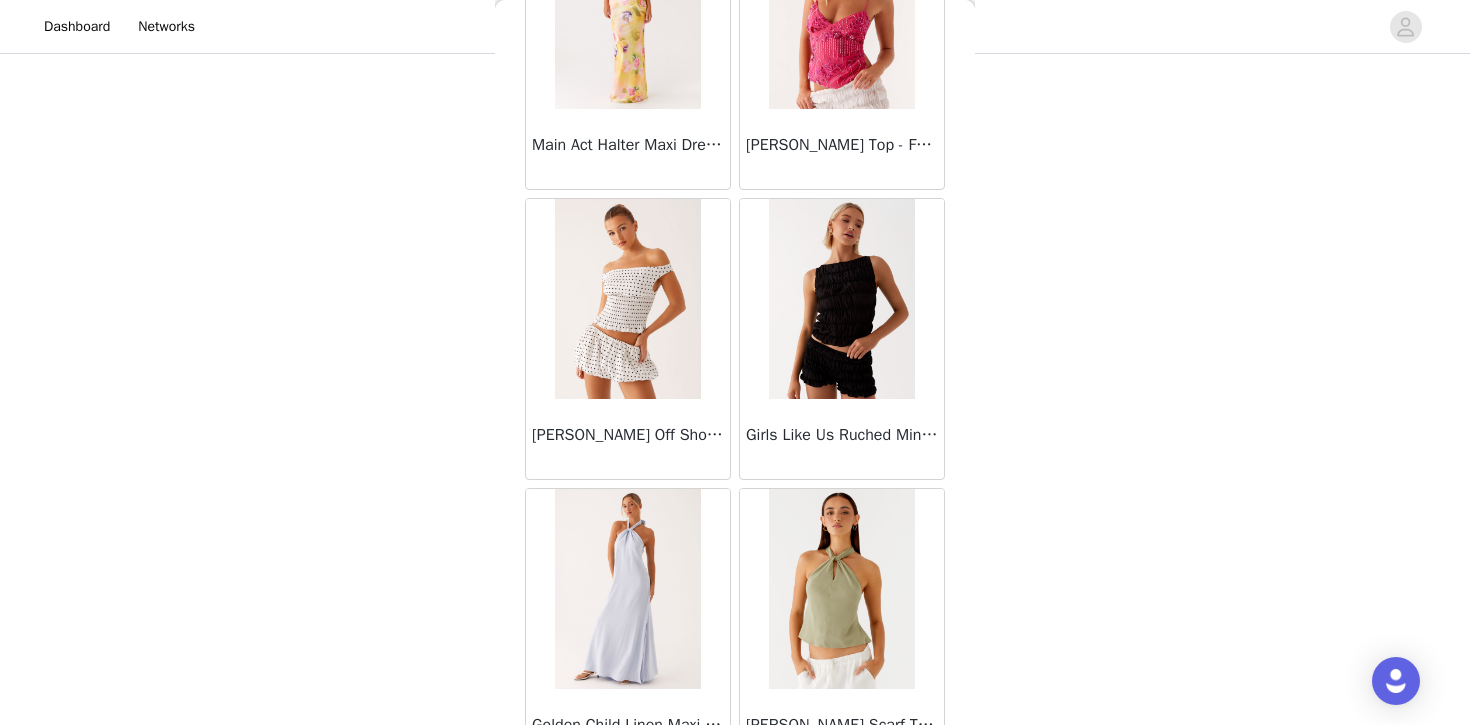 scroll, scrollTop: 66135, scrollLeft: 0, axis: vertical 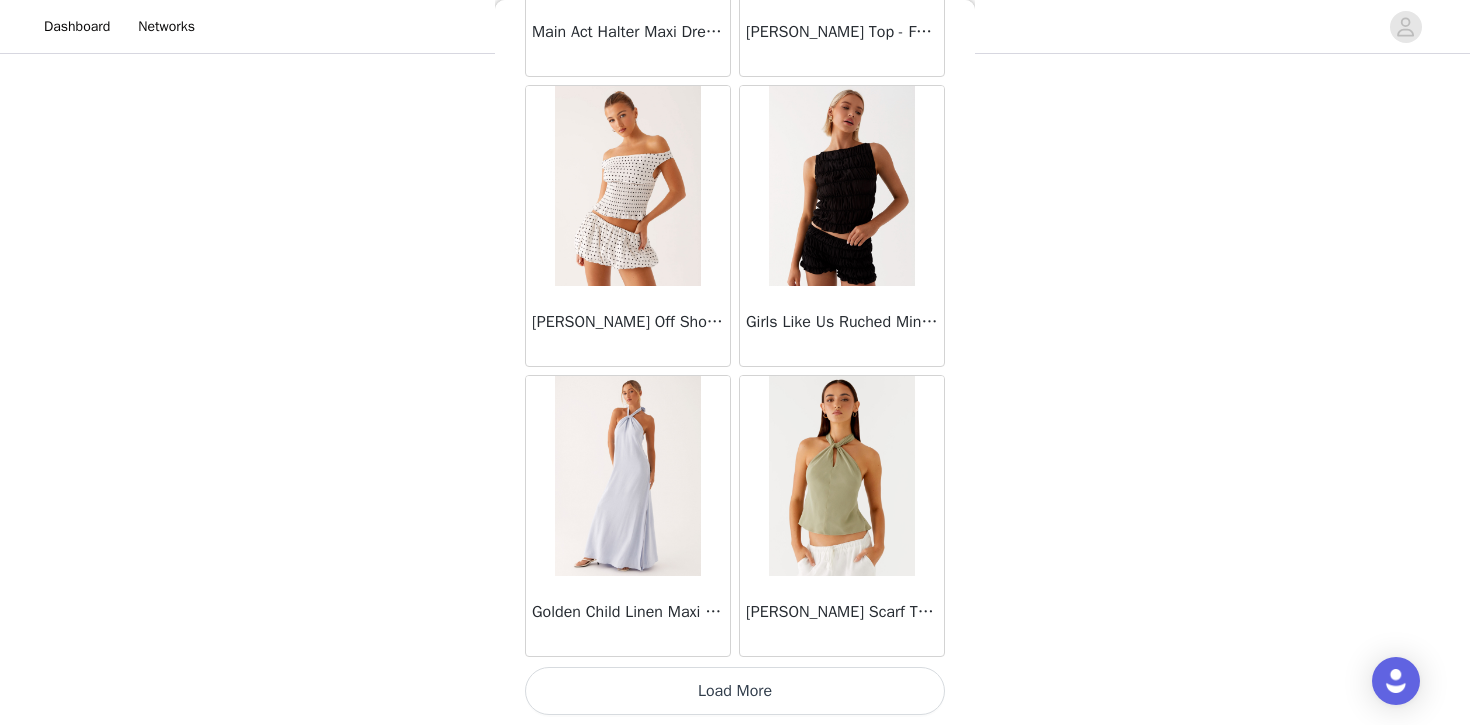 click on "Load More" at bounding box center [735, 691] 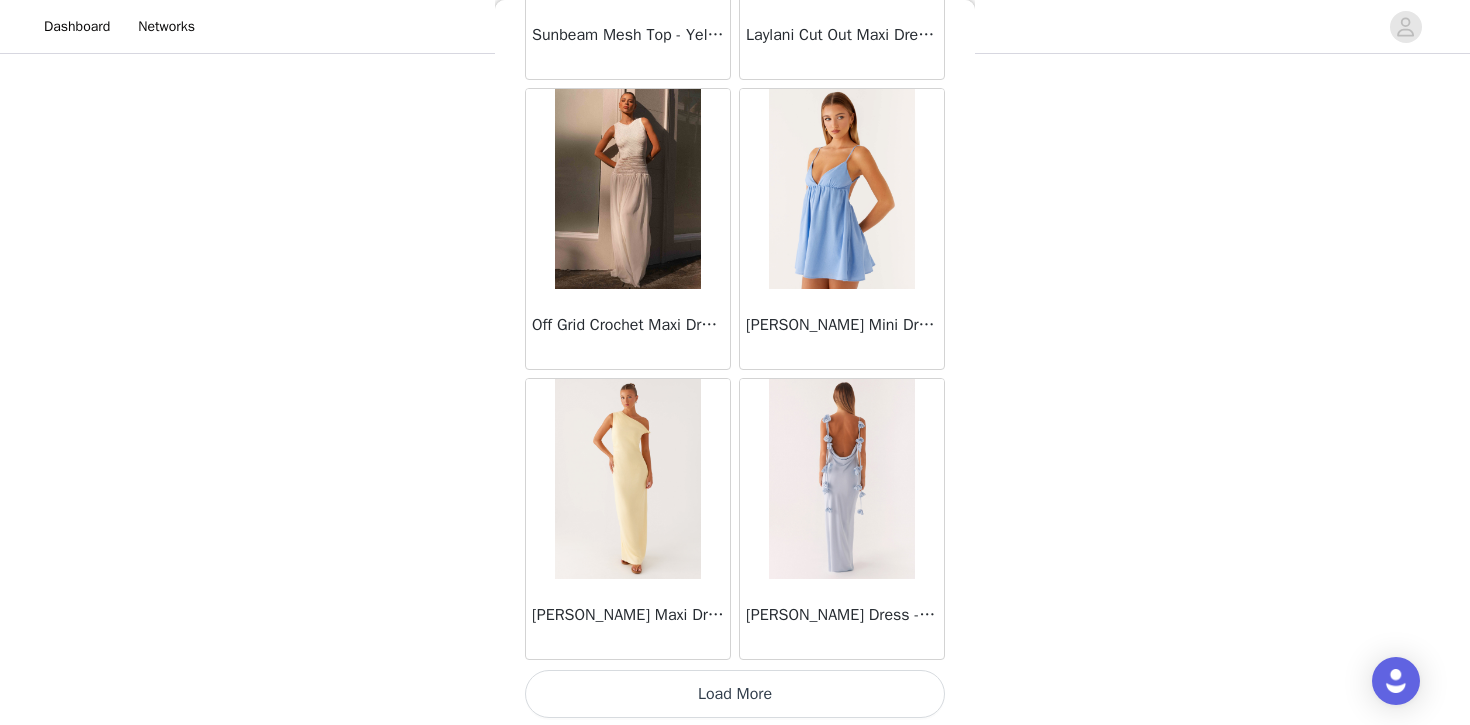 scroll, scrollTop: 69035, scrollLeft: 0, axis: vertical 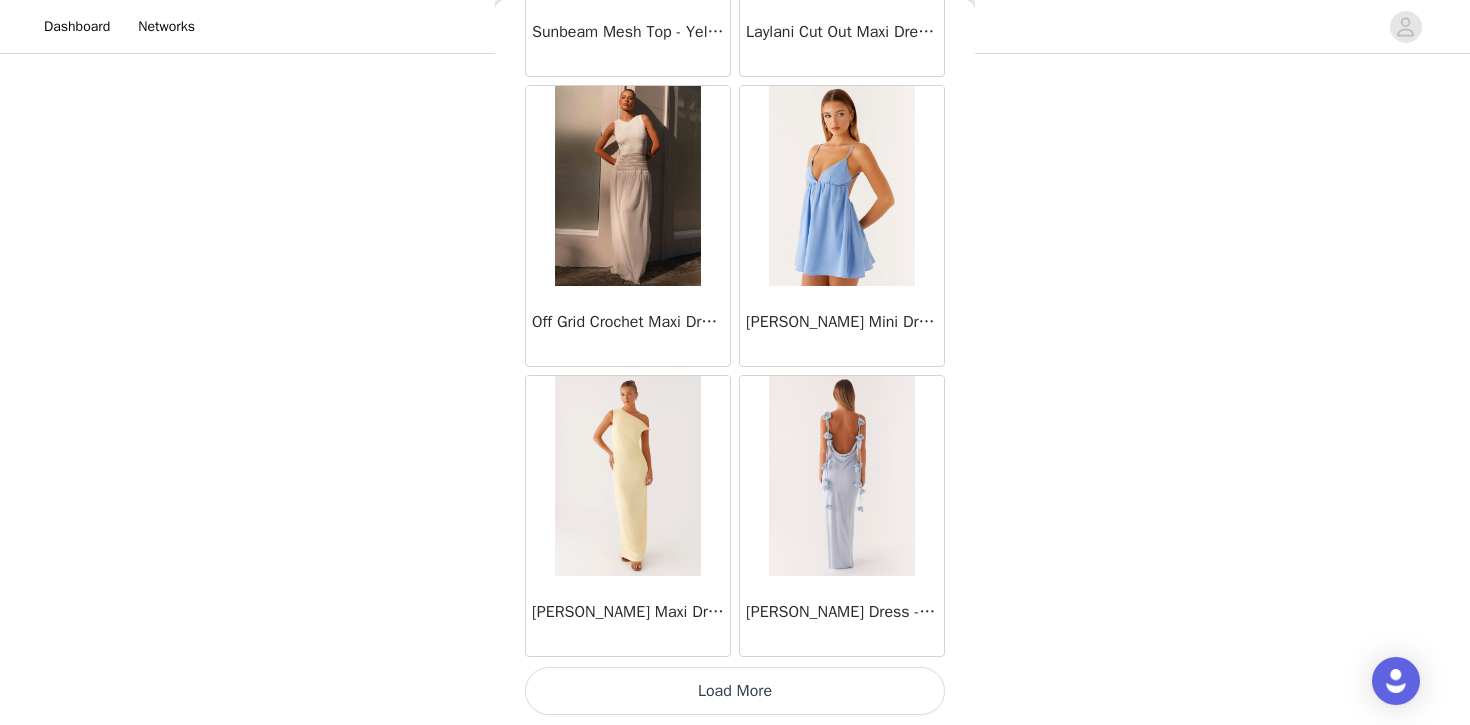click on "Load More" at bounding box center (735, 691) 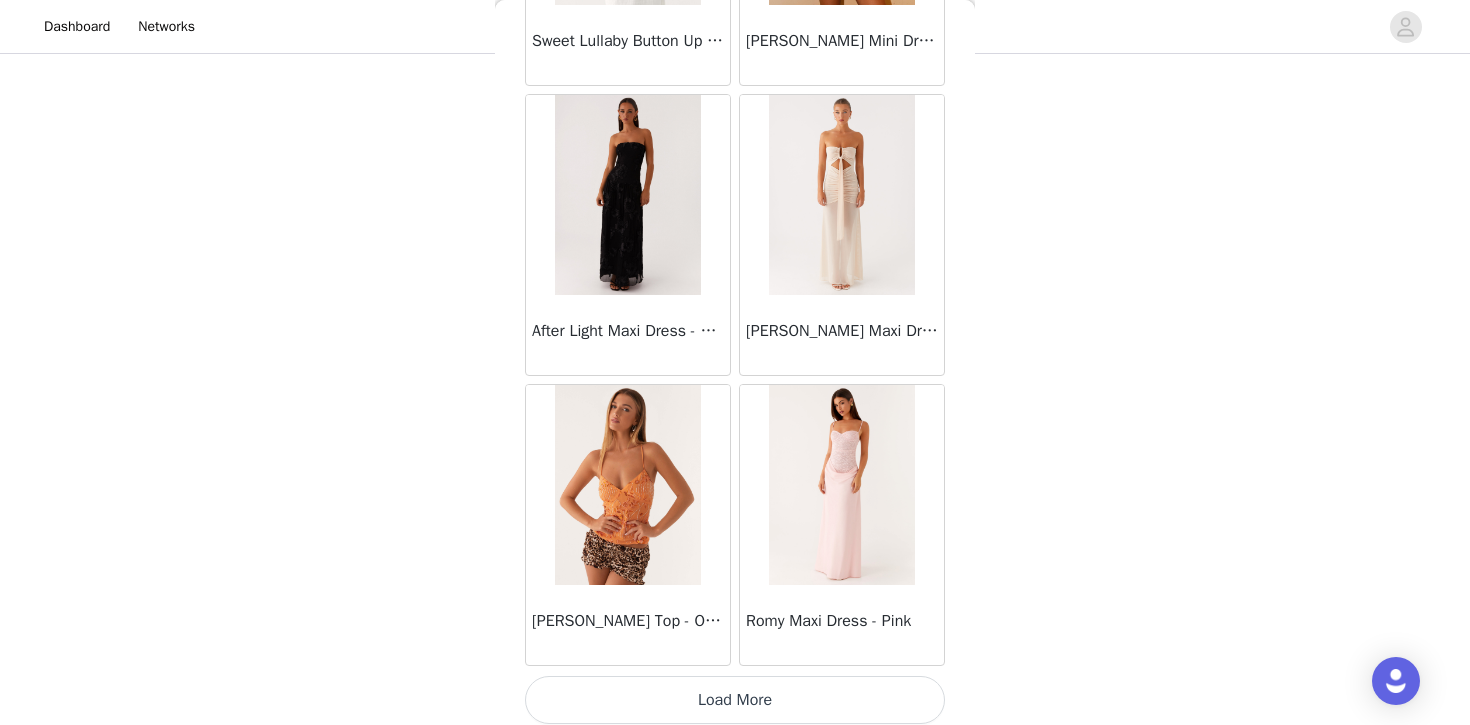 scroll, scrollTop: 71935, scrollLeft: 0, axis: vertical 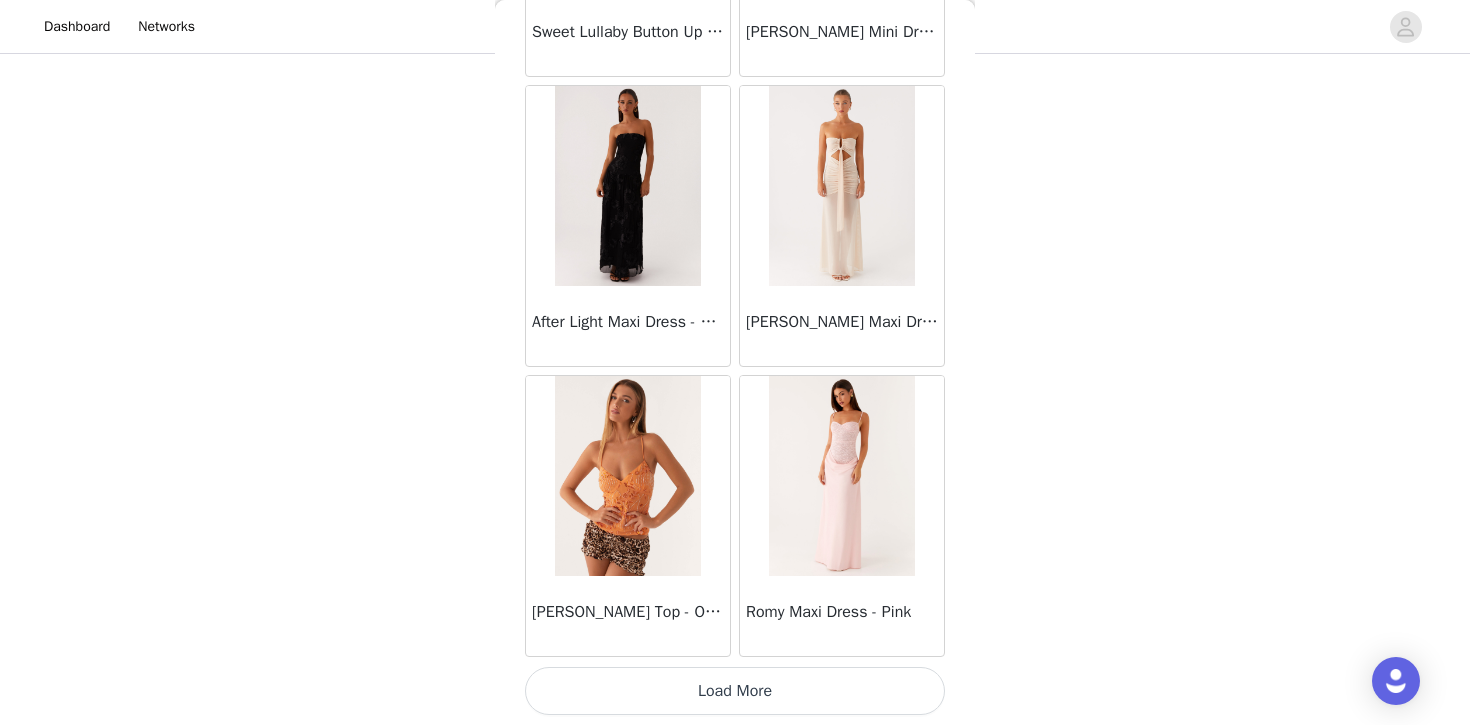 click on "Load More" at bounding box center (735, 691) 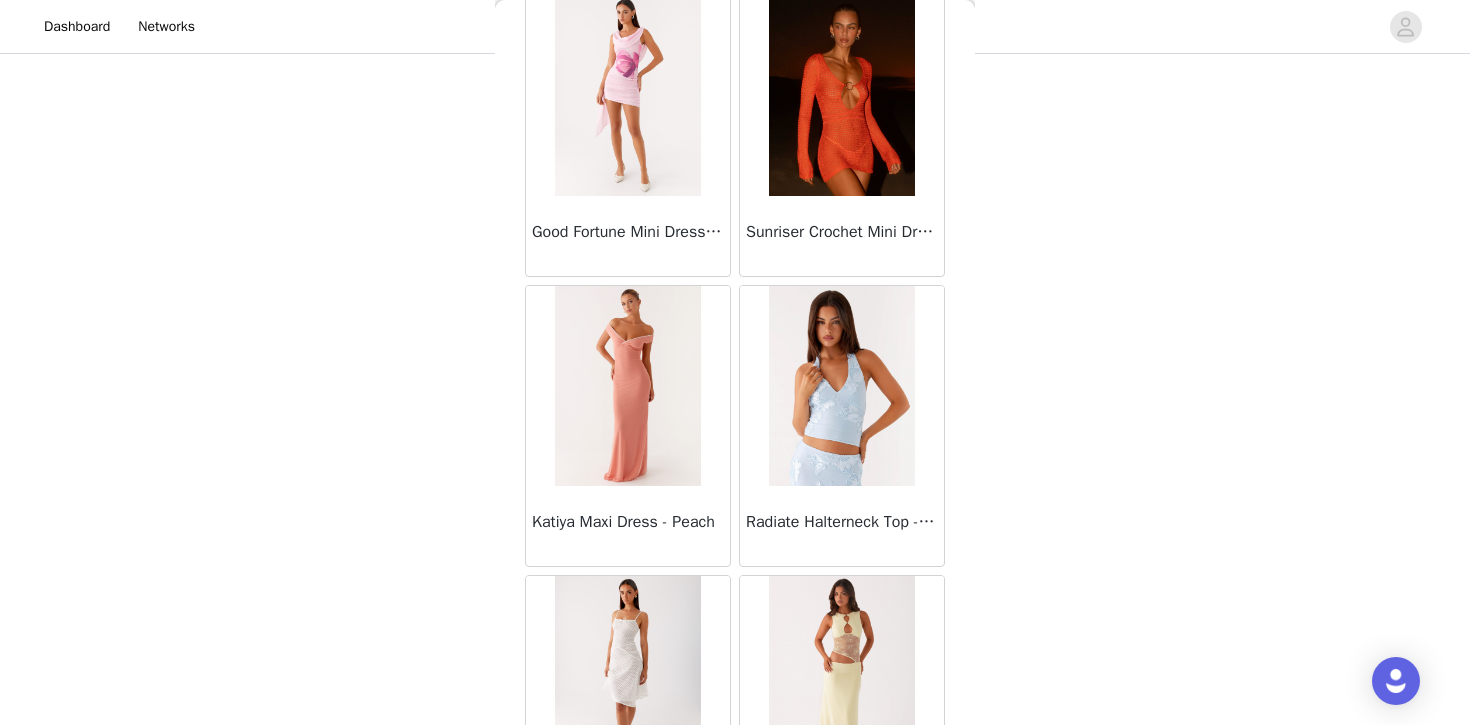 scroll, scrollTop: 74835, scrollLeft: 0, axis: vertical 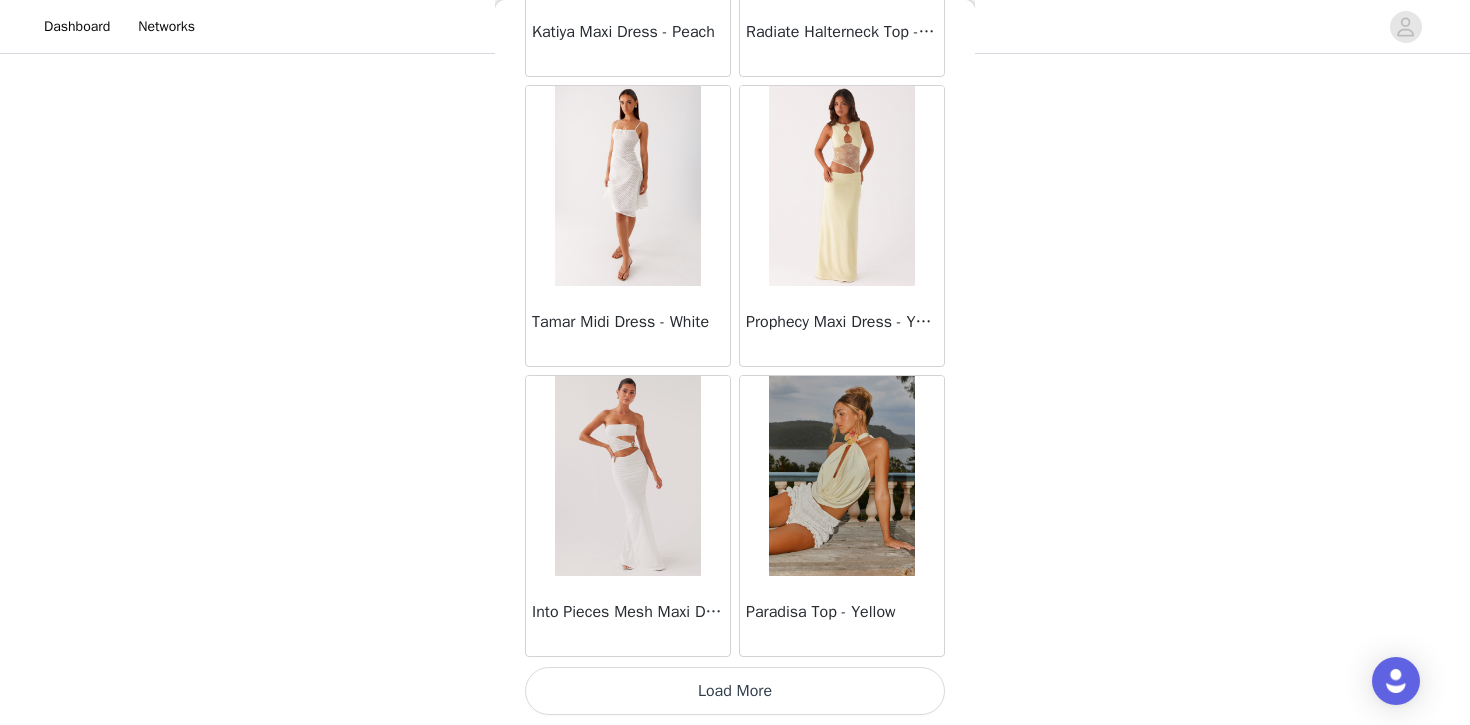 click on "Load More" at bounding box center [735, 691] 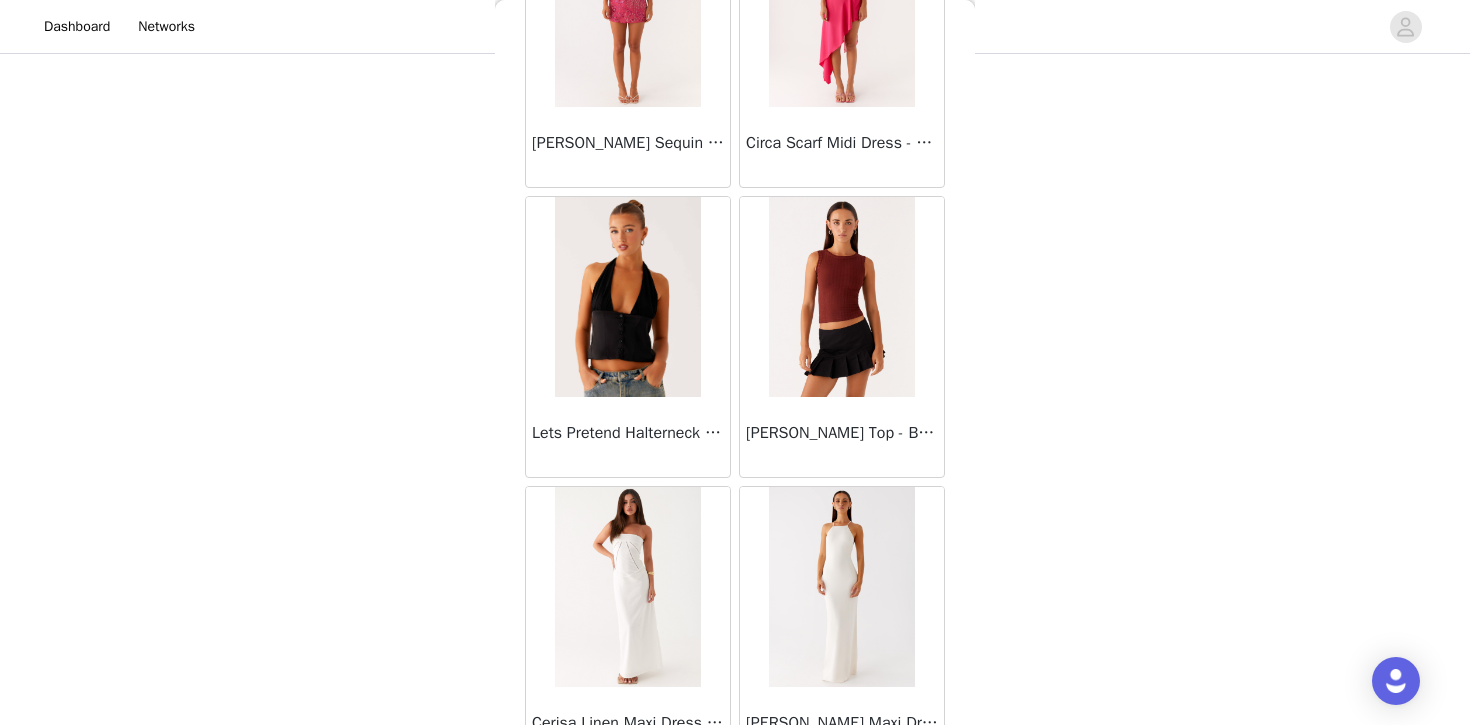 scroll, scrollTop: 77735, scrollLeft: 0, axis: vertical 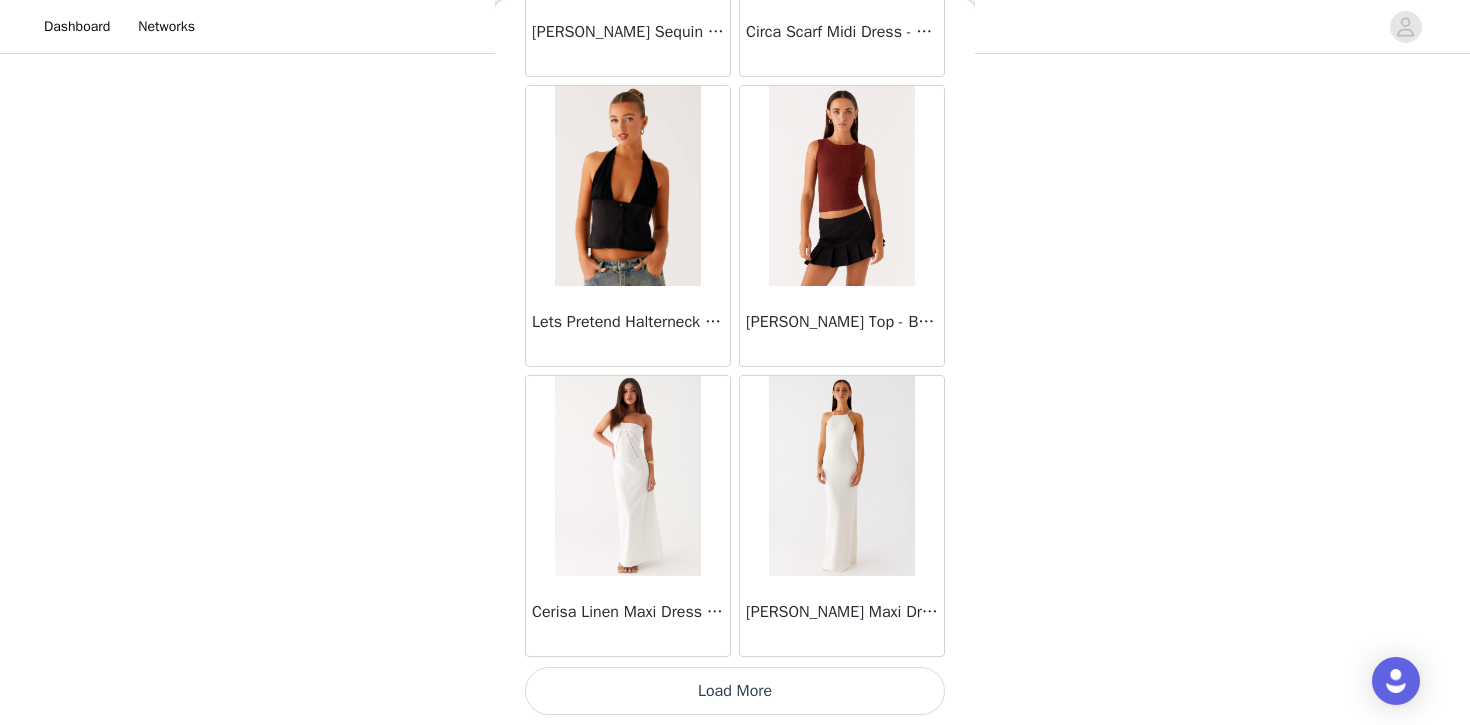 click on "Load More" at bounding box center [735, 691] 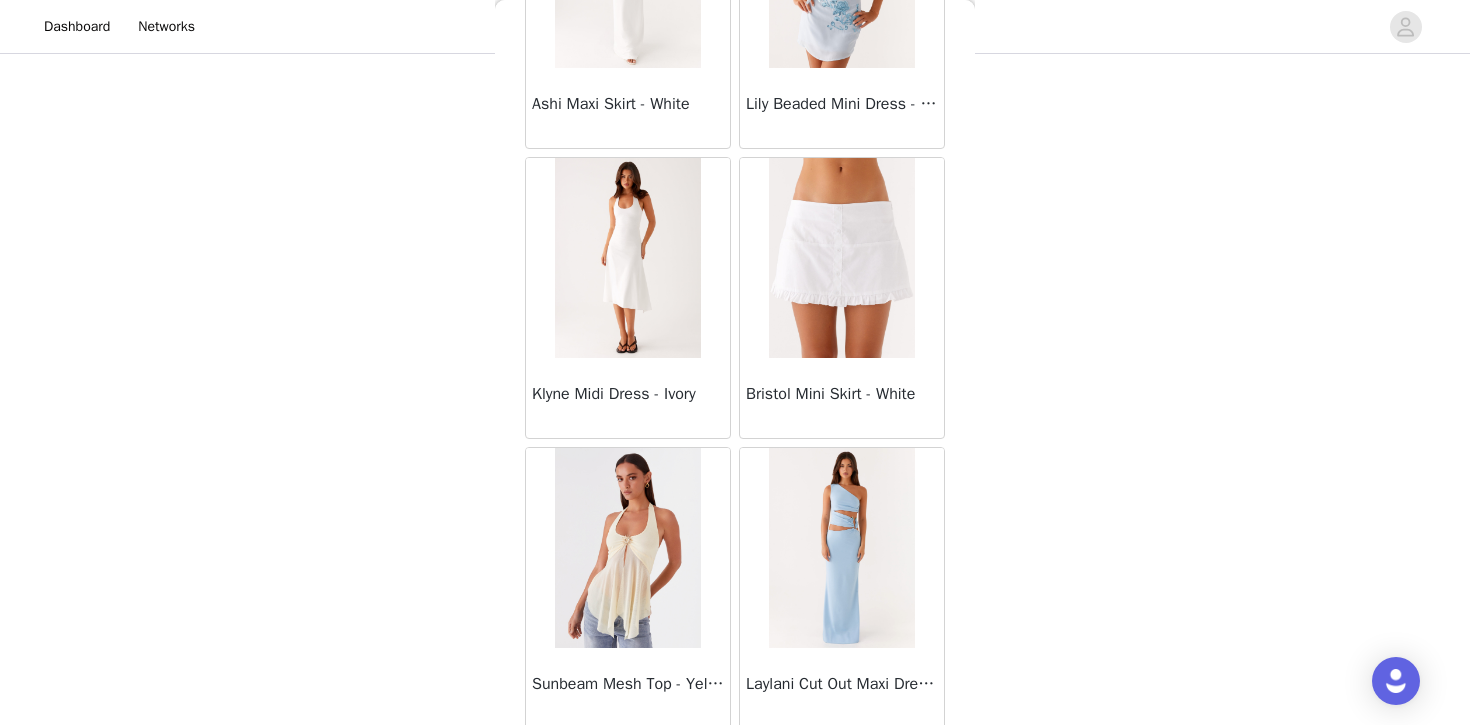 scroll, scrollTop: 68344, scrollLeft: 0, axis: vertical 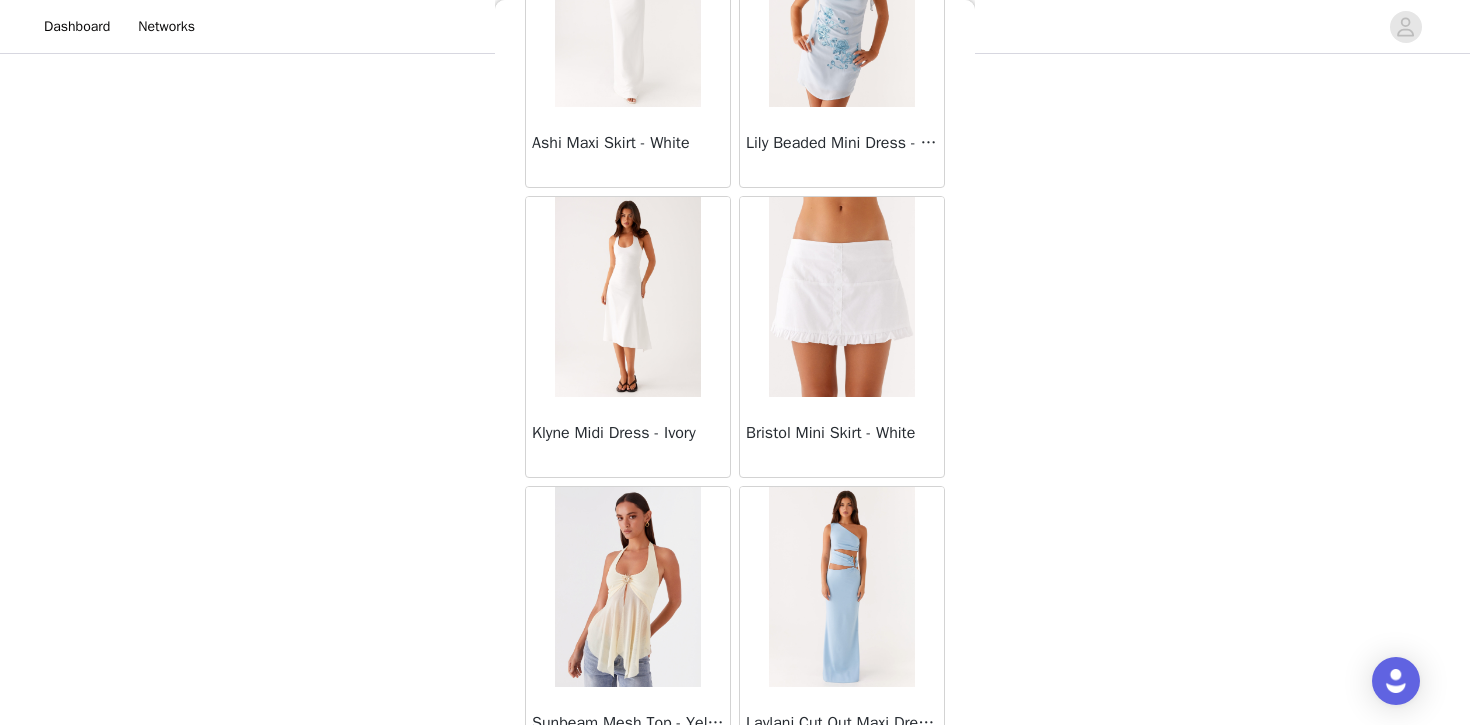 click at bounding box center [627, 297] 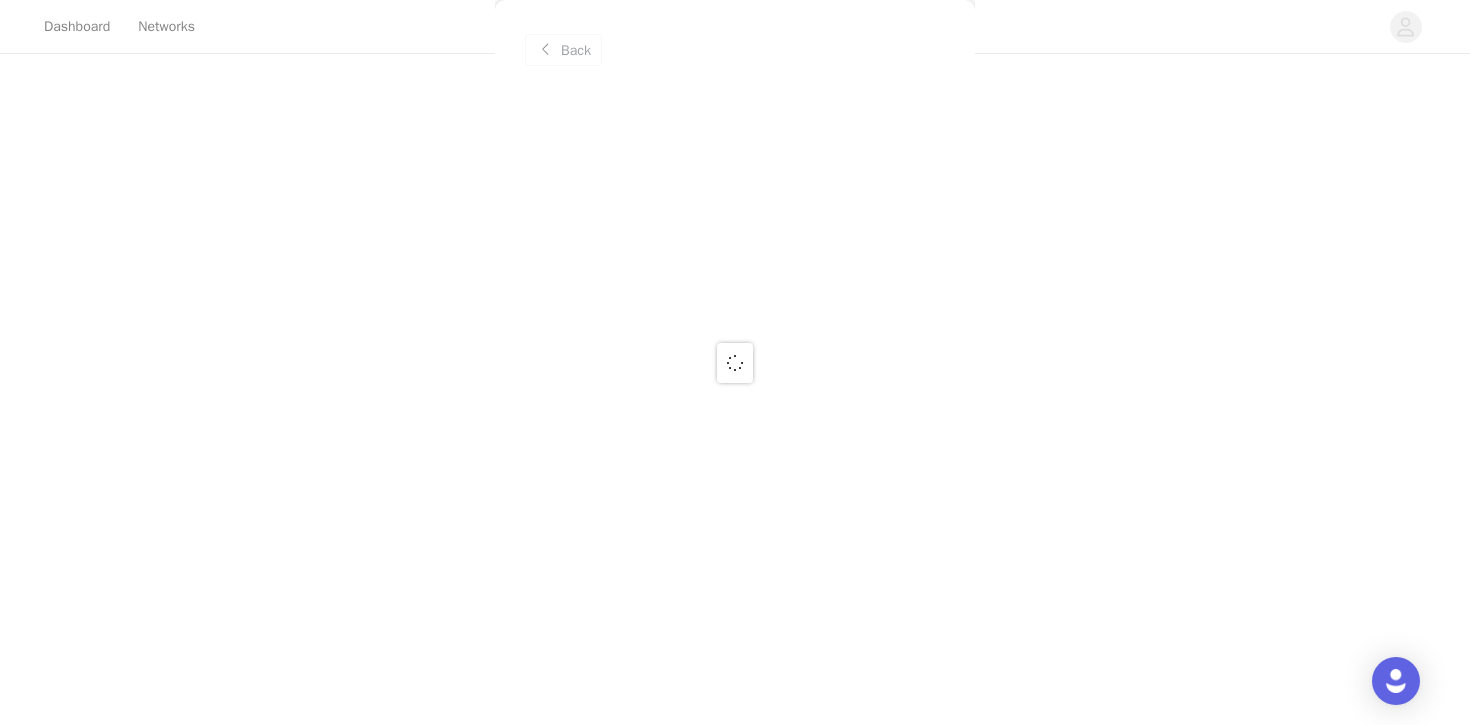scroll, scrollTop: 0, scrollLeft: 0, axis: both 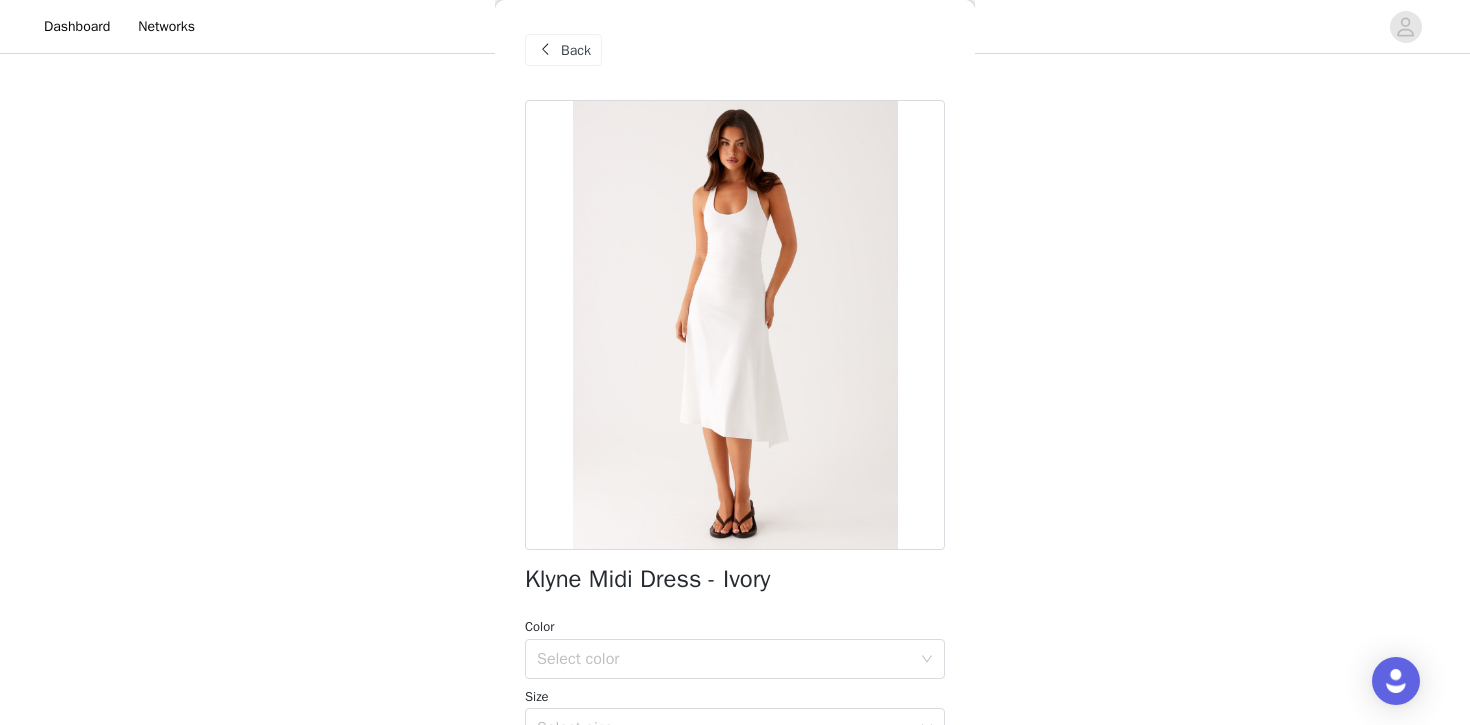 click on "Color   Select color Size   Select size" at bounding box center (735, 682) 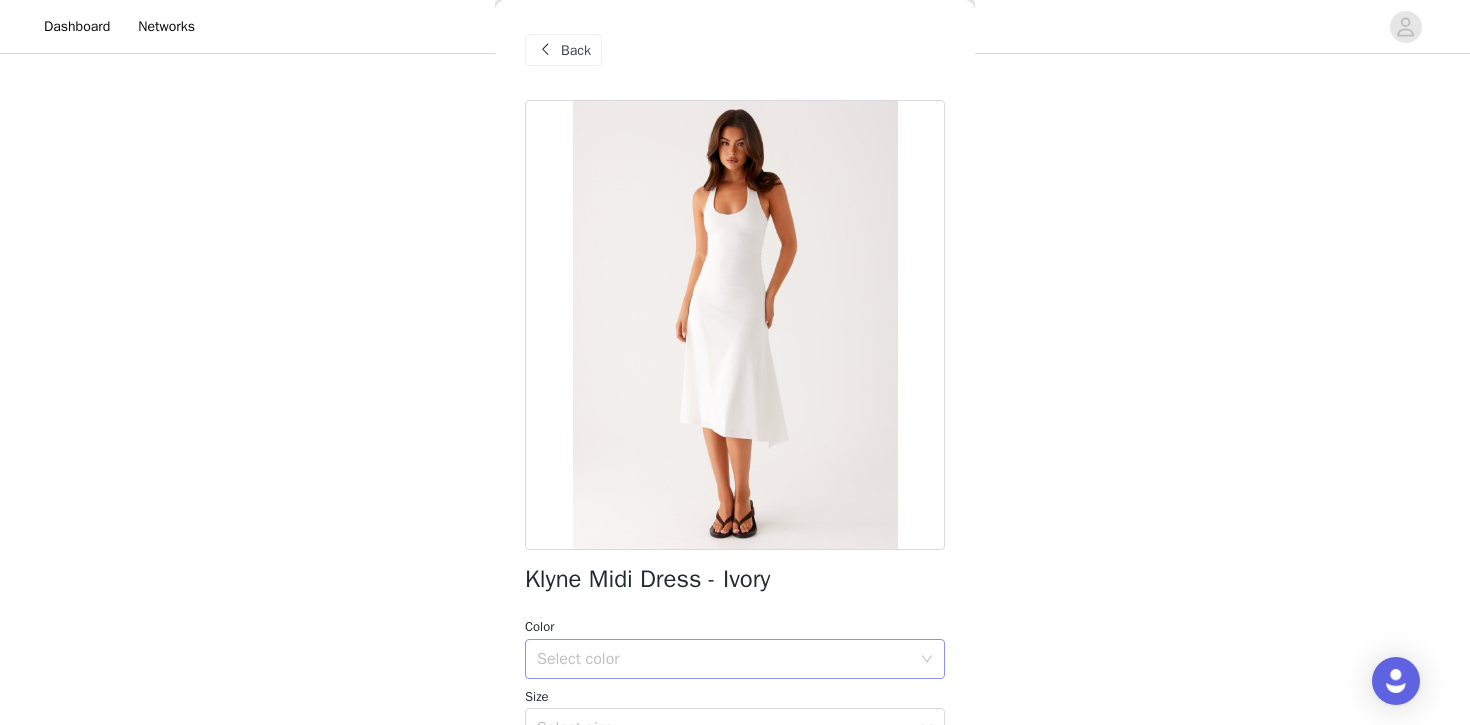 click on "Select color" at bounding box center [724, 659] 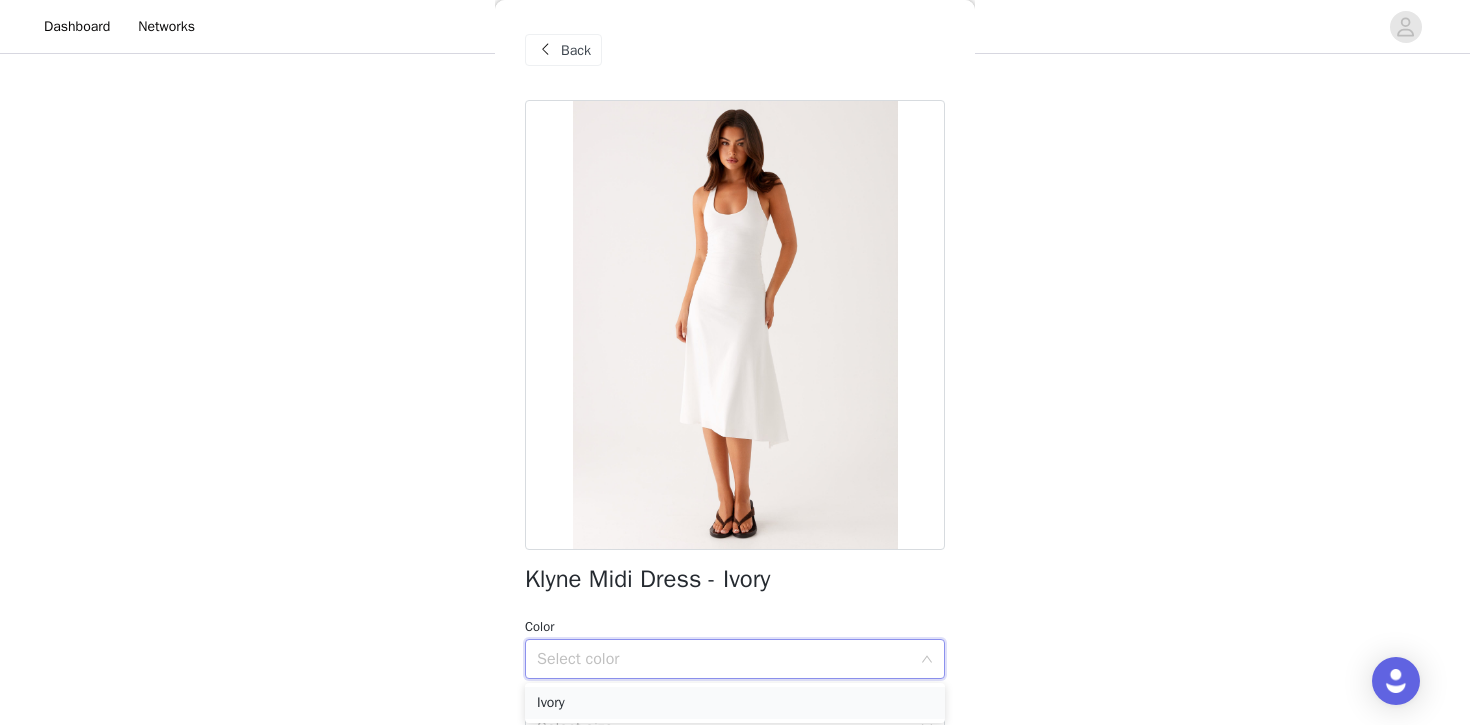 click on "Ivory" at bounding box center [735, 703] 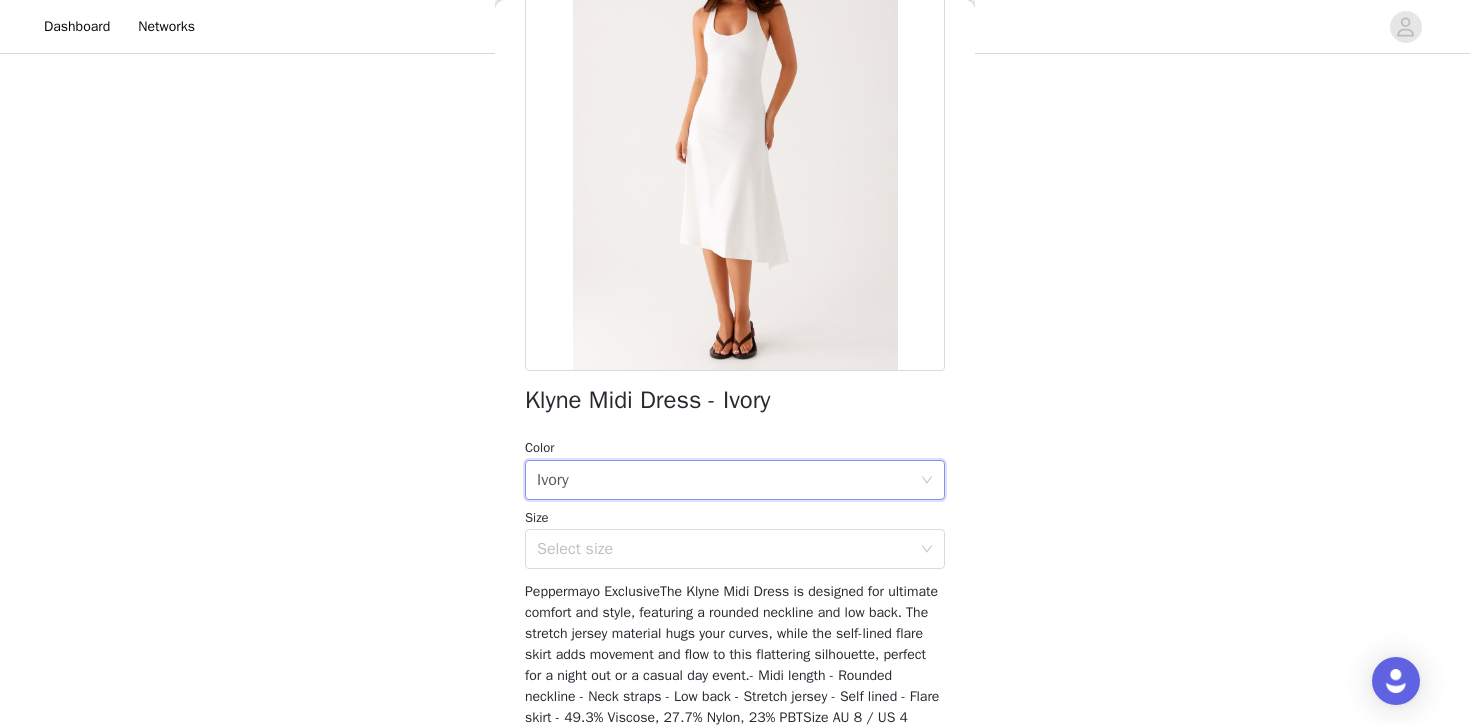 scroll, scrollTop: 237, scrollLeft: 0, axis: vertical 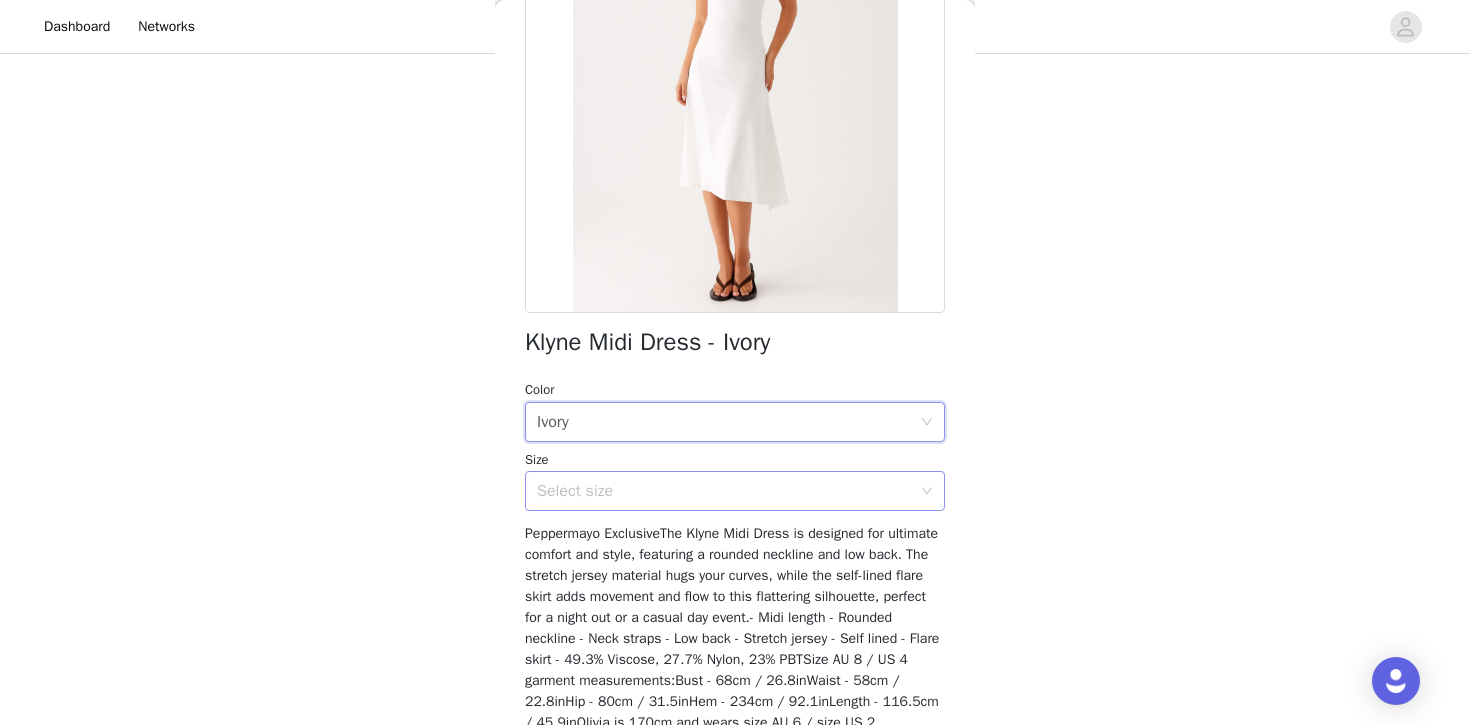 click on "Select size" at bounding box center (728, 491) 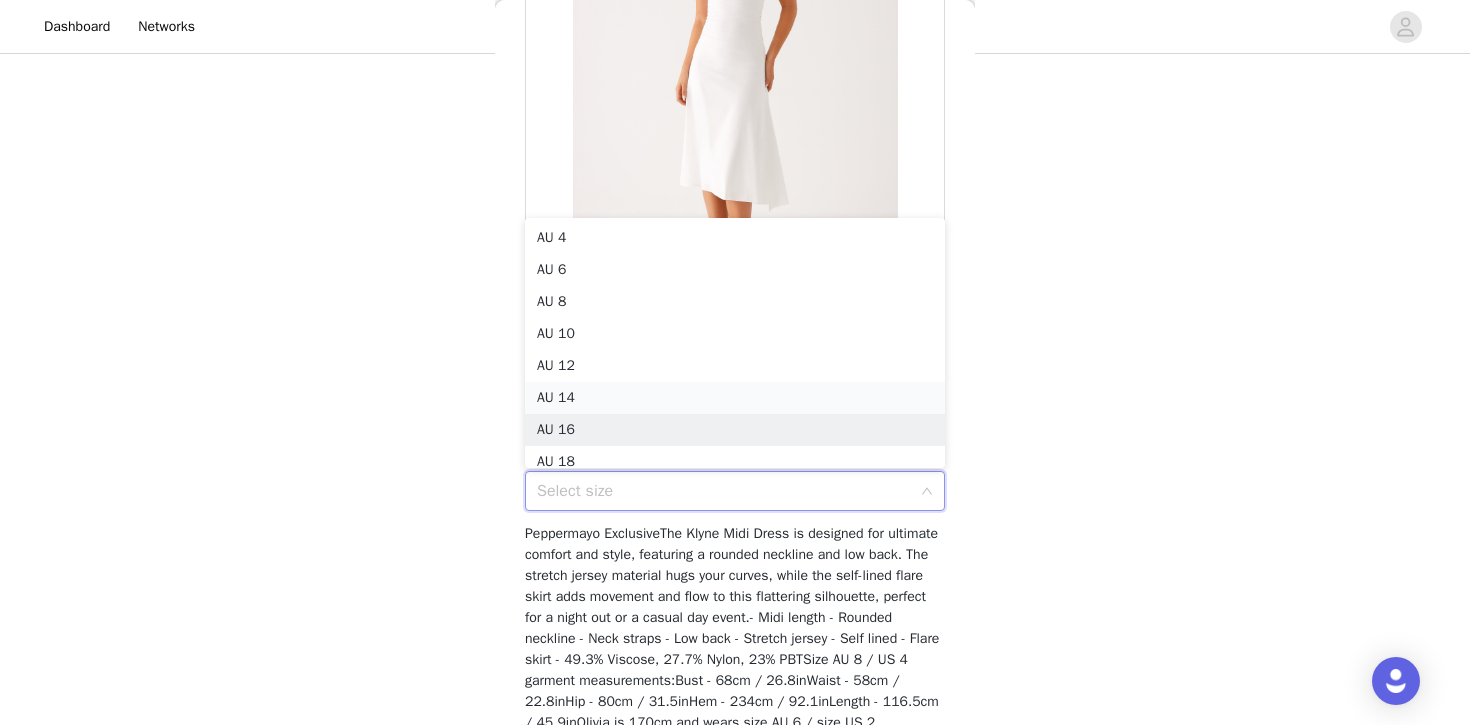 scroll, scrollTop: 10, scrollLeft: 0, axis: vertical 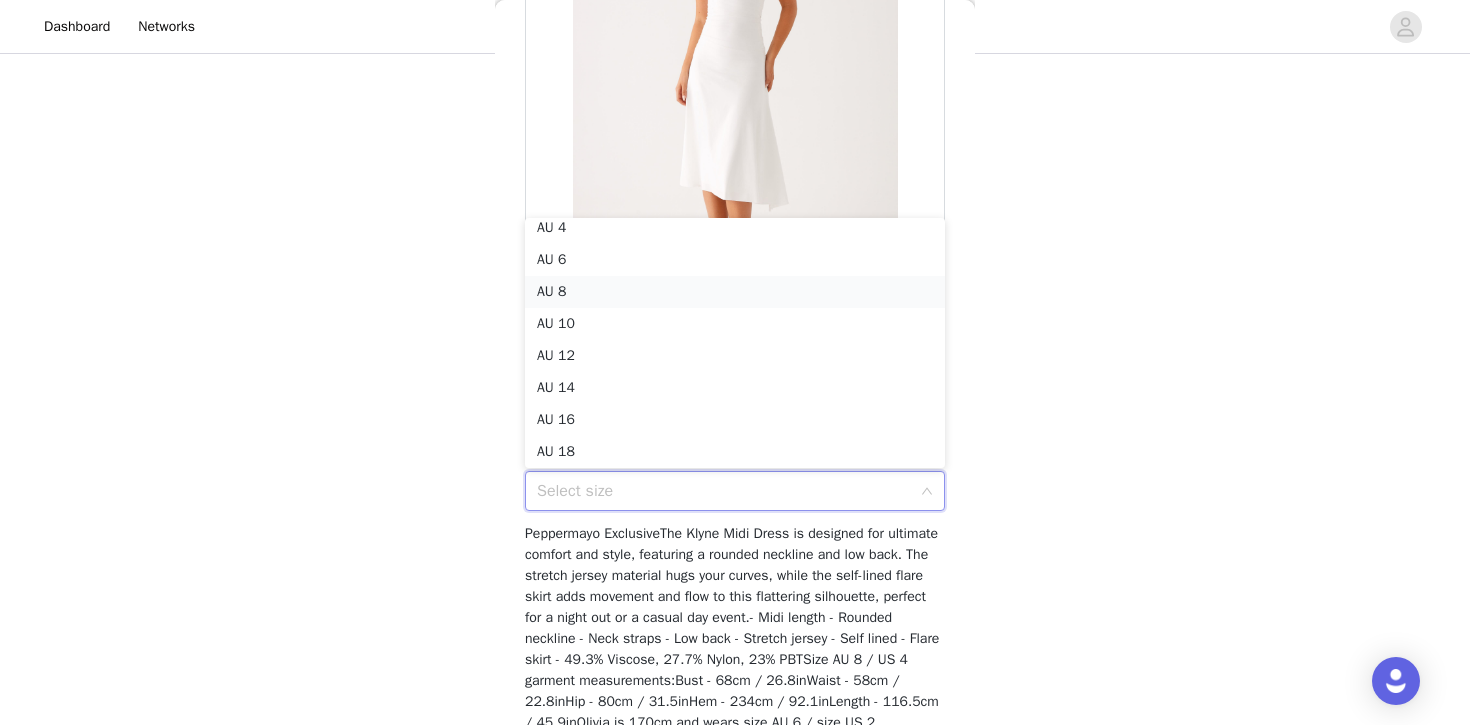click on "AU 8" at bounding box center [735, 292] 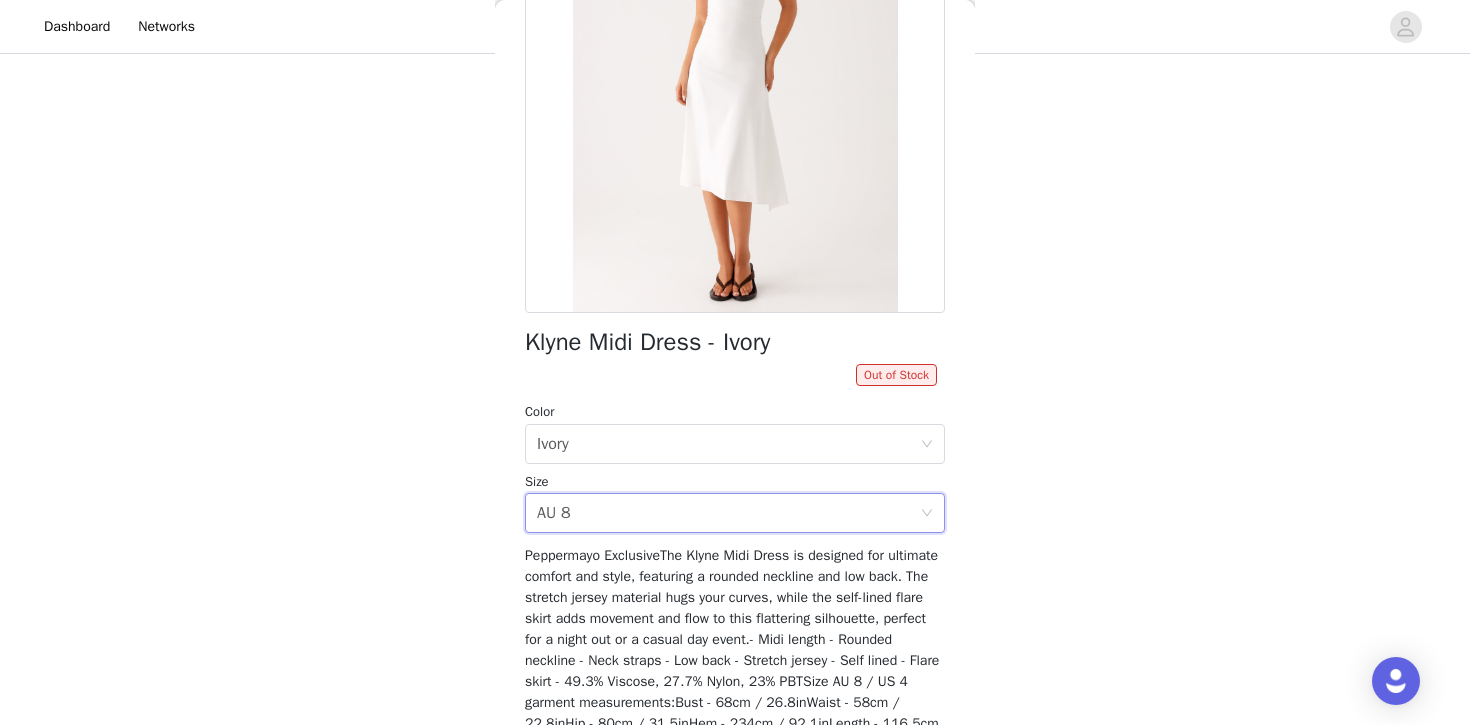 scroll, scrollTop: 372, scrollLeft: 0, axis: vertical 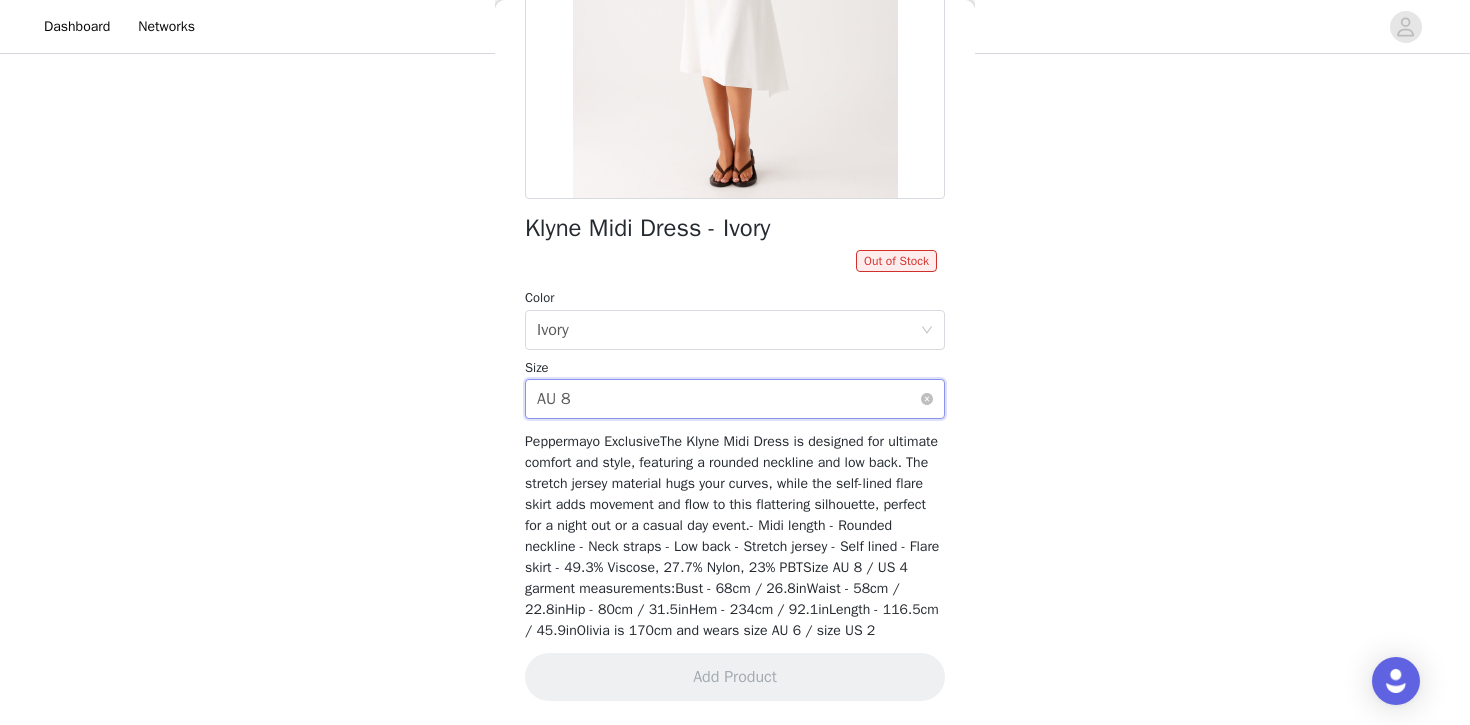 click on "AU 8" at bounding box center (554, 399) 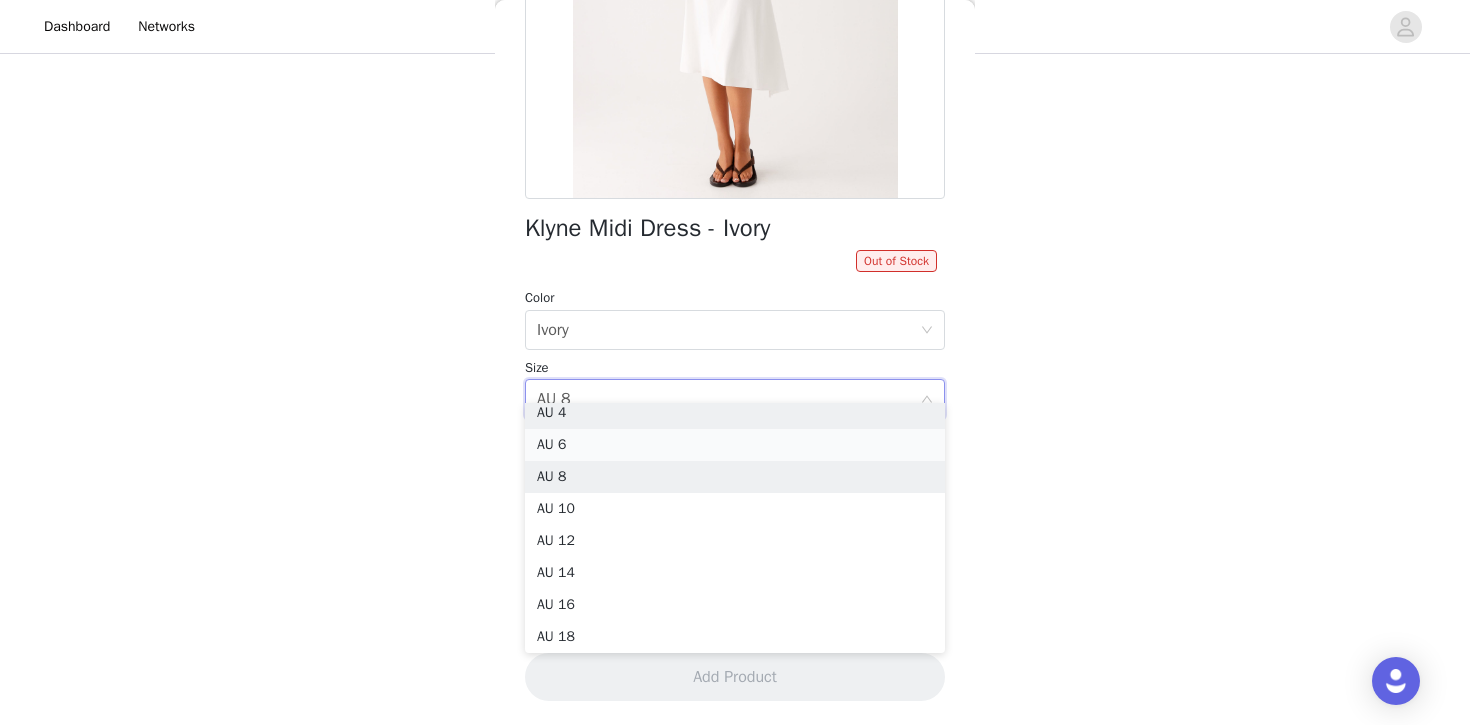 scroll, scrollTop: 4, scrollLeft: 0, axis: vertical 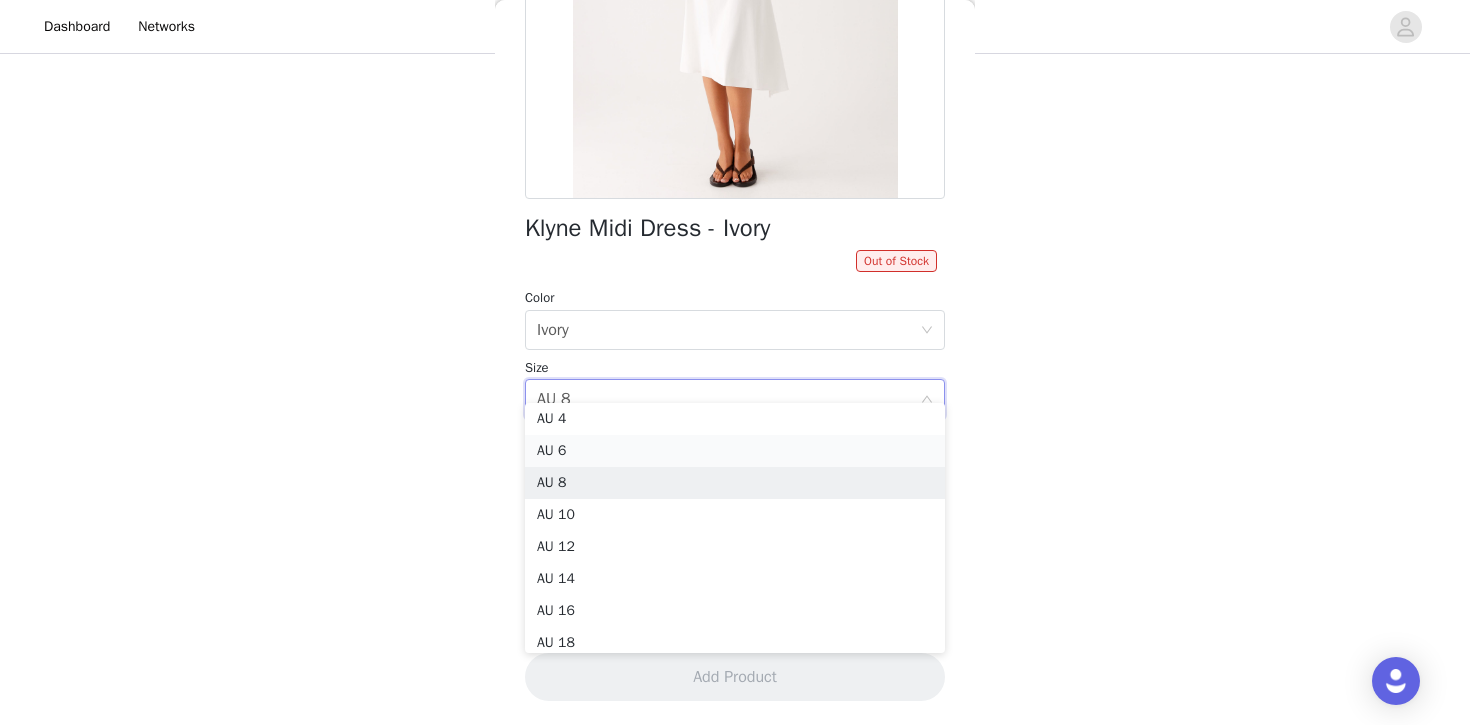 click on "AU 6" at bounding box center [735, 451] 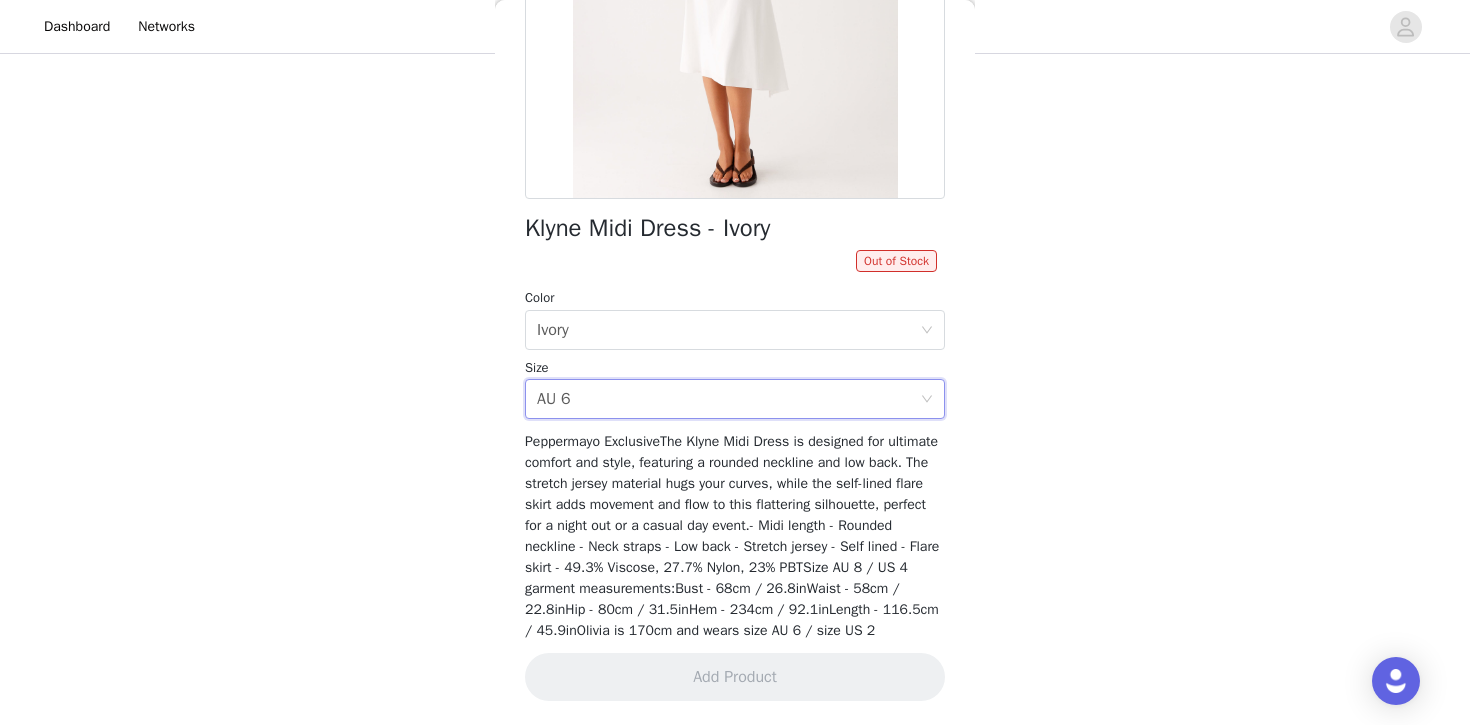 click on "Peppermayo ExclusiveThe Klyne Midi Dress is designed for ultimate comfort and style, featuring a rounded neckline and low back. The stretch jersey material hugs your curves, while the self-lined flare skirt adds movement and flow to this flattering silhouette, perfect for a night out or a casual day event.- Midi length - Rounded neckline - Neck straps - Low back - Stretch jersey - Self lined - Flare skirt - 49.3% Viscose, 27.7% Nylon, 23% PBTSize AU 8 / US 4 garment measurements:Bust - 68cm / 26.8inWaist - 58cm / 22.8inHip - 80cm / 31.5inHem - 234cm / 92.1inLength - 116.5cm / 45.9inOlivia is 170cm and wears size AU 6 / size US 2" at bounding box center [735, 536] 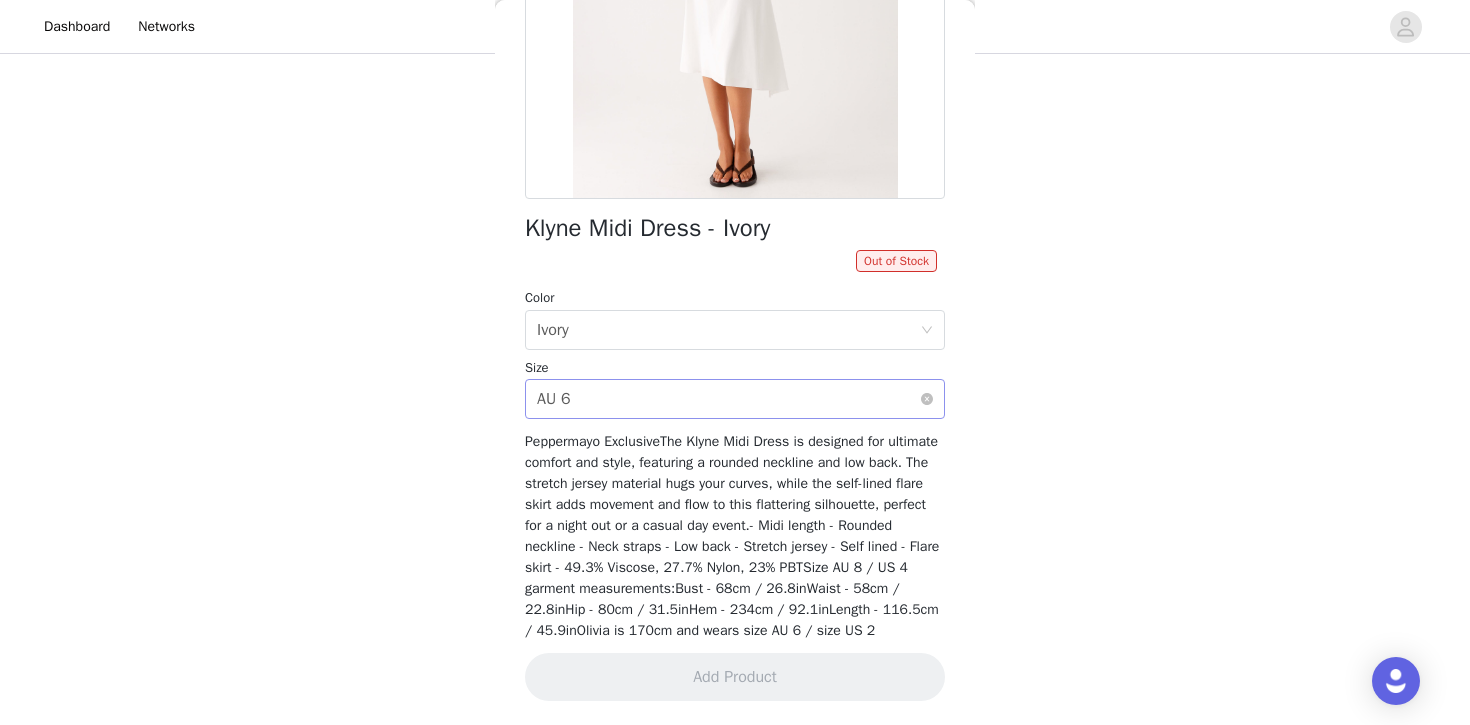 click on "Select size AU 6" at bounding box center [728, 399] 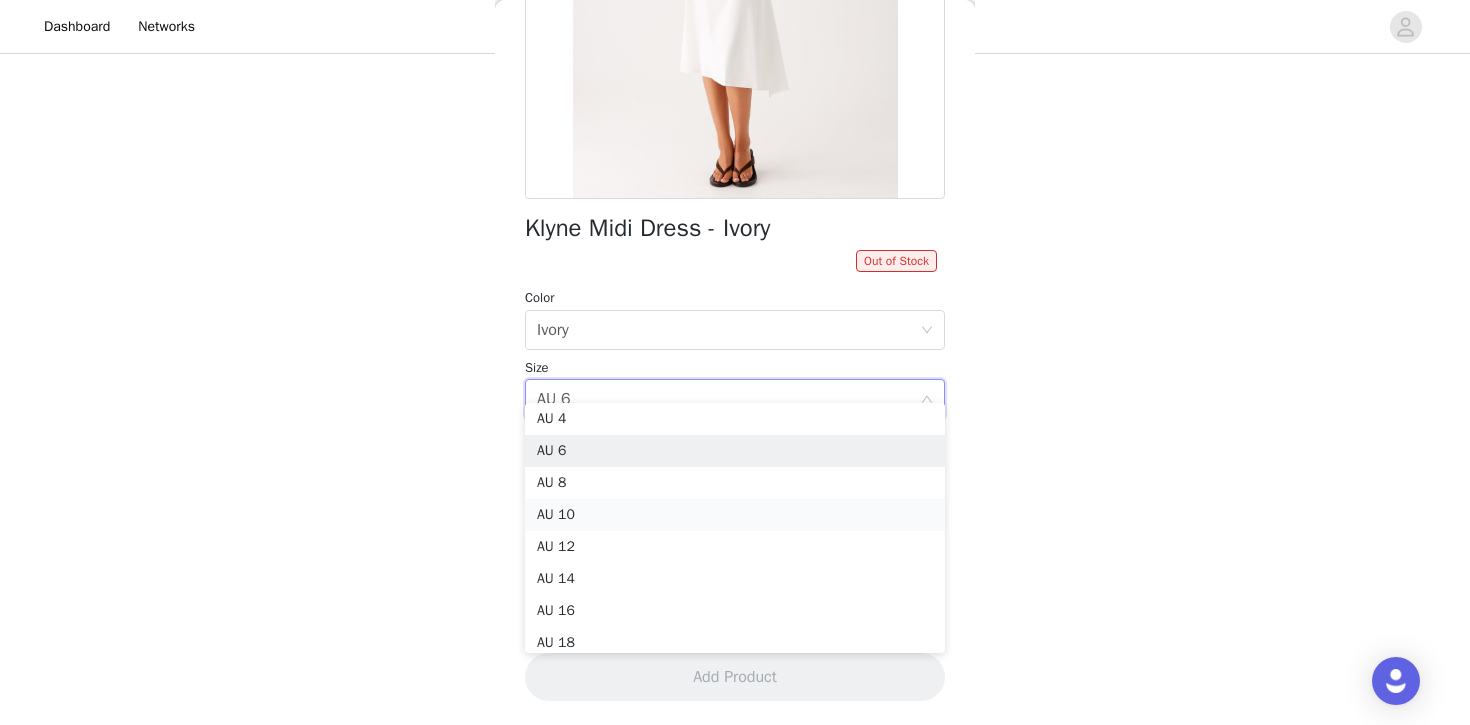 click on "AU 10" at bounding box center [735, 515] 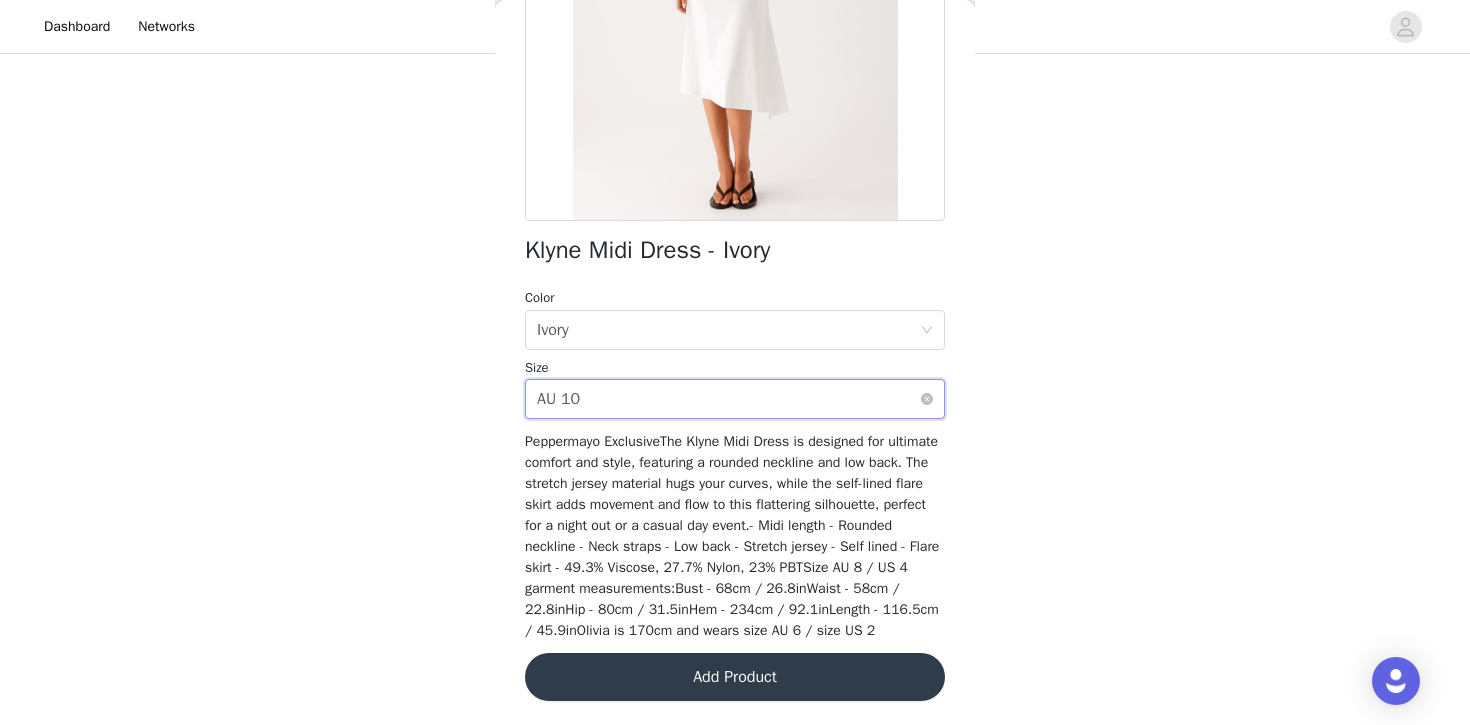 click on "Select size AU 10" at bounding box center [728, 399] 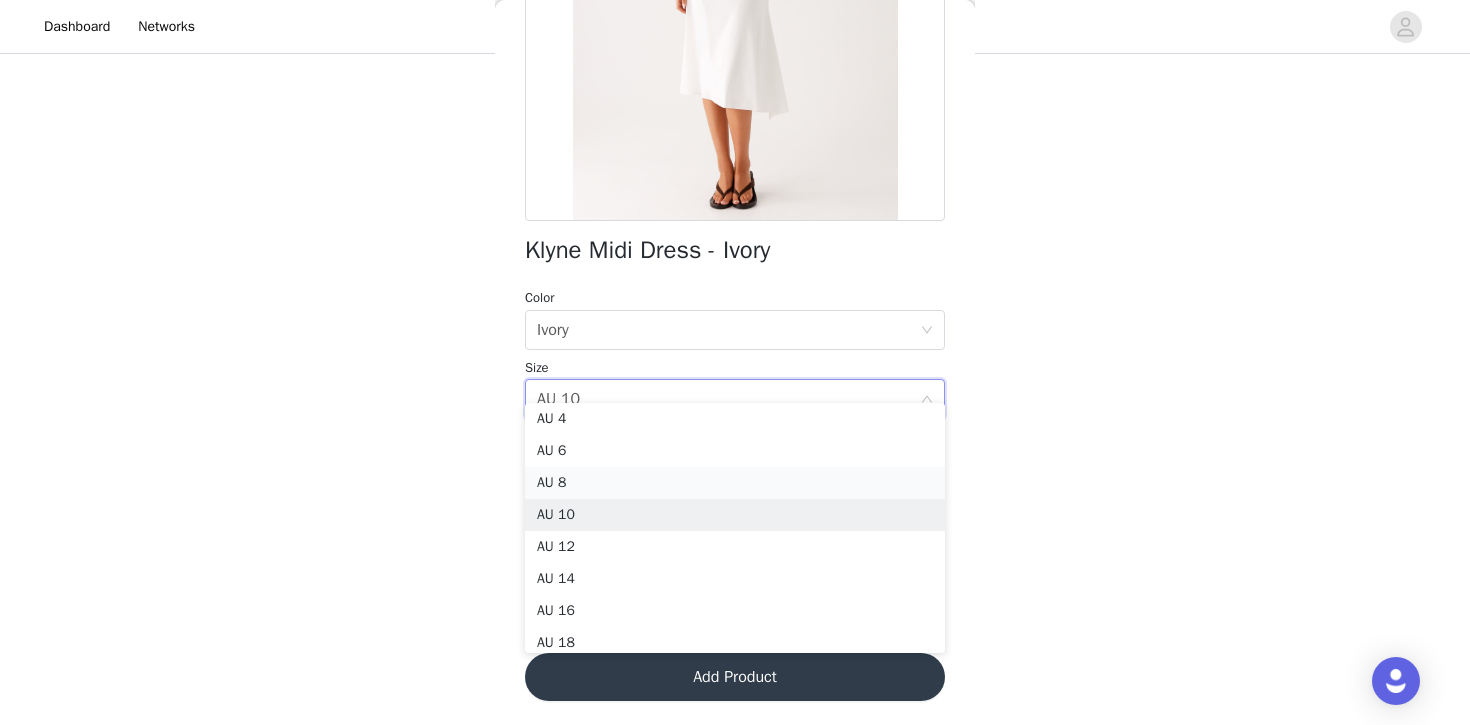 click on "AU 8" at bounding box center (735, 483) 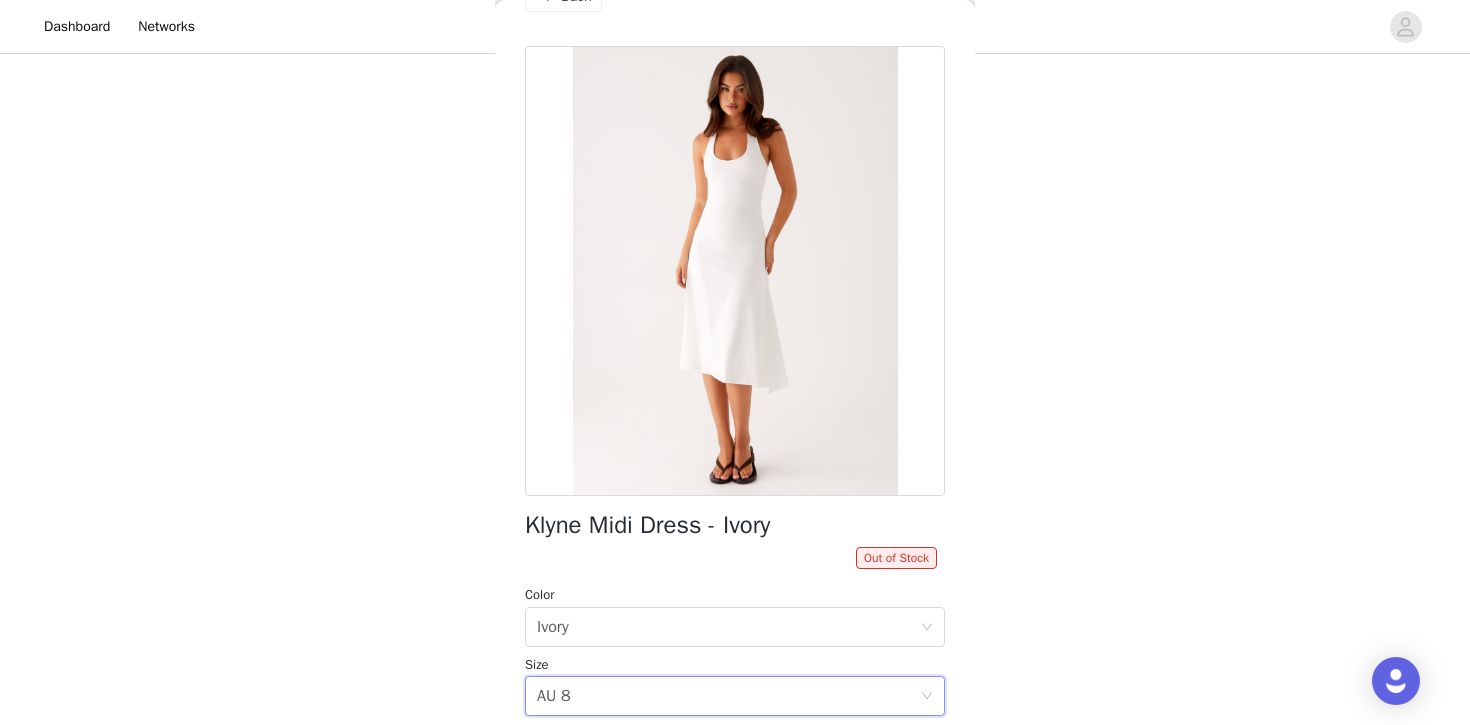 scroll, scrollTop: 0, scrollLeft: 0, axis: both 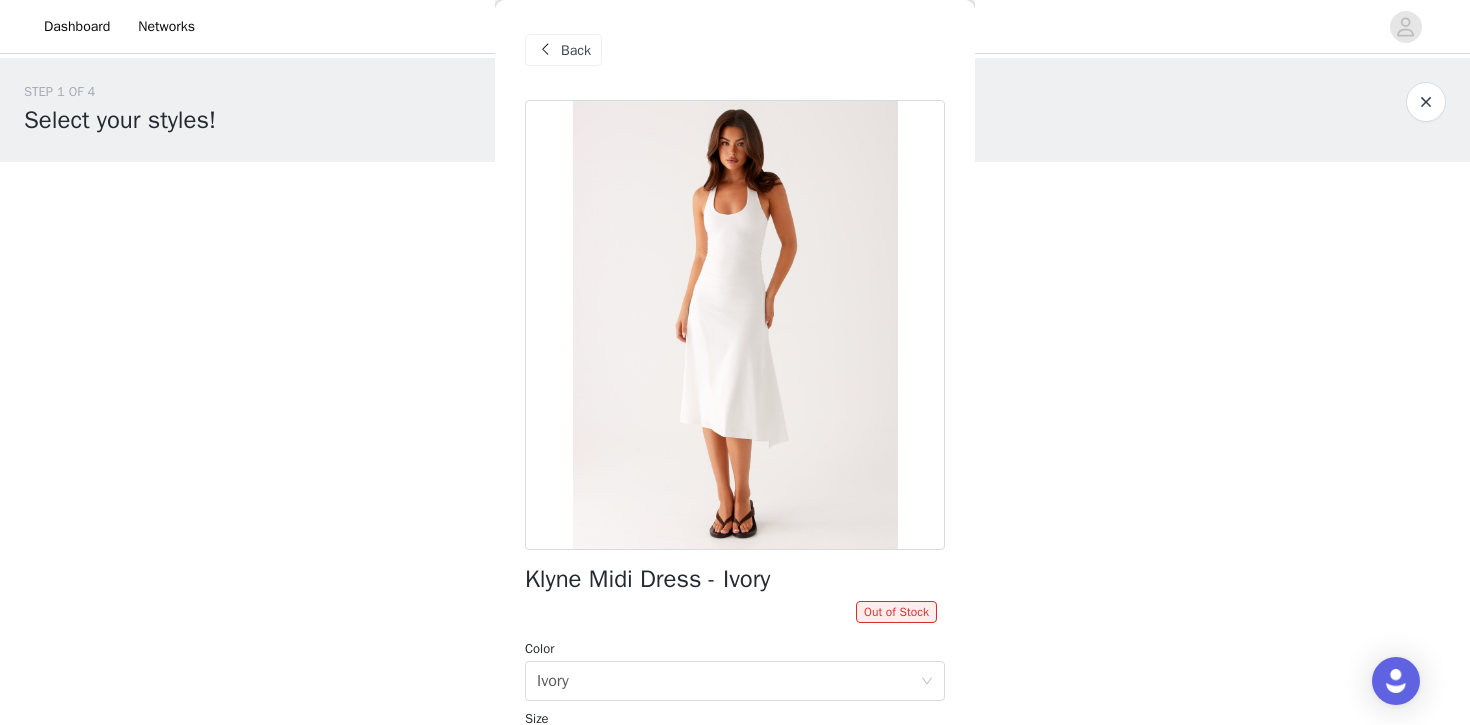 click at bounding box center (545, 50) 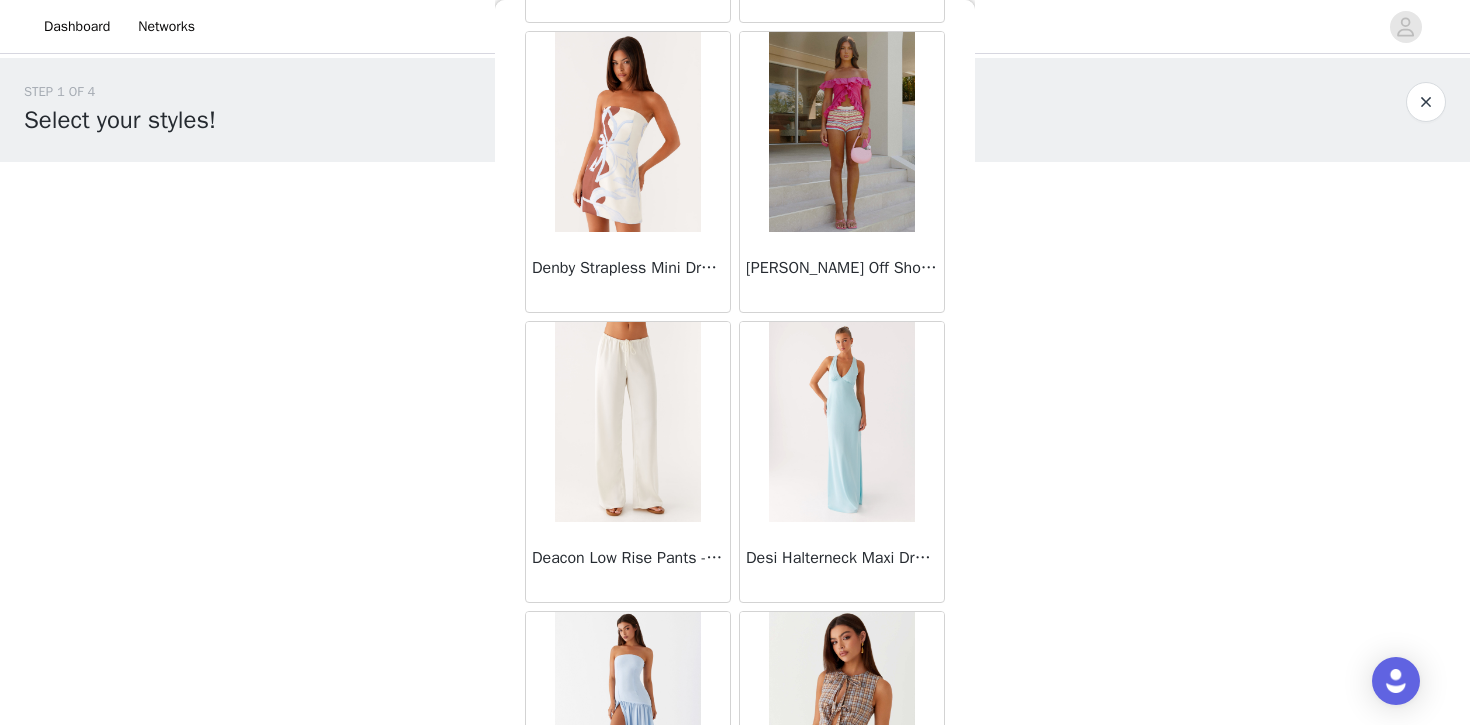 scroll, scrollTop: 13823, scrollLeft: 0, axis: vertical 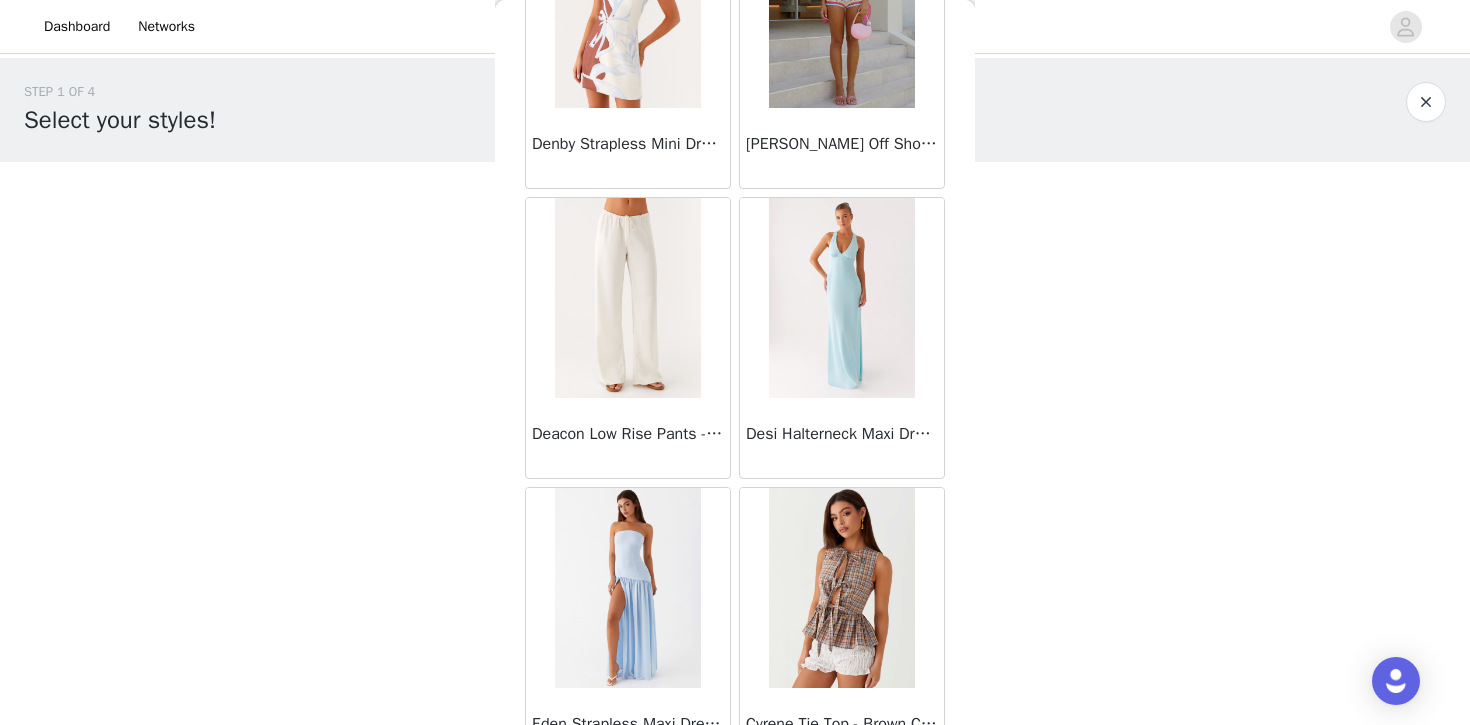 click at bounding box center (627, 298) 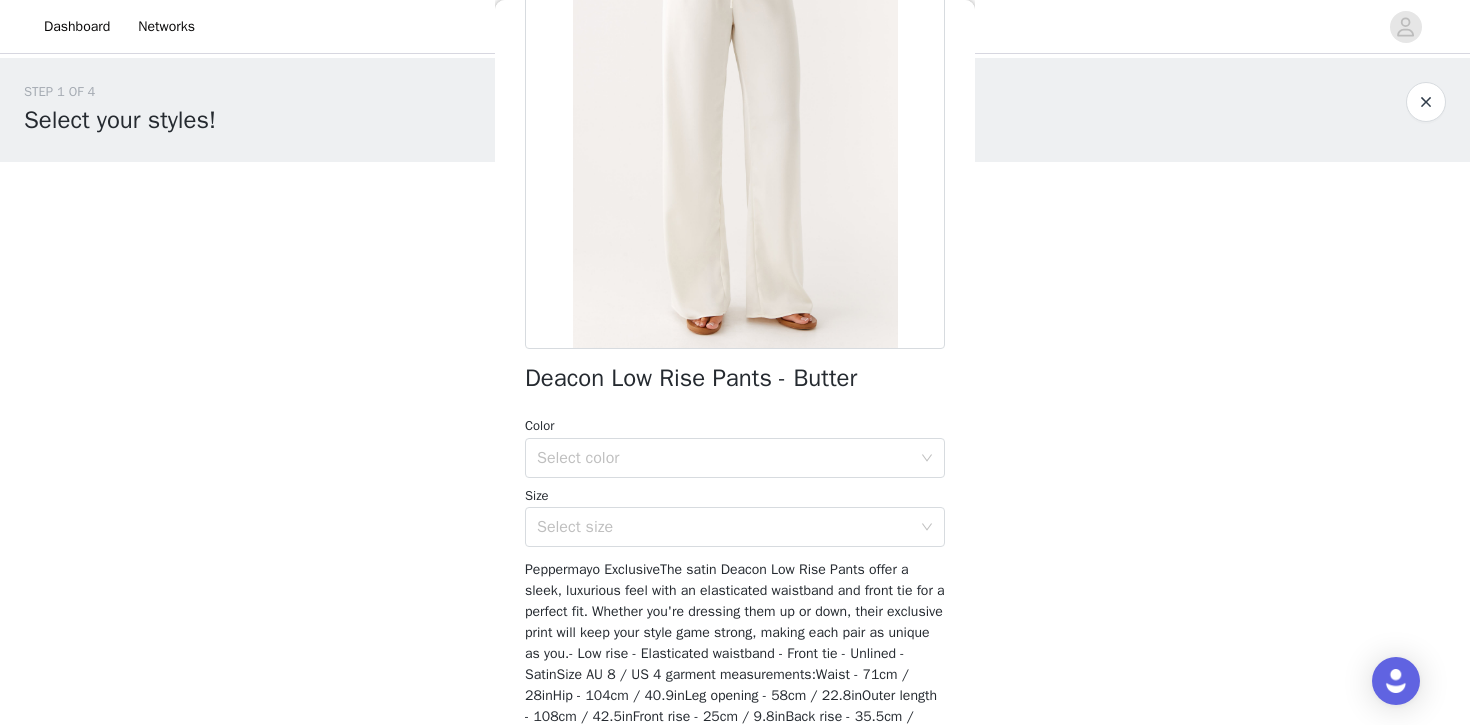 scroll, scrollTop: 225, scrollLeft: 0, axis: vertical 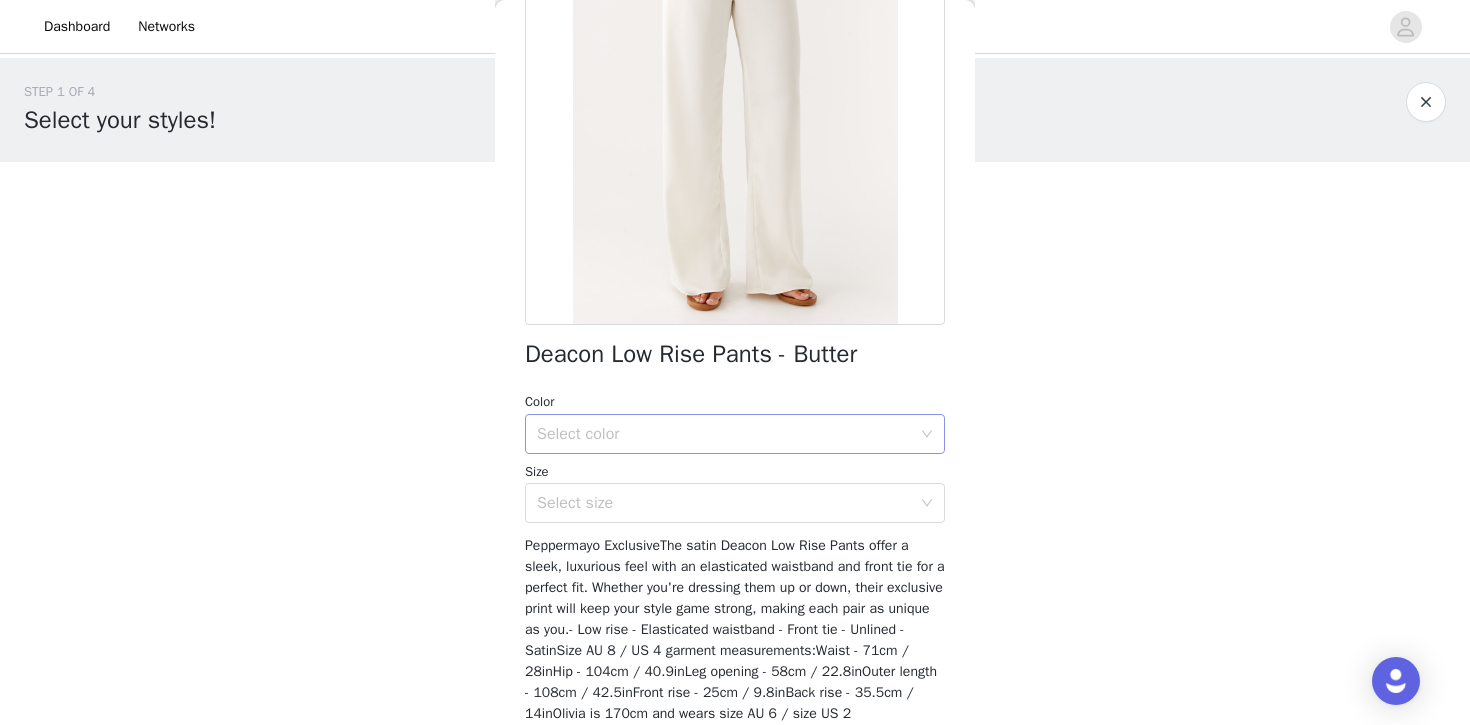 click on "Select color" at bounding box center [724, 434] 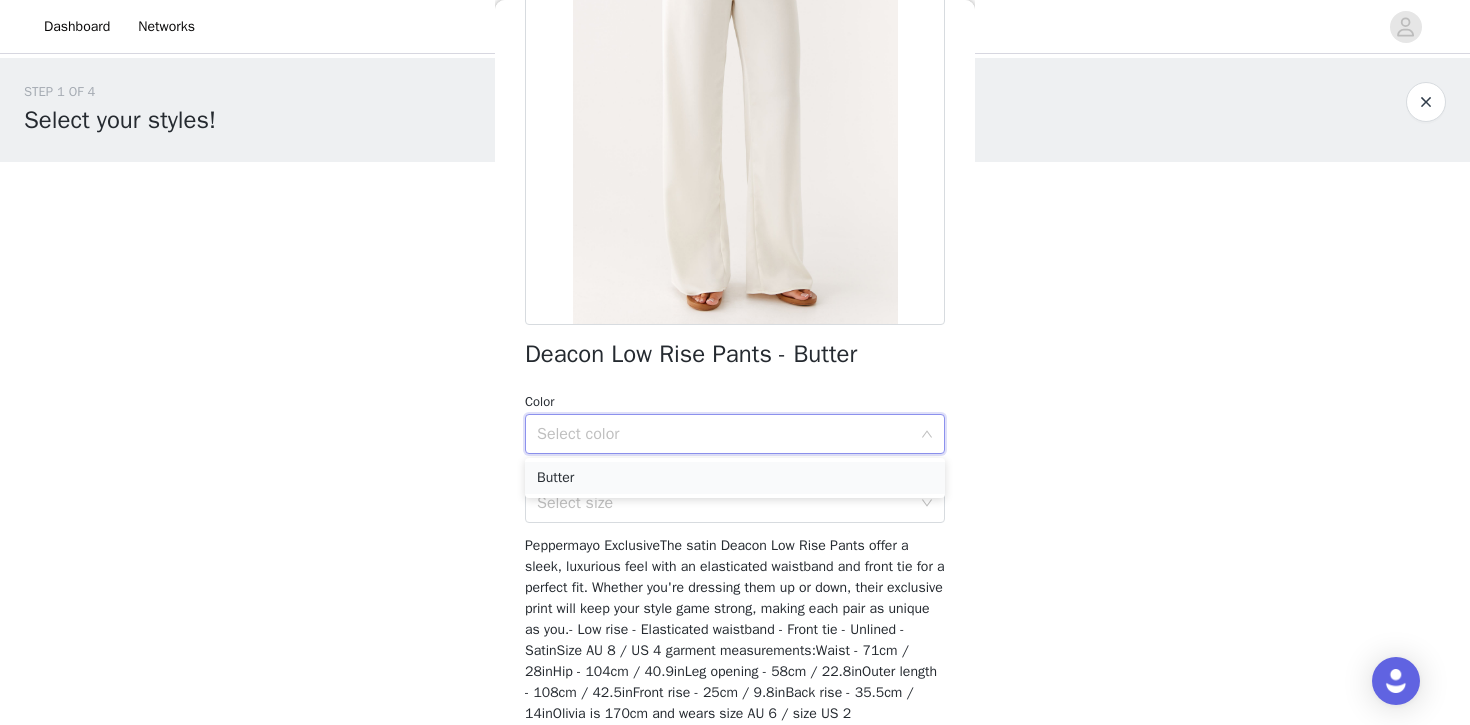click on "Butter" at bounding box center (735, 478) 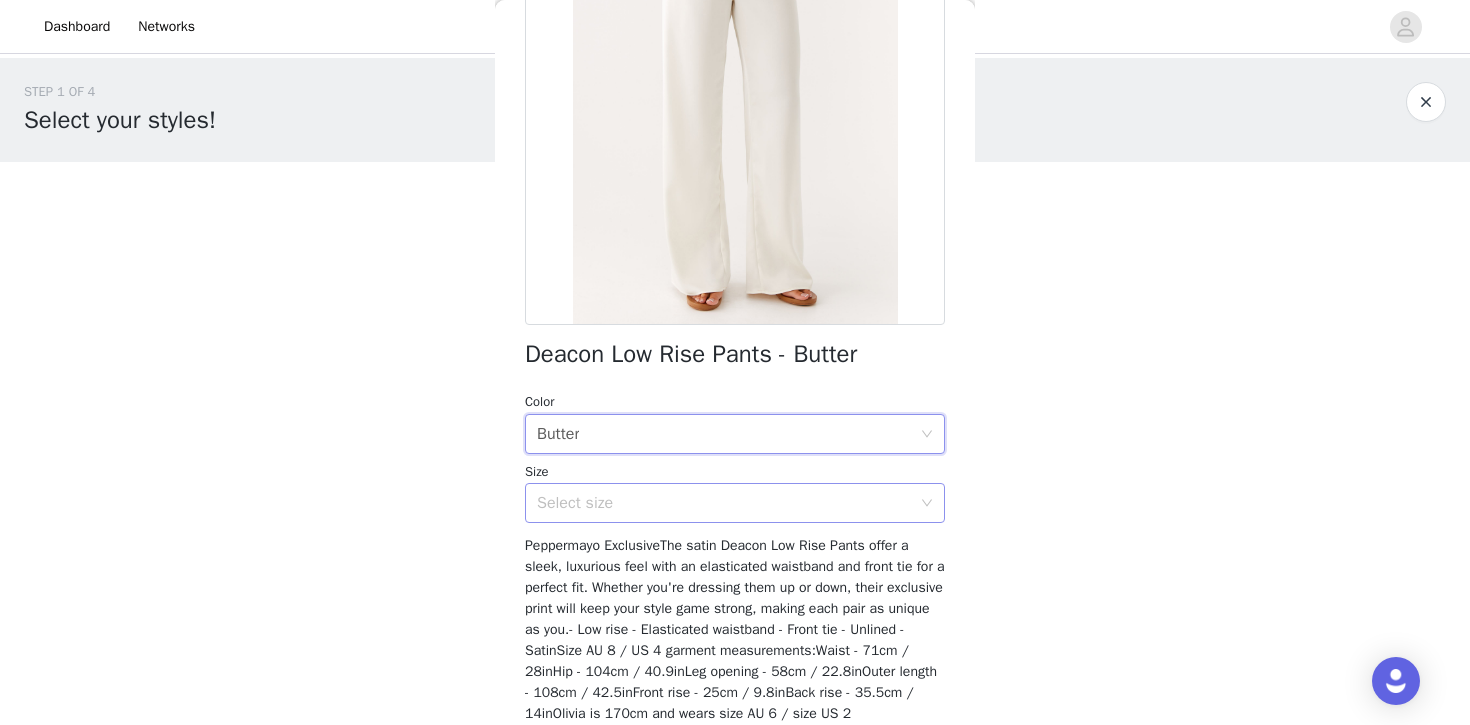 click on "Select size" at bounding box center (724, 503) 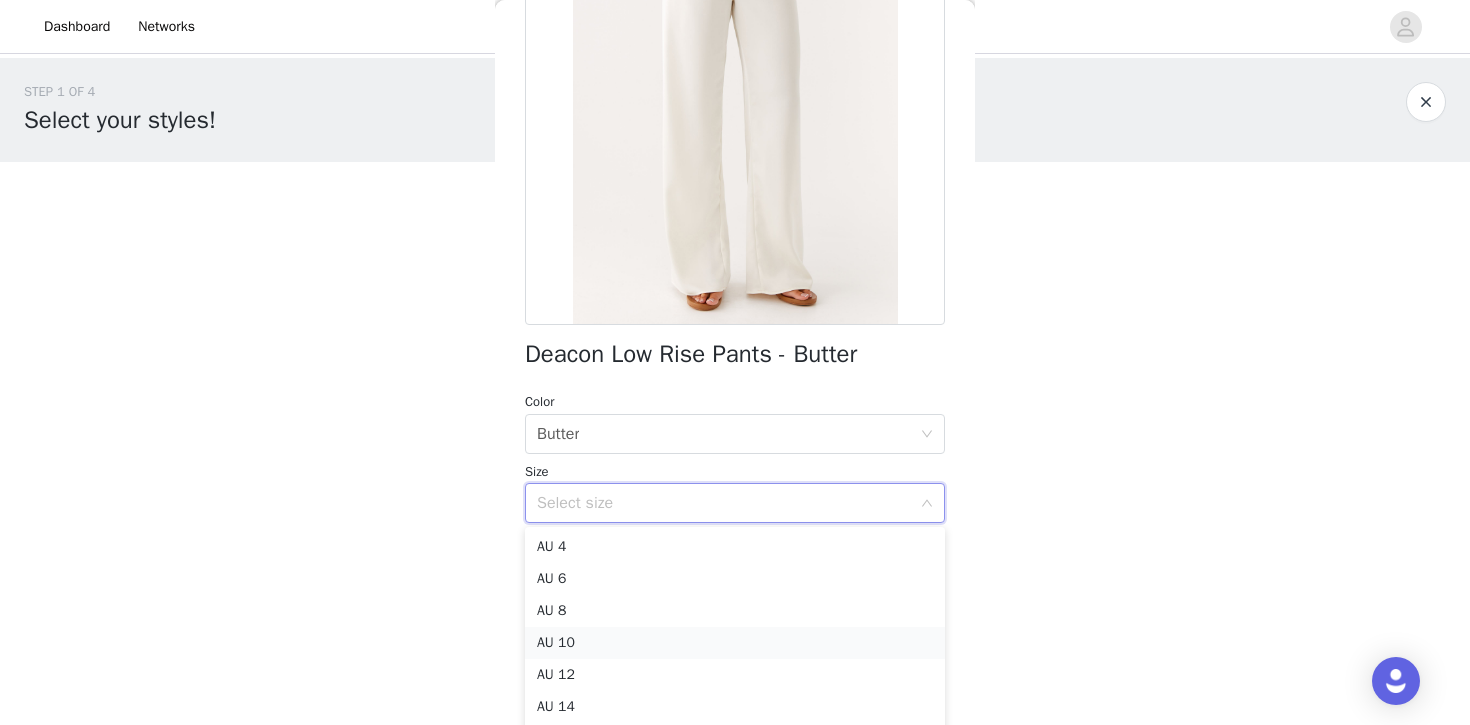 click on "AU 10" at bounding box center [735, 643] 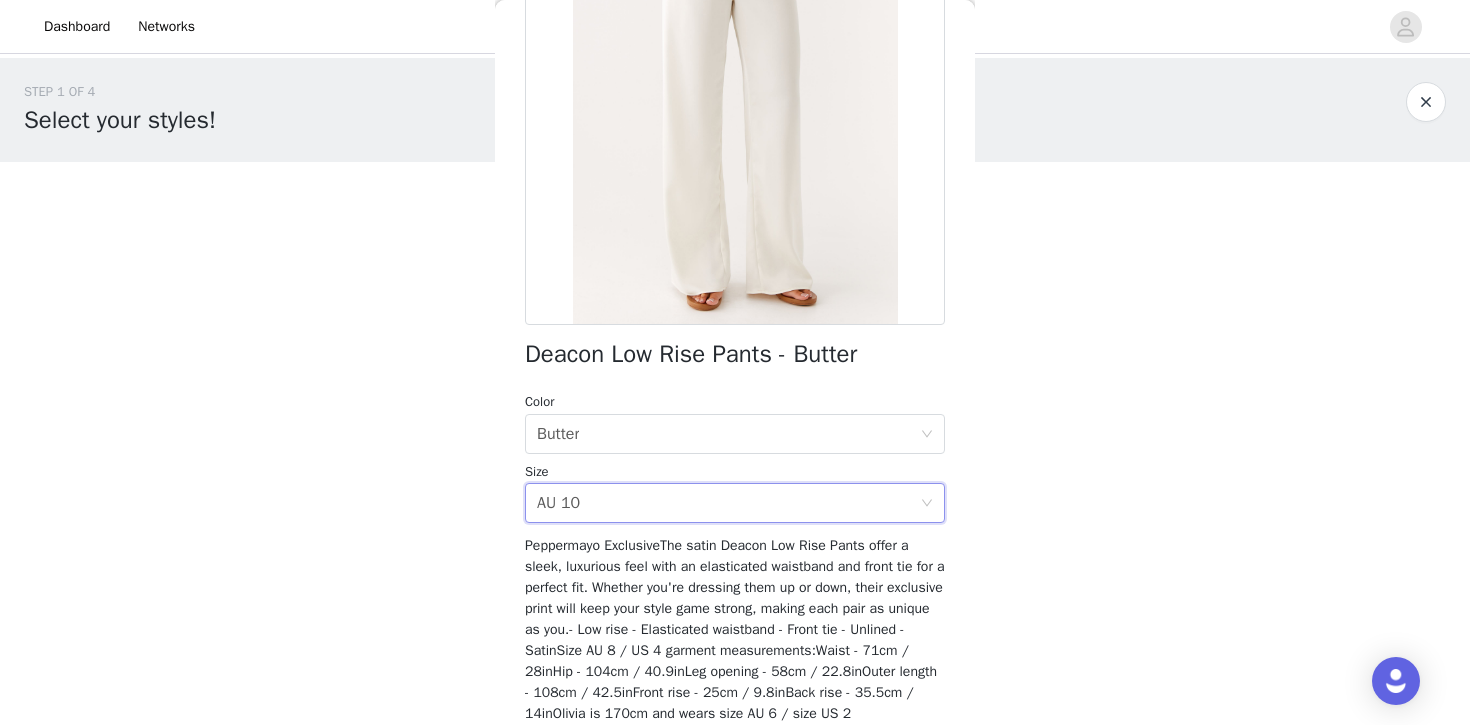 scroll, scrollTop: 329, scrollLeft: 0, axis: vertical 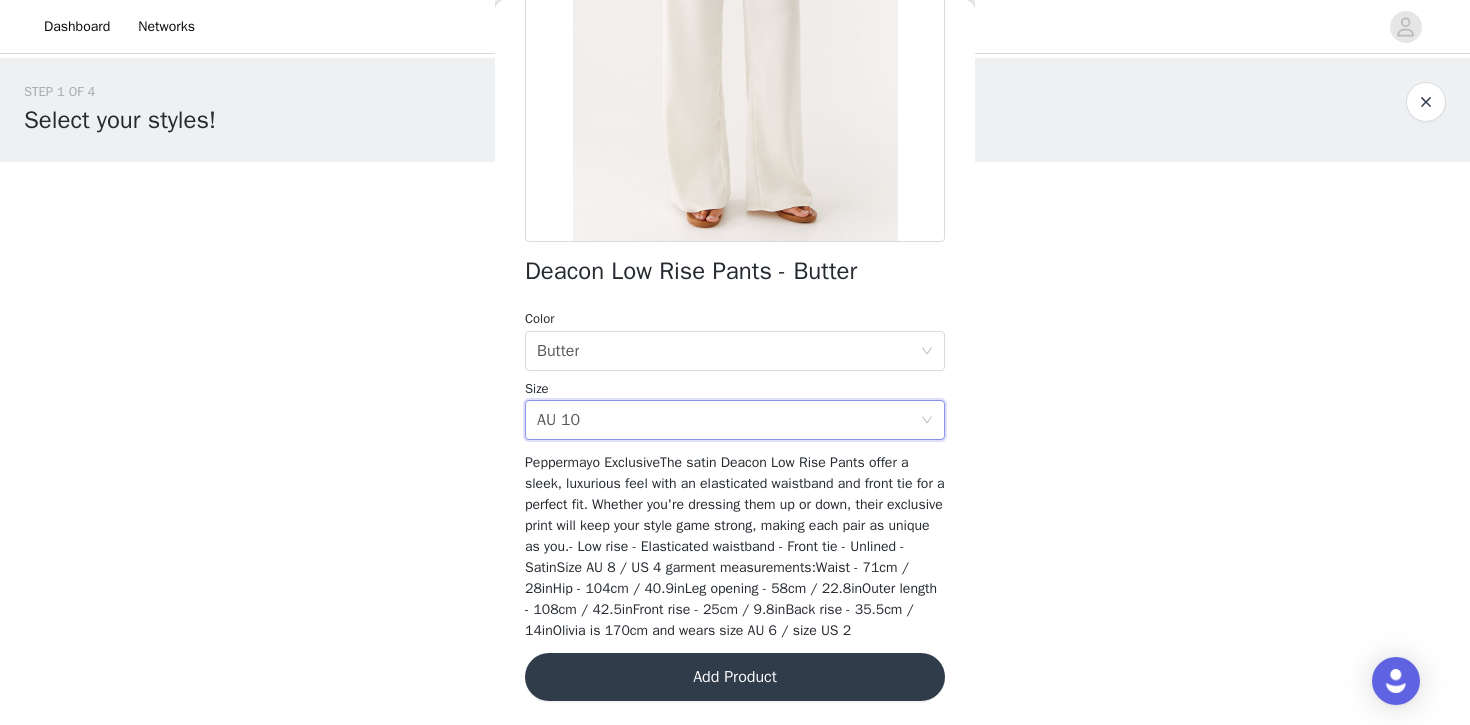 click on "Add Product" at bounding box center (735, 677) 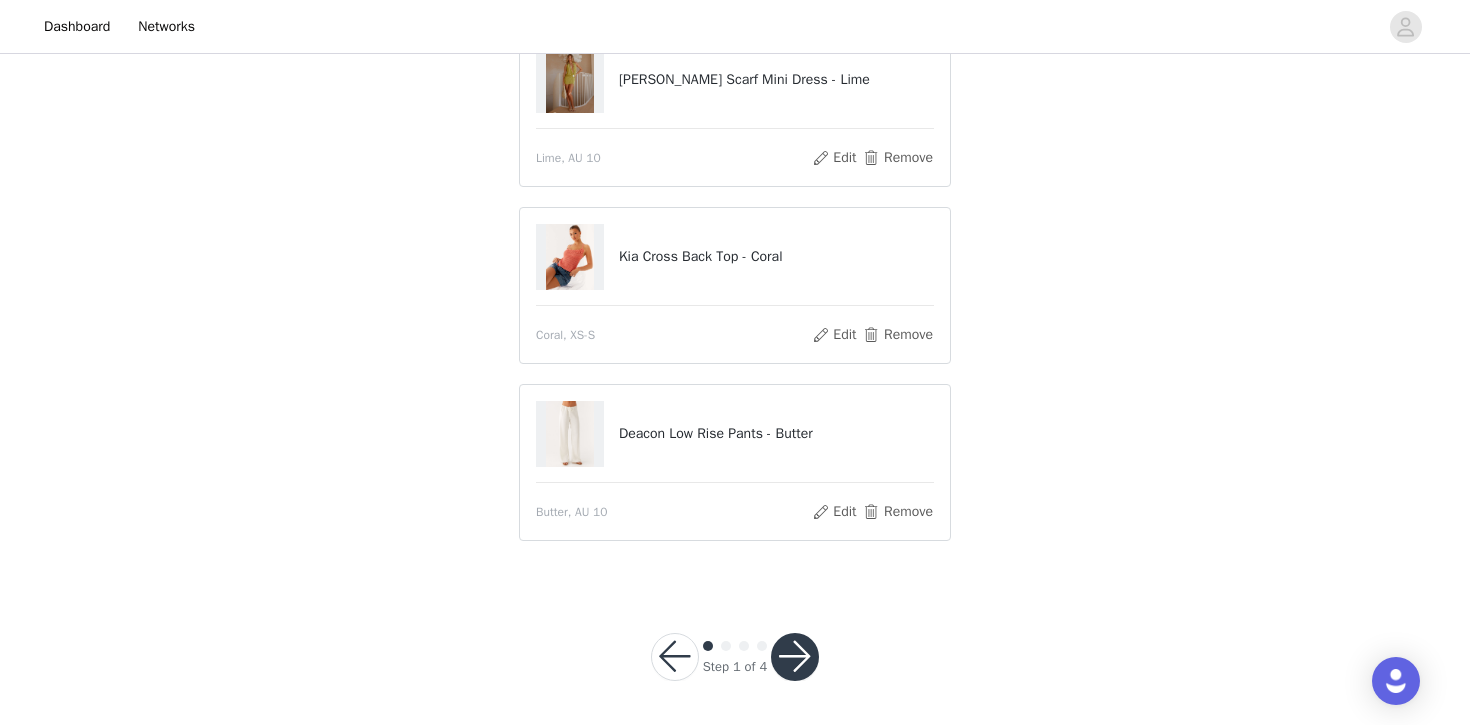scroll, scrollTop: 237, scrollLeft: 0, axis: vertical 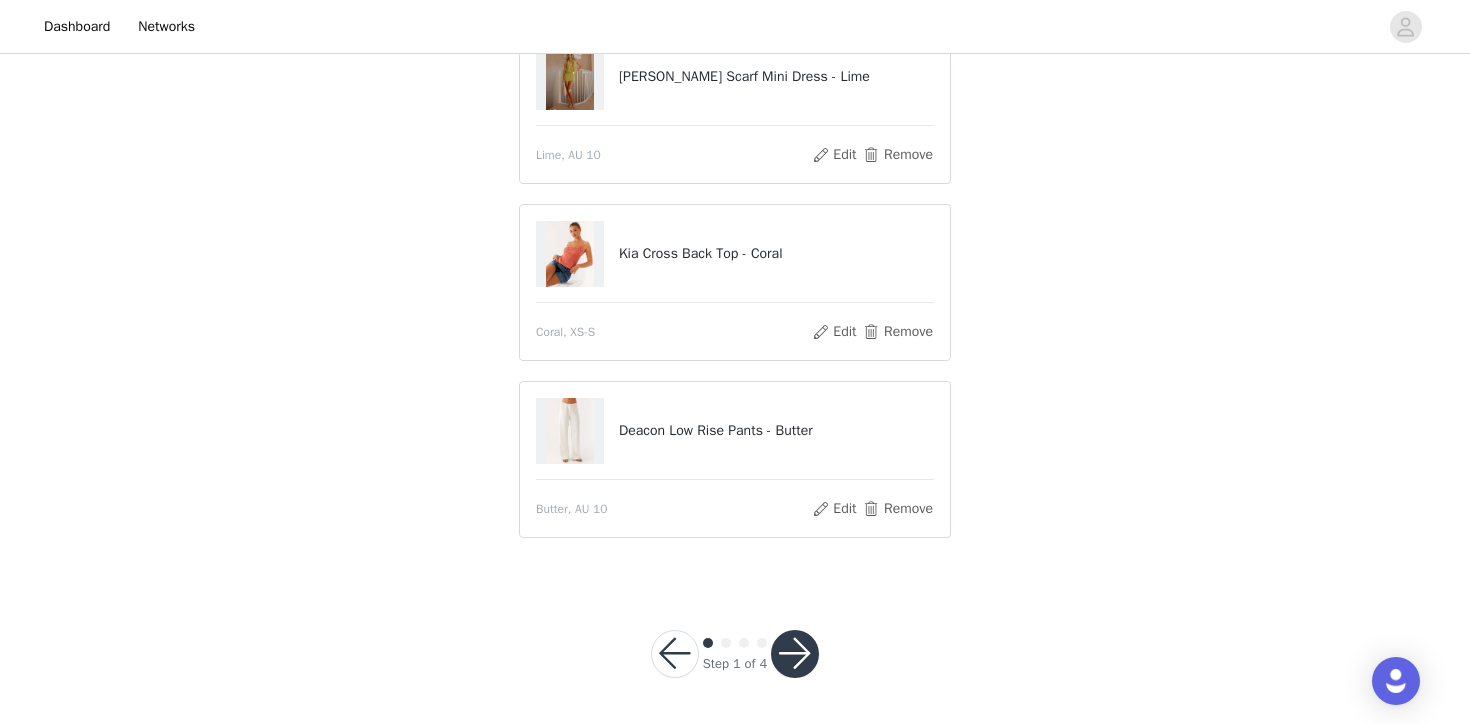 click at bounding box center [795, 654] 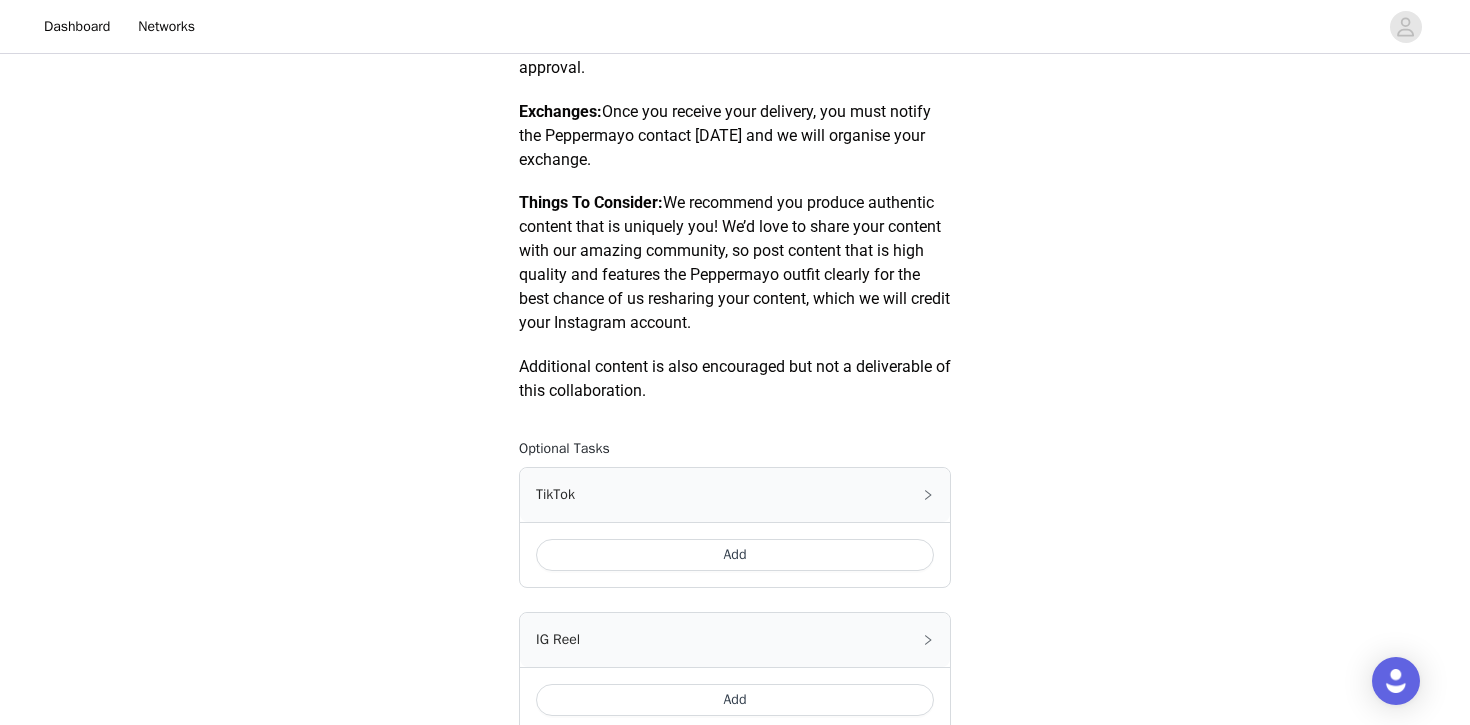 scroll, scrollTop: 1223, scrollLeft: 0, axis: vertical 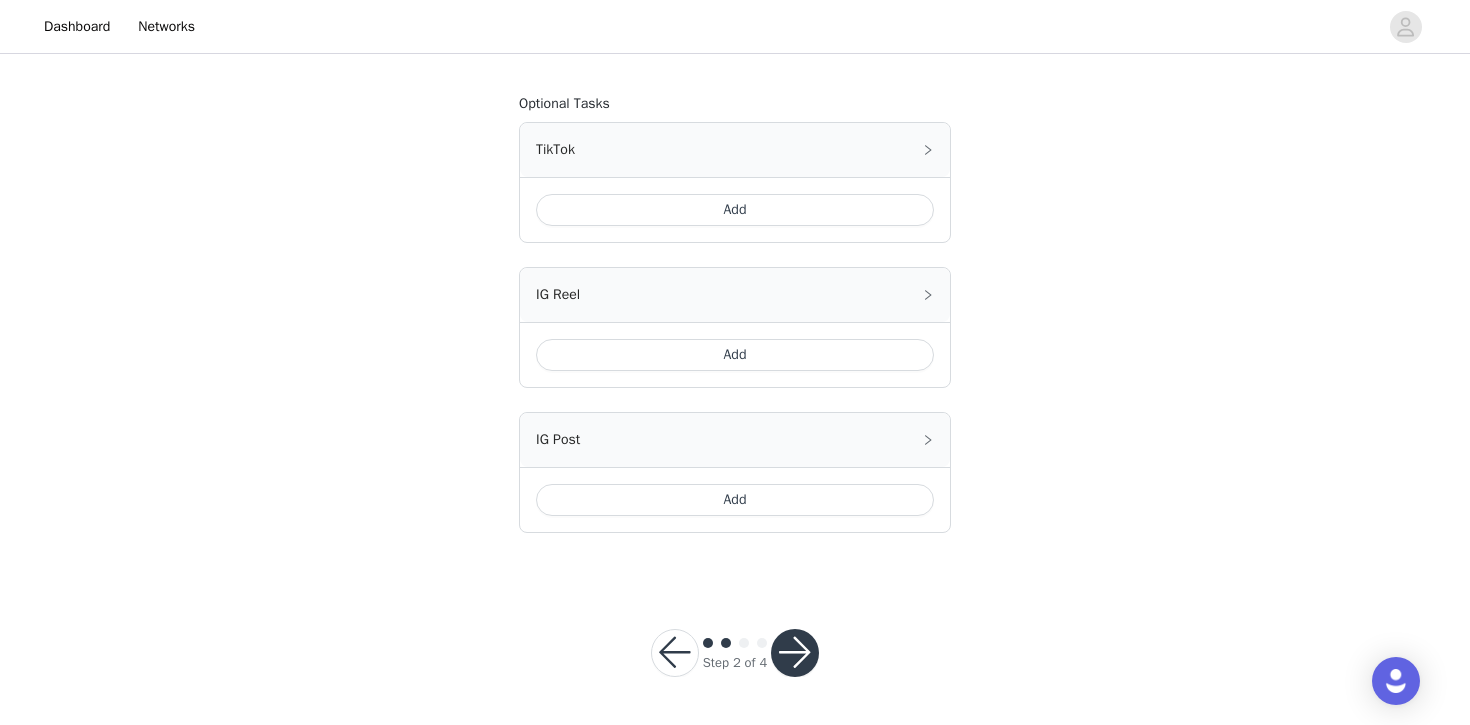 click at bounding box center [795, 653] 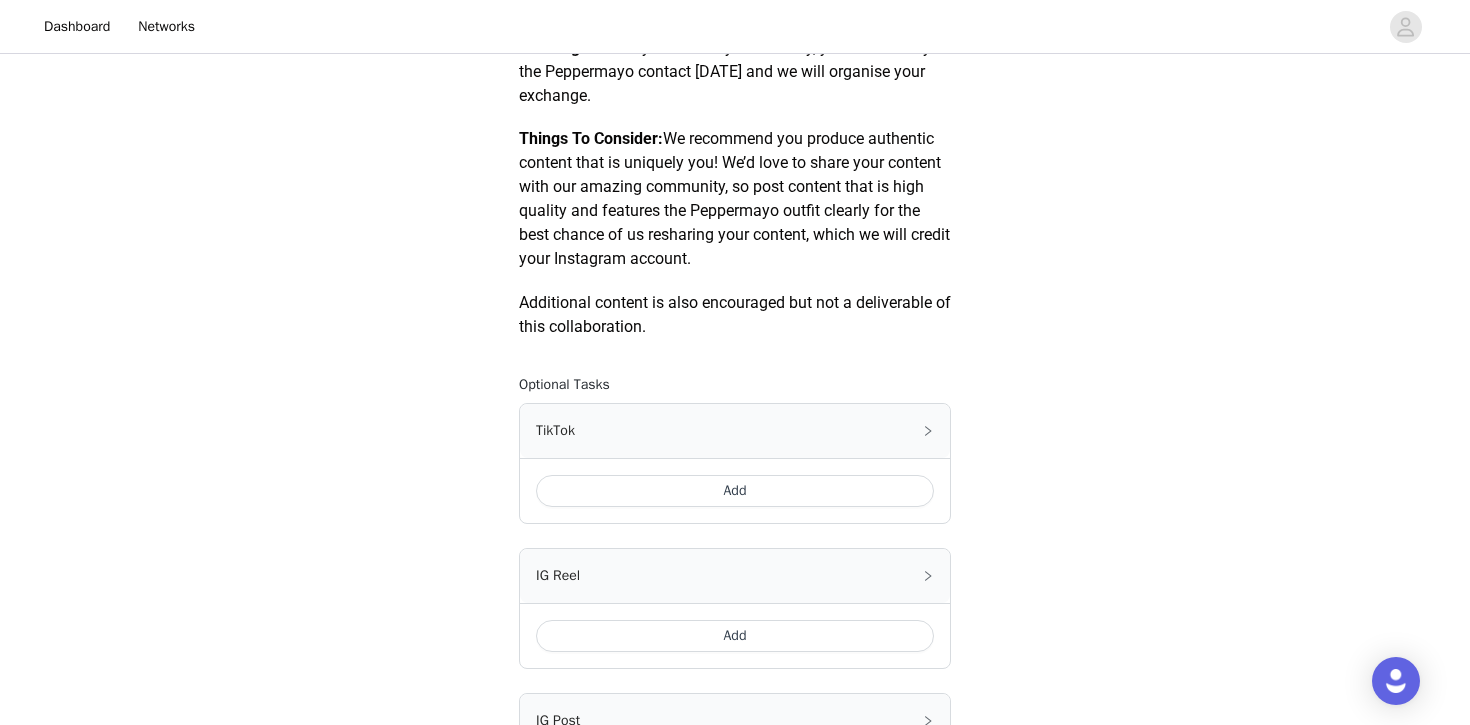 scroll, scrollTop: 1223, scrollLeft: 0, axis: vertical 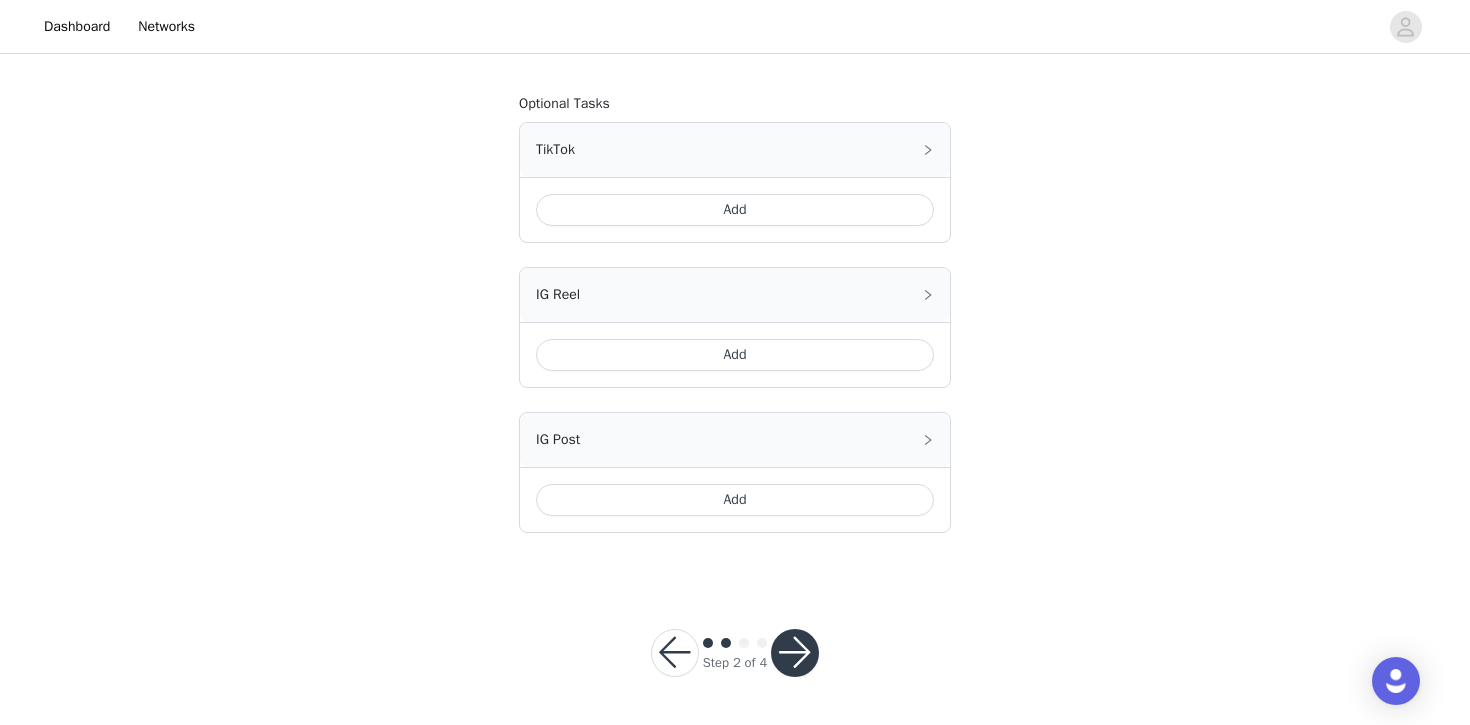 click at bounding box center [795, 653] 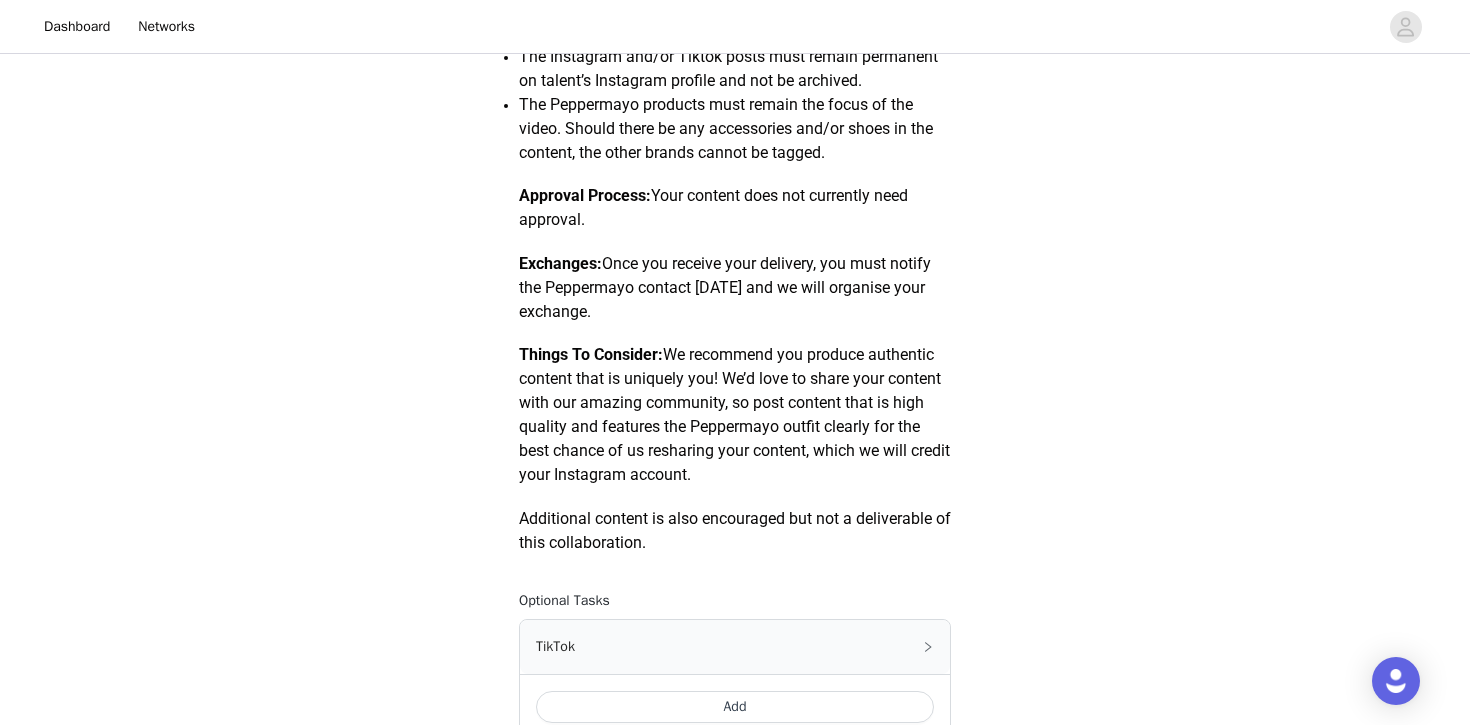 scroll, scrollTop: 818, scrollLeft: 0, axis: vertical 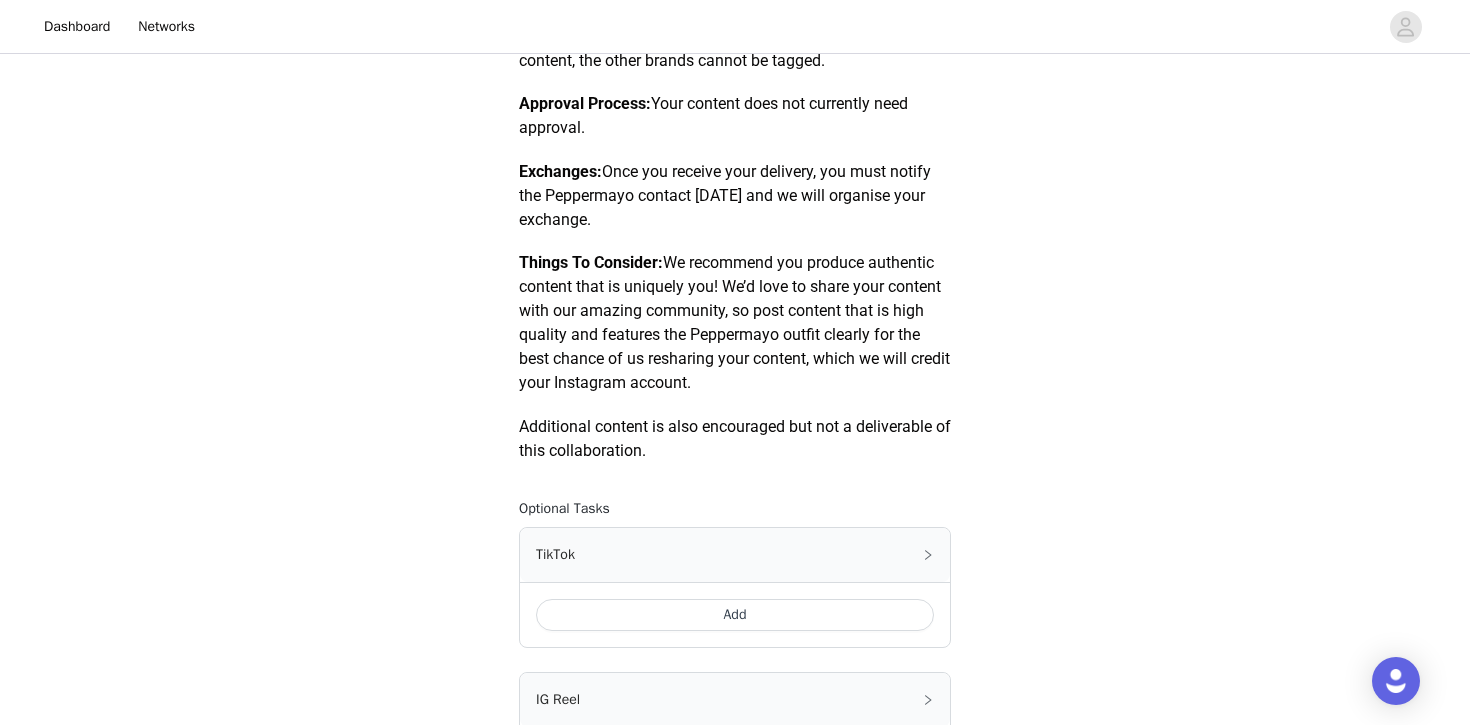 click on "Add" at bounding box center [735, 615] 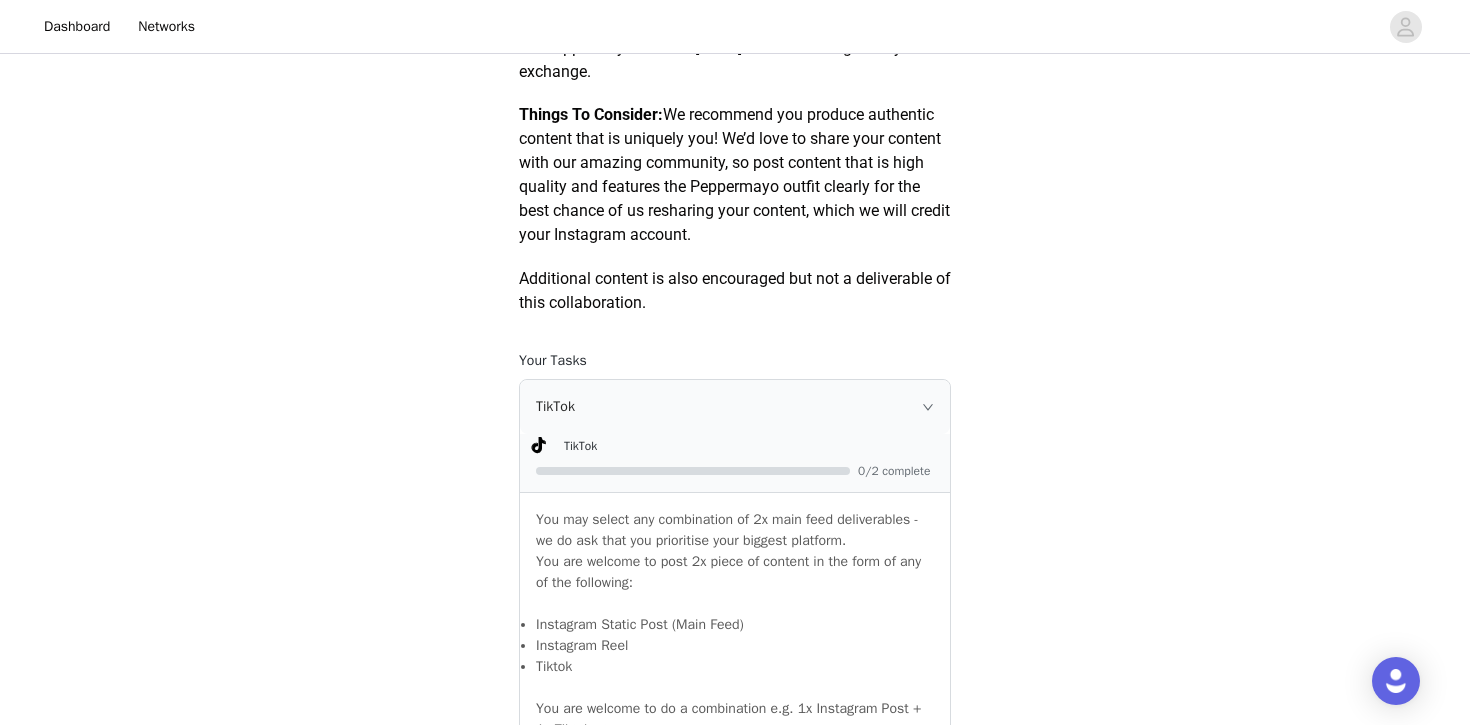 scroll, scrollTop: 1258, scrollLeft: 0, axis: vertical 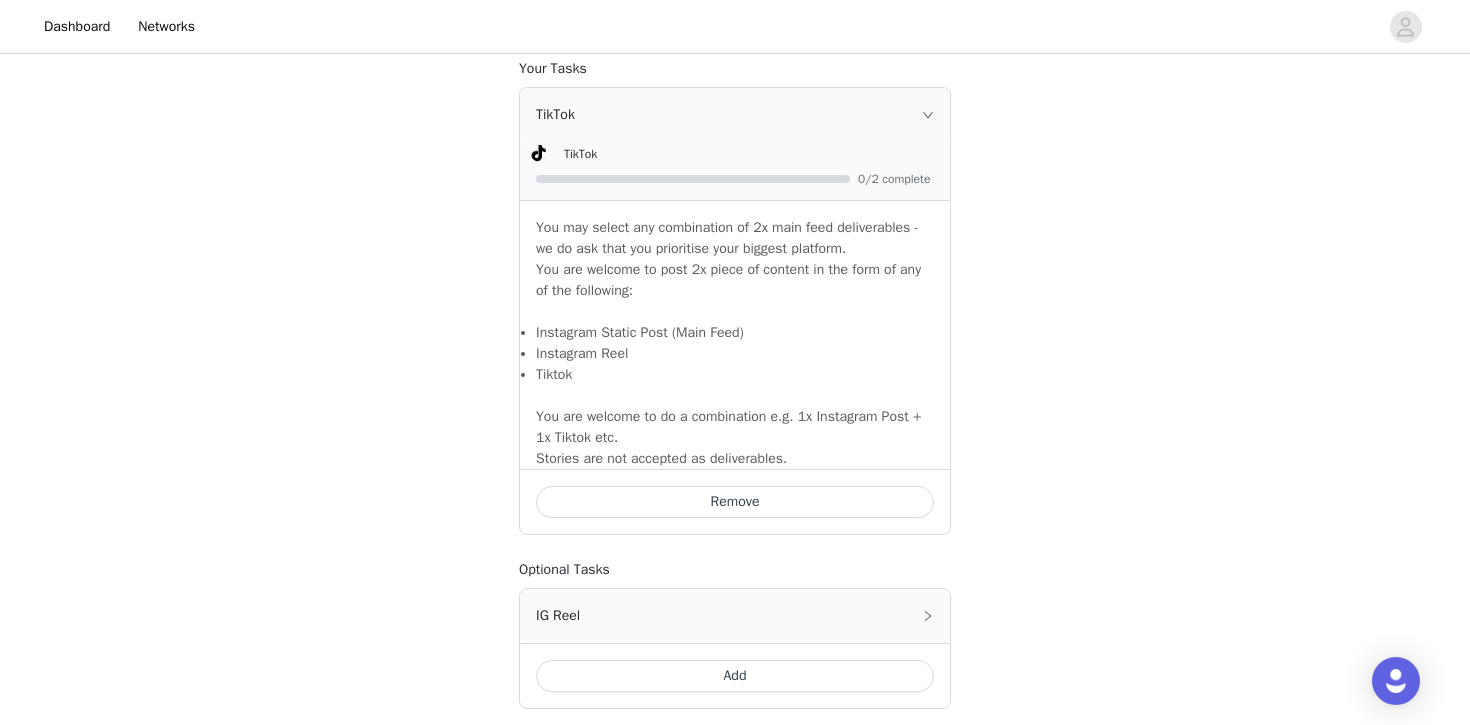 click on "Remove" at bounding box center (735, 502) 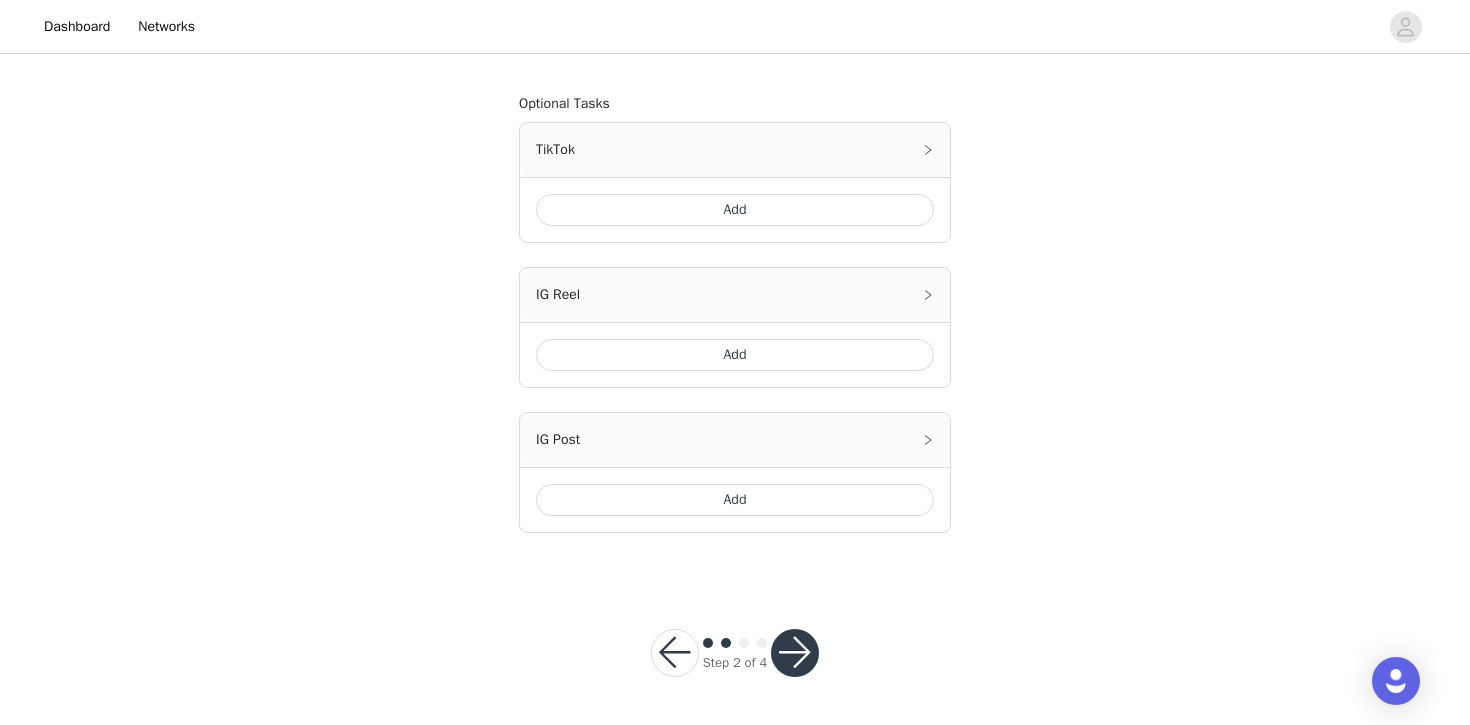 scroll, scrollTop: 1223, scrollLeft: 0, axis: vertical 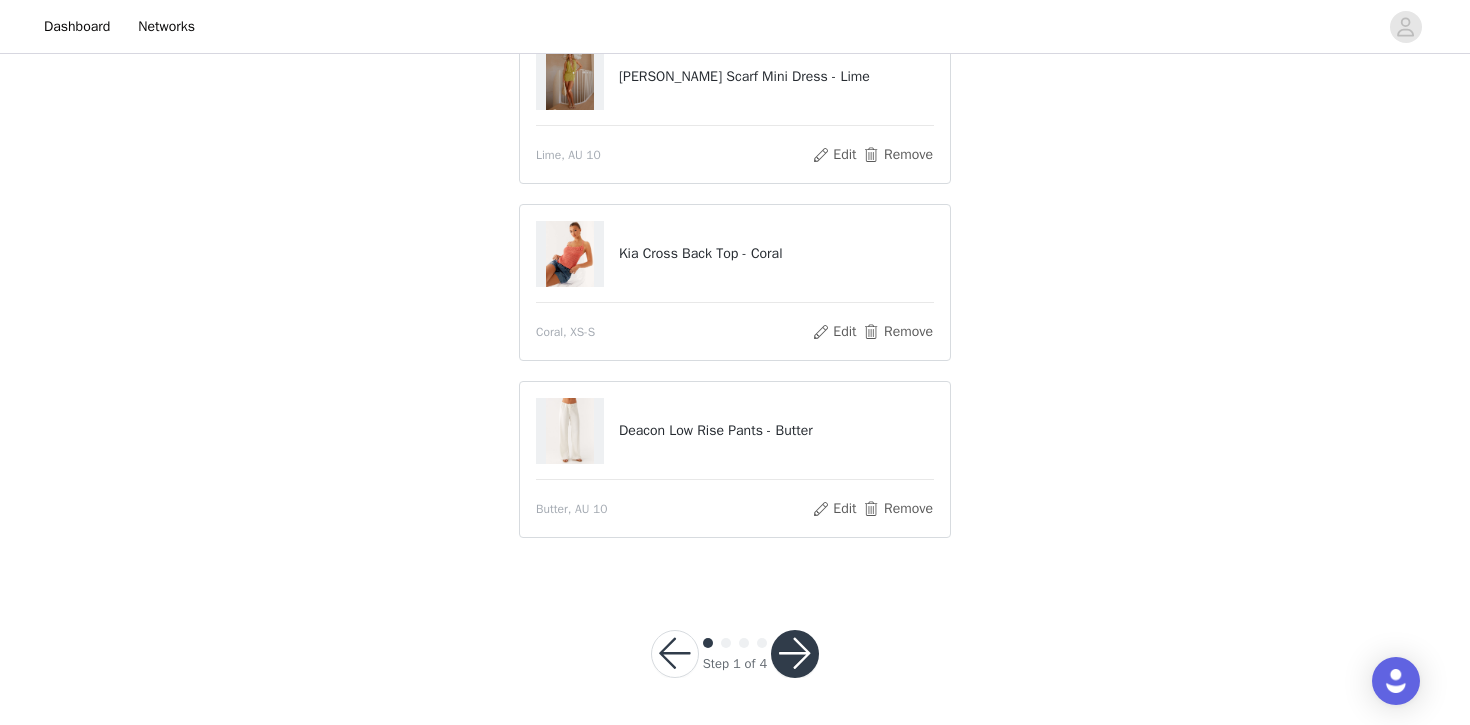 click at bounding box center (795, 654) 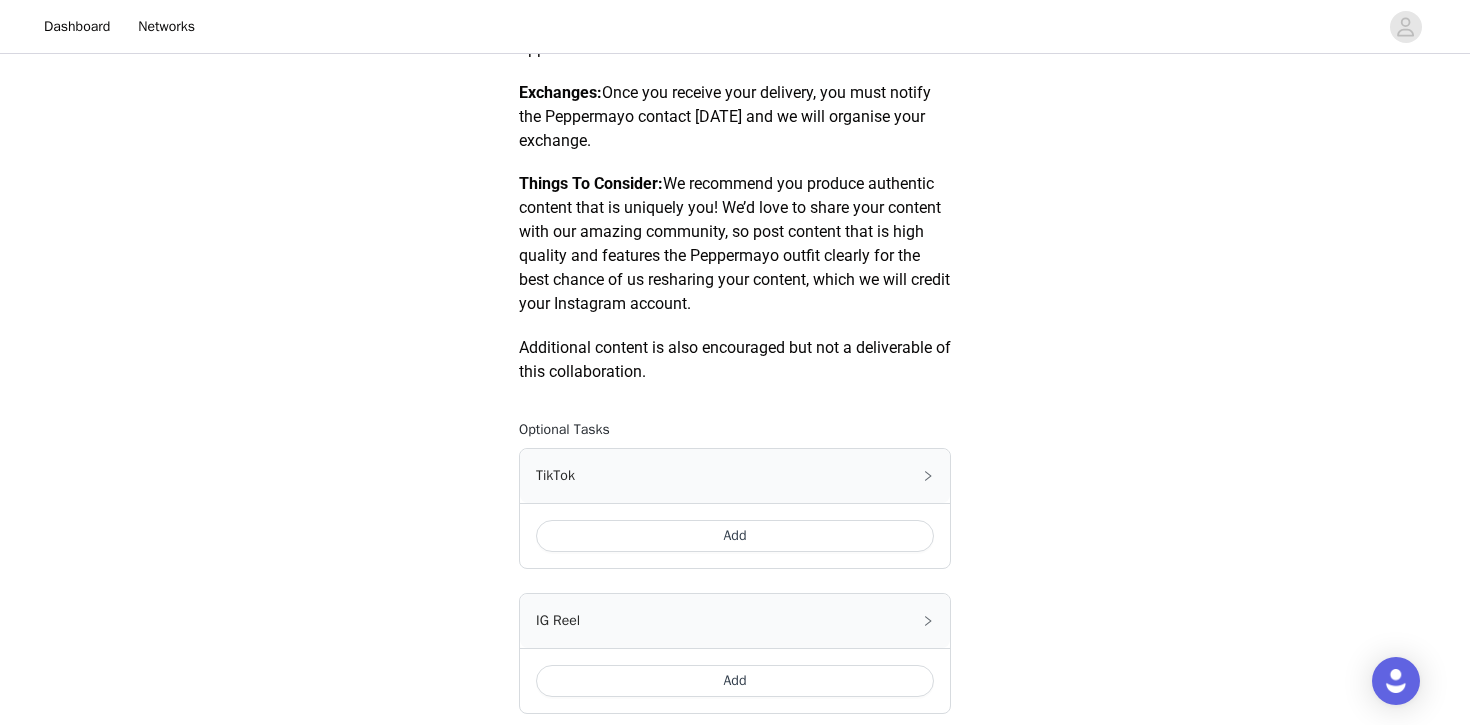 scroll, scrollTop: 1223, scrollLeft: 0, axis: vertical 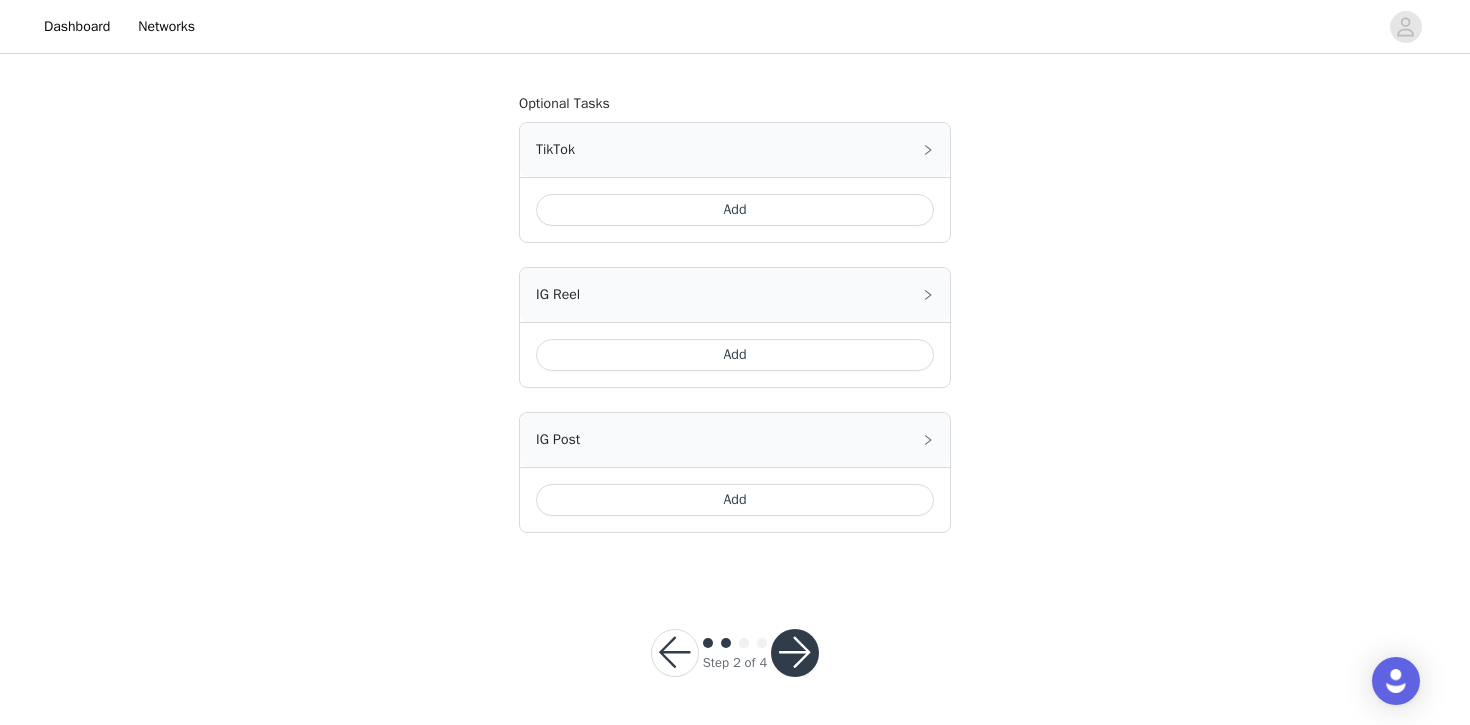 click at bounding box center (795, 653) 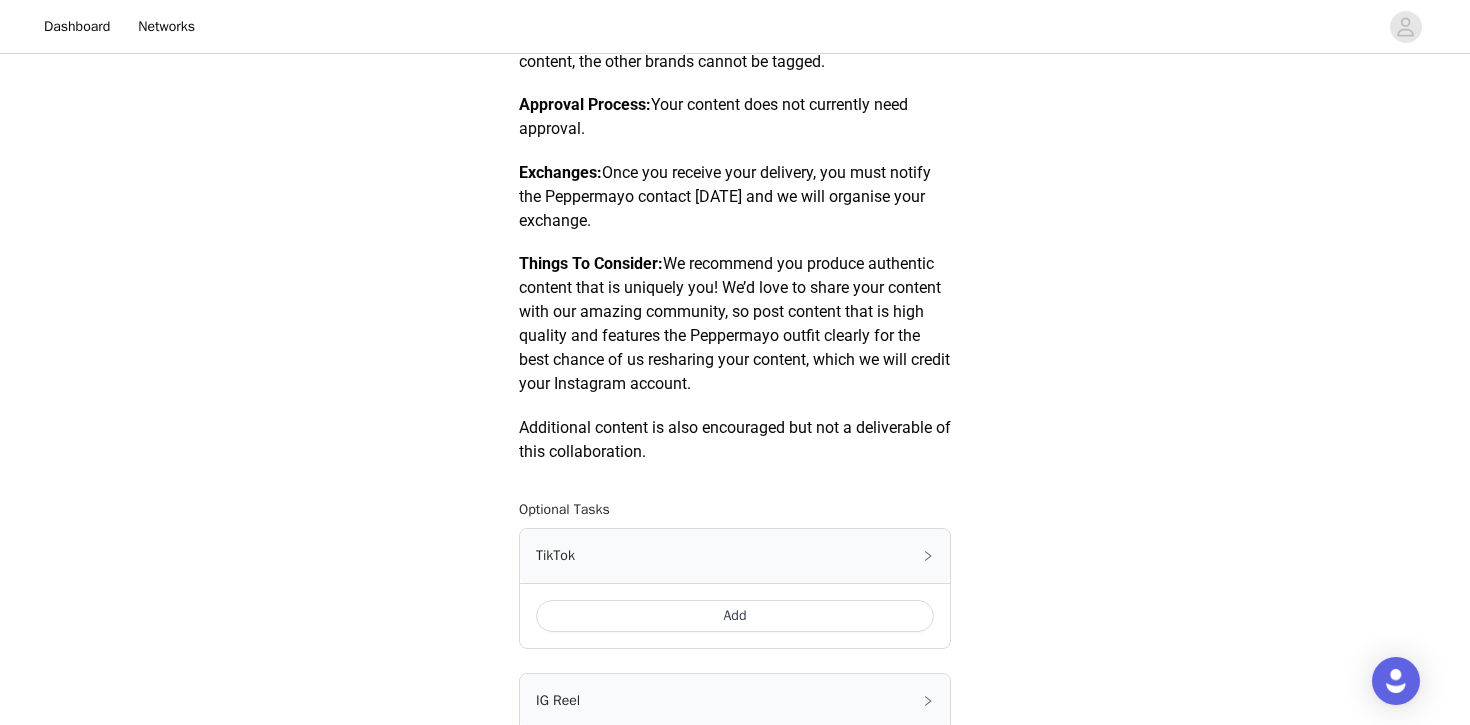 scroll, scrollTop: 910, scrollLeft: 0, axis: vertical 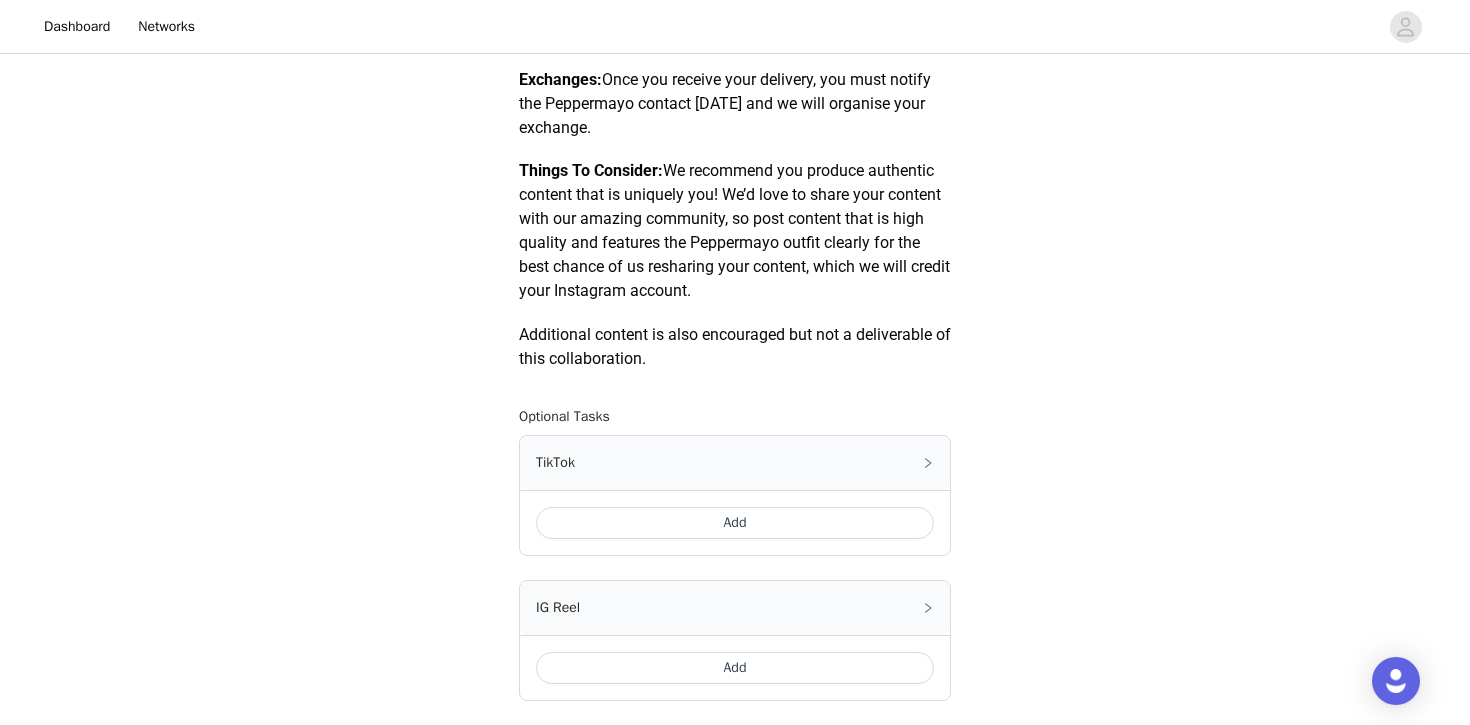 click on "Add" at bounding box center (735, 523) 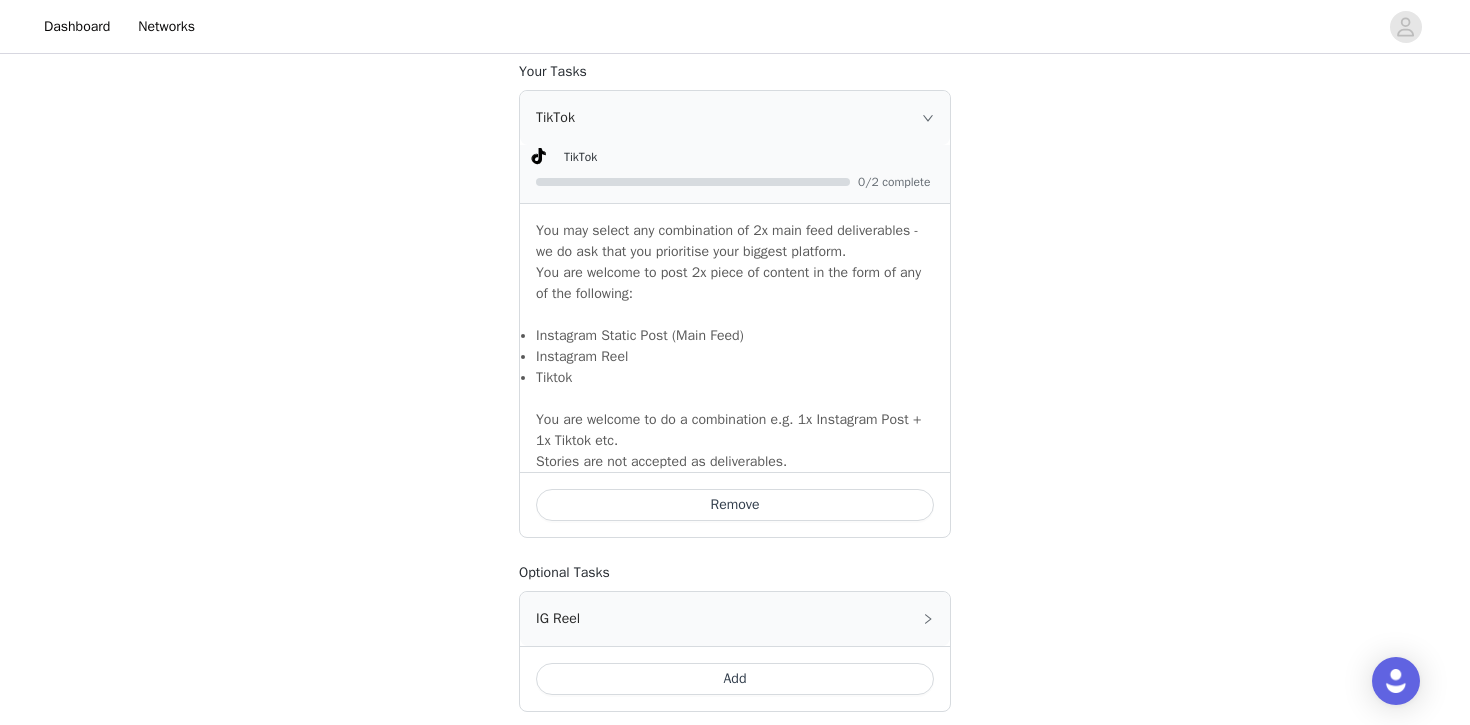 scroll, scrollTop: 1191, scrollLeft: 0, axis: vertical 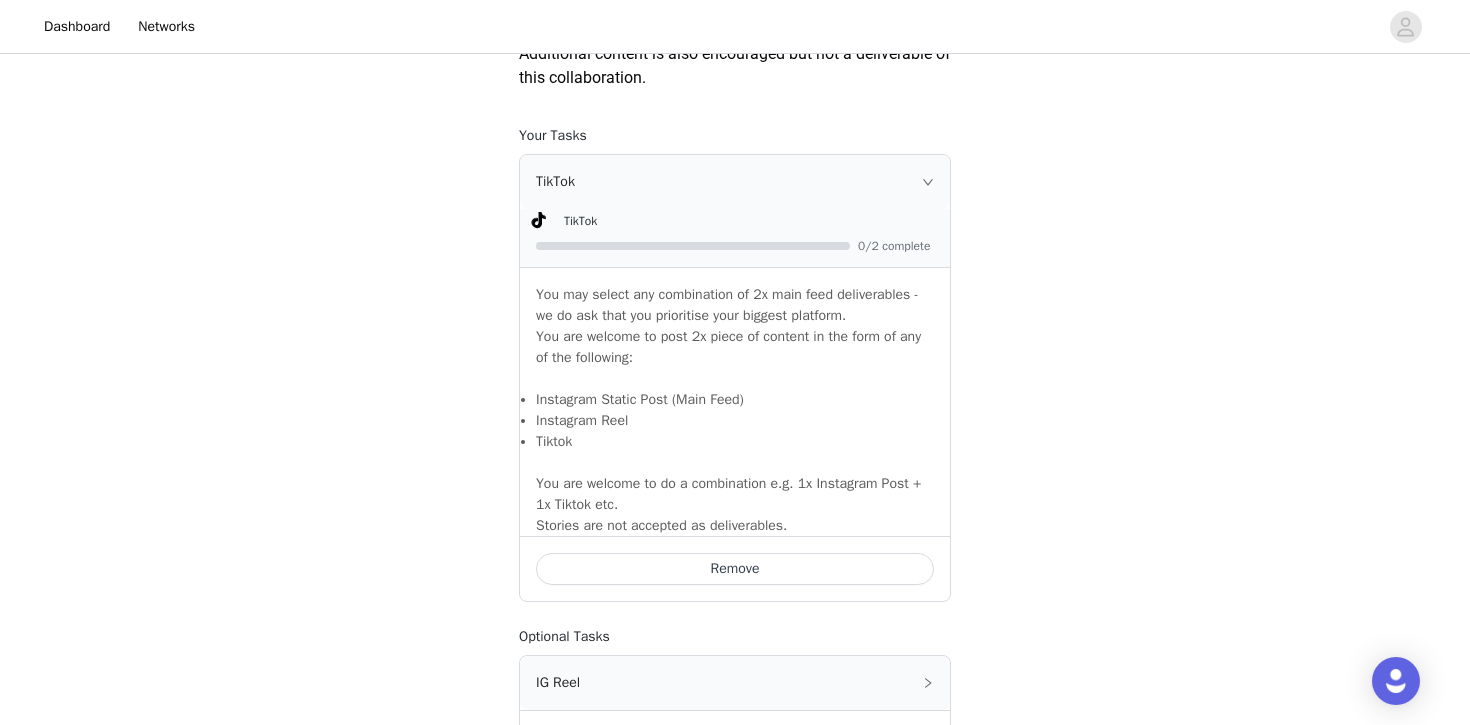 click on "TikTok" at bounding box center (735, 182) 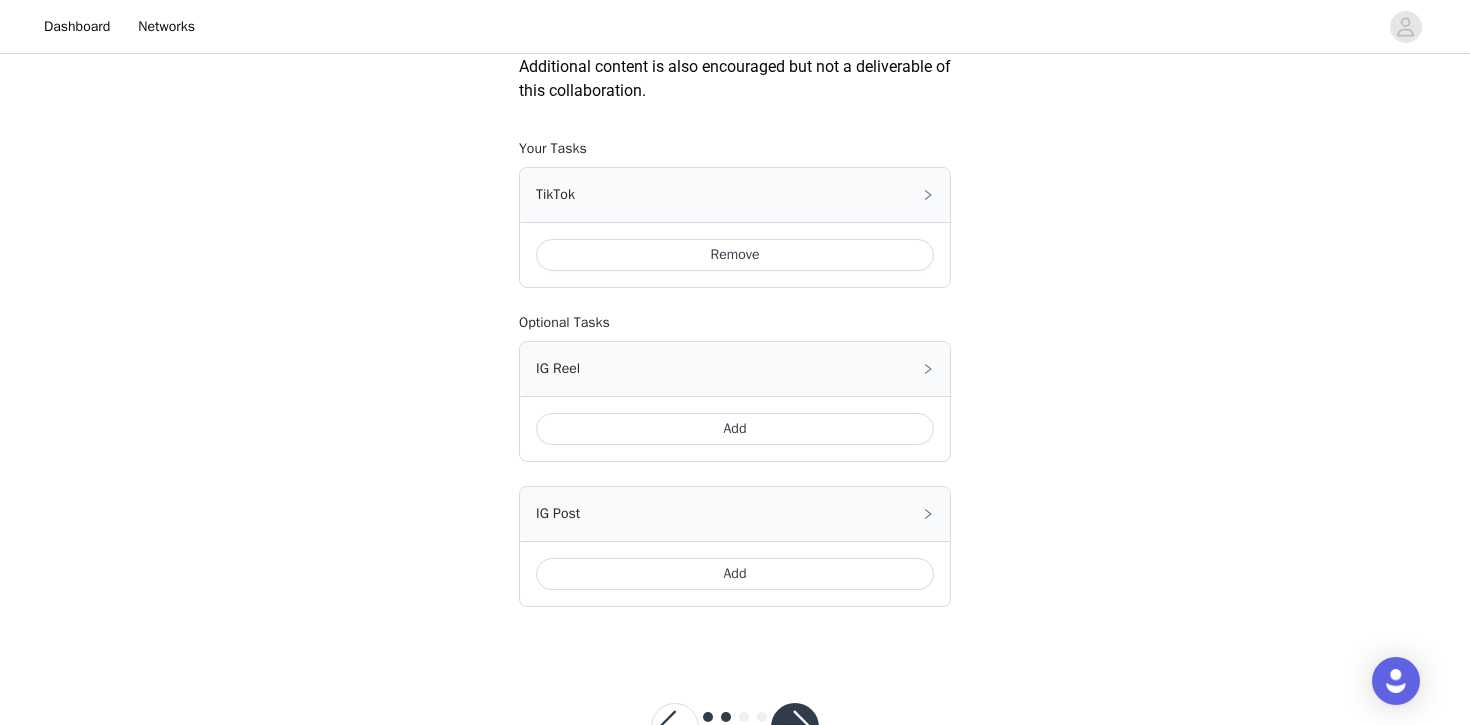 scroll, scrollTop: 1184, scrollLeft: 0, axis: vertical 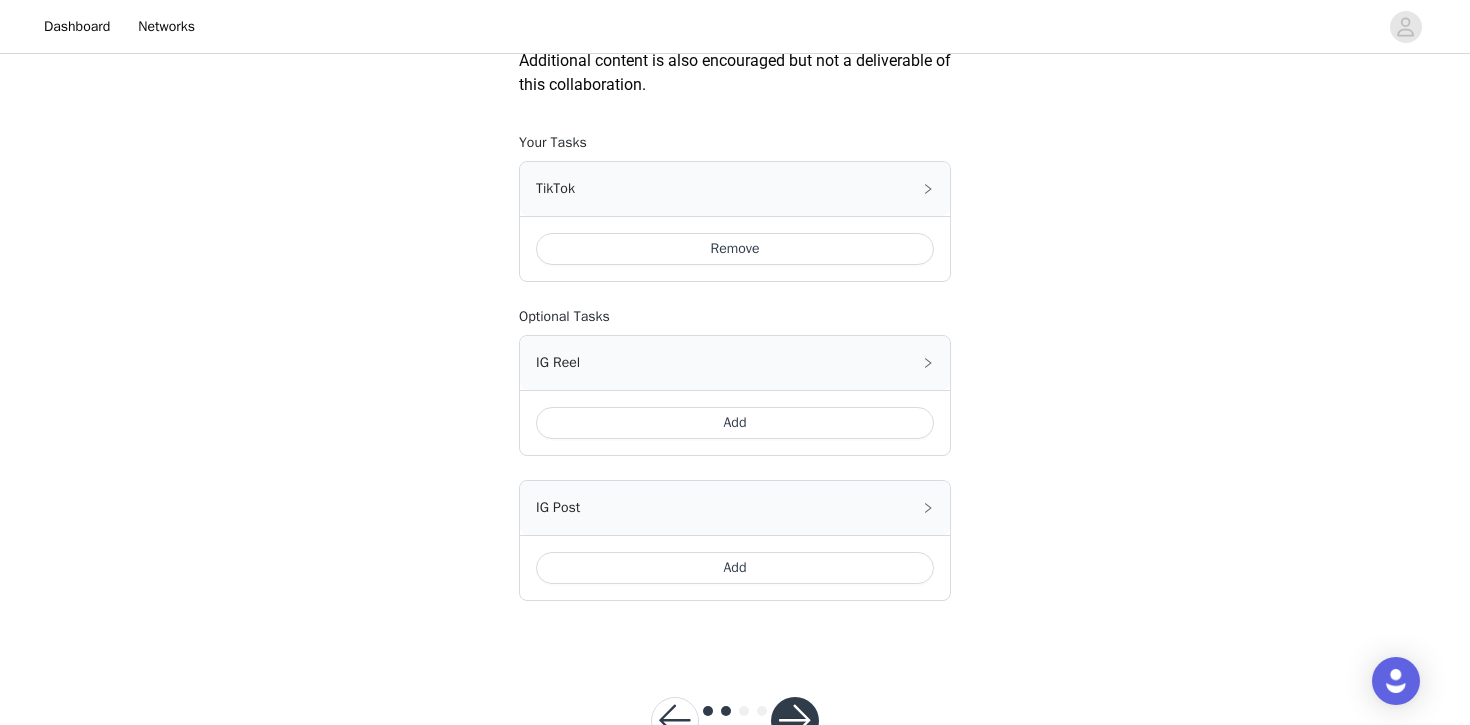 click on "Add" at bounding box center [735, 423] 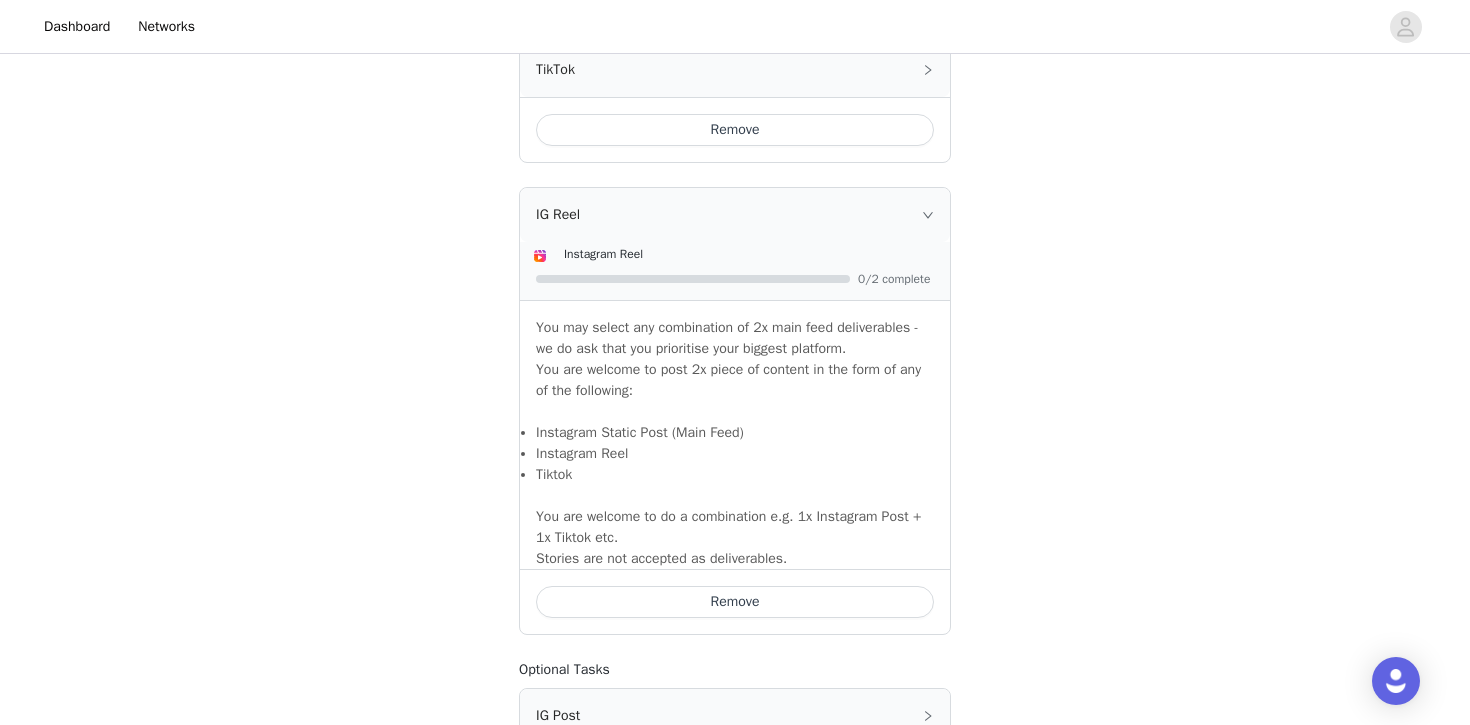 scroll, scrollTop: 1298, scrollLeft: 0, axis: vertical 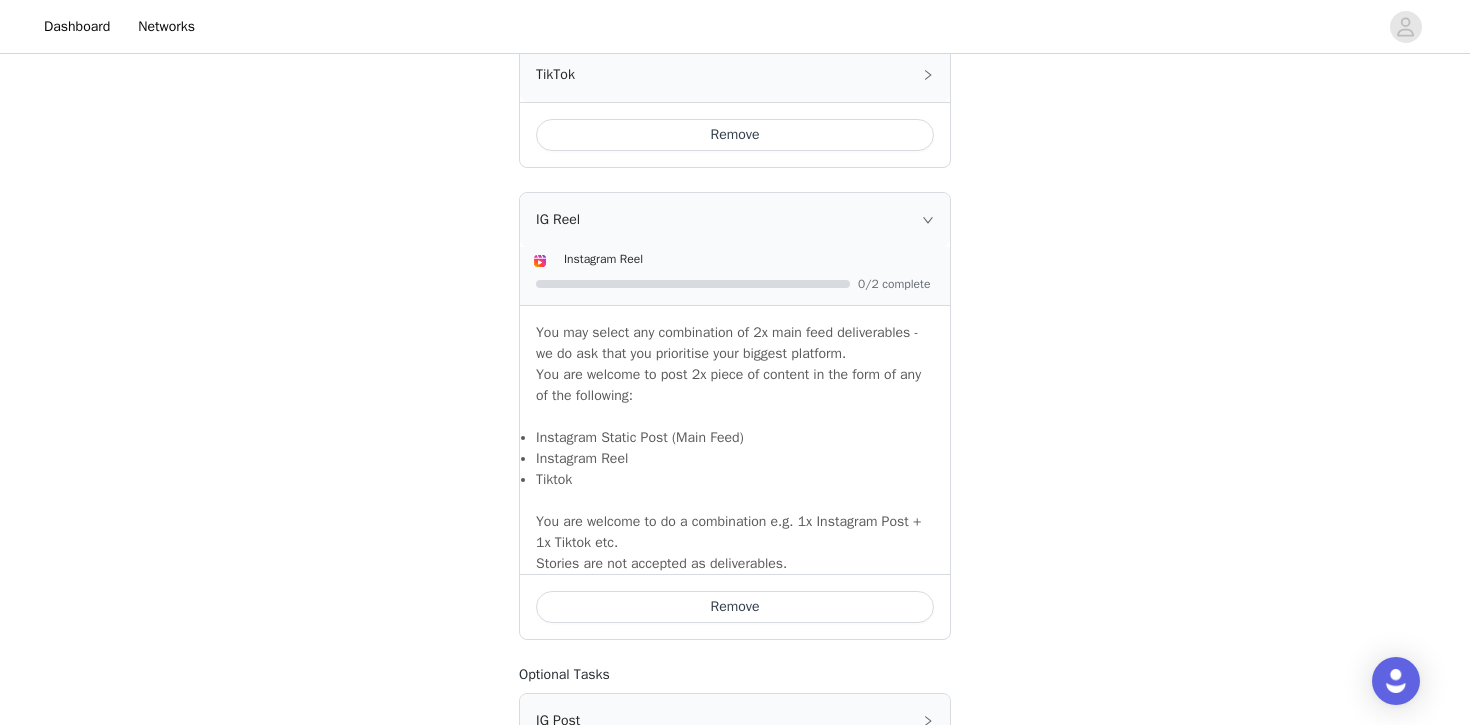 click on "IG Reel" at bounding box center [735, 220] 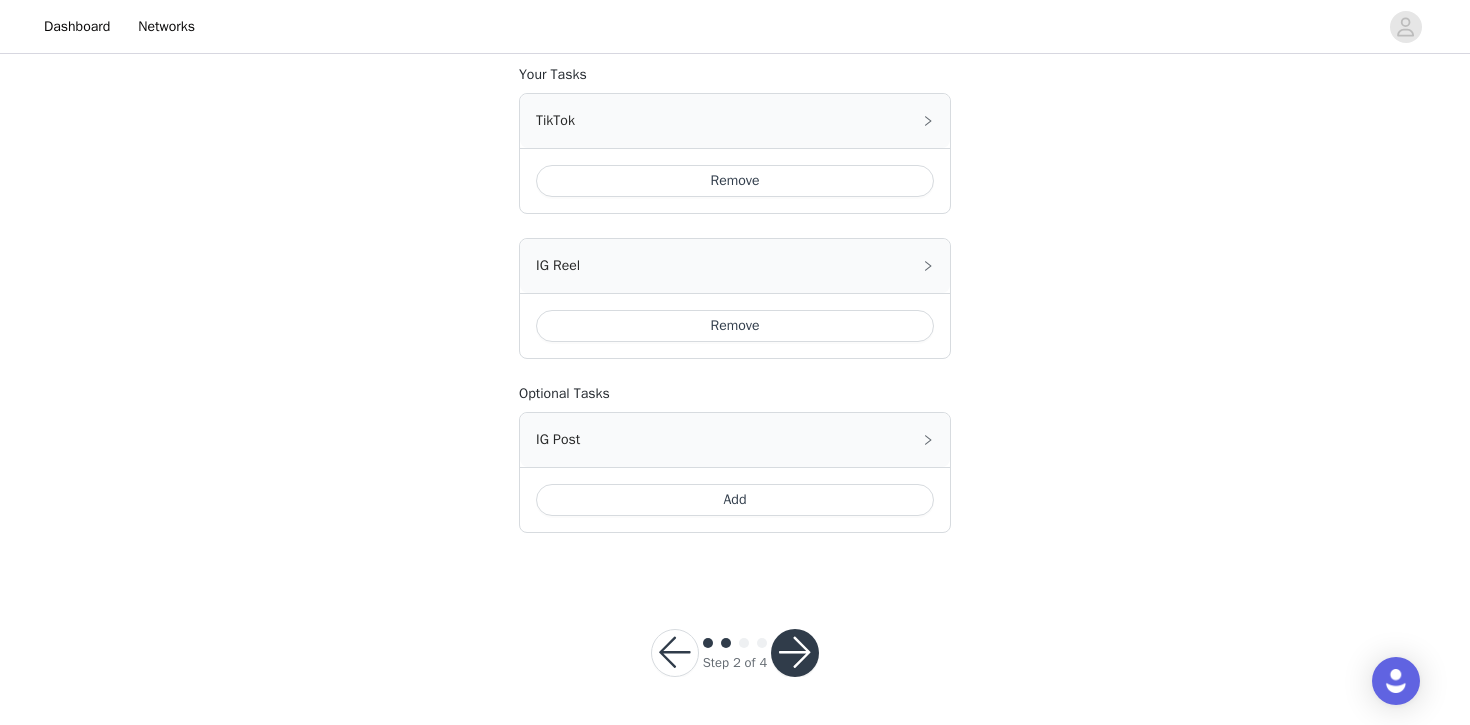 scroll, scrollTop: 1252, scrollLeft: 0, axis: vertical 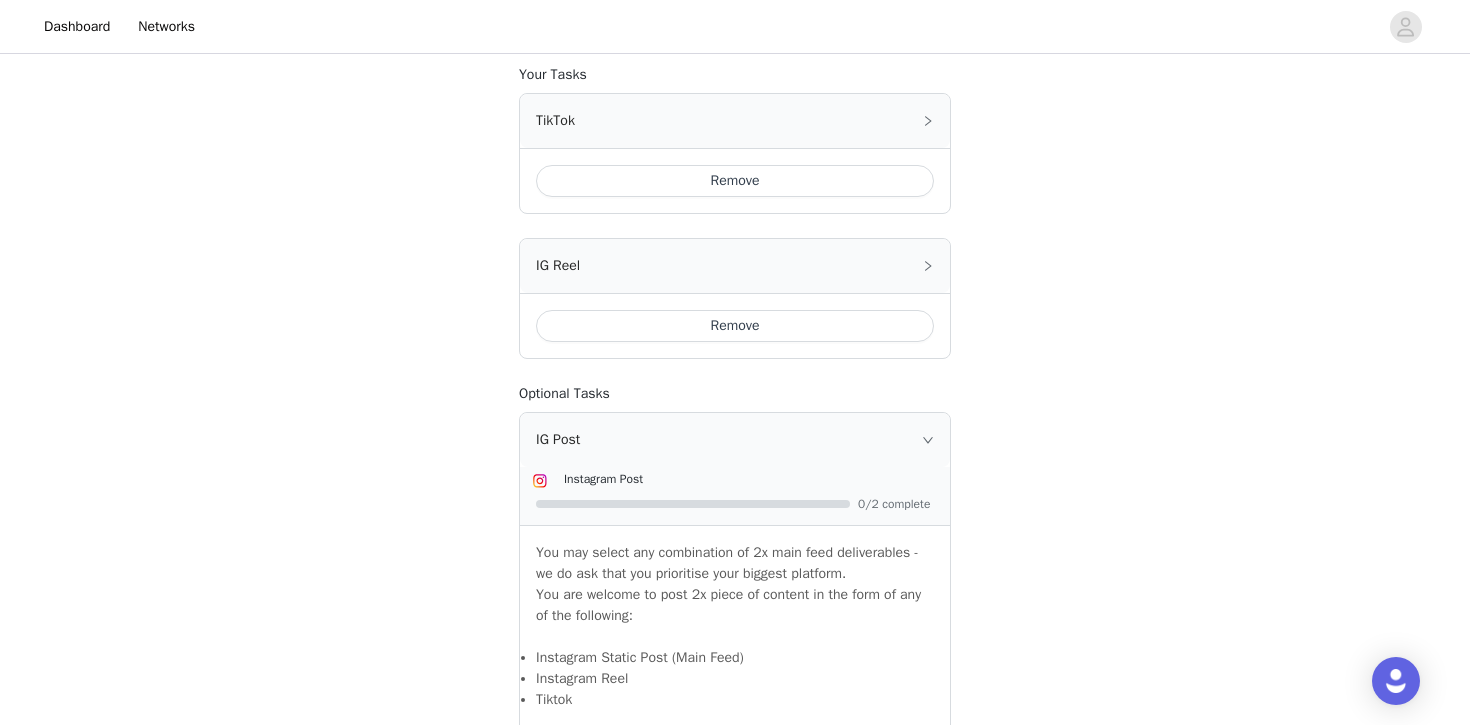 click on "IG Post" at bounding box center (735, 440) 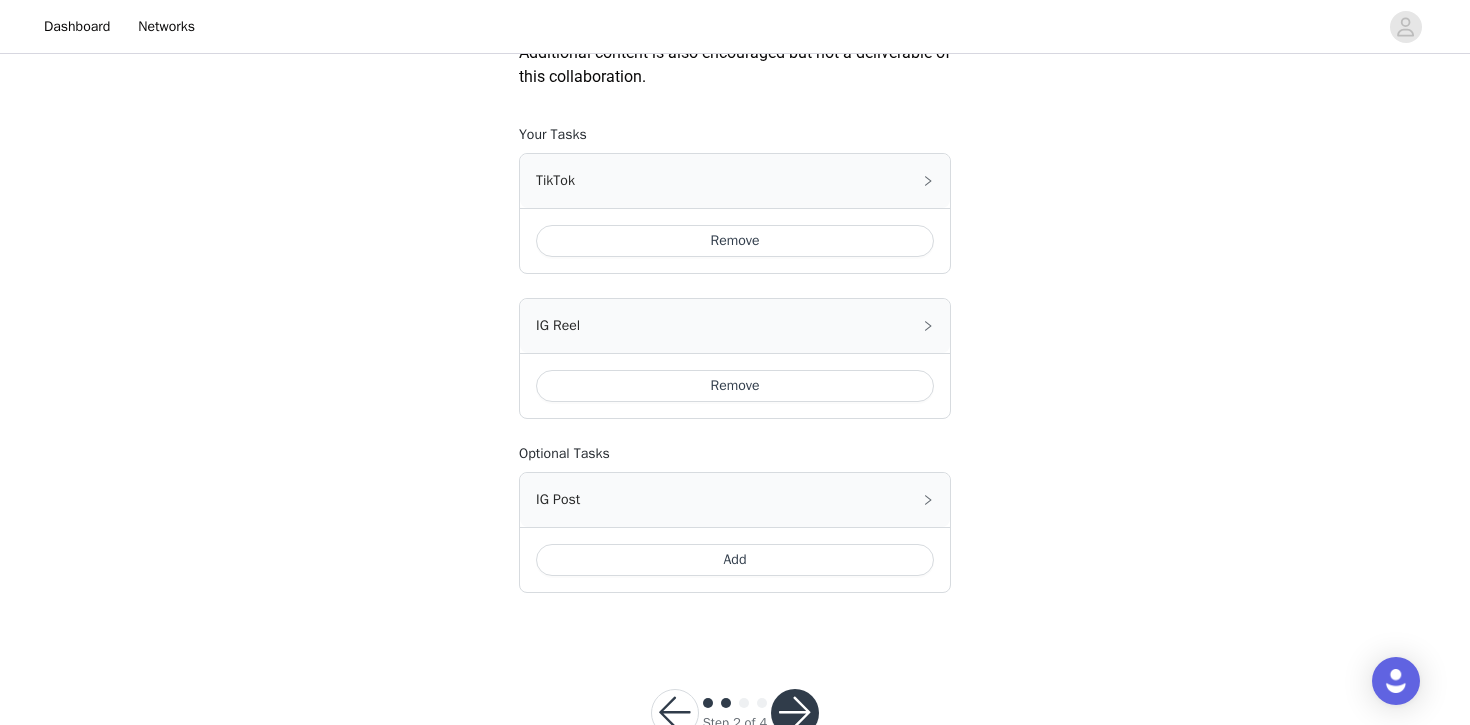 scroll, scrollTop: 1252, scrollLeft: 0, axis: vertical 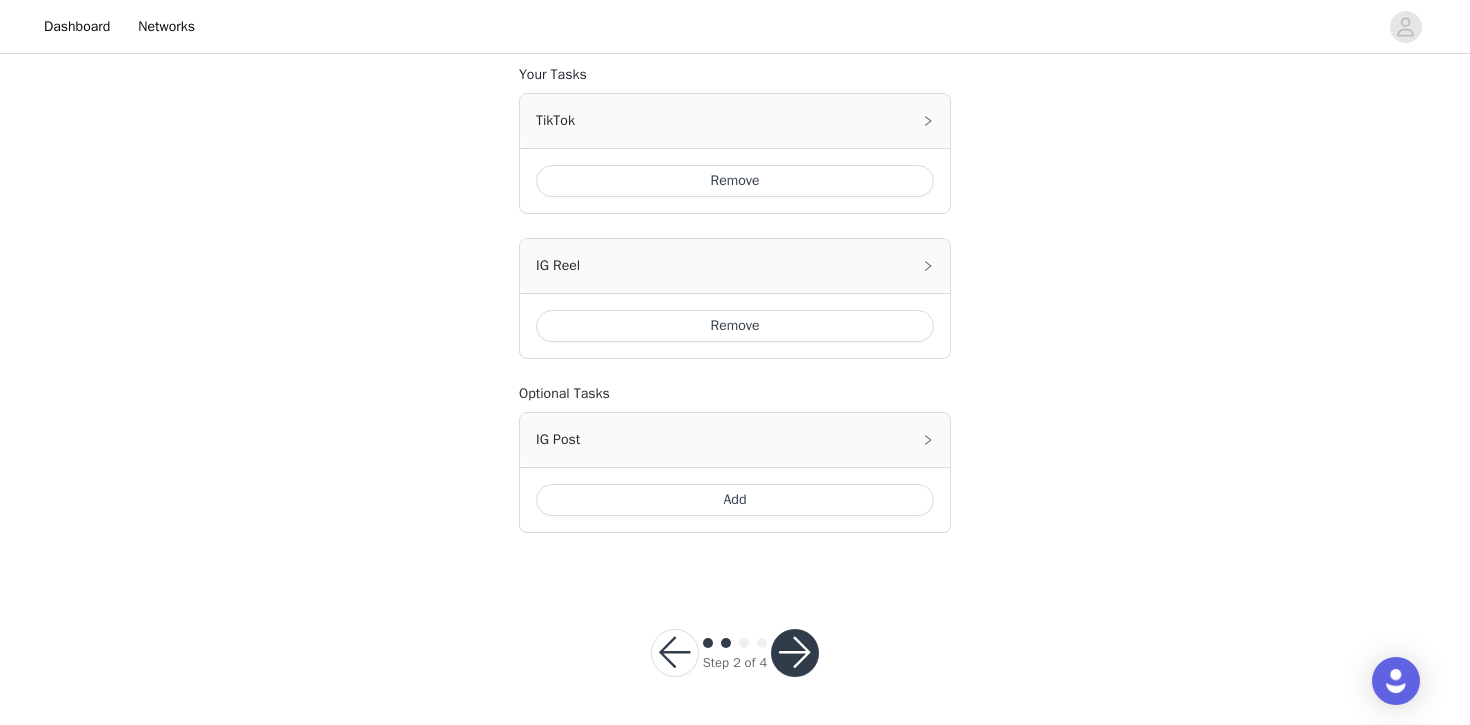 click at bounding box center (795, 653) 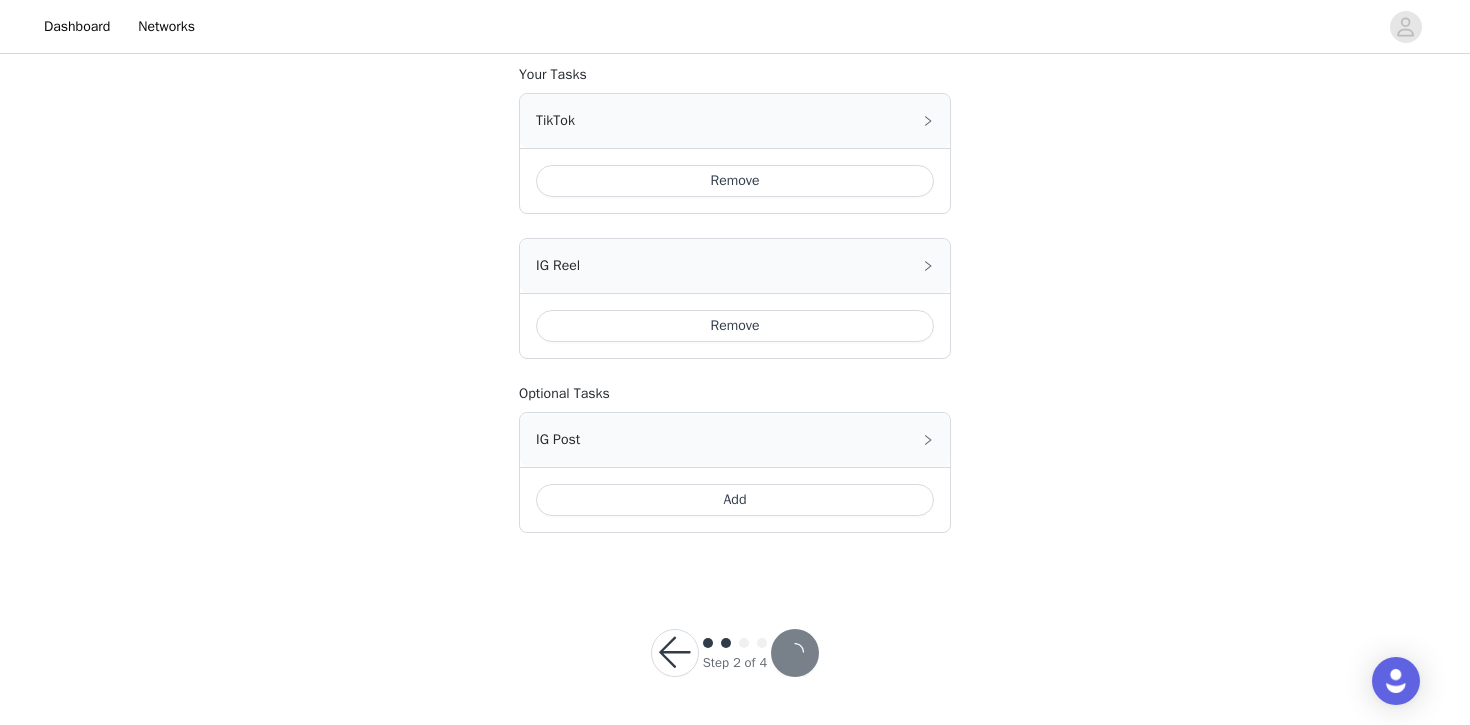 scroll, scrollTop: 0, scrollLeft: 0, axis: both 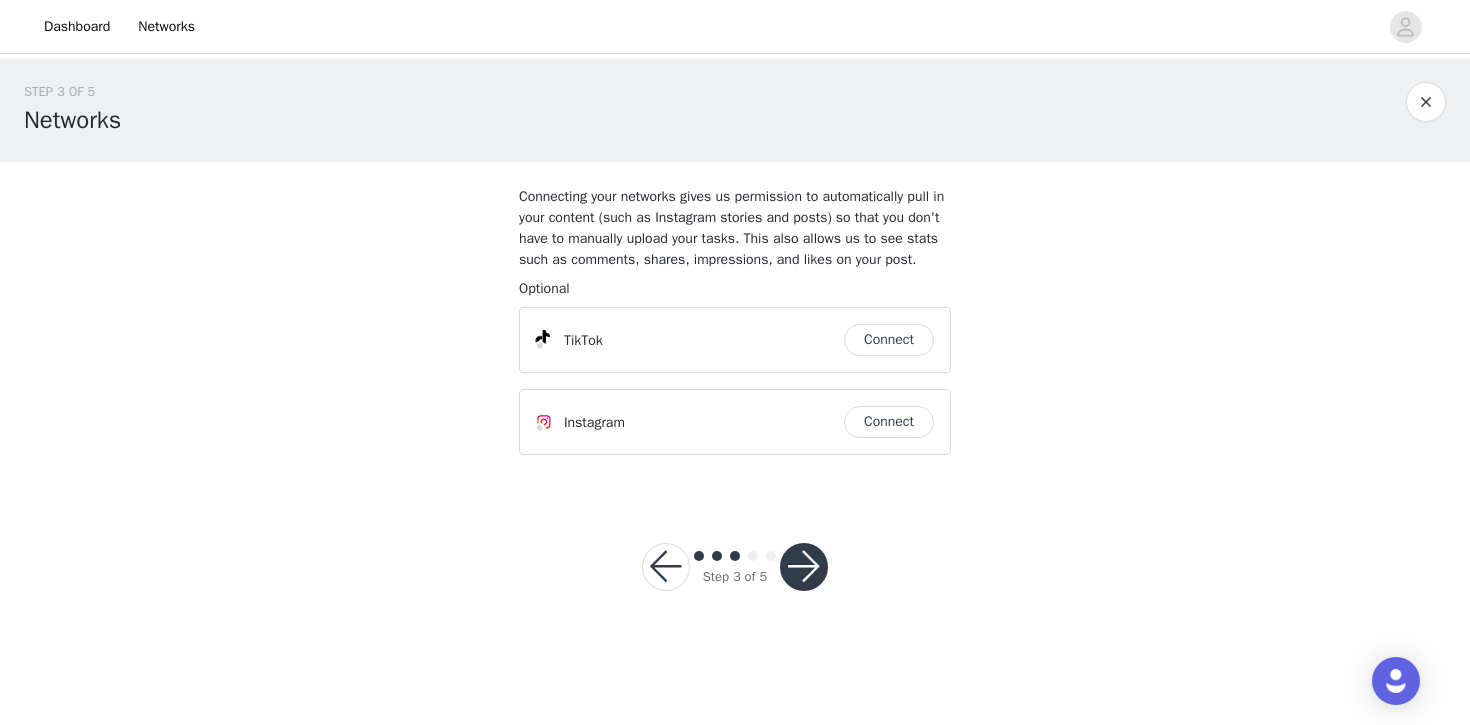 click at bounding box center (804, 567) 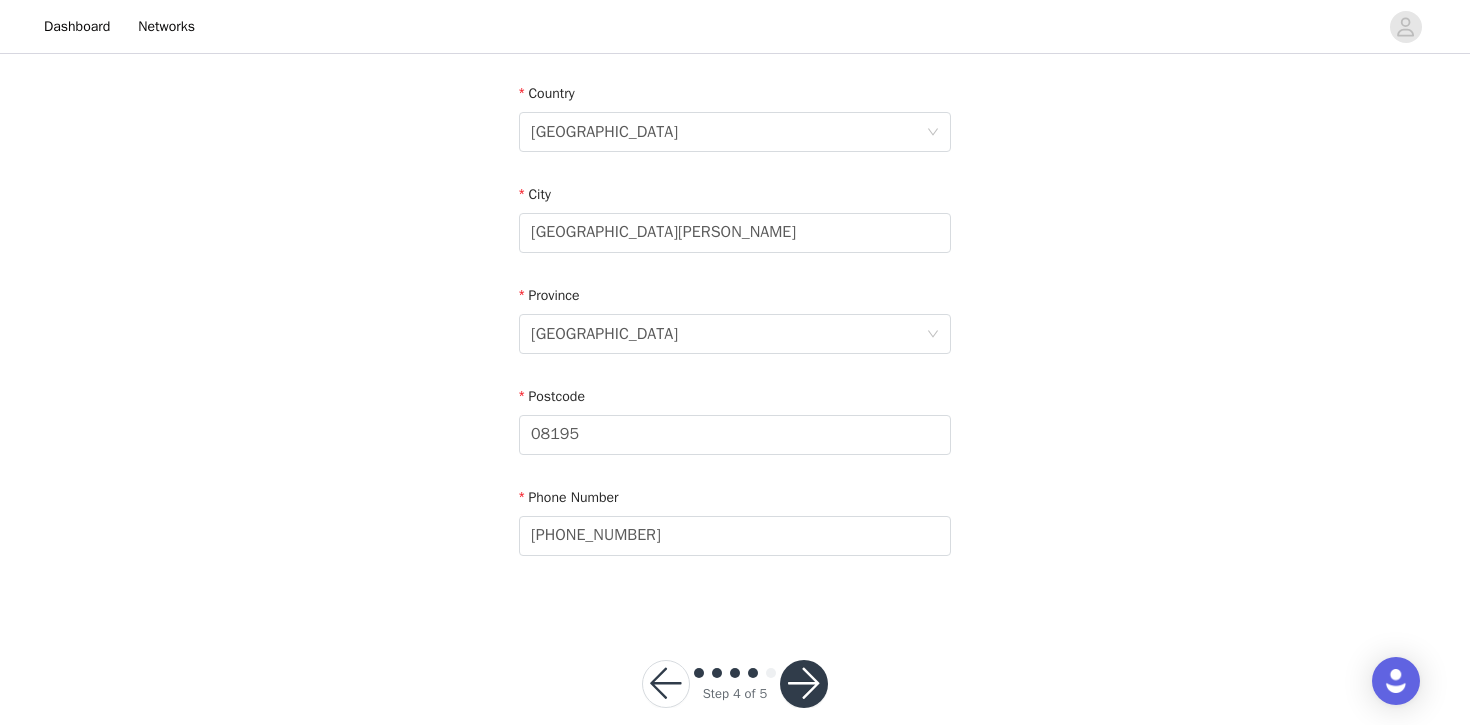 scroll, scrollTop: 638, scrollLeft: 0, axis: vertical 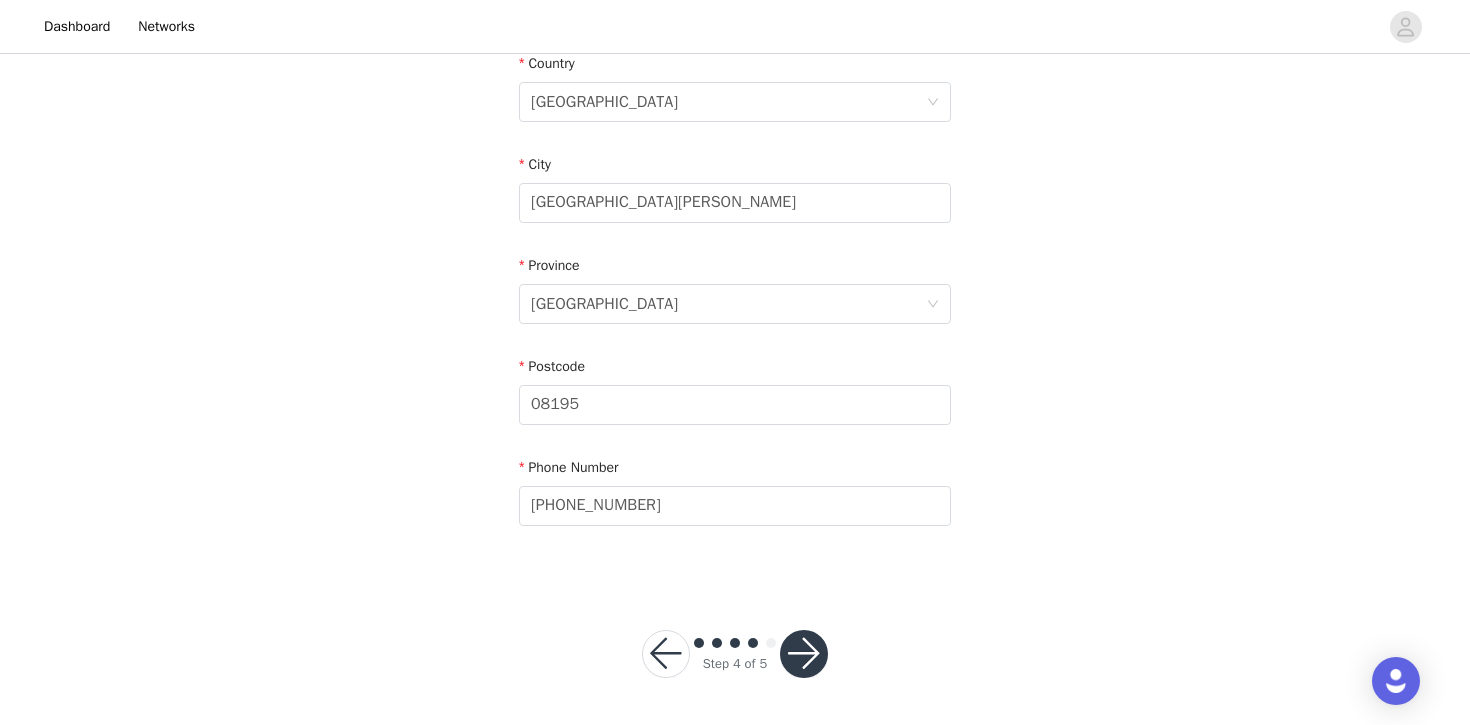 click at bounding box center [804, 654] 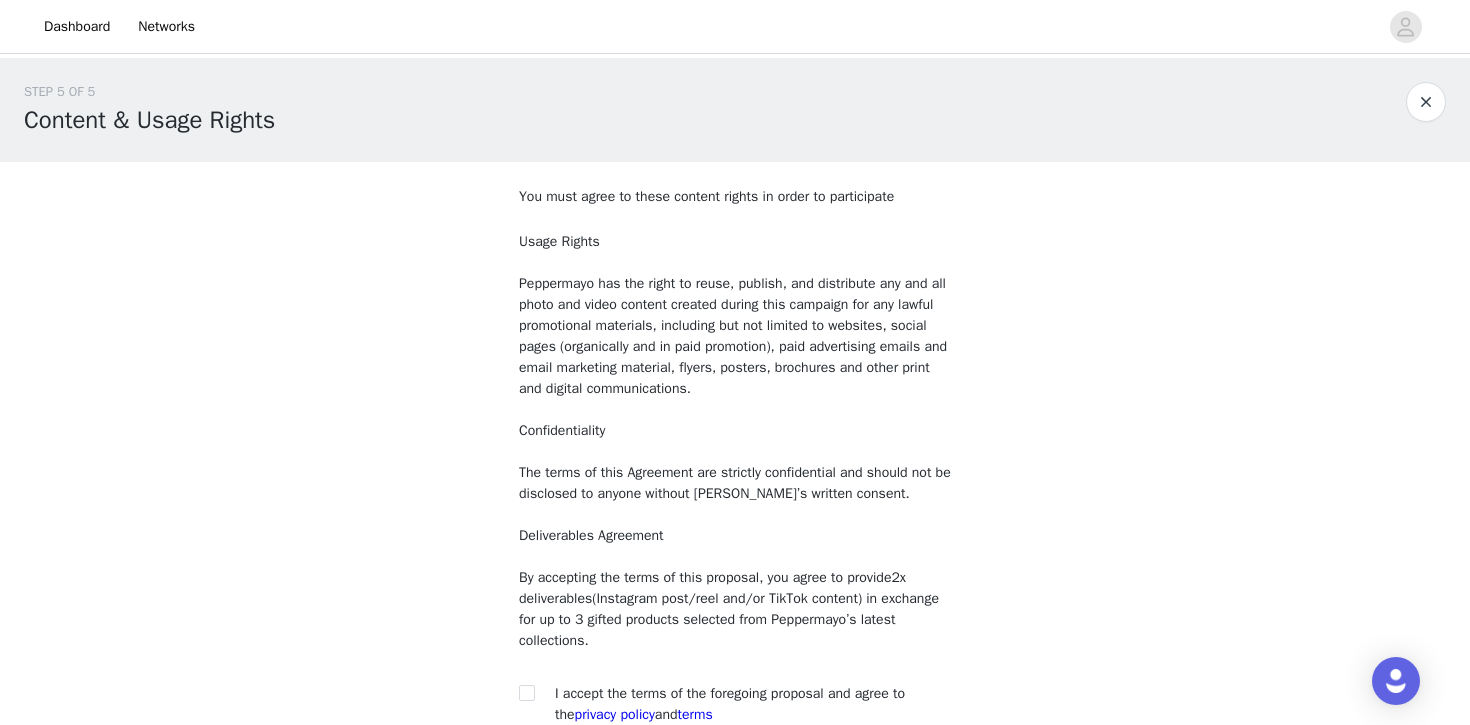 scroll, scrollTop: 199, scrollLeft: 0, axis: vertical 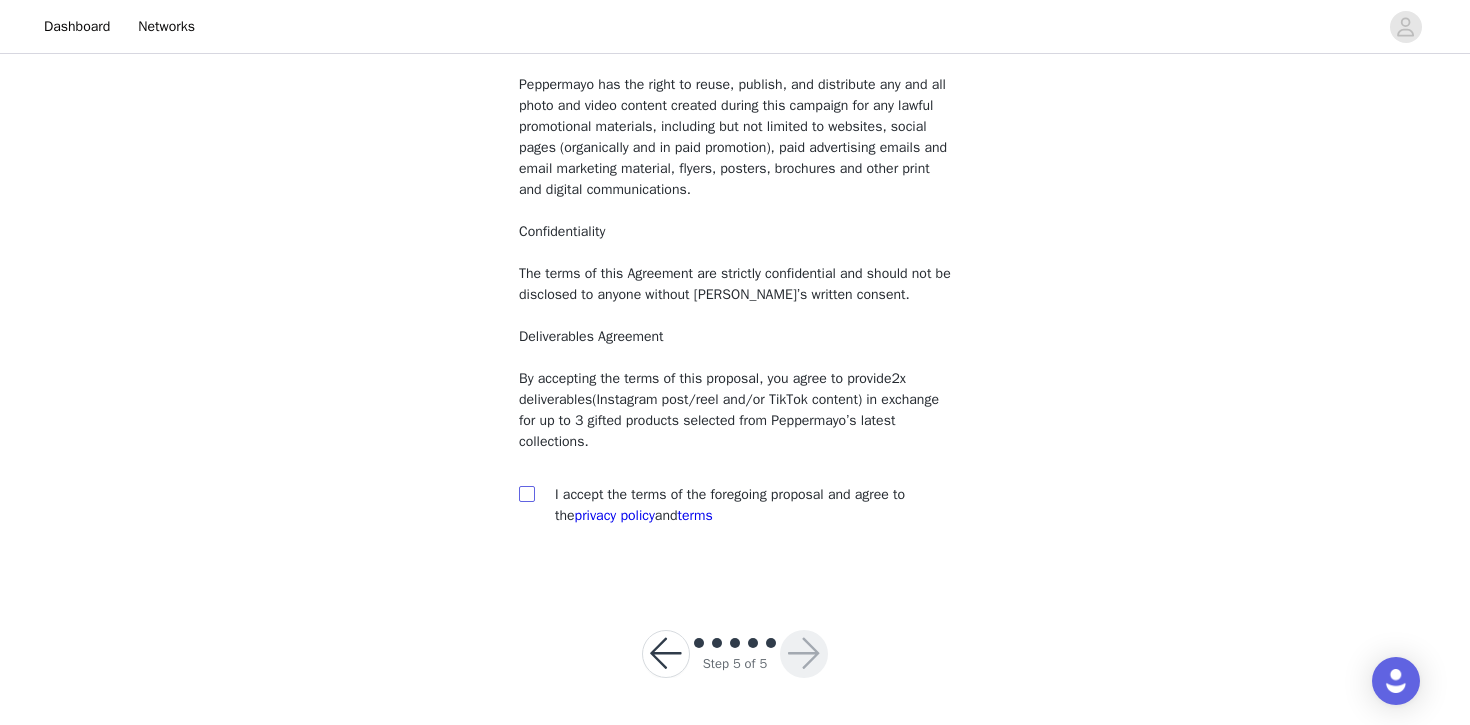 click at bounding box center [526, 493] 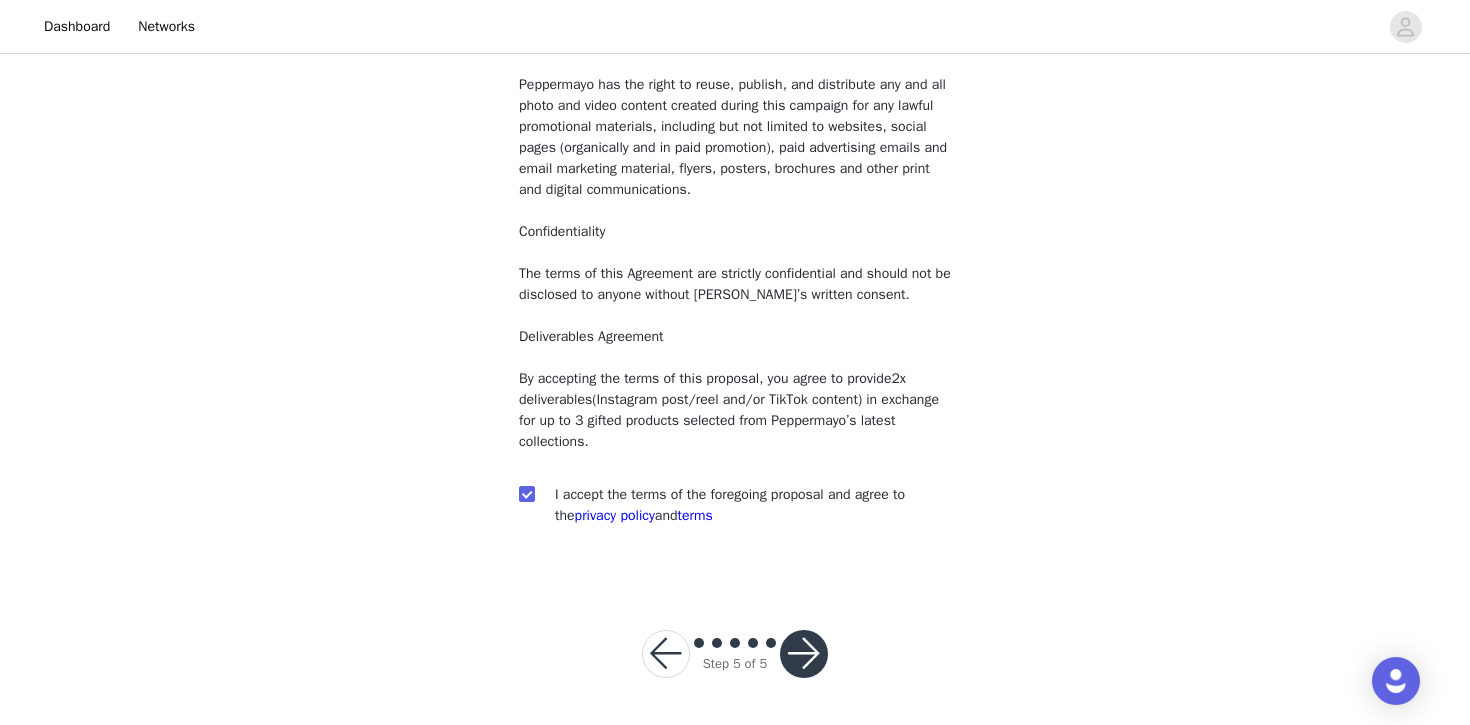 click at bounding box center (804, 654) 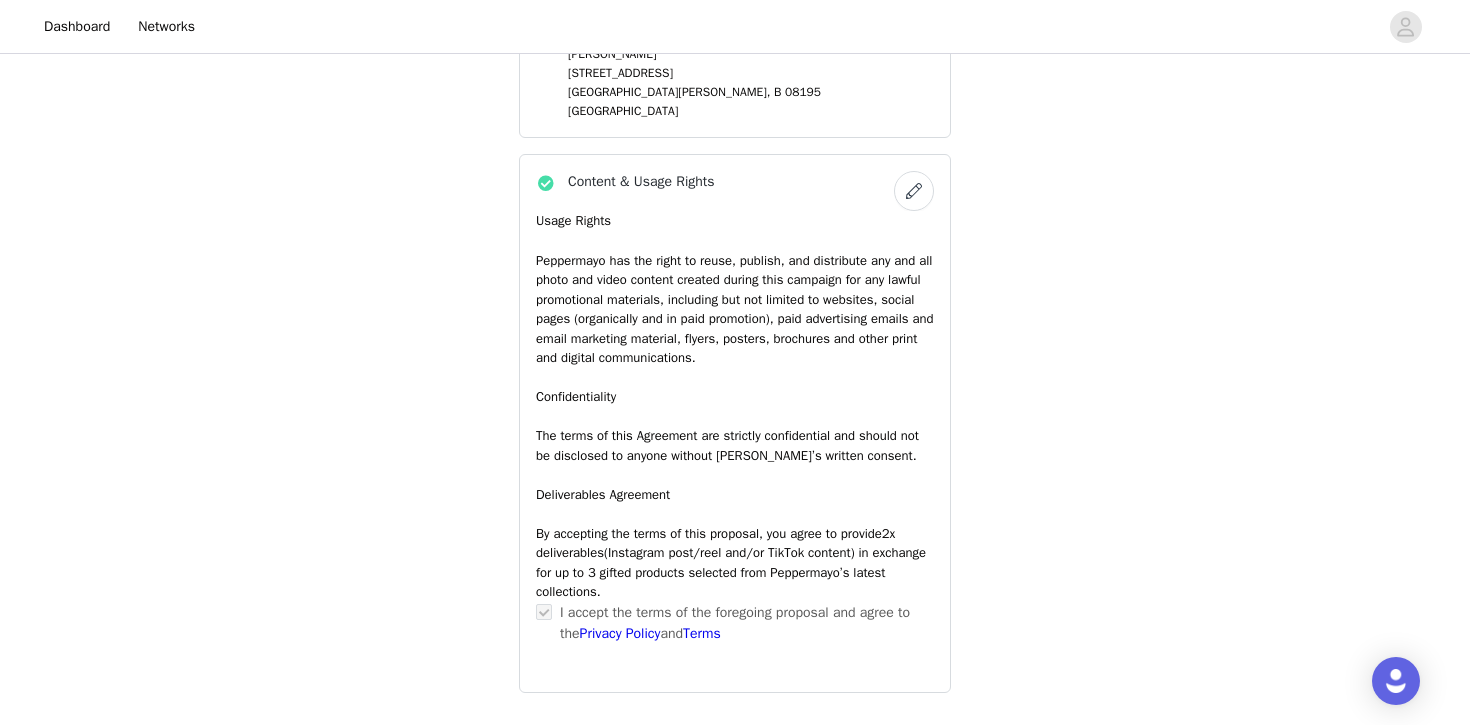 scroll, scrollTop: 1465, scrollLeft: 0, axis: vertical 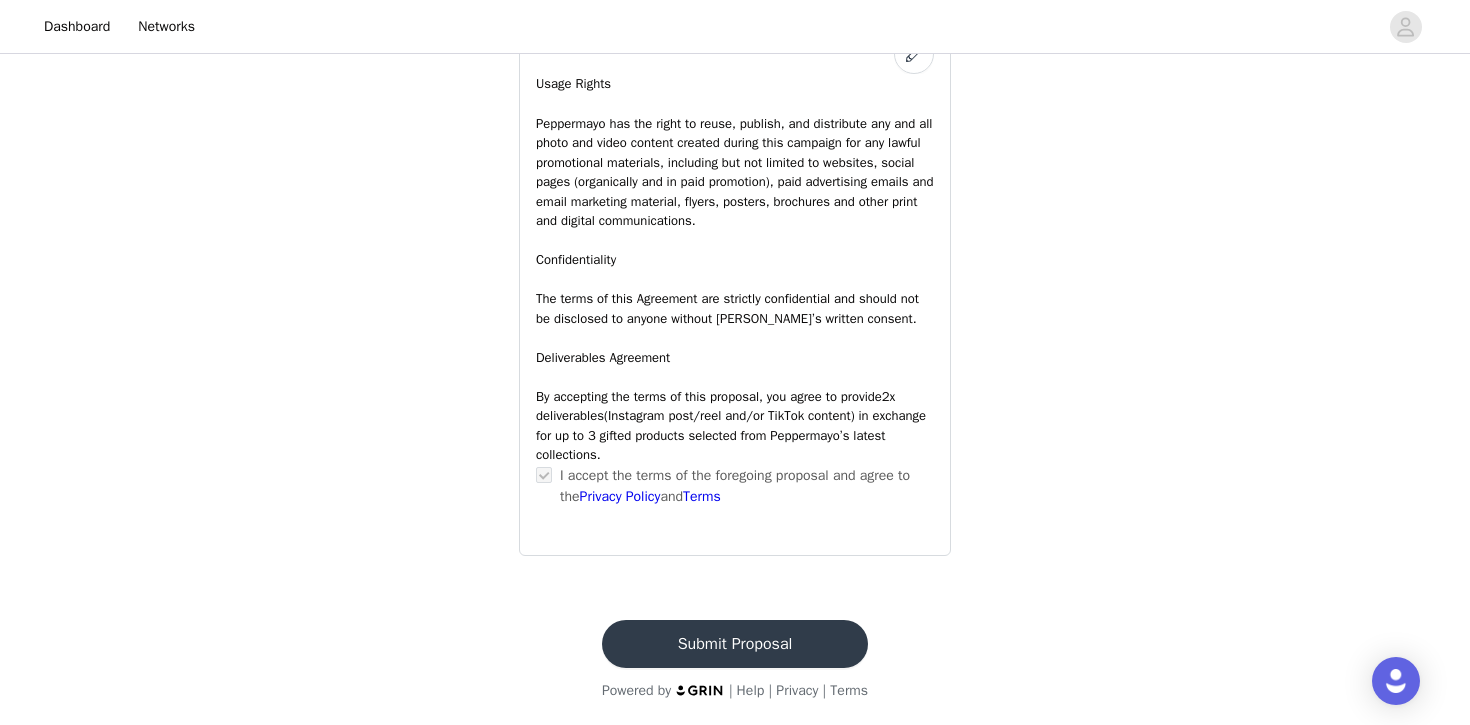 click on "Submit Proposal" at bounding box center [735, 644] 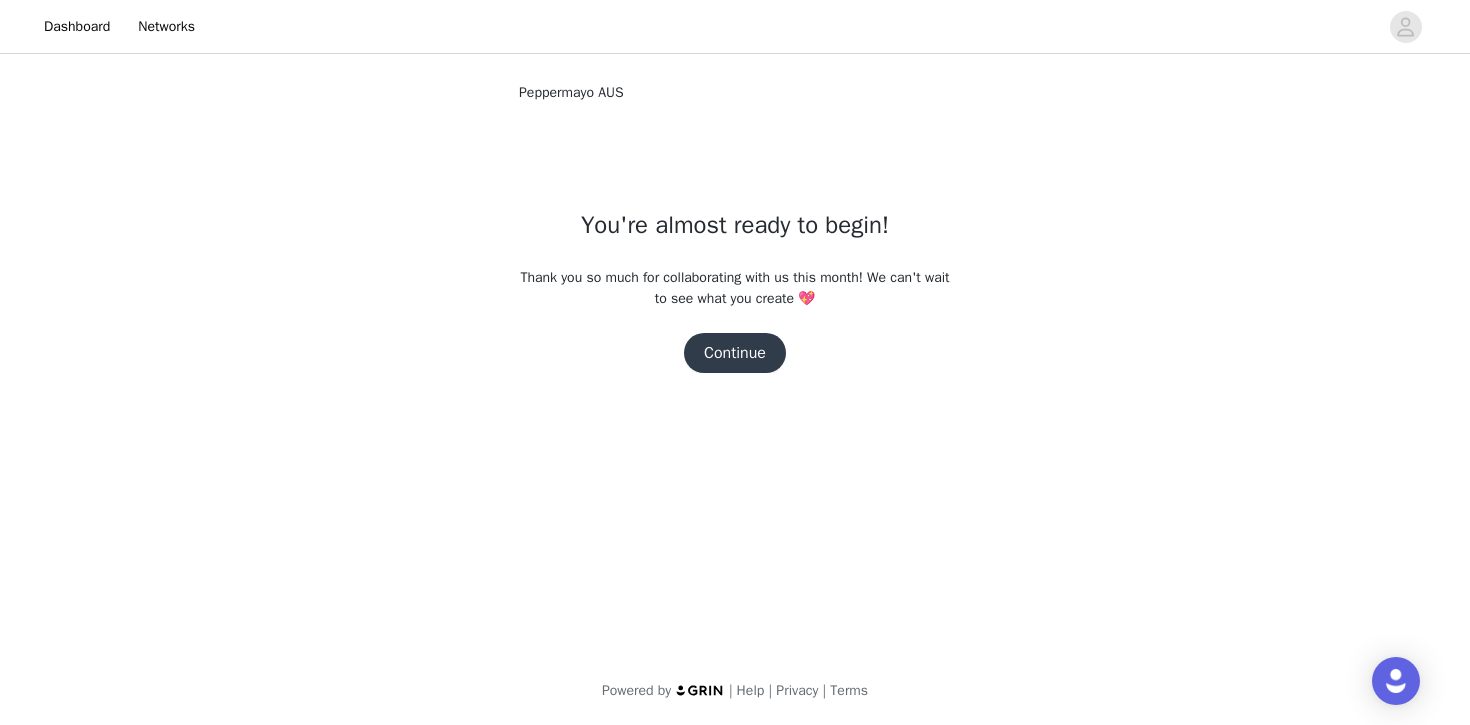 scroll, scrollTop: 0, scrollLeft: 0, axis: both 